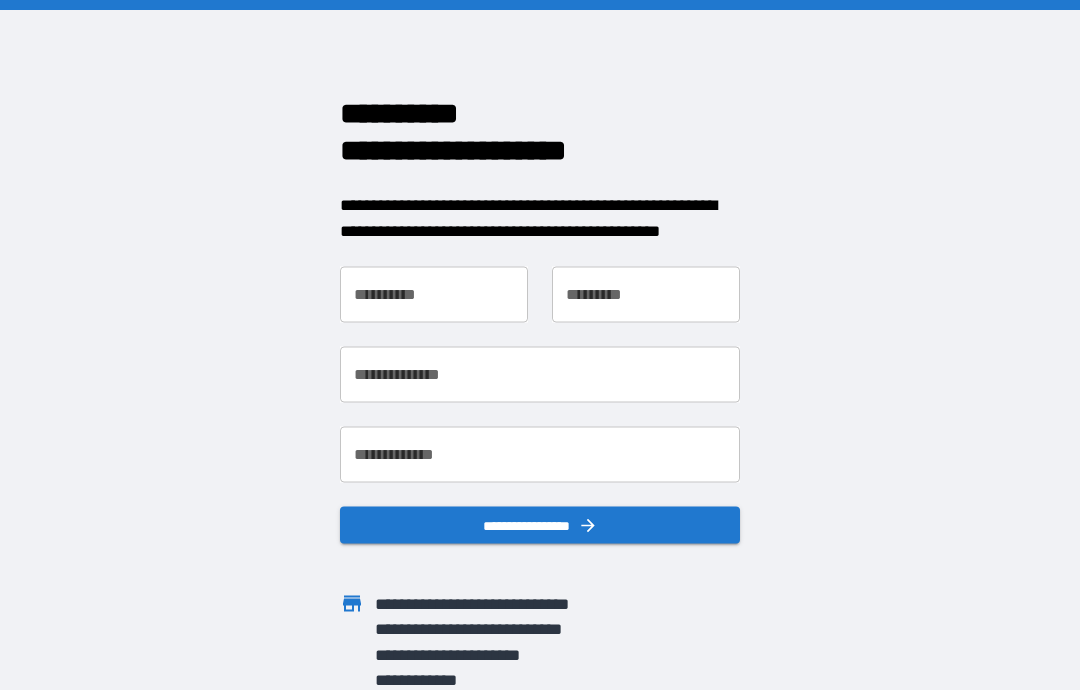 scroll, scrollTop: 0, scrollLeft: 0, axis: both 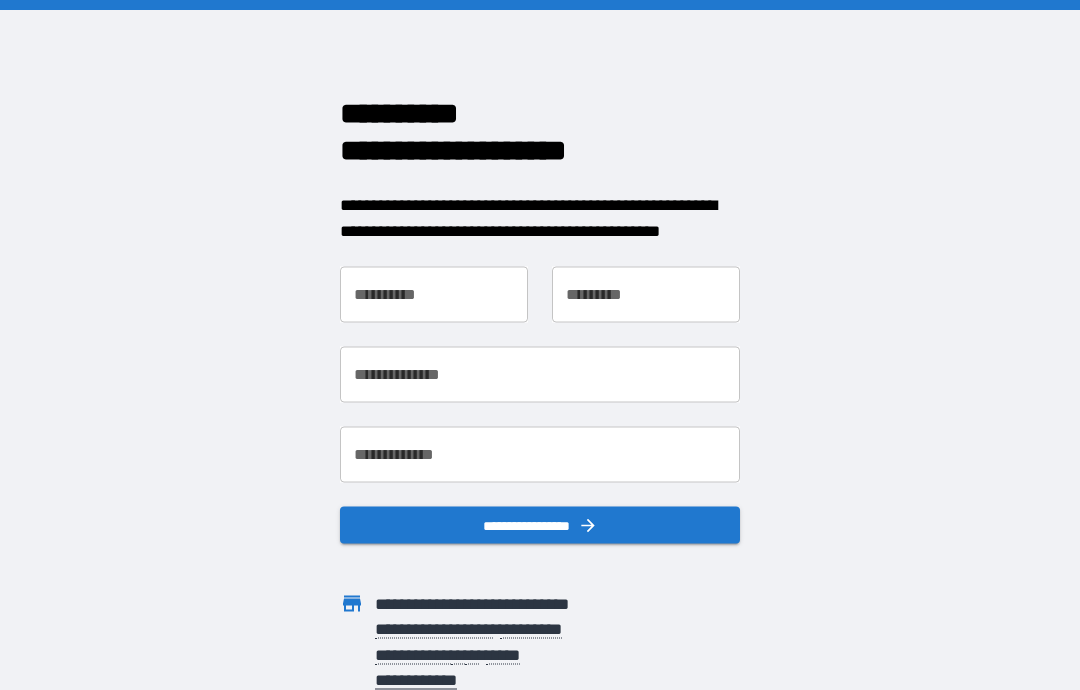 click on "**********" at bounding box center [434, 295] 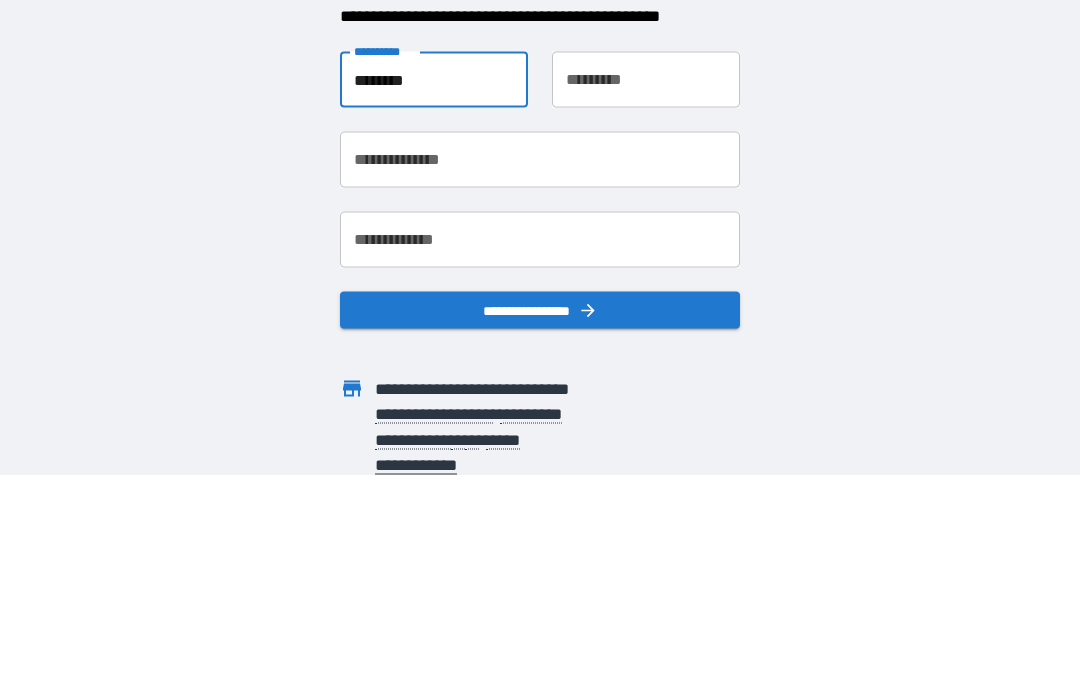 type on "*******" 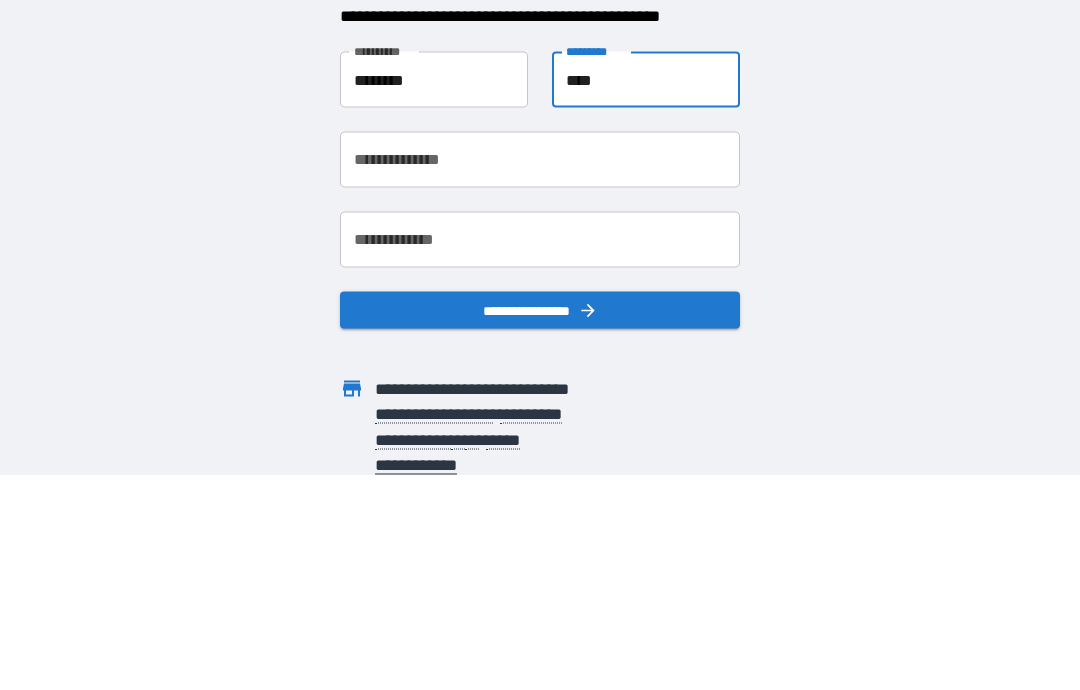 type on "****" 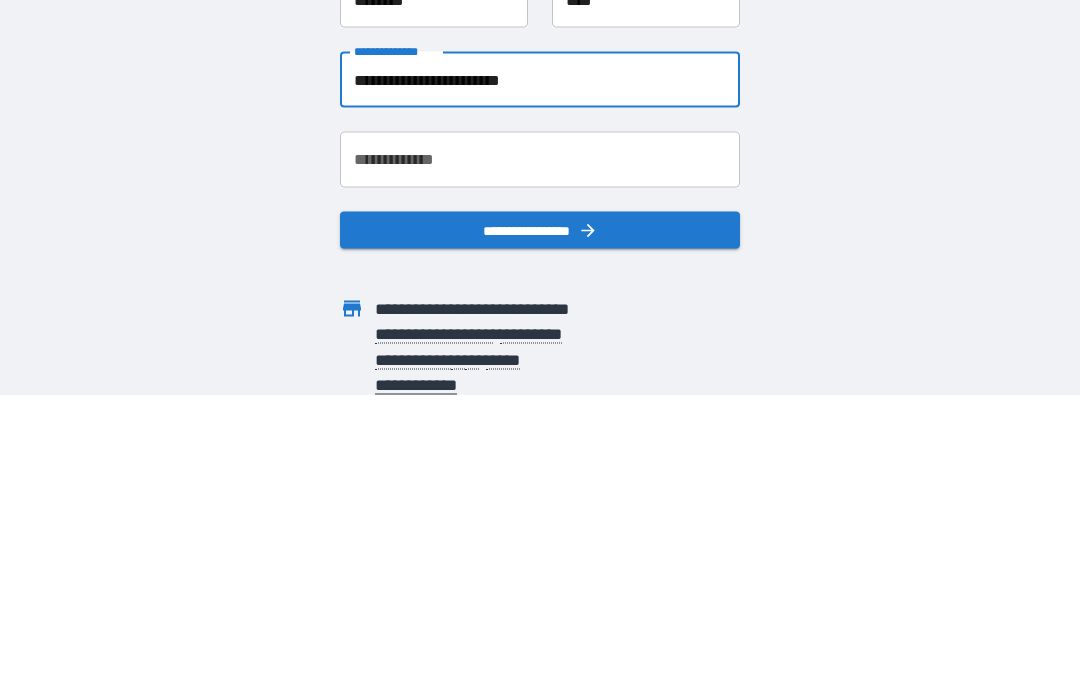 type on "**********" 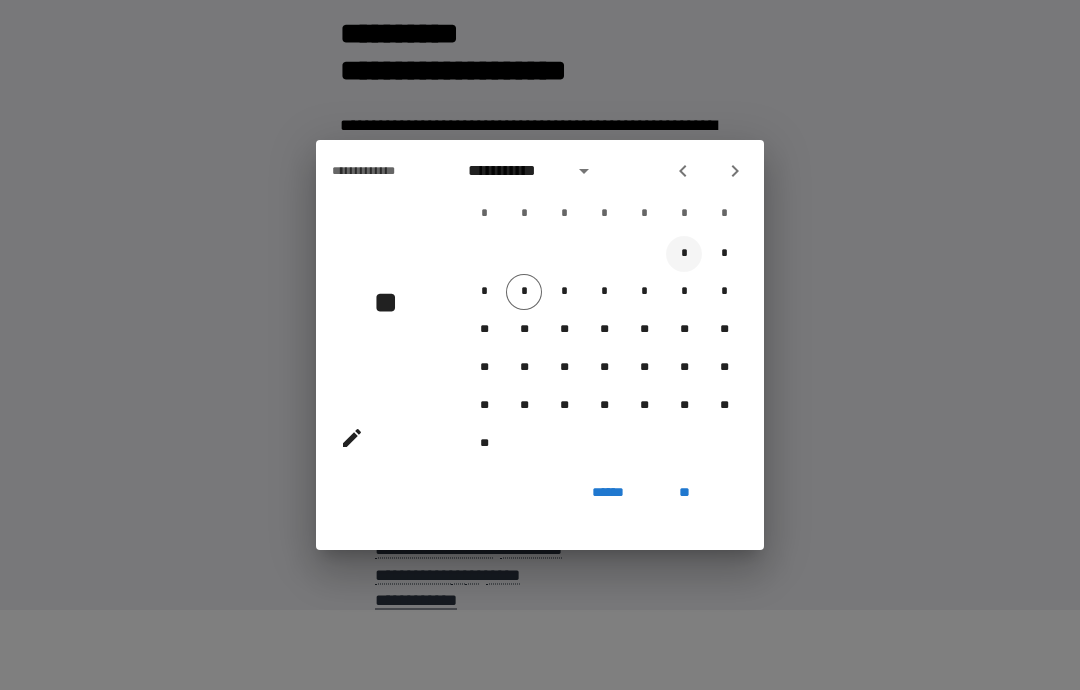 click on "*" at bounding box center (684, 254) 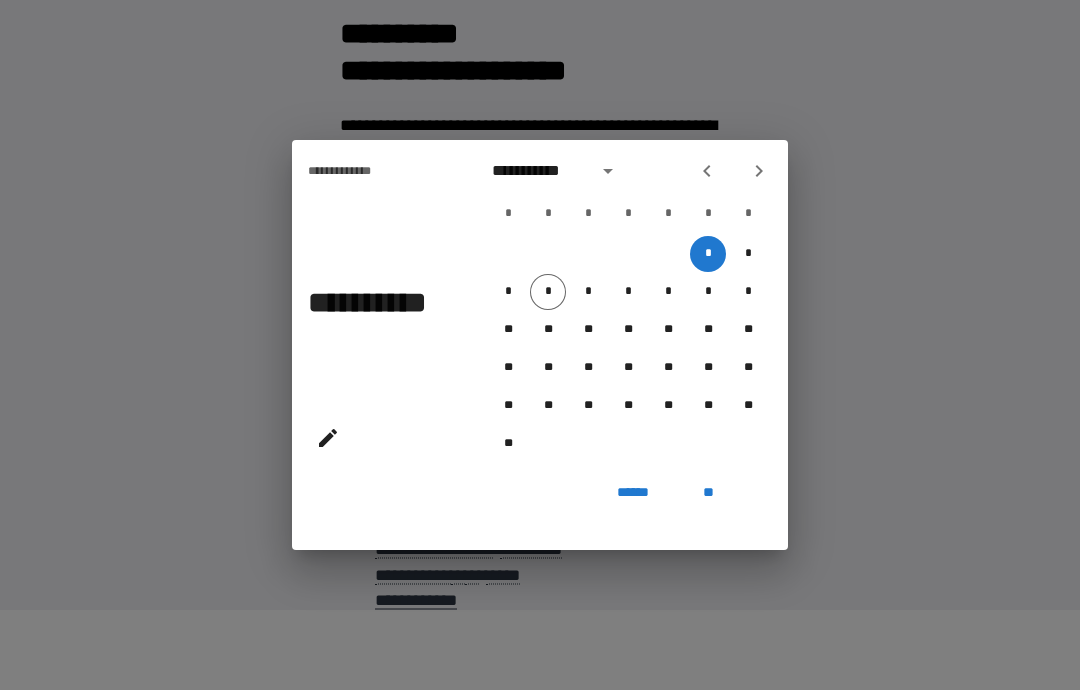 click on "* *" at bounding box center (628, 254) 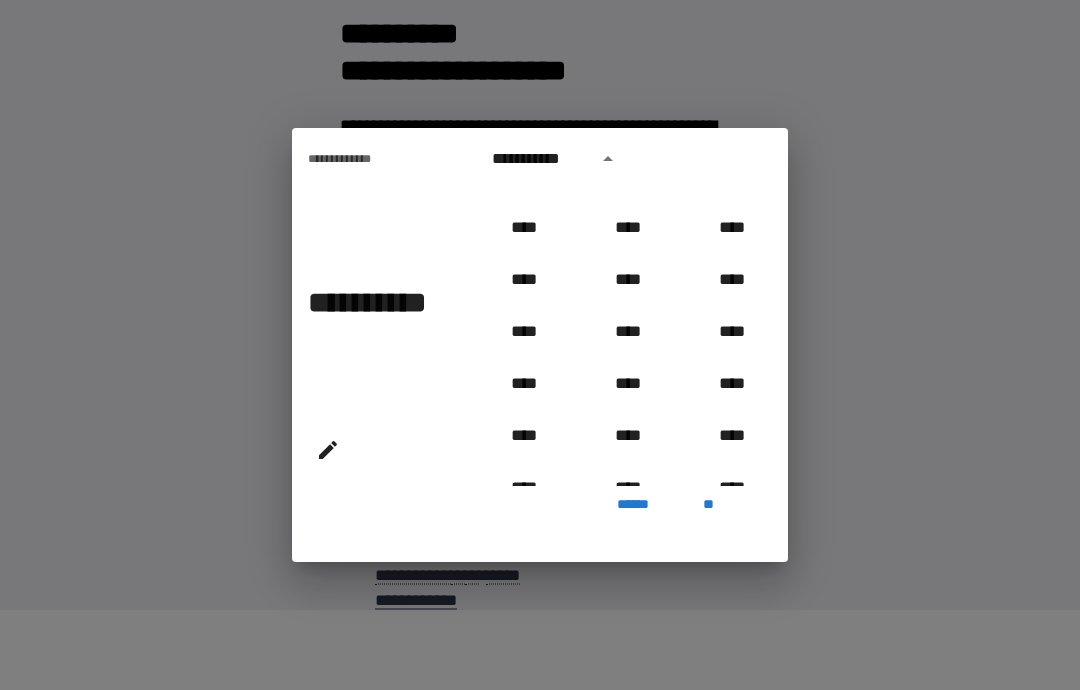 scroll, scrollTop: 811, scrollLeft: 0, axis: vertical 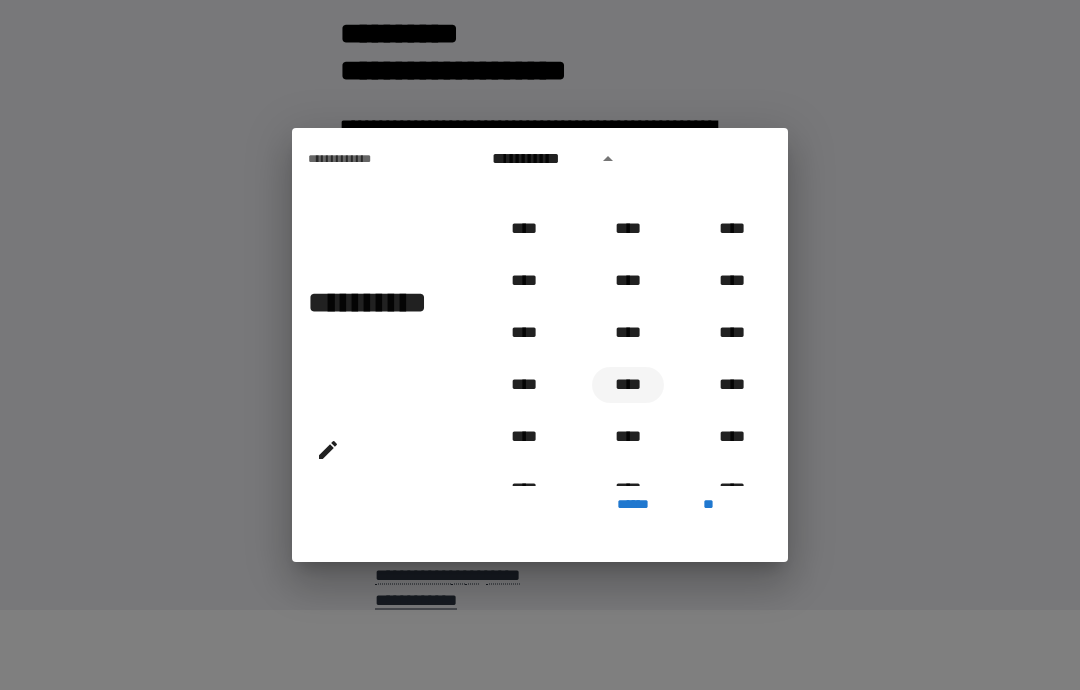 click on "****" at bounding box center (628, 385) 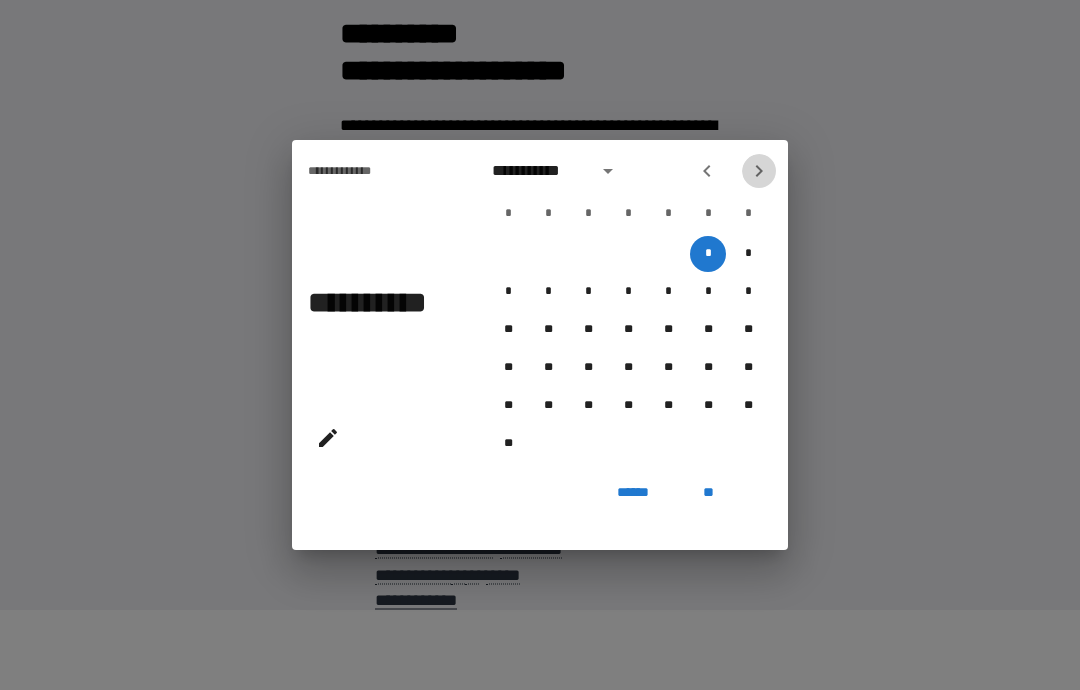 click 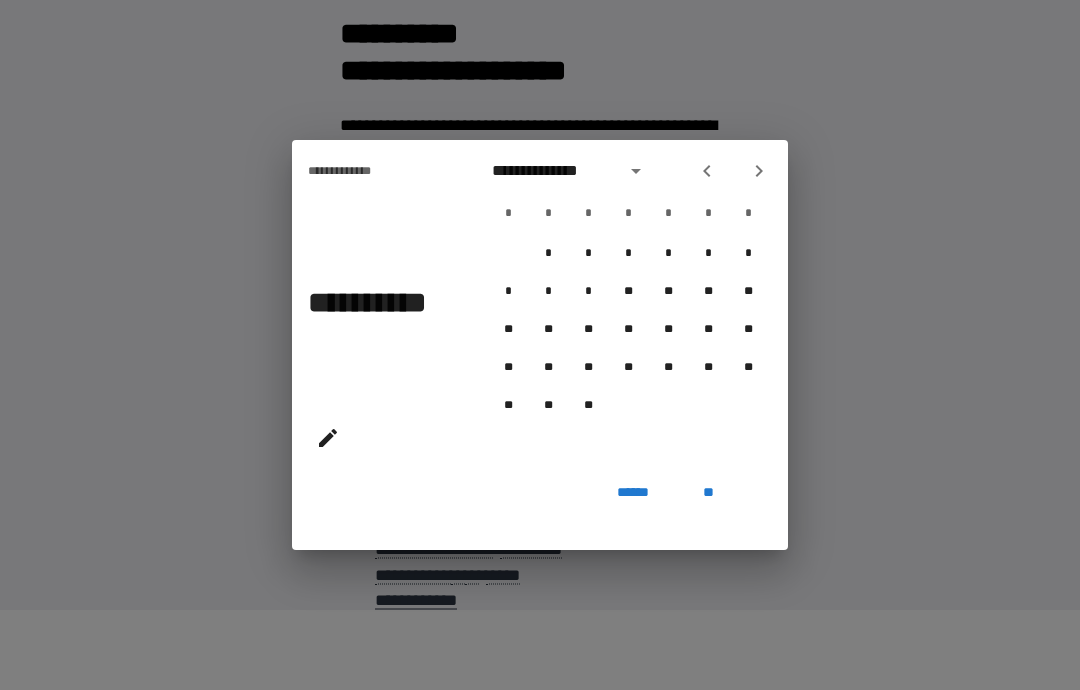 click 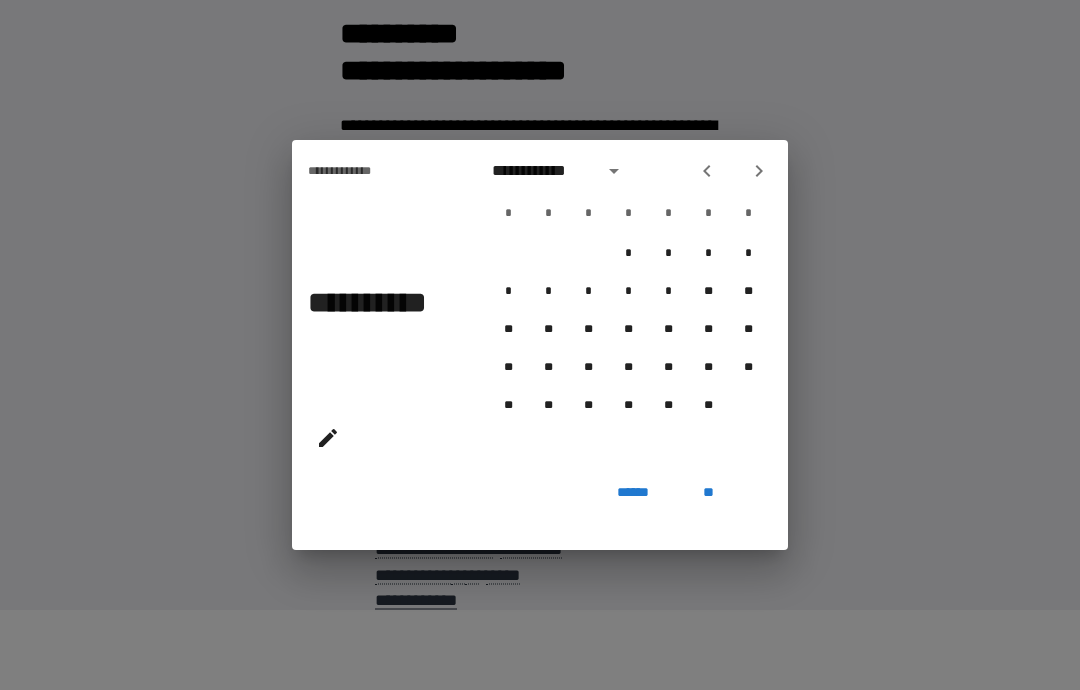 click 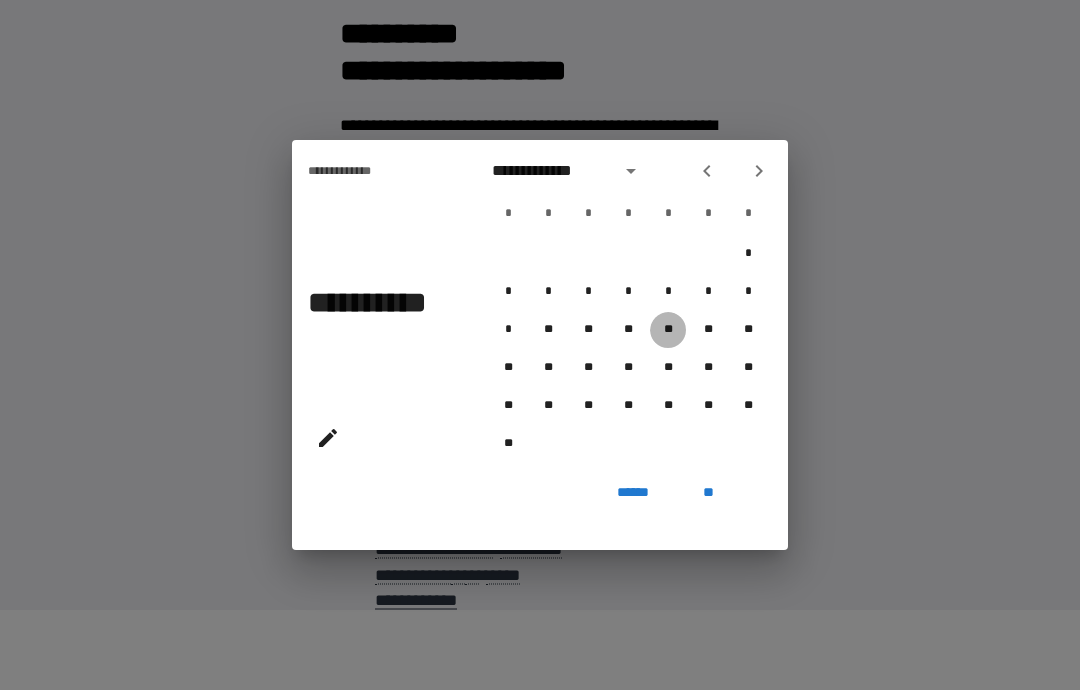 click on "**" at bounding box center [668, 330] 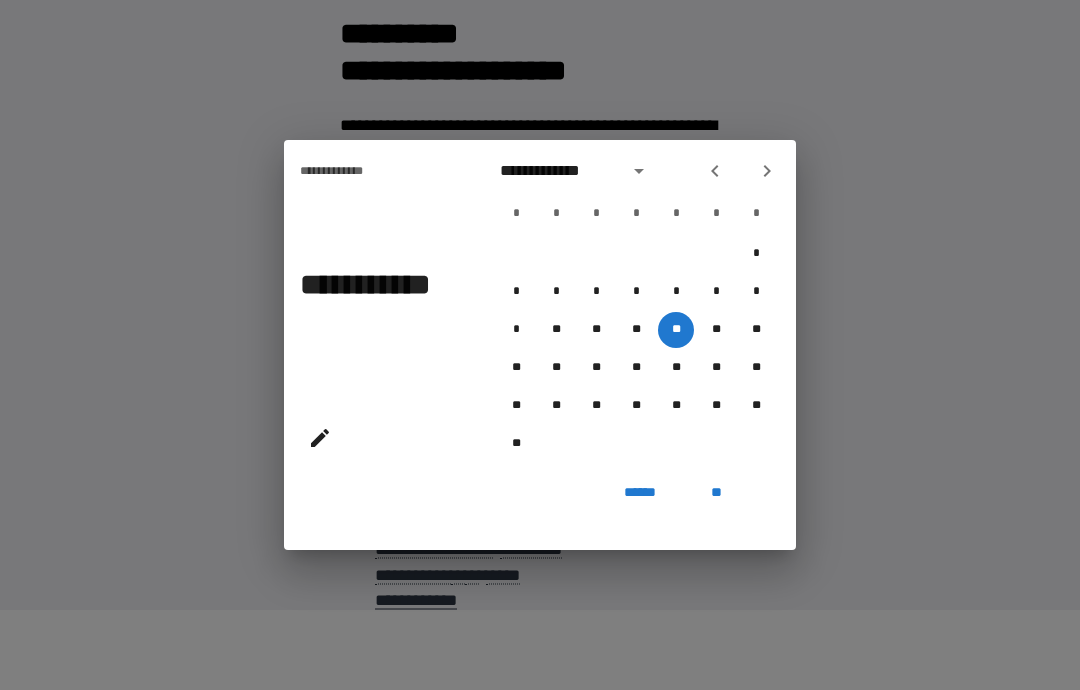 click on "**" at bounding box center [716, 492] 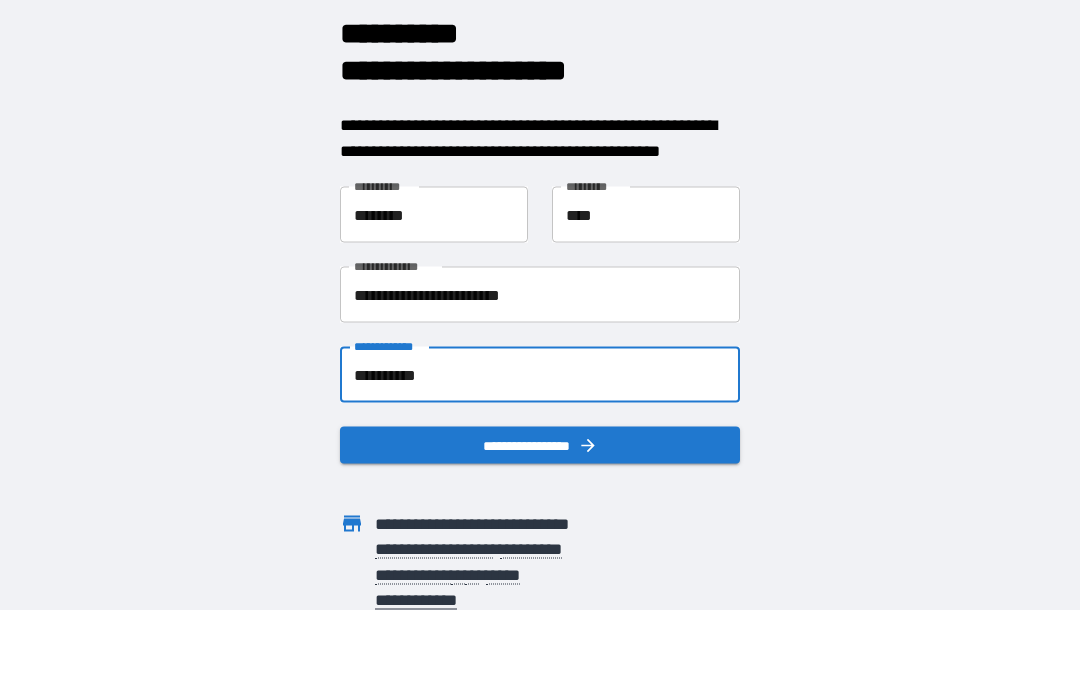 click on "**********" at bounding box center [540, 445] 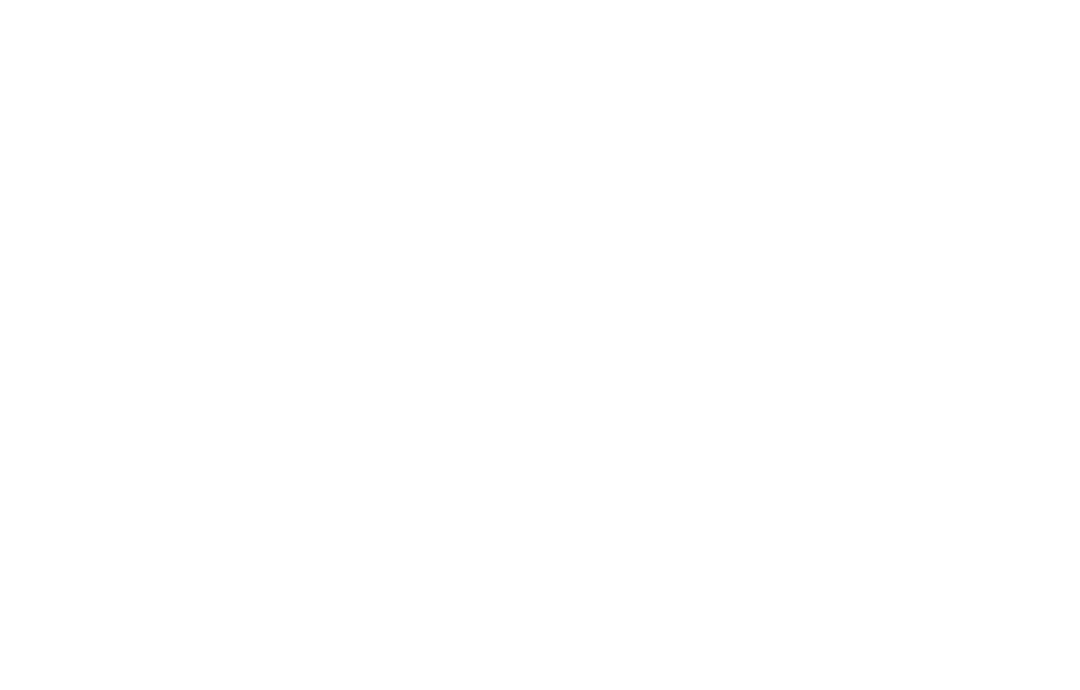 scroll, scrollTop: 0, scrollLeft: 0, axis: both 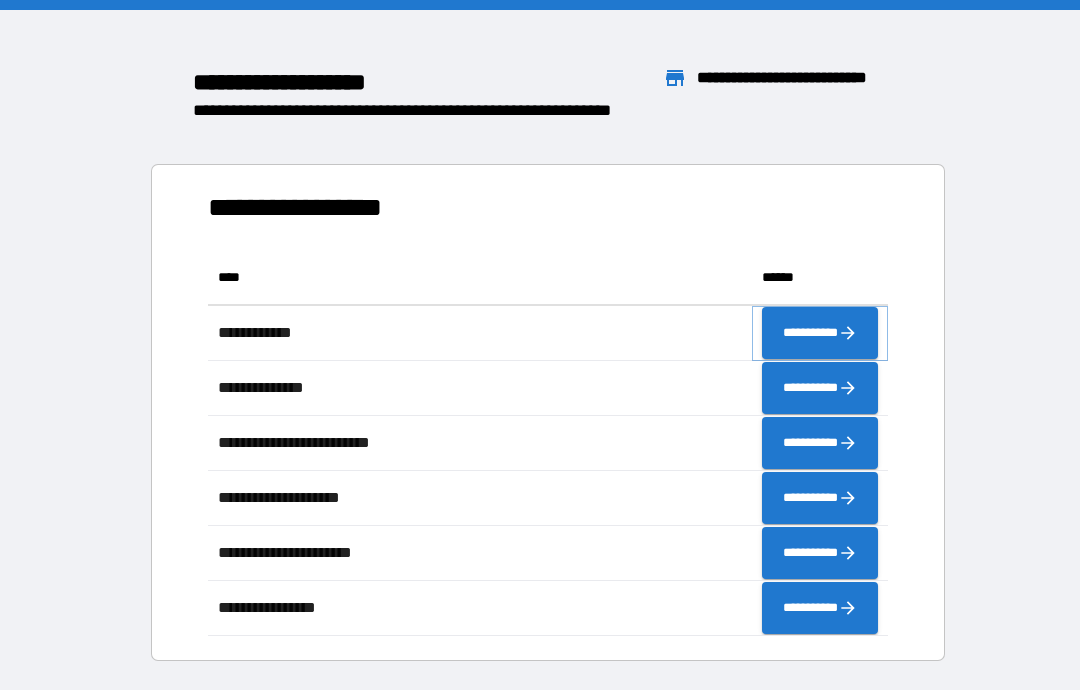 click on "**********" at bounding box center [820, 333] 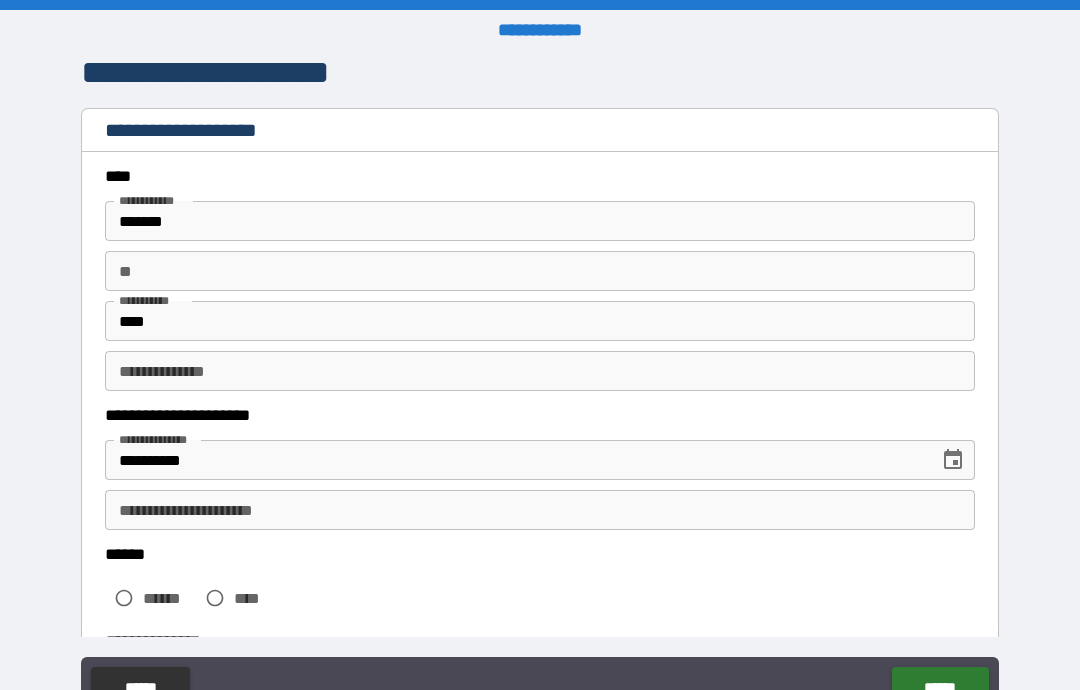 click on "** **" at bounding box center (540, 271) 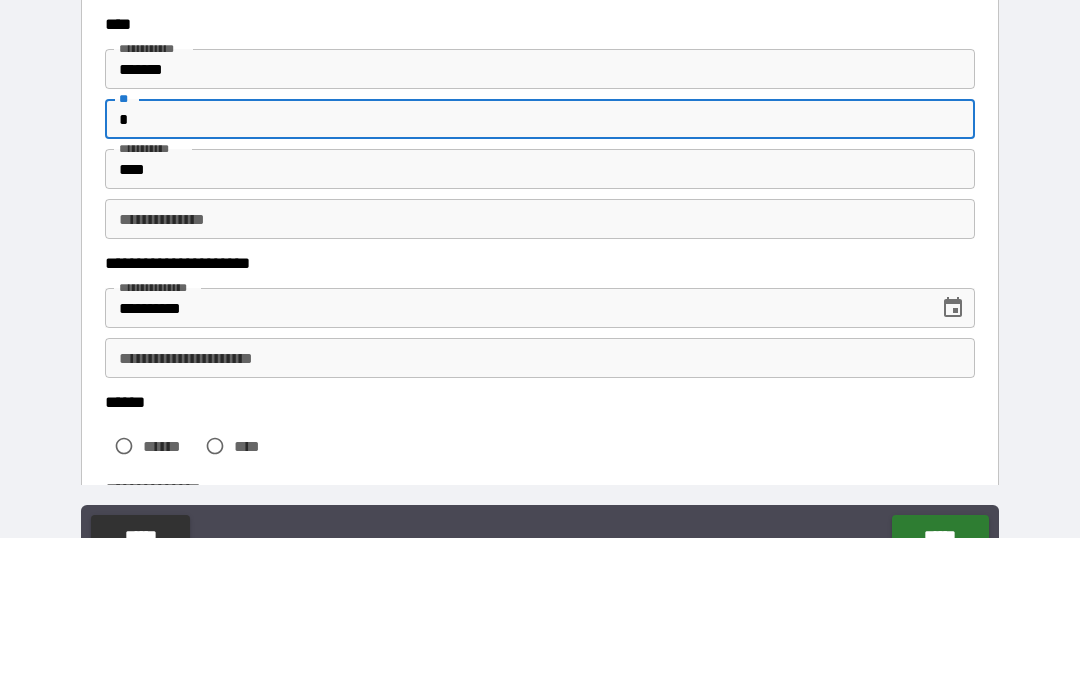 type on "*" 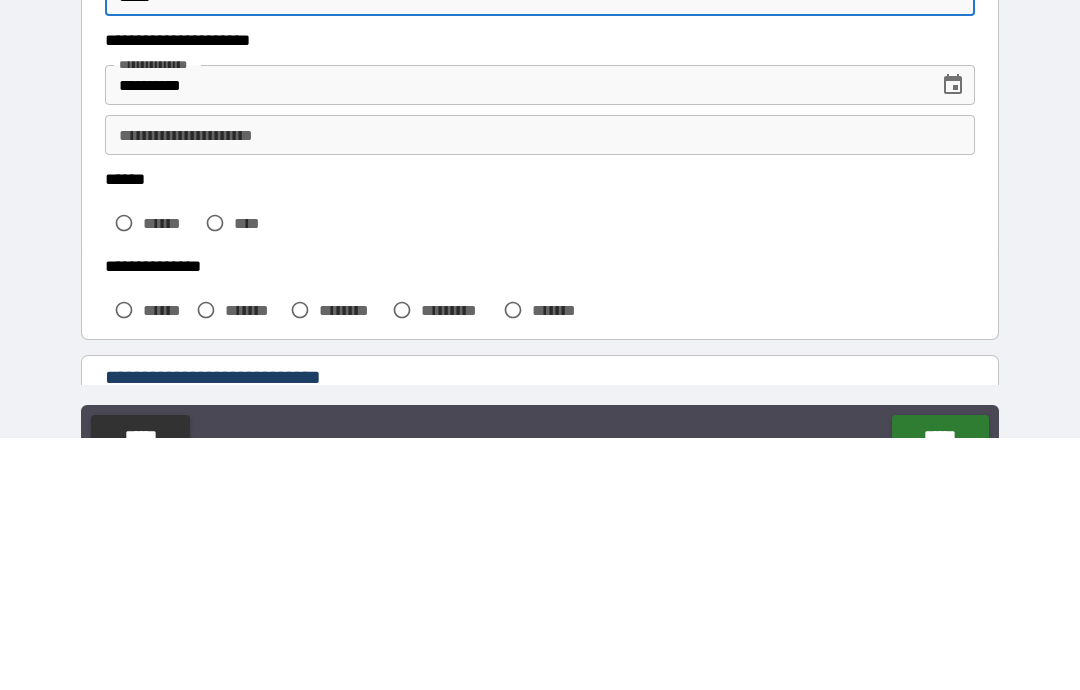 scroll, scrollTop: 129, scrollLeft: 0, axis: vertical 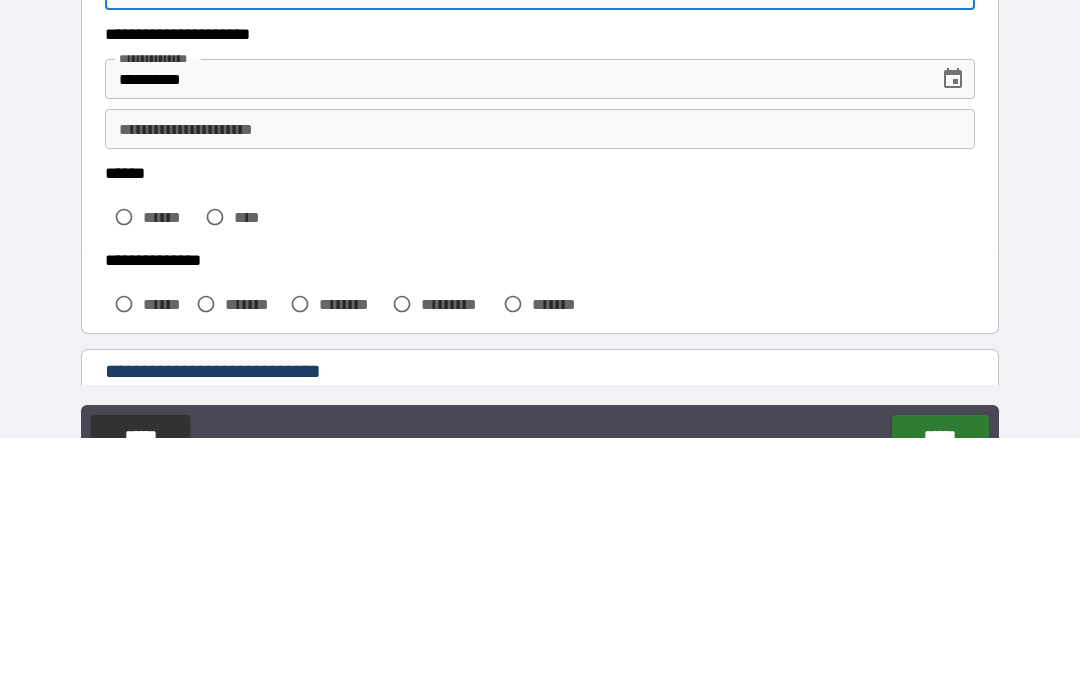 type on "*****" 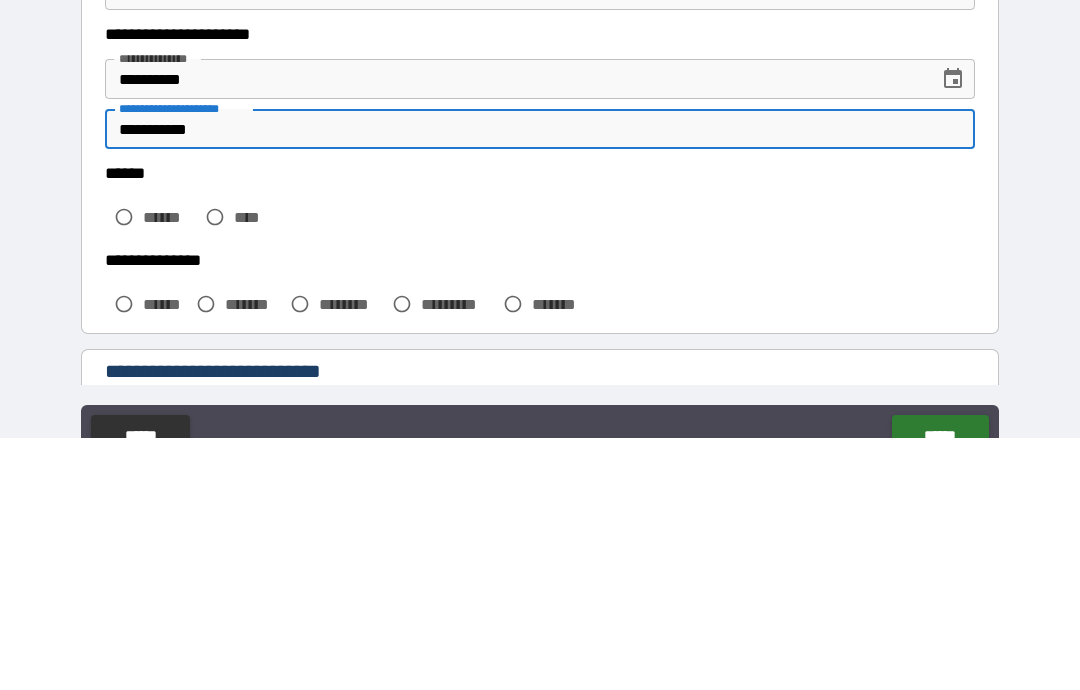 type on "**********" 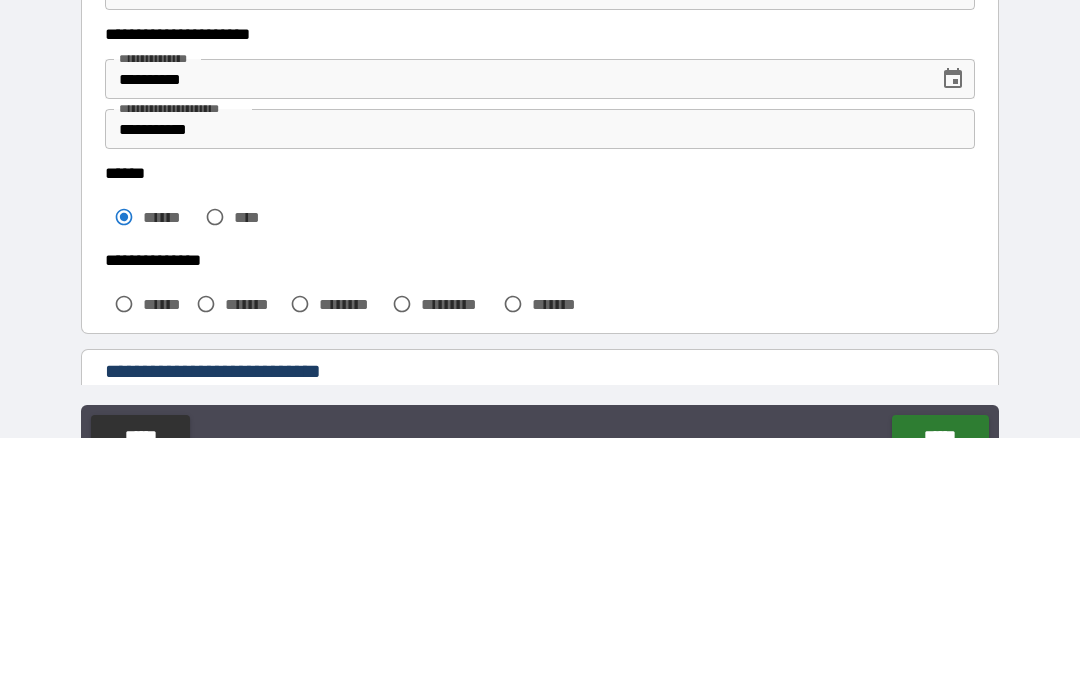 scroll, scrollTop: 80, scrollLeft: 0, axis: vertical 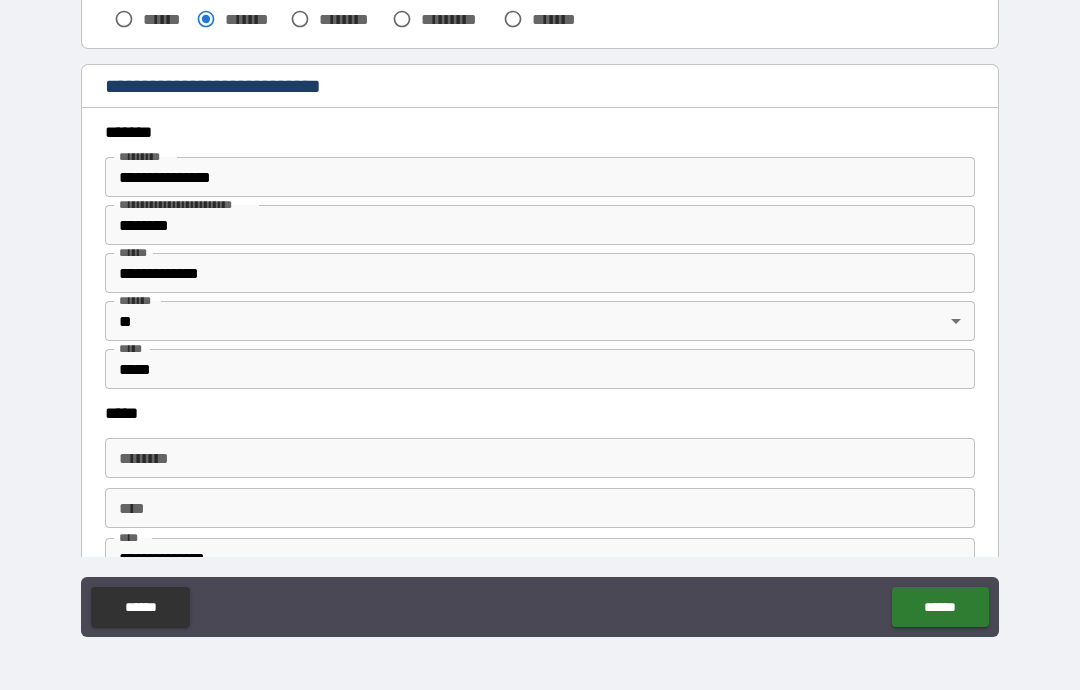 click on "**********" at bounding box center (540, 177) 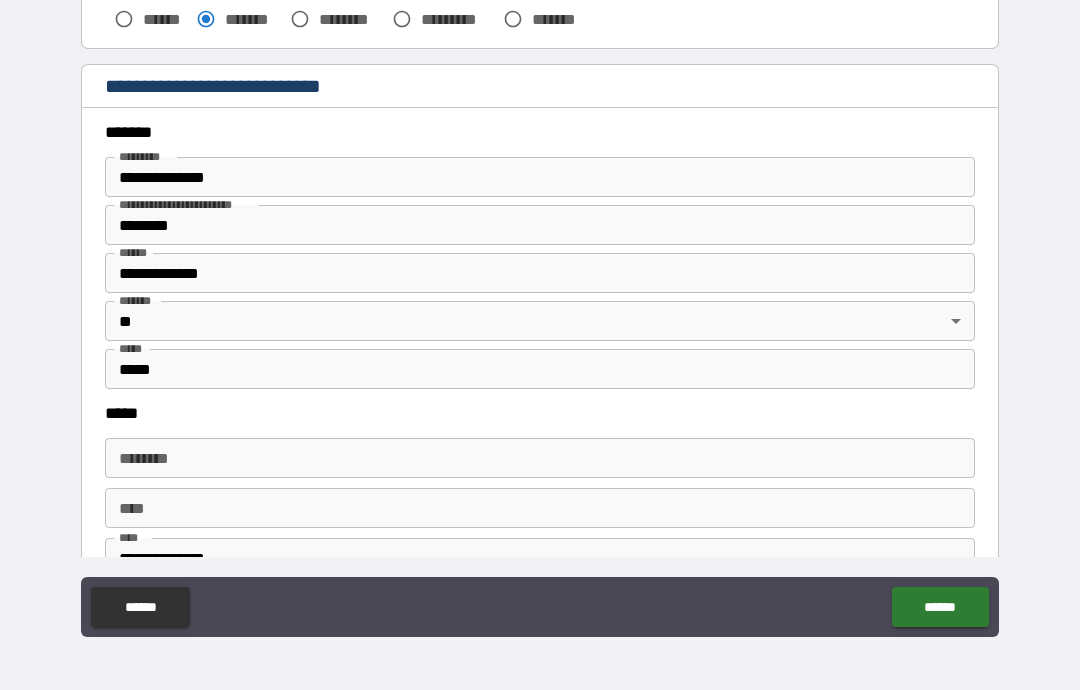 type on "**********" 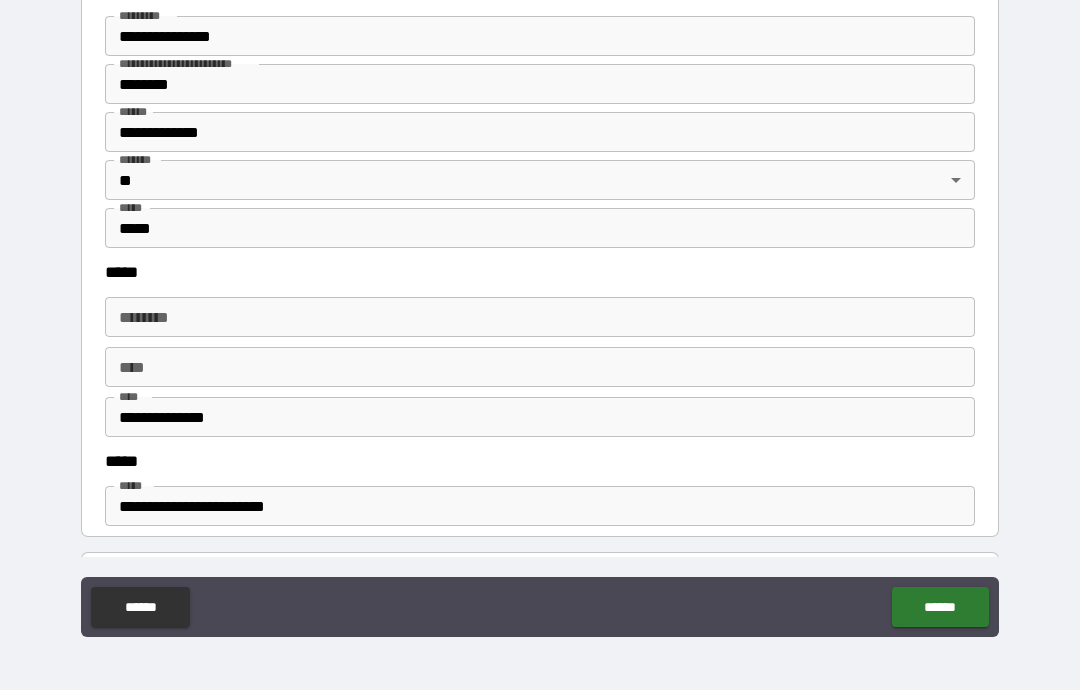 scroll, scrollTop: 734, scrollLeft: 0, axis: vertical 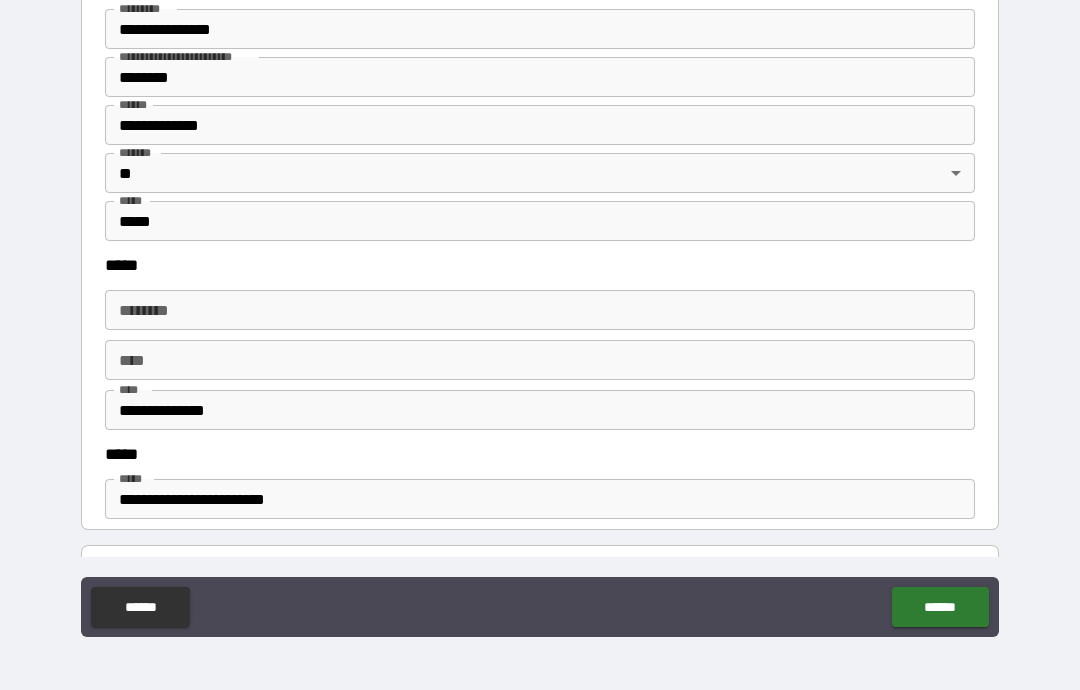 click on "******   * ******   *" at bounding box center (540, 310) 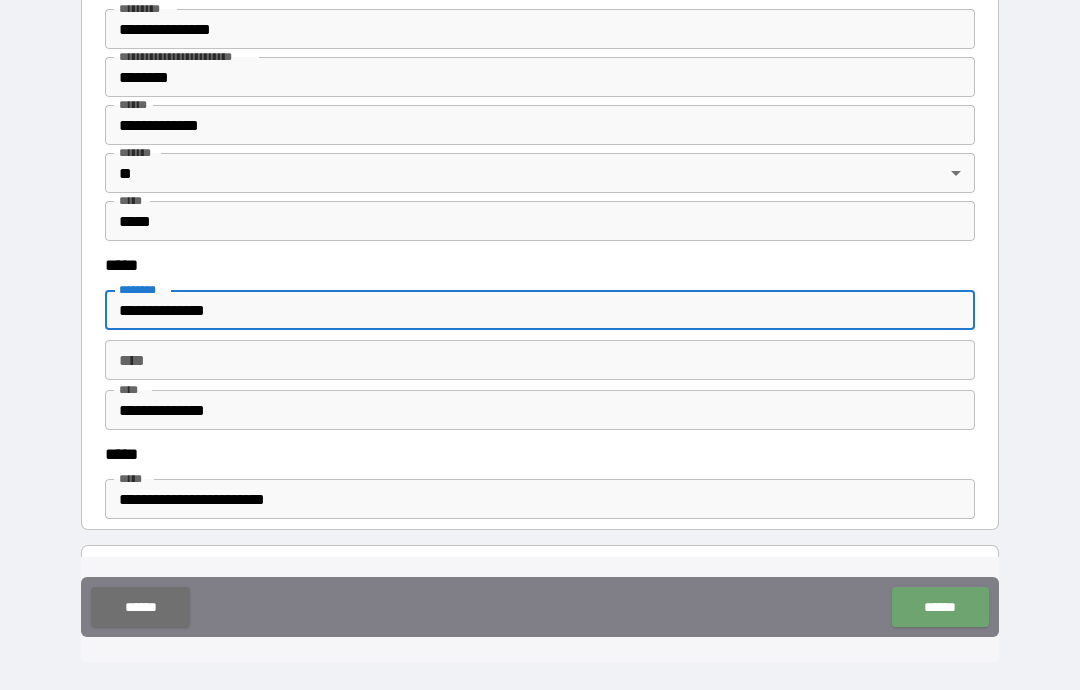 type on "**********" 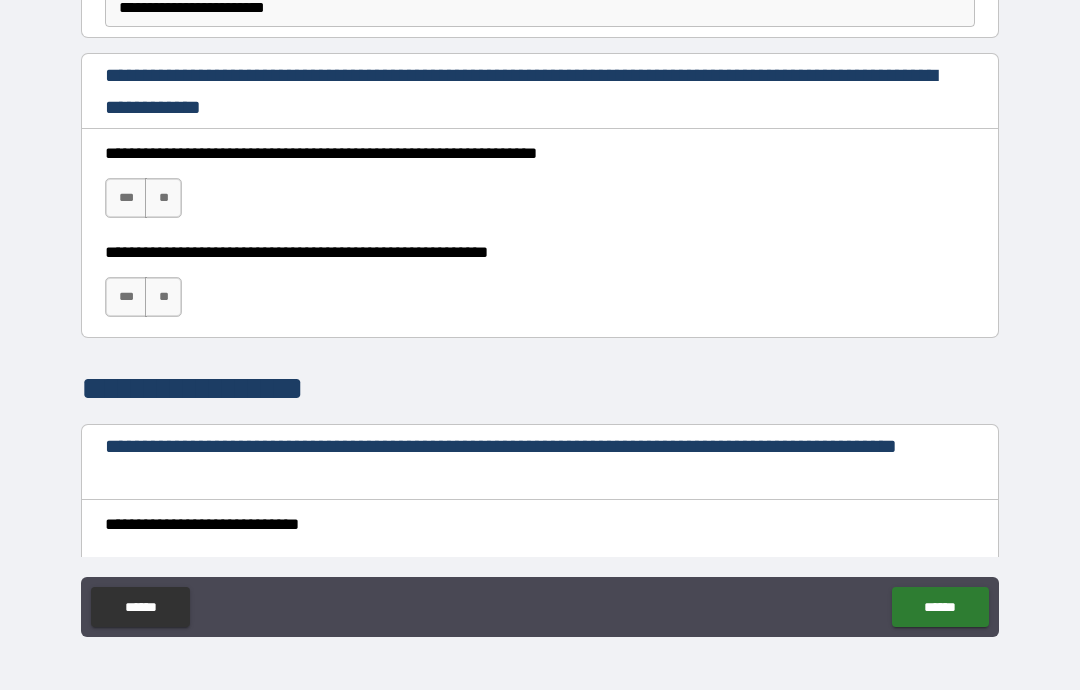 scroll, scrollTop: 1228, scrollLeft: 0, axis: vertical 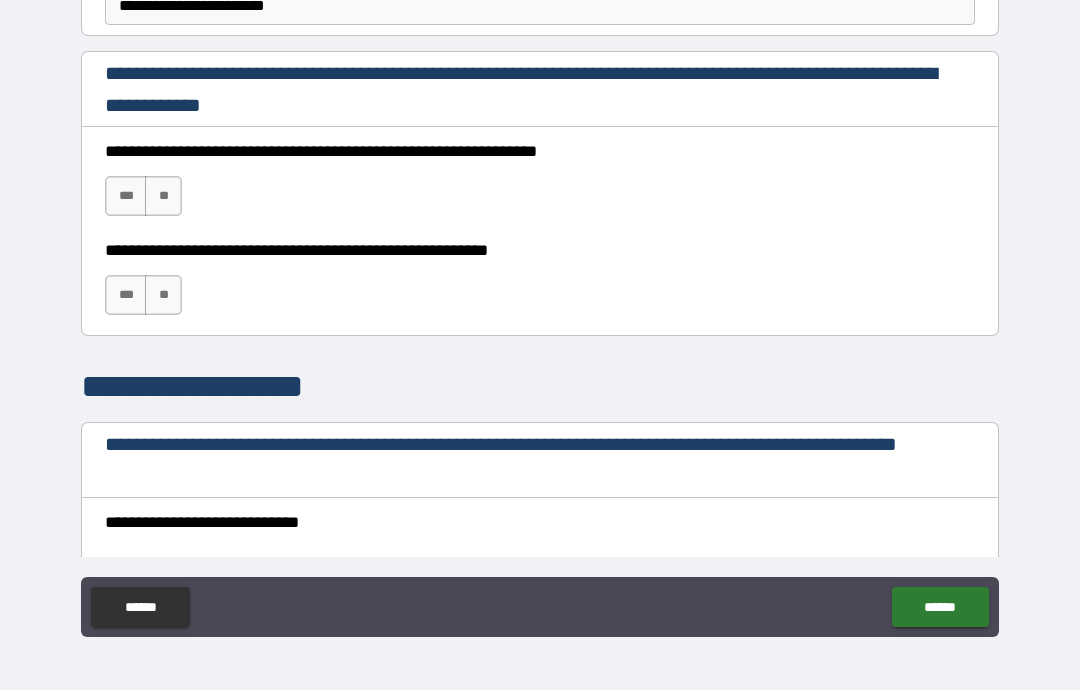 click on "***" at bounding box center [126, 196] 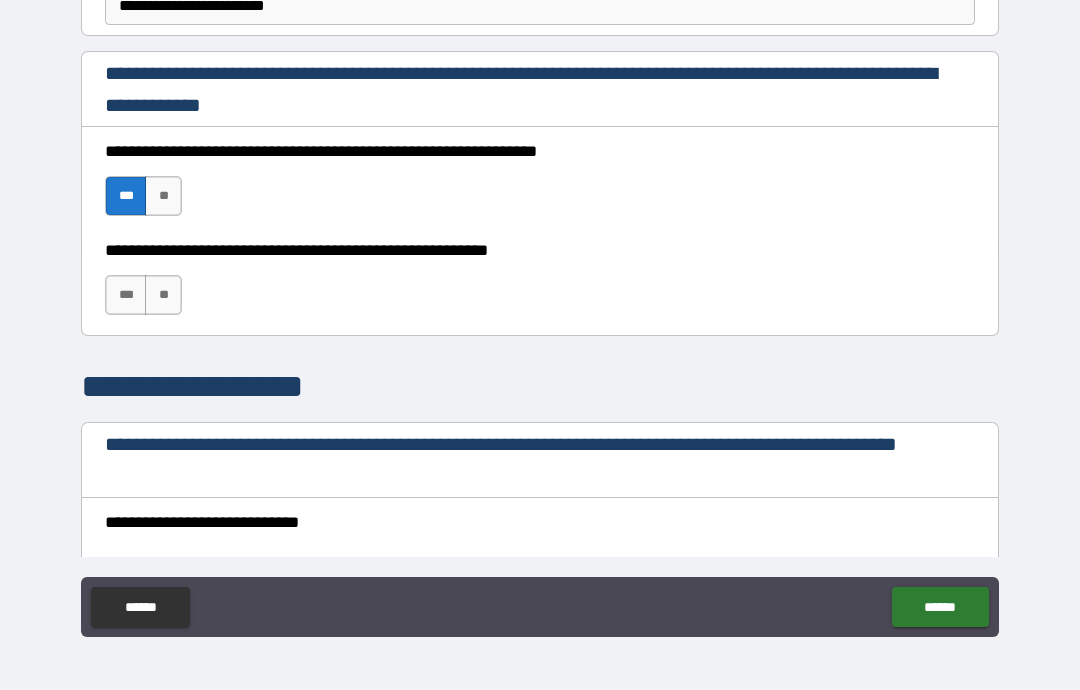 click on "***" at bounding box center (126, 295) 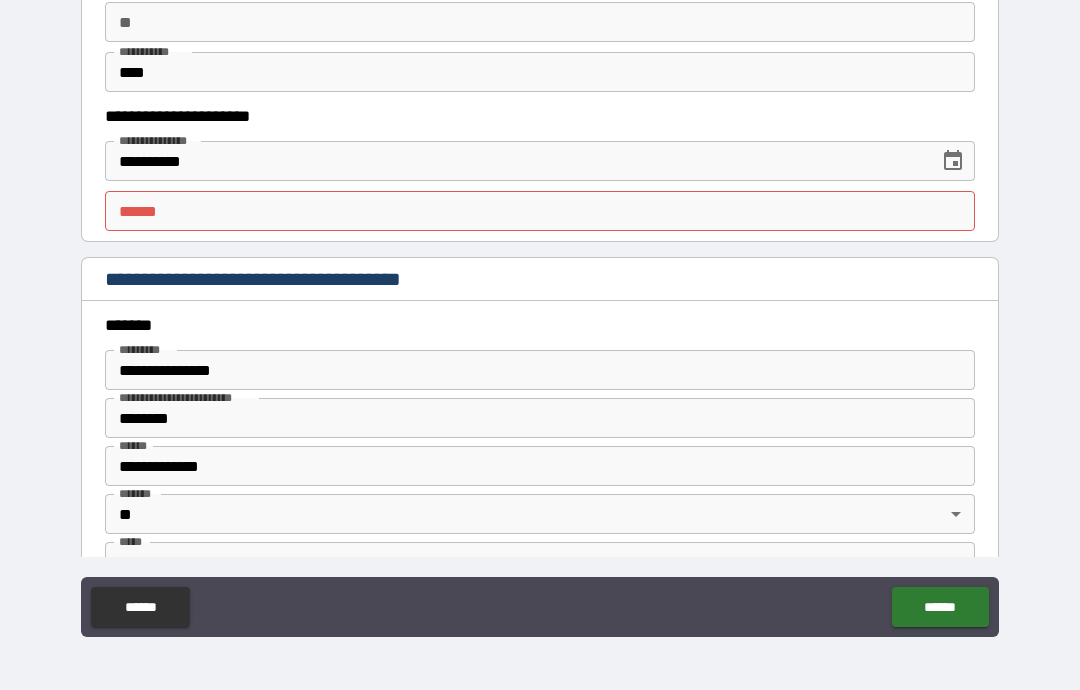 scroll, scrollTop: 1981, scrollLeft: 0, axis: vertical 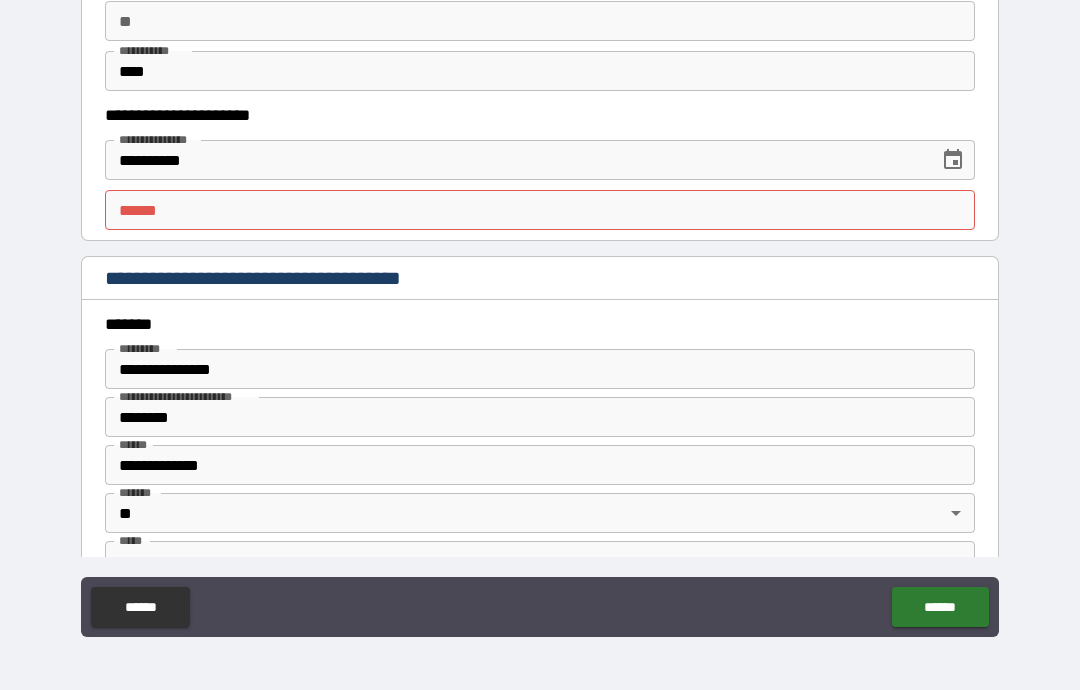 click on "****   * ****   *" at bounding box center [540, 210] 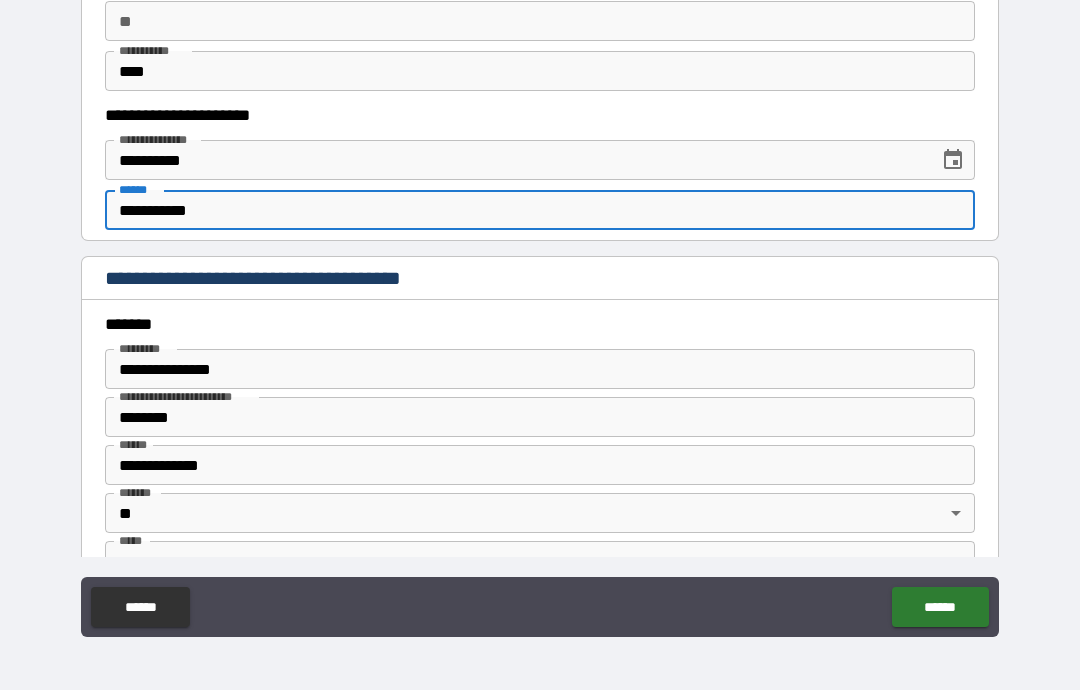 type on "**********" 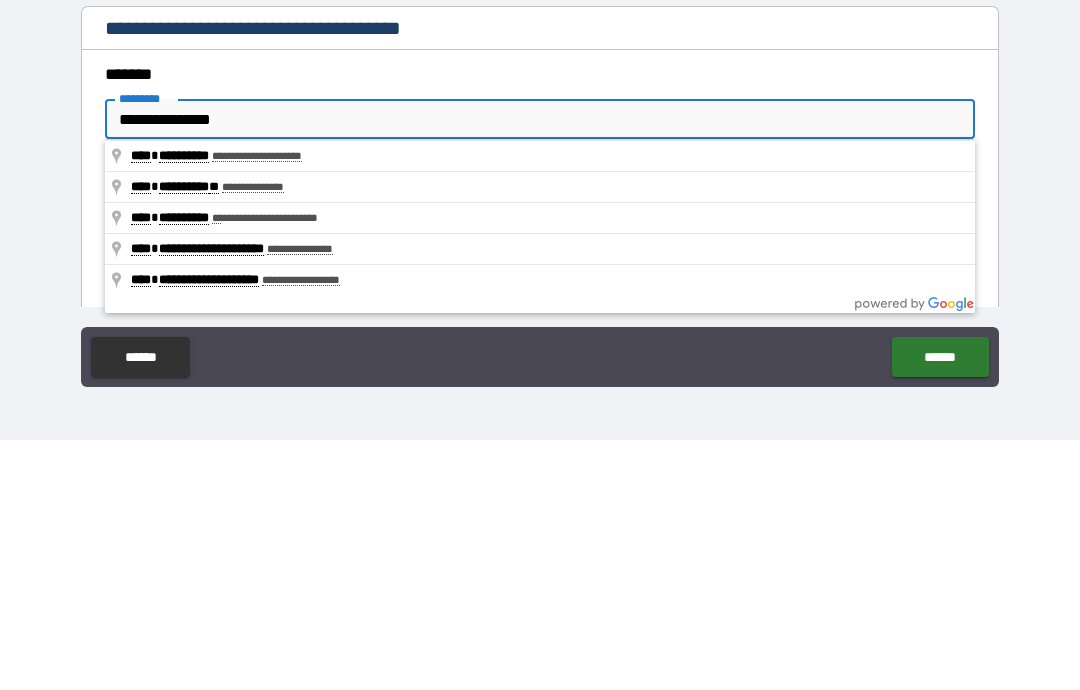 type on "**********" 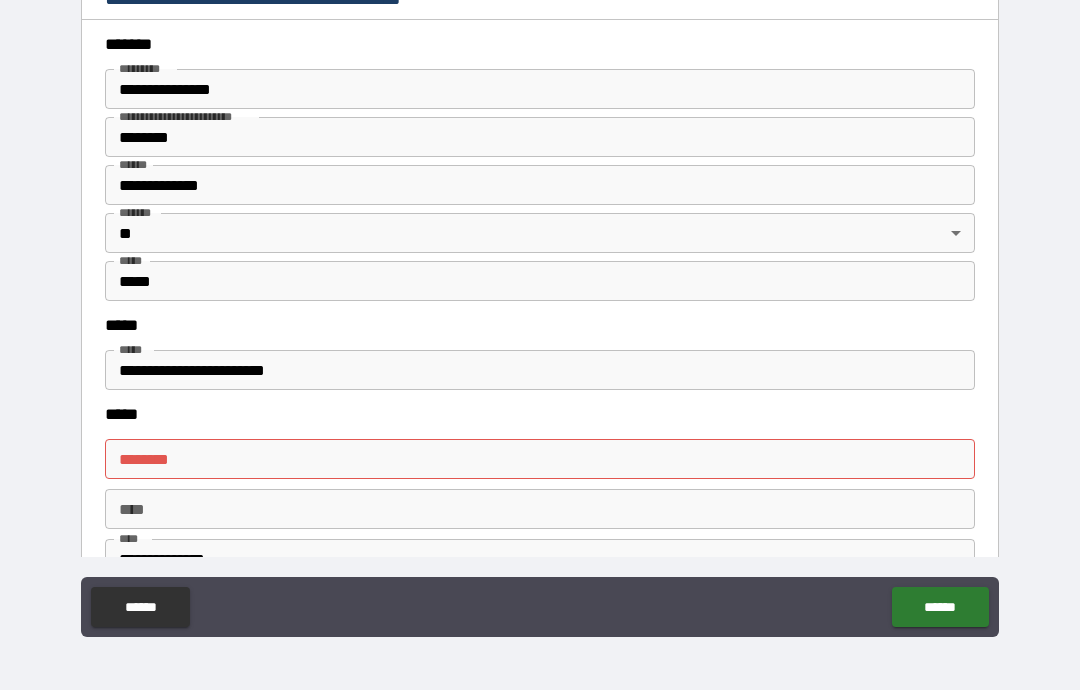 scroll, scrollTop: 2277, scrollLeft: 0, axis: vertical 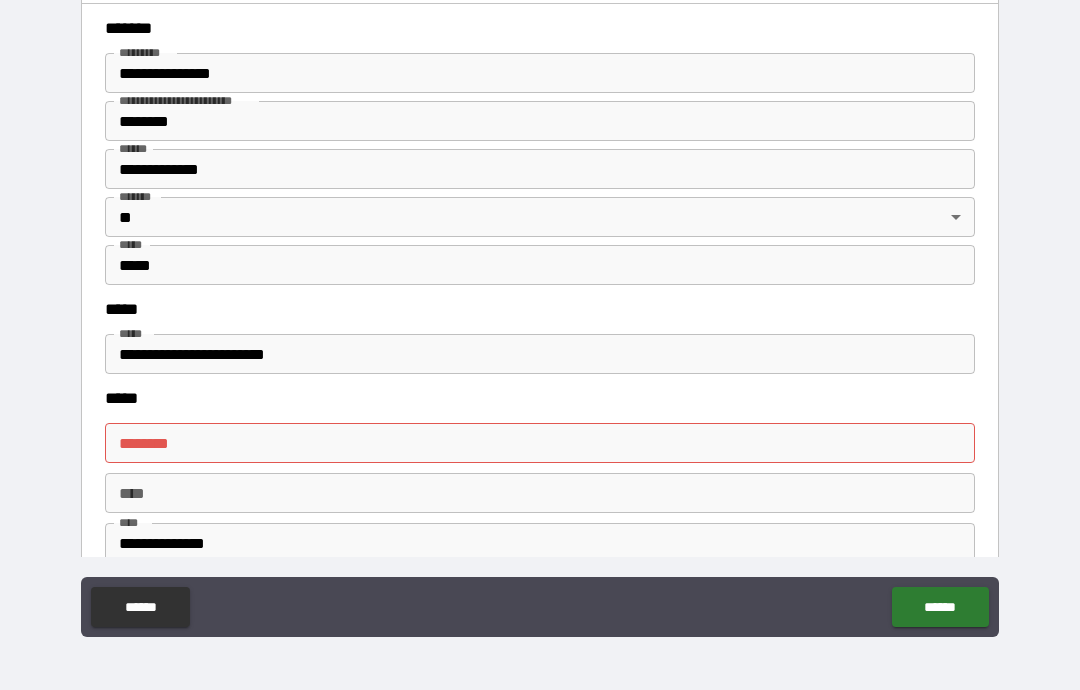 click on "******   * ******   *" at bounding box center [540, 443] 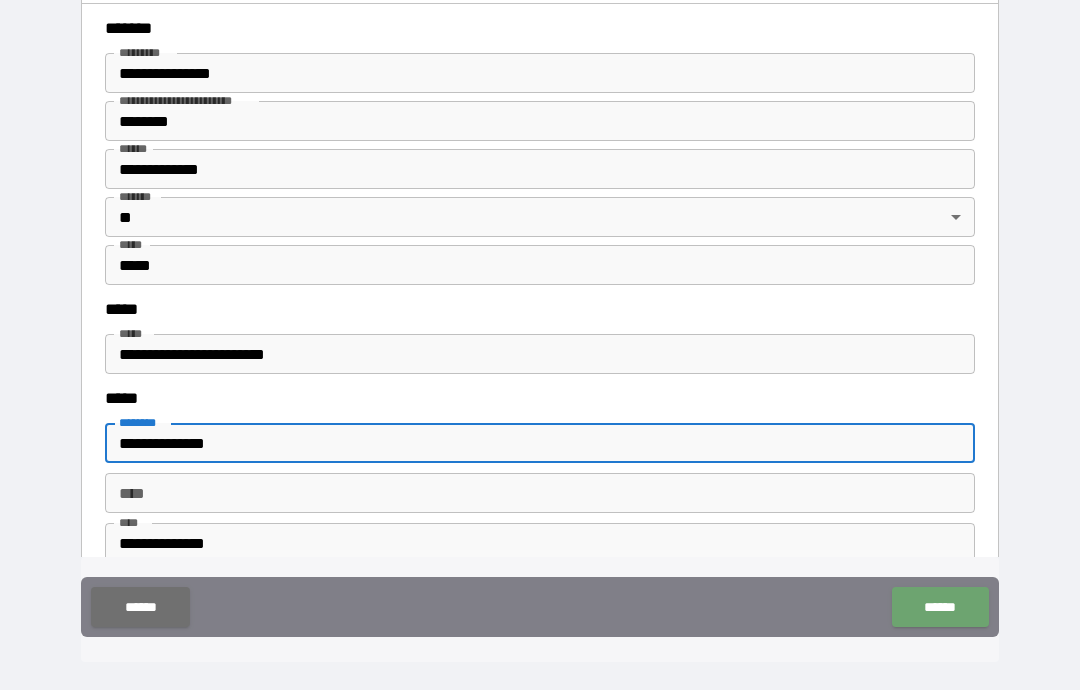 type on "**********" 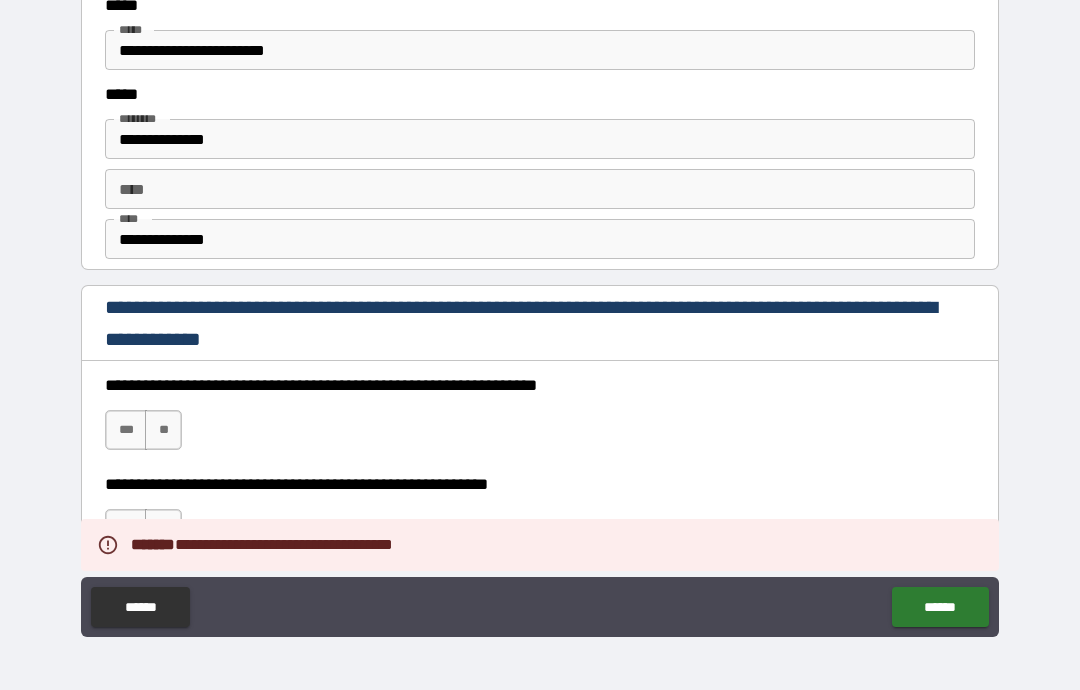 scroll, scrollTop: 2591, scrollLeft: 0, axis: vertical 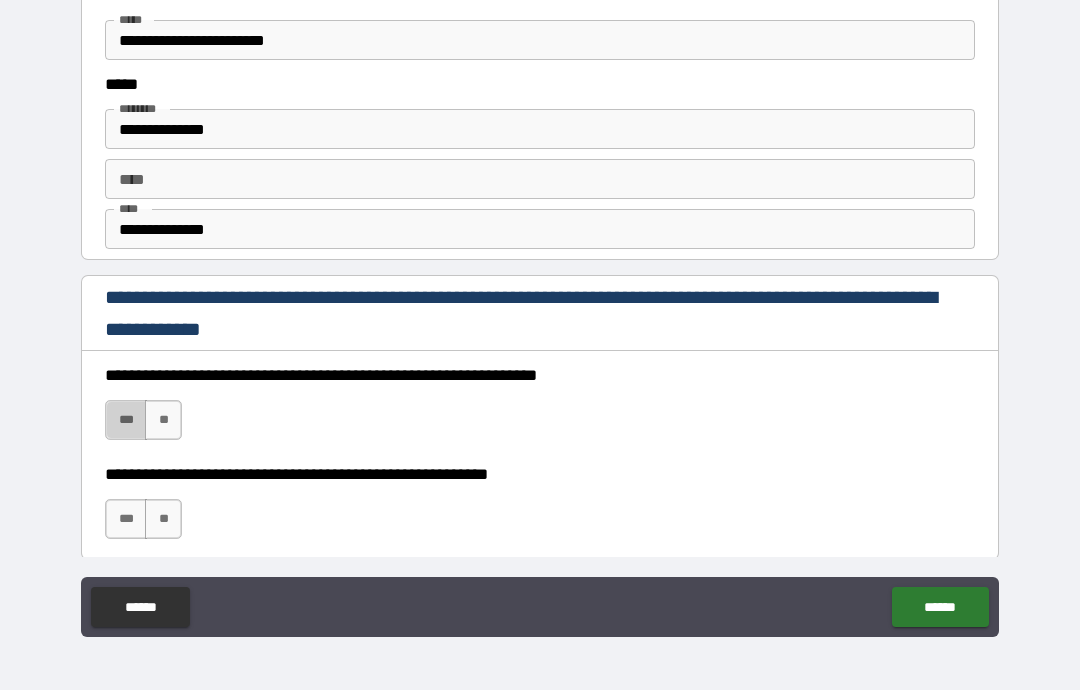 click on "***" at bounding box center (126, 420) 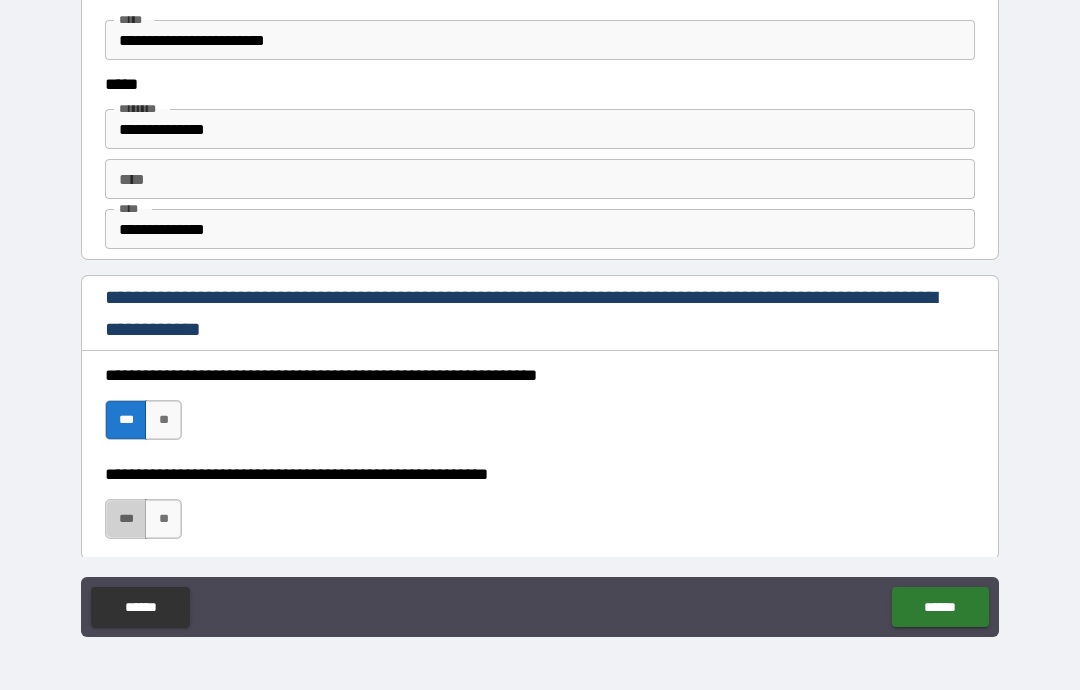 click on "***" at bounding box center (126, 519) 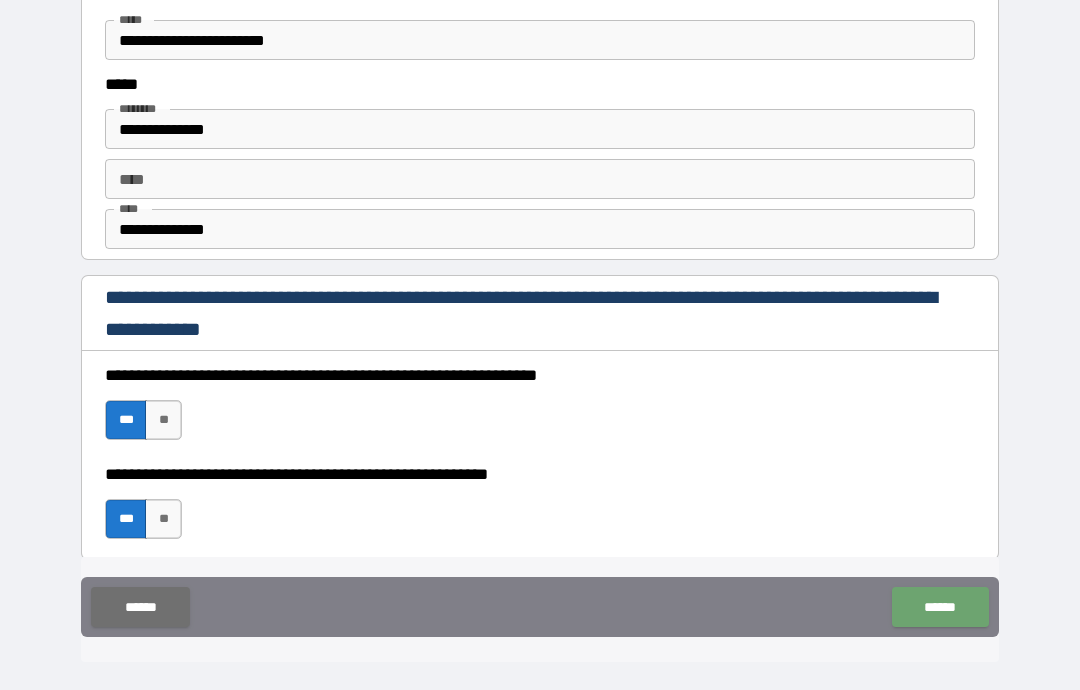 click on "******" at bounding box center [940, 607] 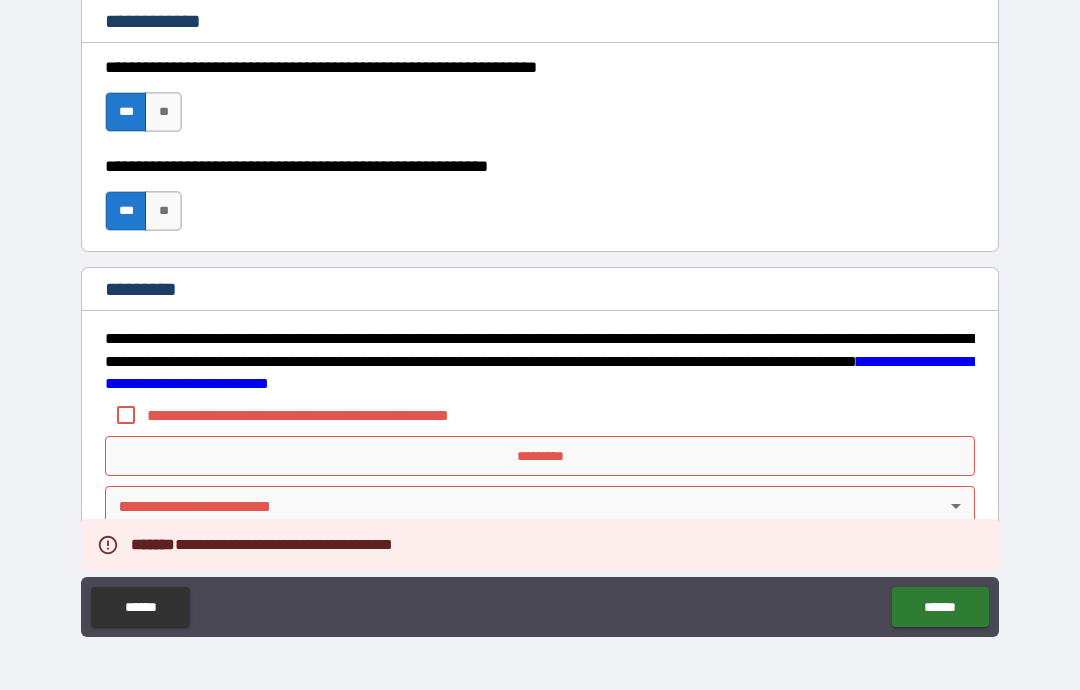 scroll, scrollTop: 2899, scrollLeft: 0, axis: vertical 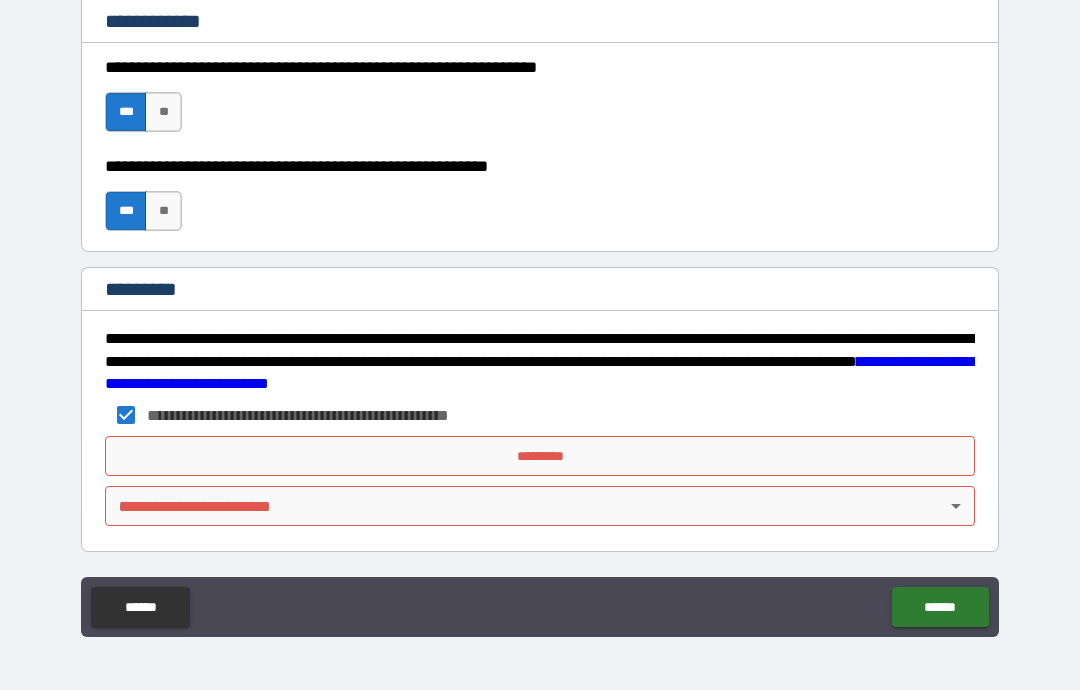click on "*********" at bounding box center [540, 456] 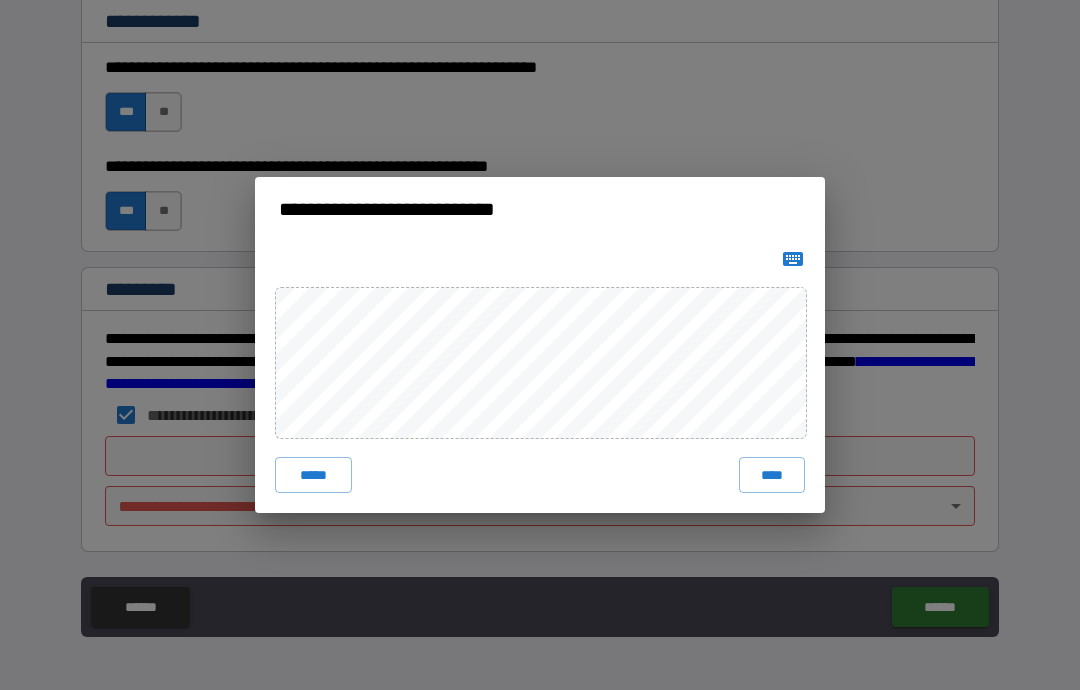 click on "****" at bounding box center (772, 475) 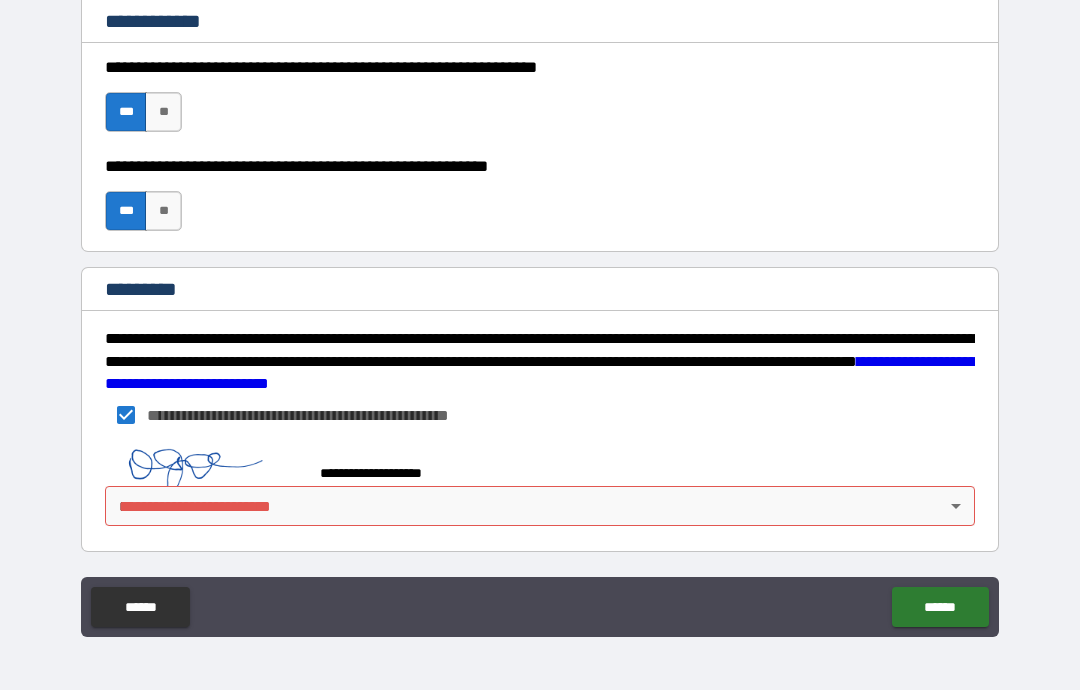 scroll, scrollTop: 2889, scrollLeft: 0, axis: vertical 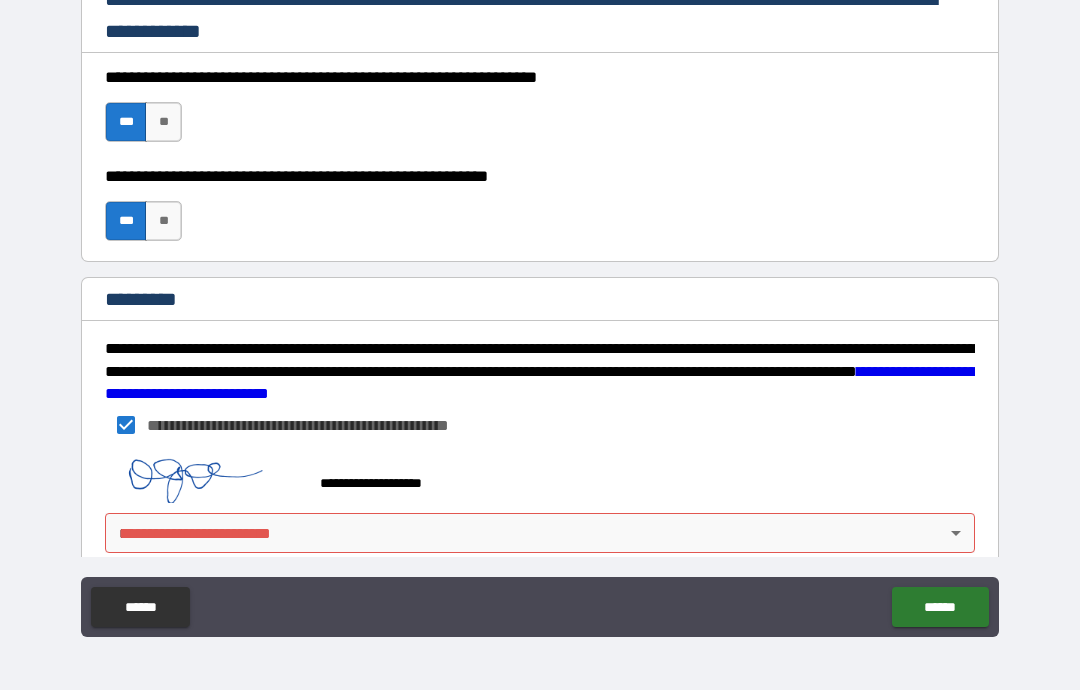 click on "**********" at bounding box center (540, 305) 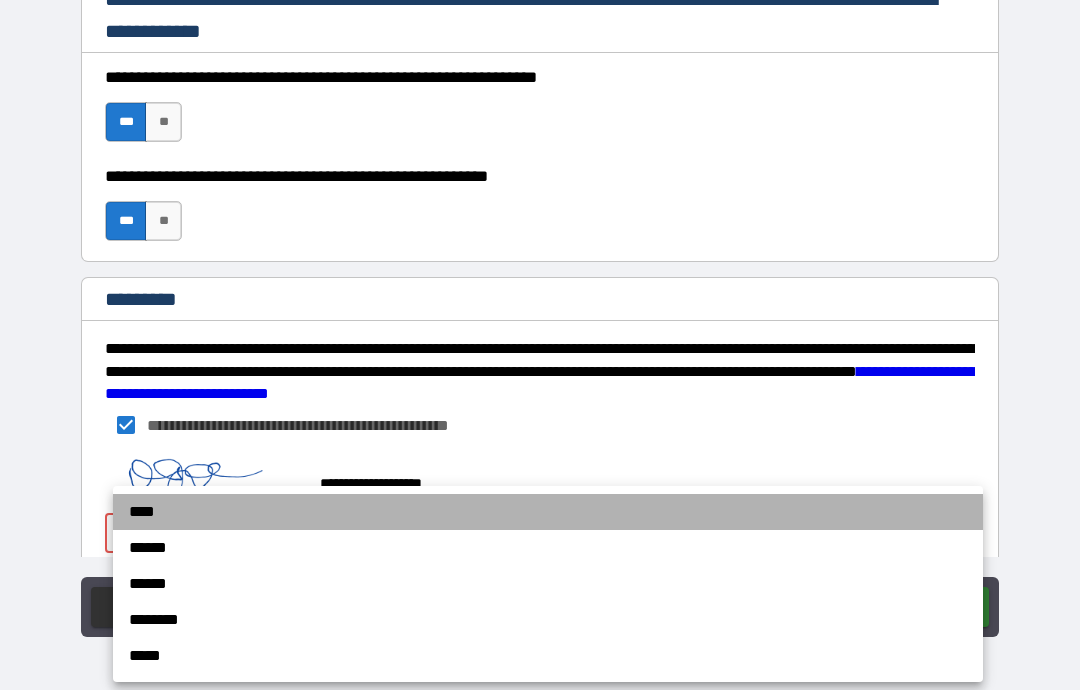 click on "****" at bounding box center [548, 512] 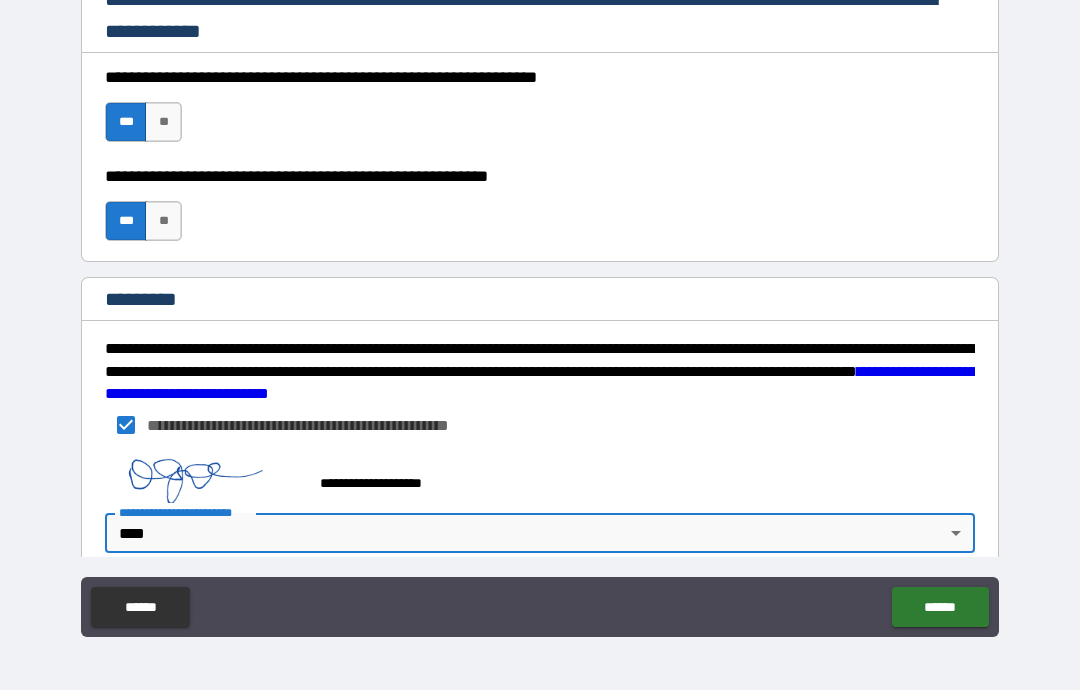 type on "*" 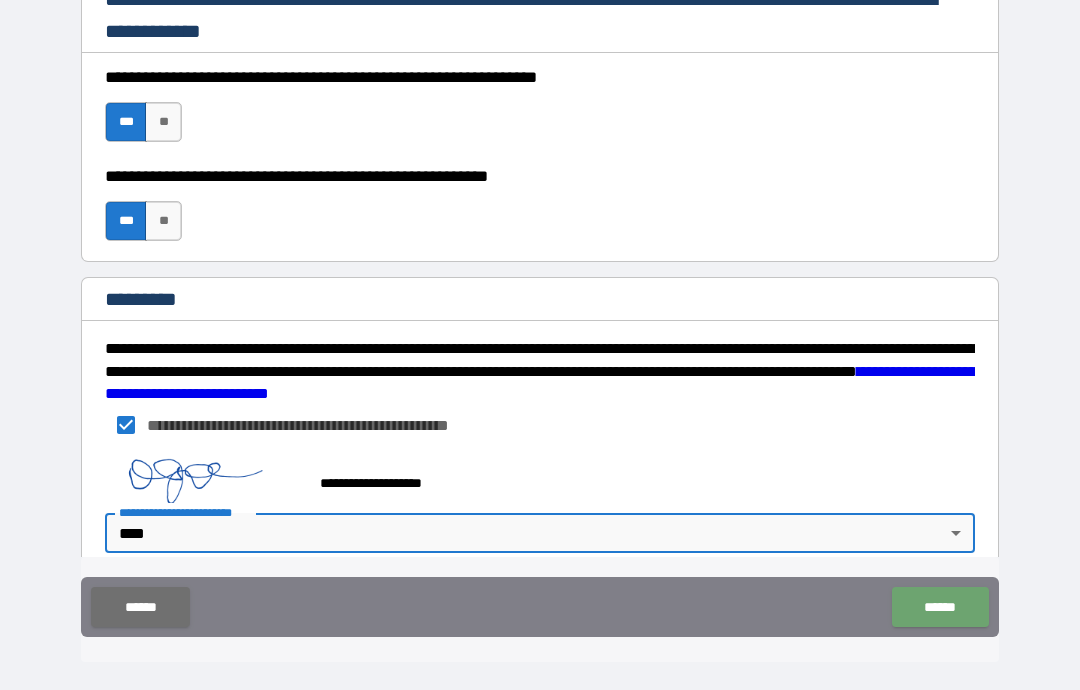 click on "******" at bounding box center [940, 607] 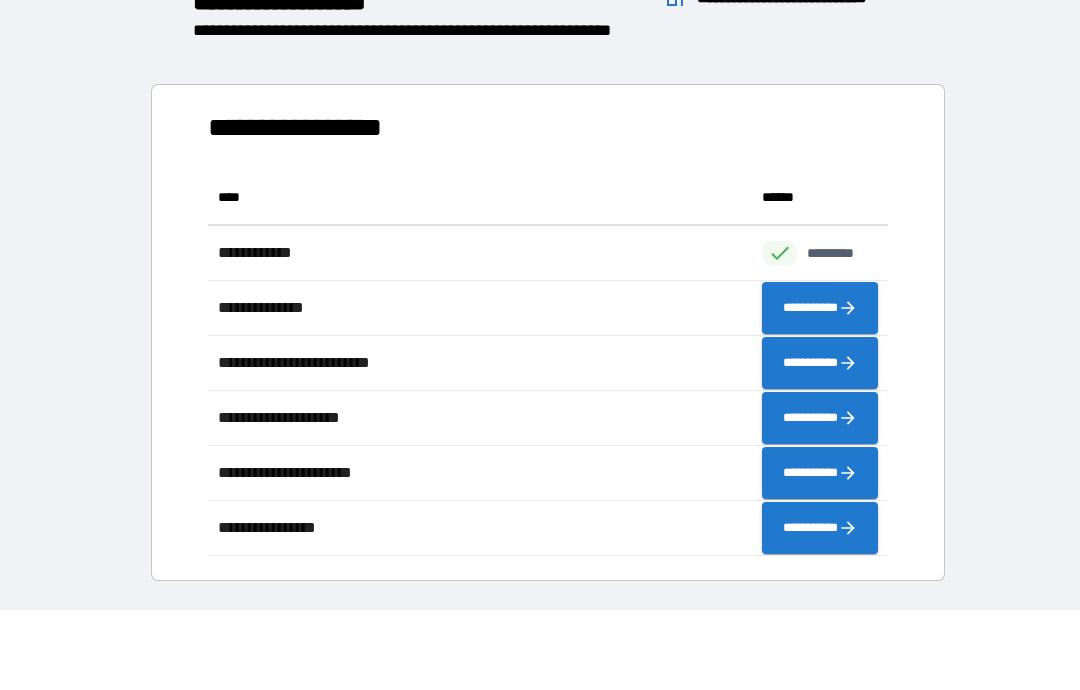 scroll, scrollTop: 386, scrollLeft: 680, axis: both 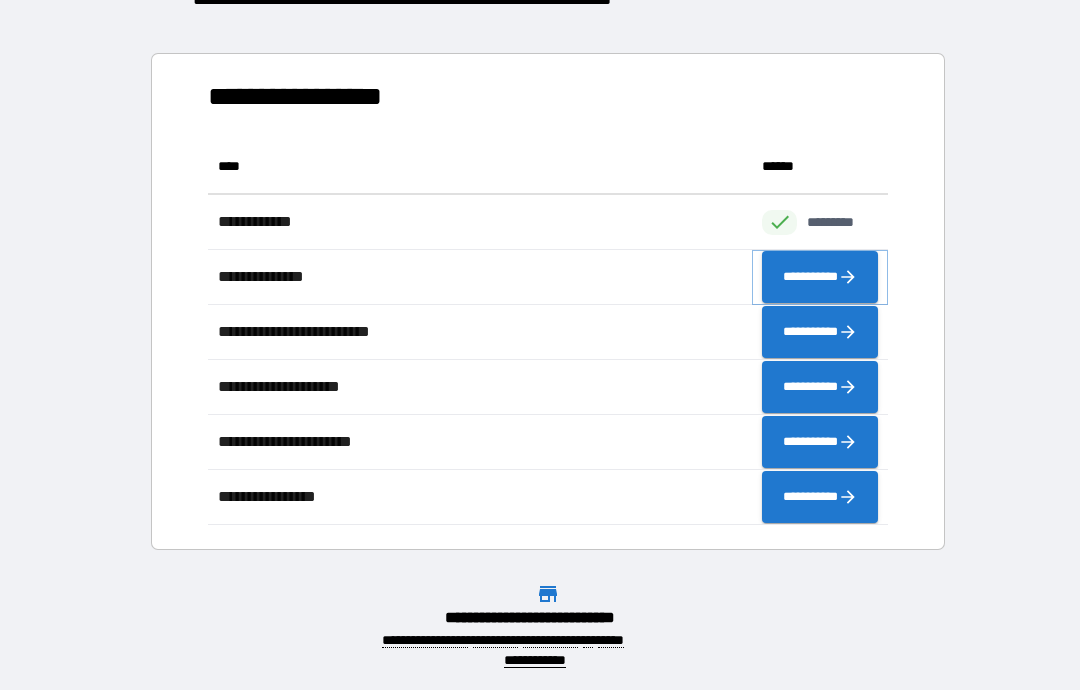 click on "**********" at bounding box center [820, 277] 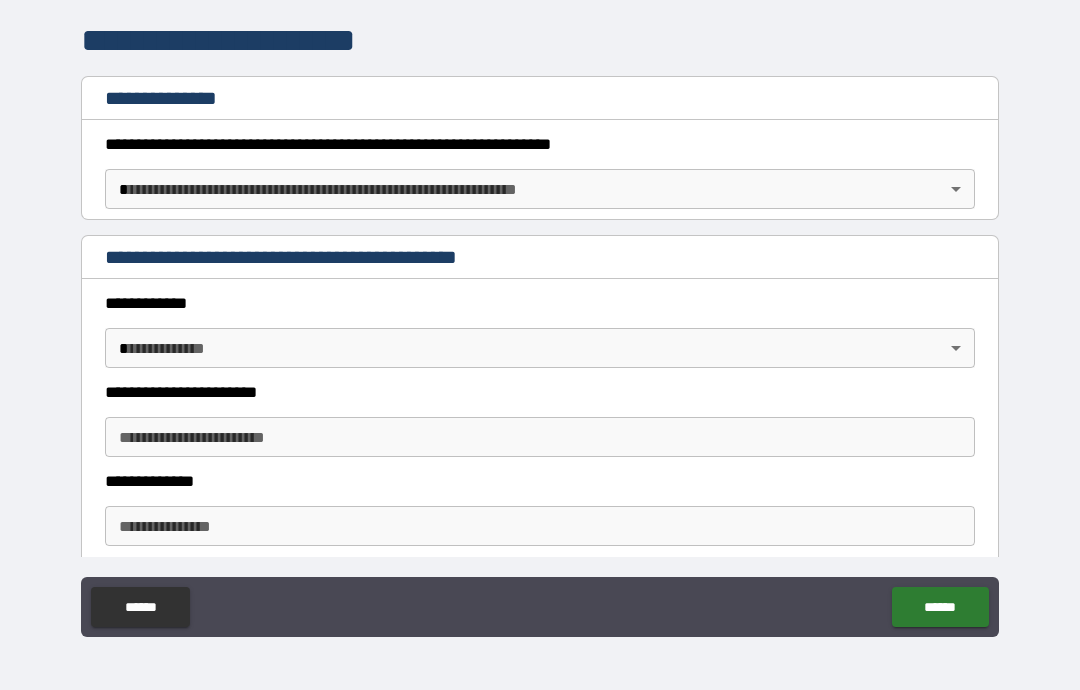 scroll, scrollTop: 230, scrollLeft: 0, axis: vertical 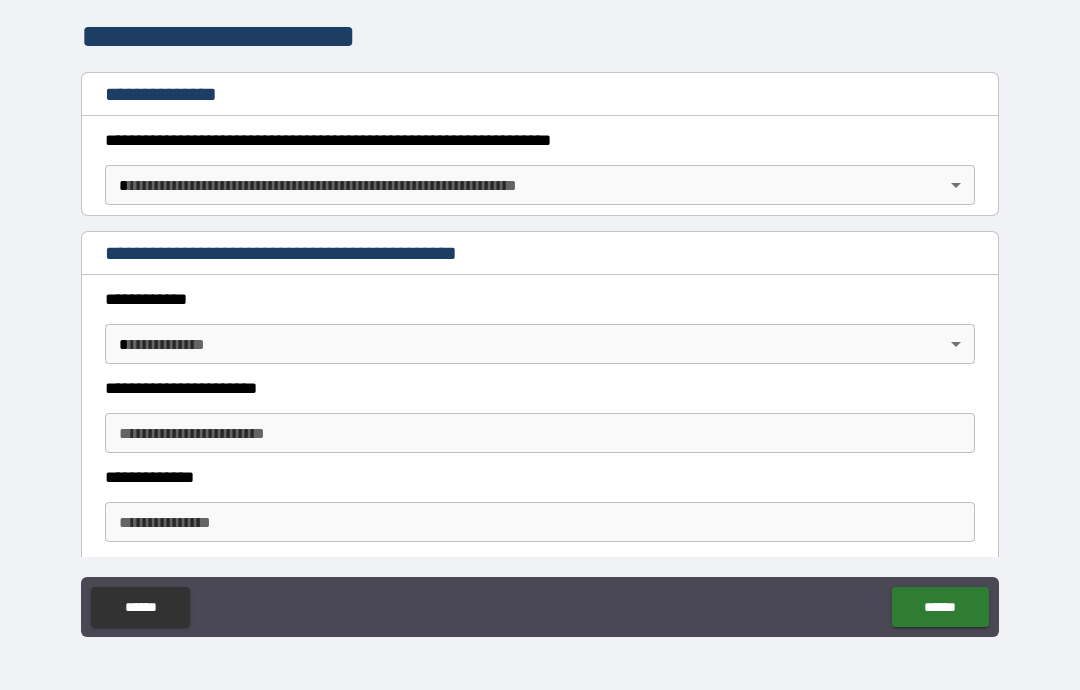 click on "**********" at bounding box center (540, 305) 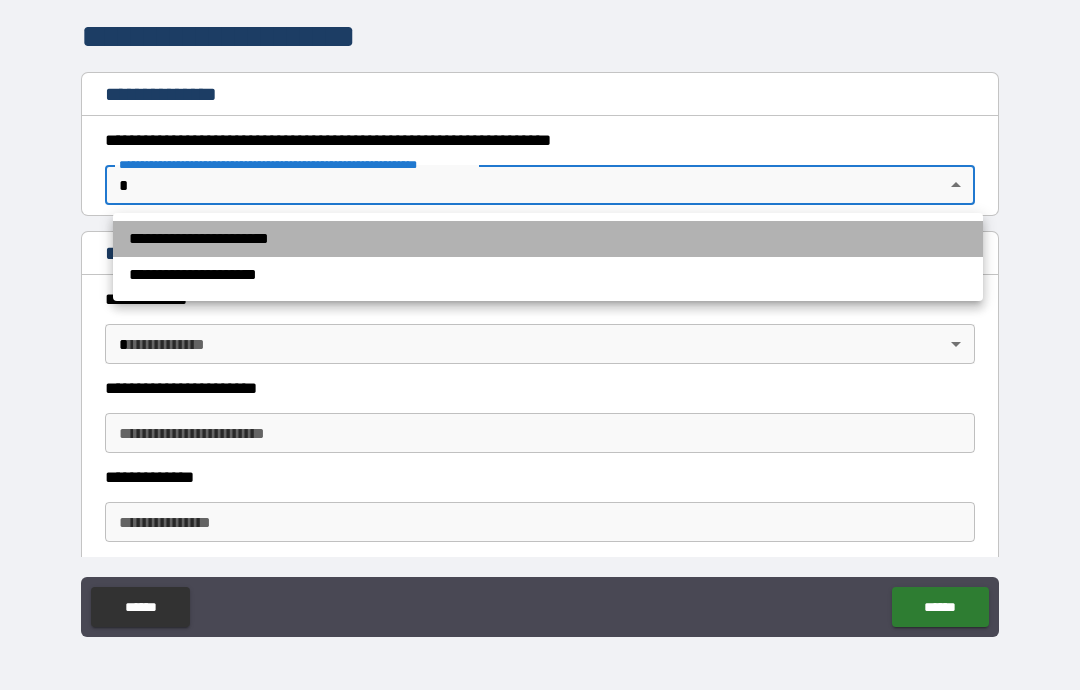 click on "**********" at bounding box center [548, 239] 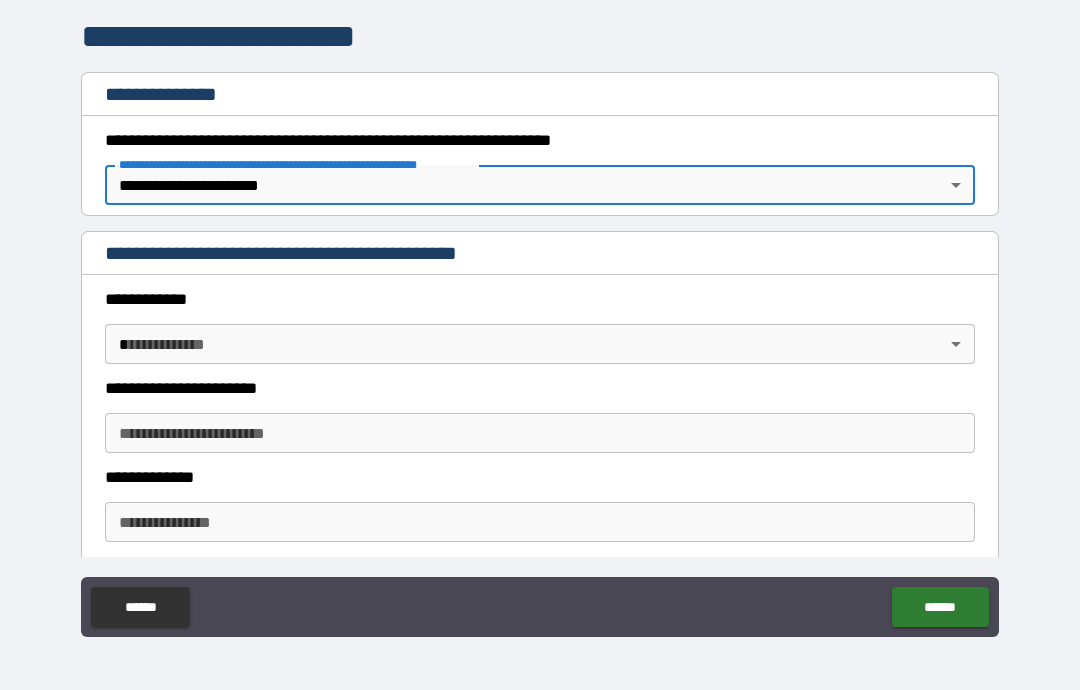 click on "**********" at bounding box center (540, 305) 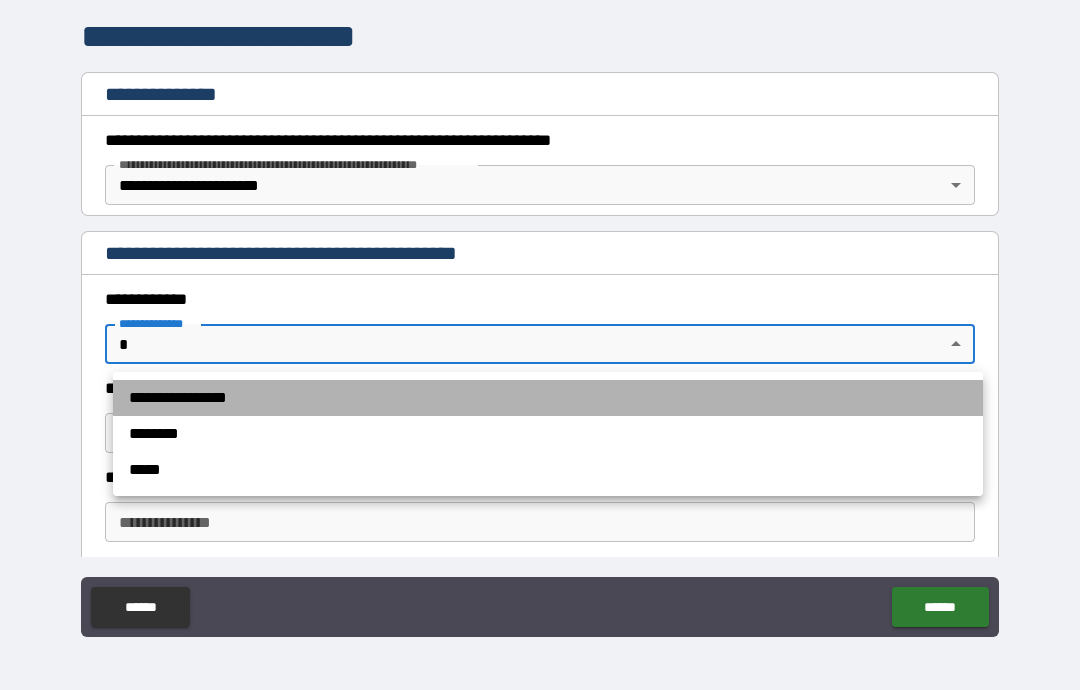click on "**********" at bounding box center [548, 398] 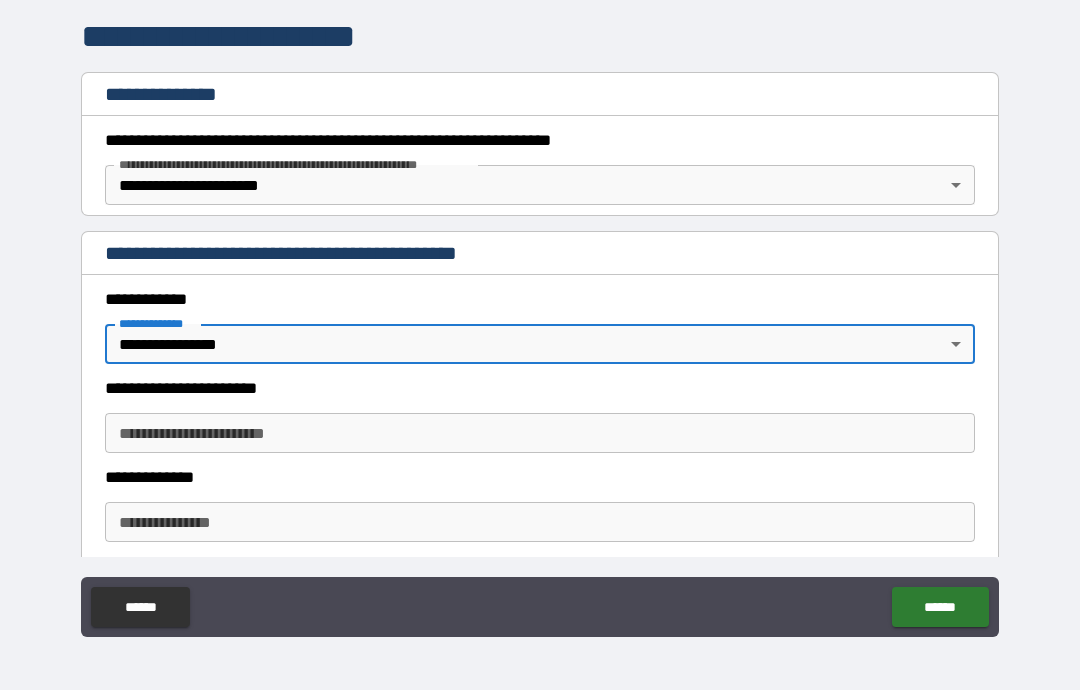 click on "**********" at bounding box center [540, 433] 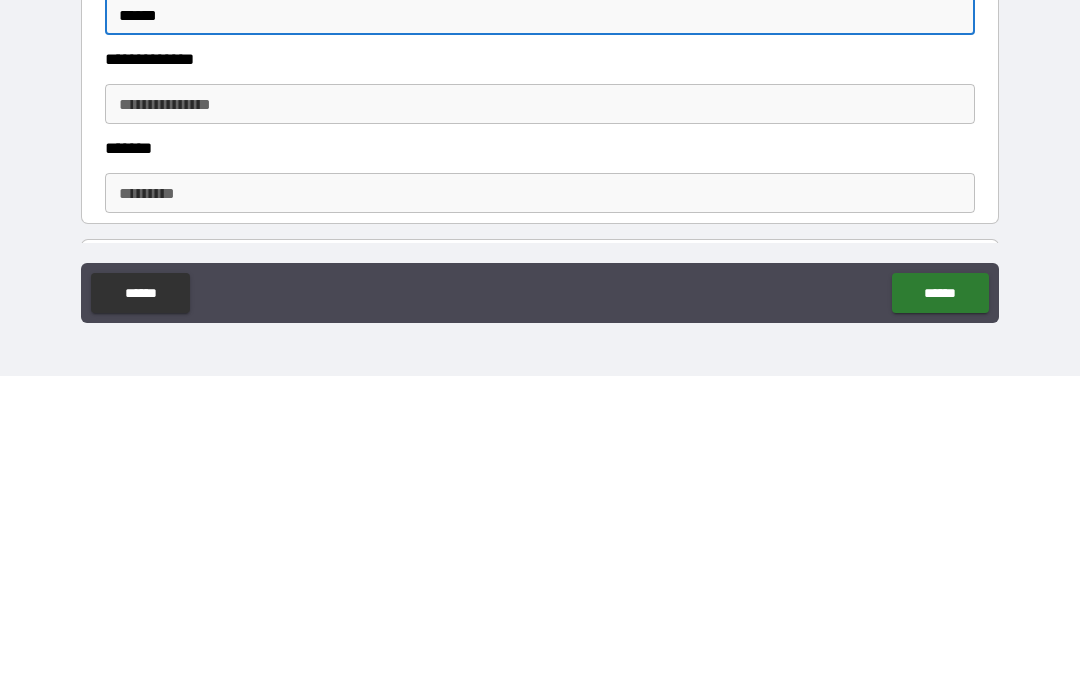 scroll, scrollTop: 333, scrollLeft: 0, axis: vertical 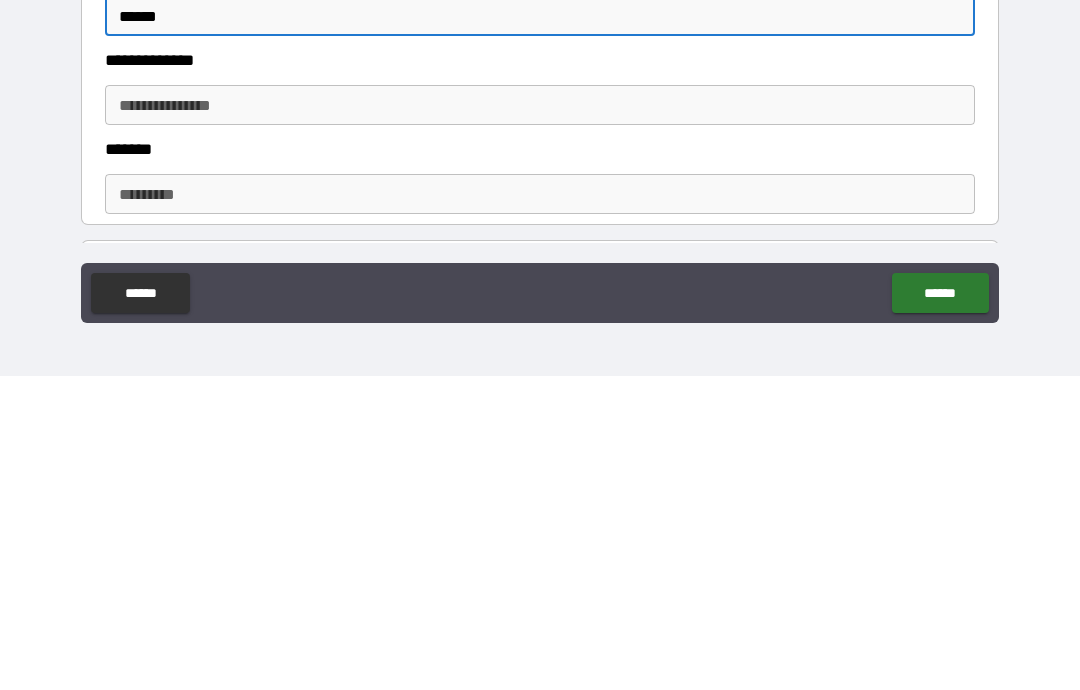 type on "******" 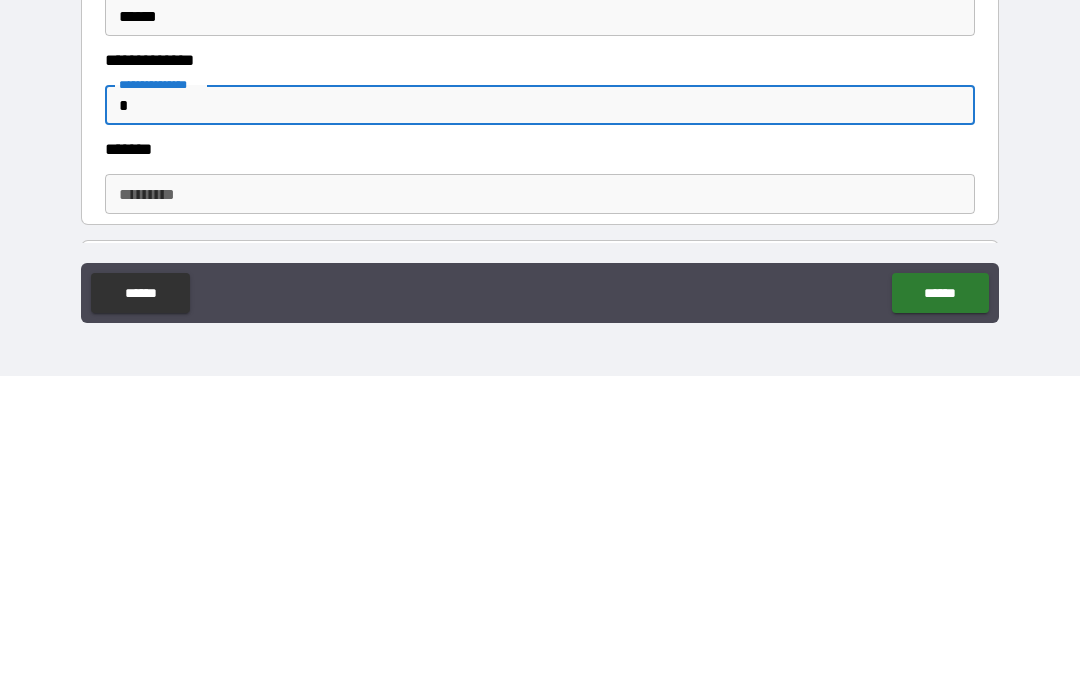 type on "*" 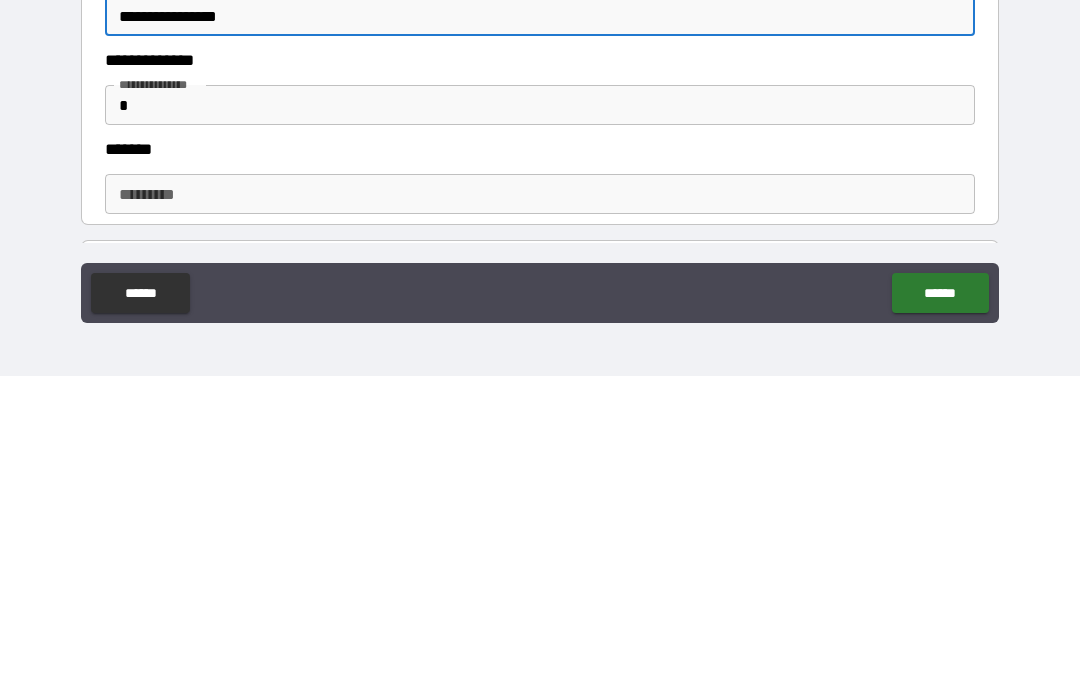 type on "**********" 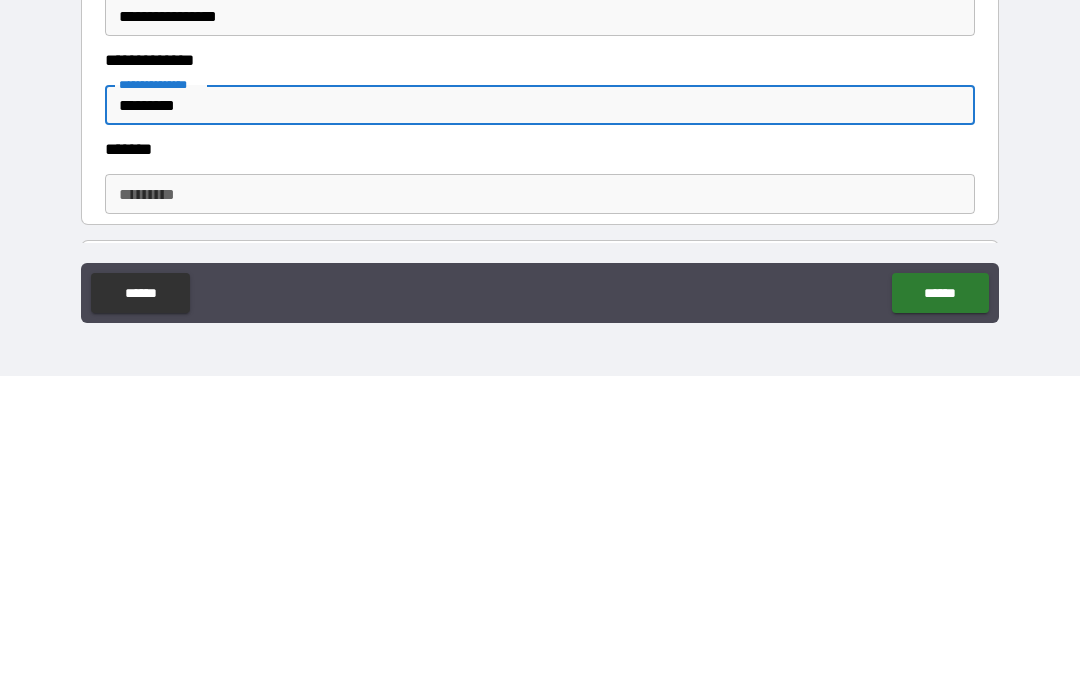 type on "*********" 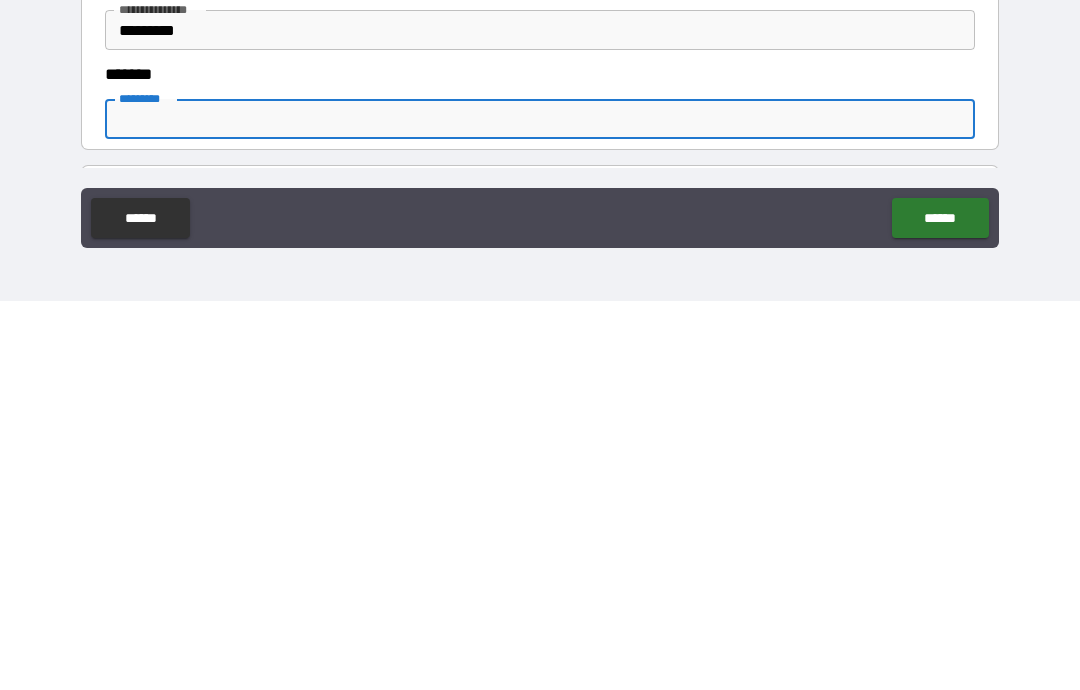 click on "******" at bounding box center [940, 607] 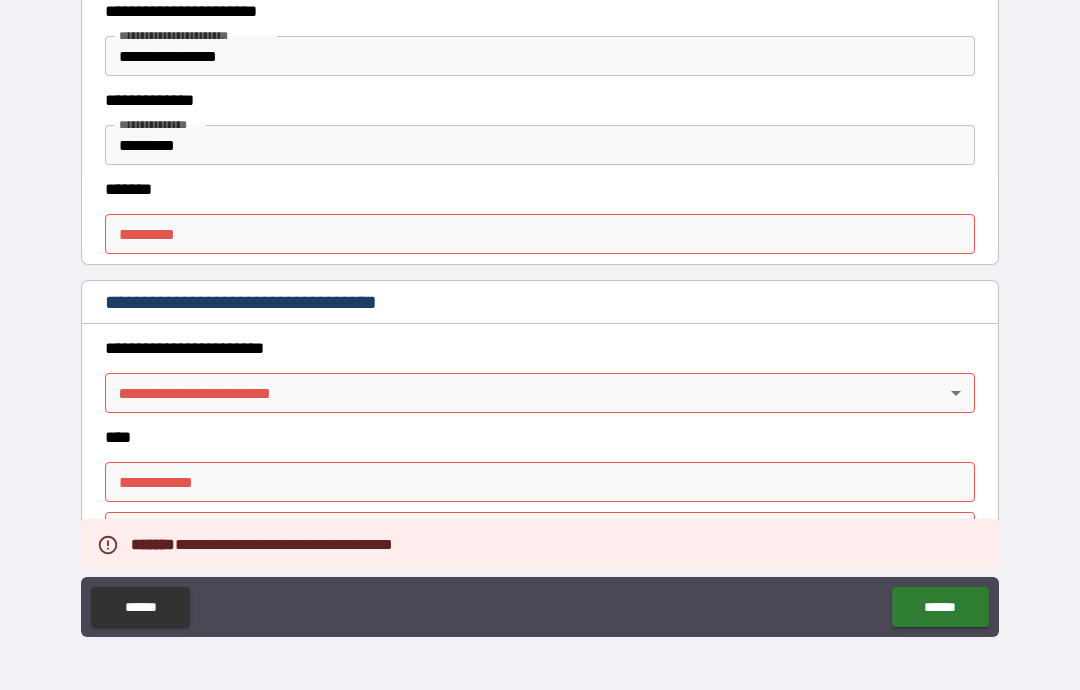scroll, scrollTop: 610, scrollLeft: 0, axis: vertical 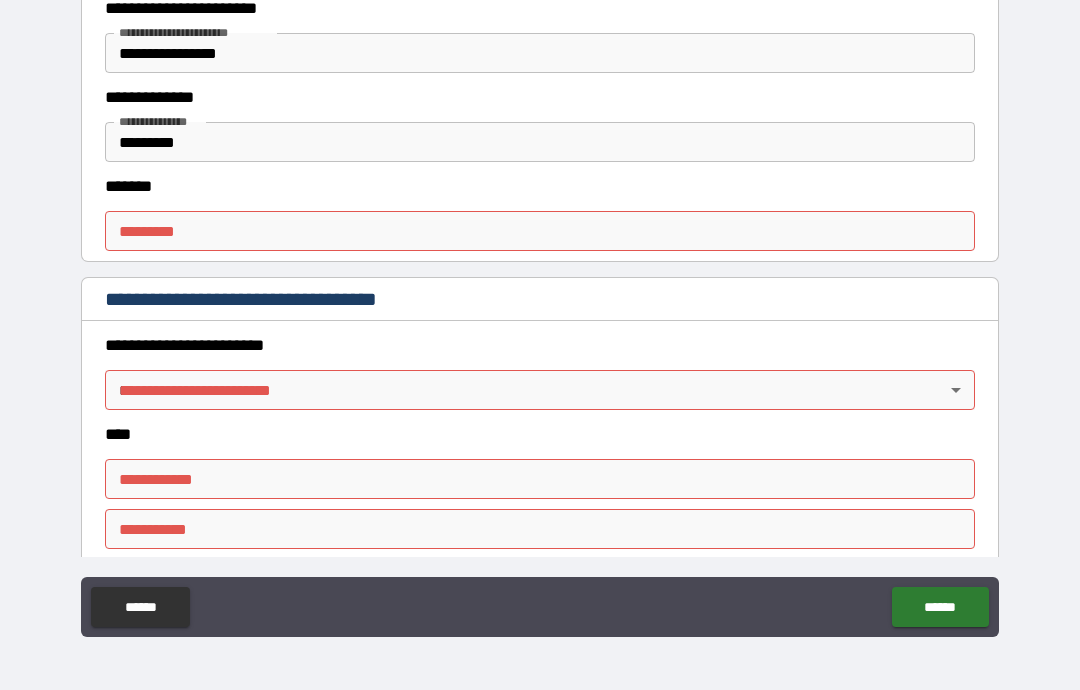 click on "**********" at bounding box center (540, 305) 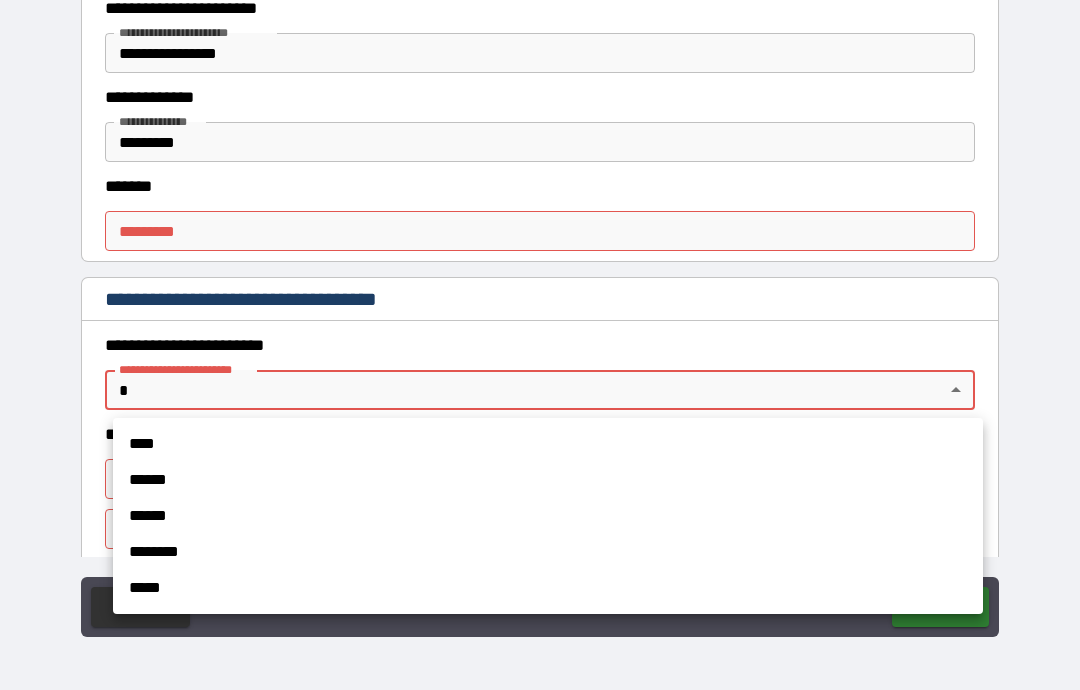 click on "****" at bounding box center (548, 444) 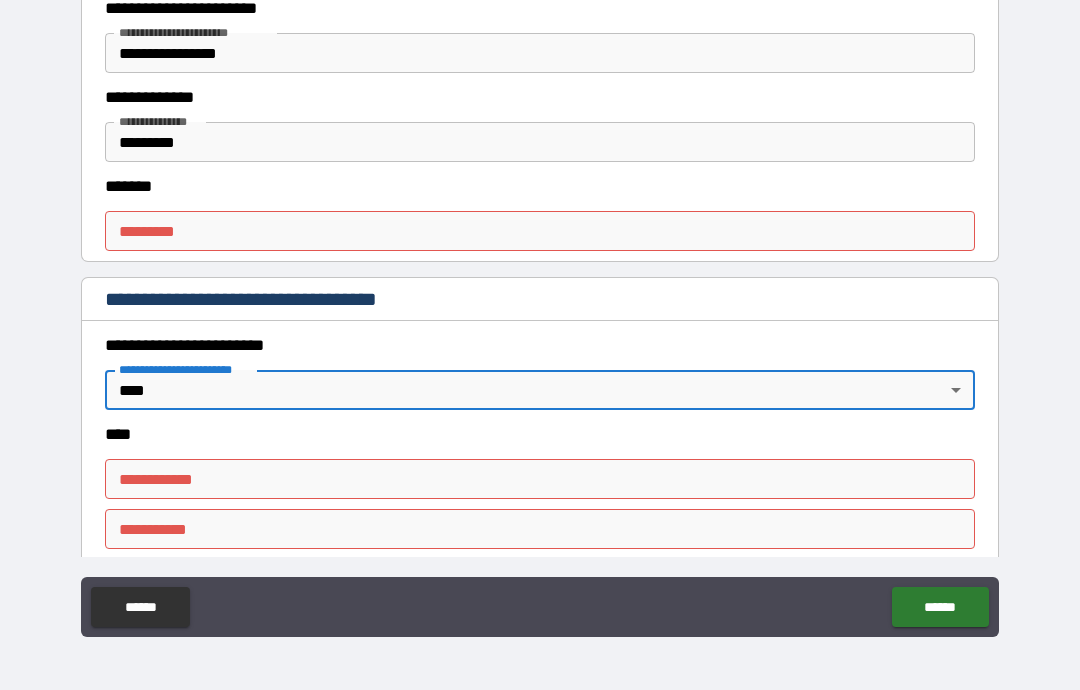 click on "*******   * *******   *" at bounding box center (540, 231) 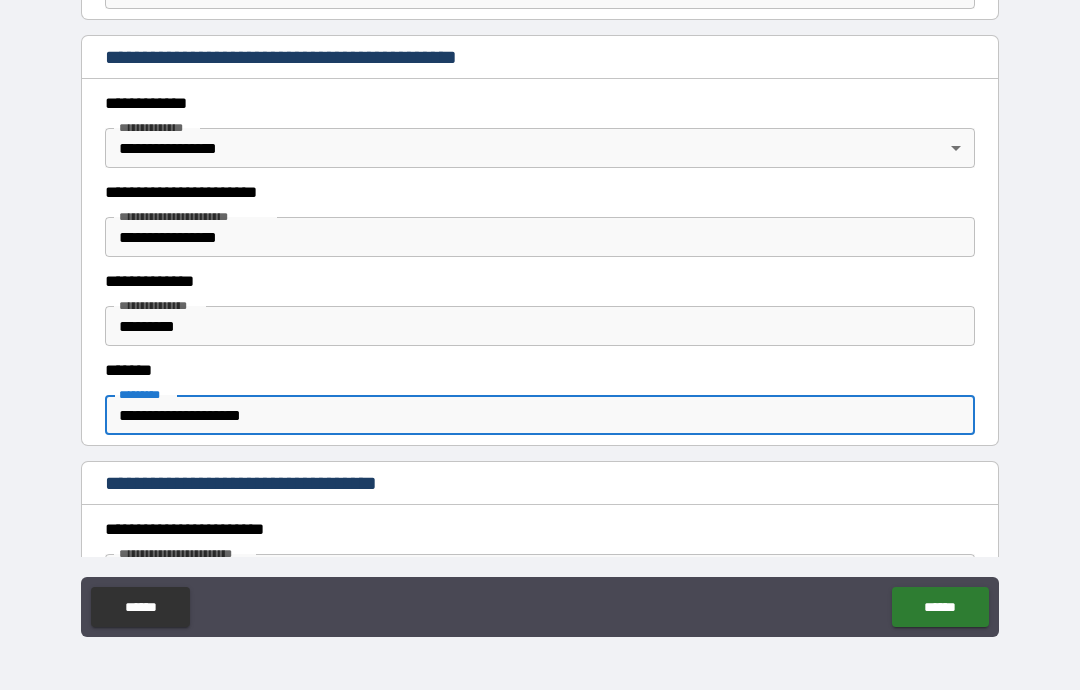 scroll, scrollTop: 425, scrollLeft: 0, axis: vertical 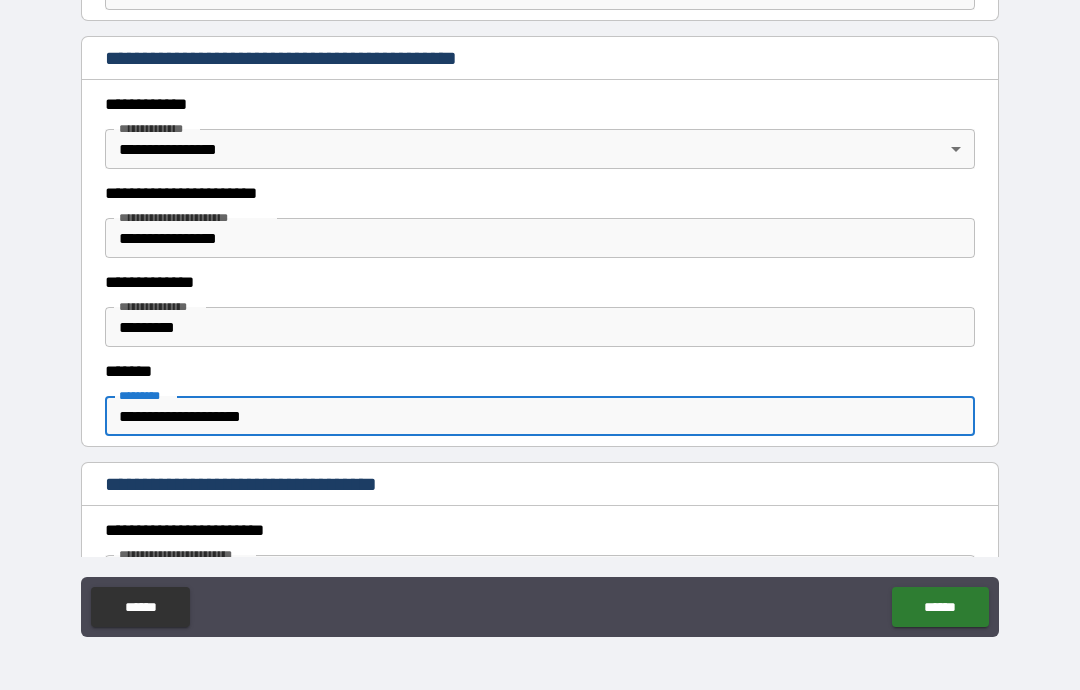 type on "**********" 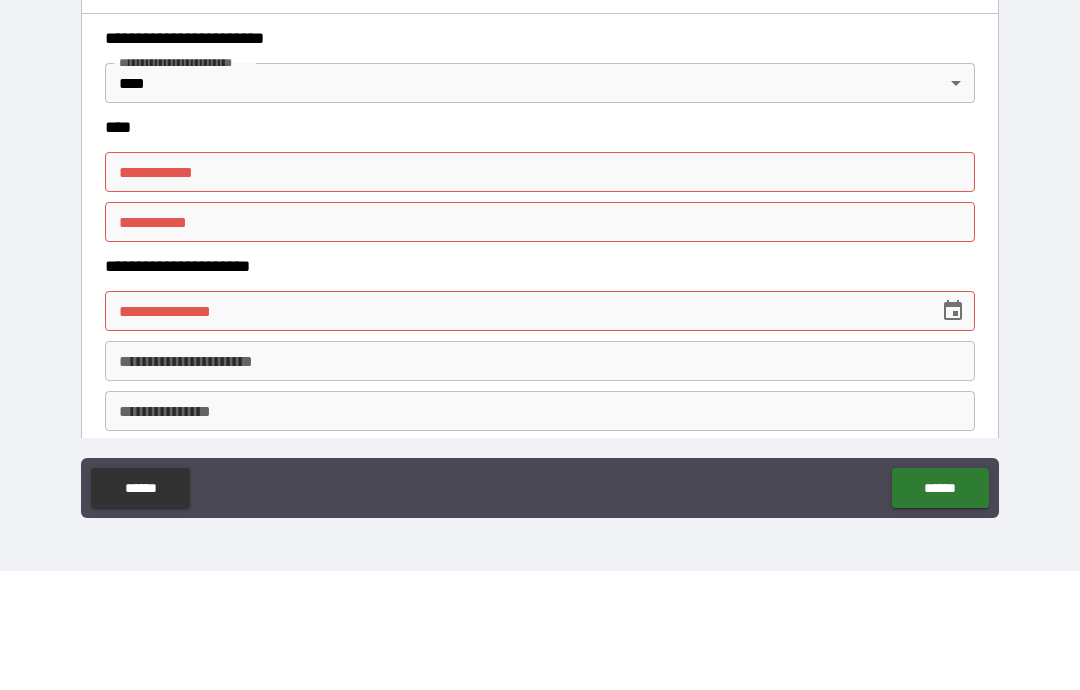 scroll, scrollTop: 826, scrollLeft: 0, axis: vertical 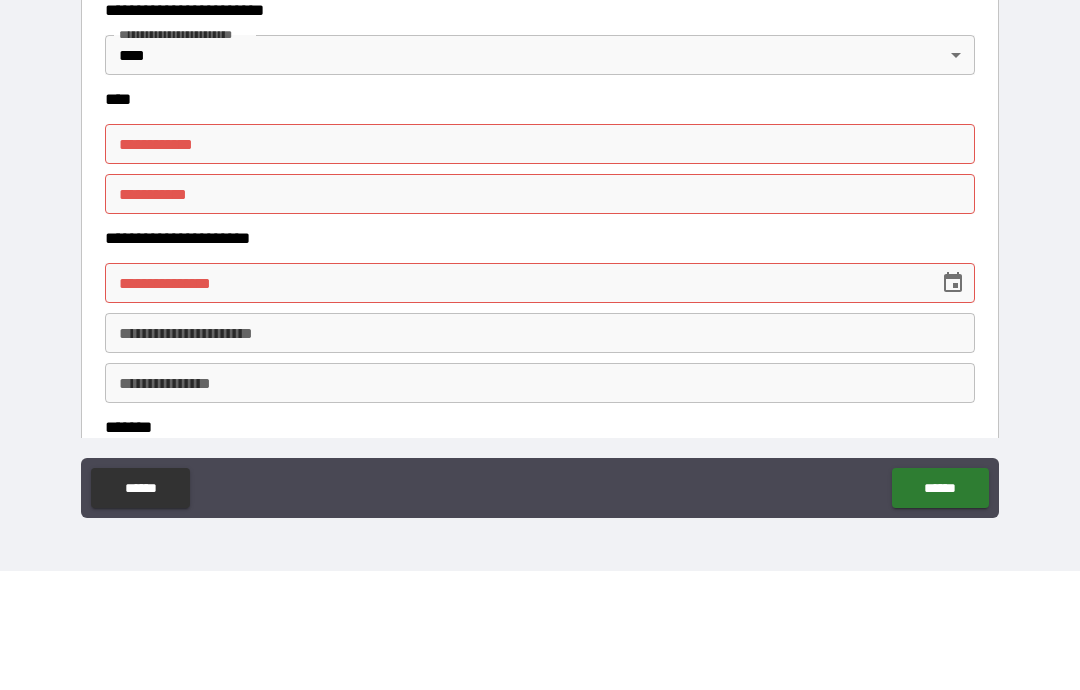 type on "******" 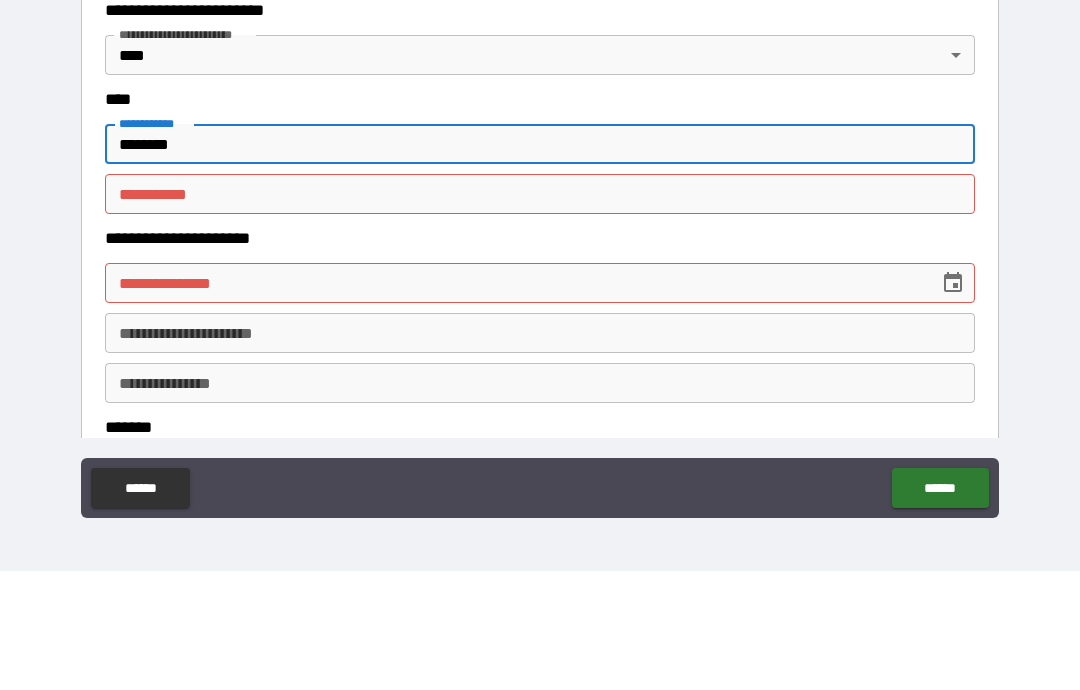 type on "*******" 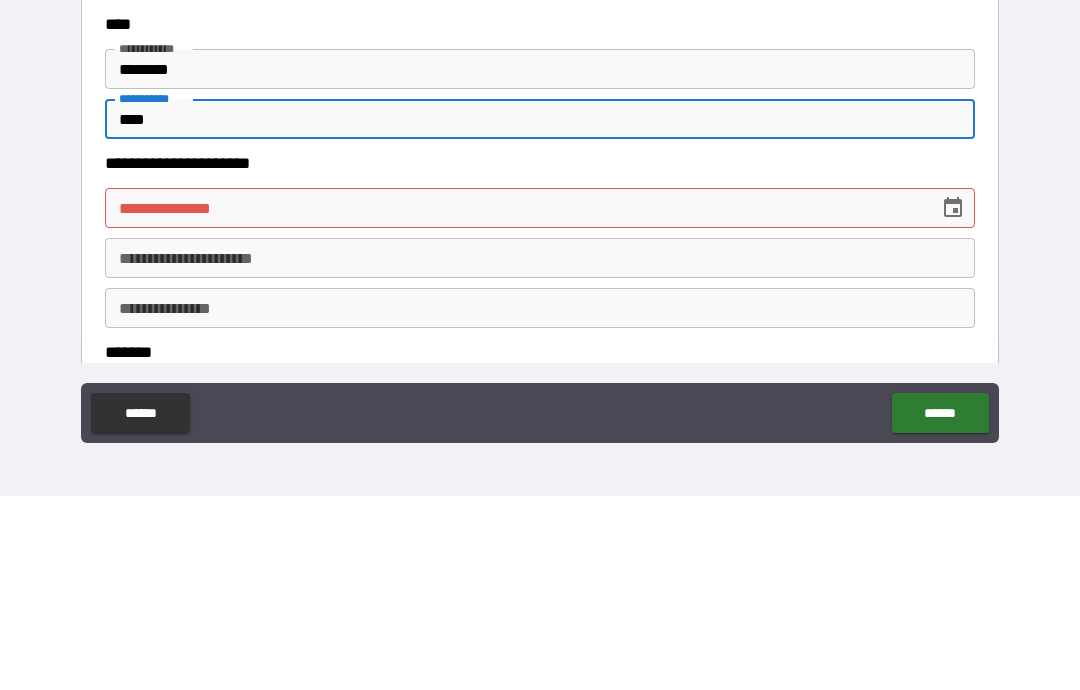 type on "****" 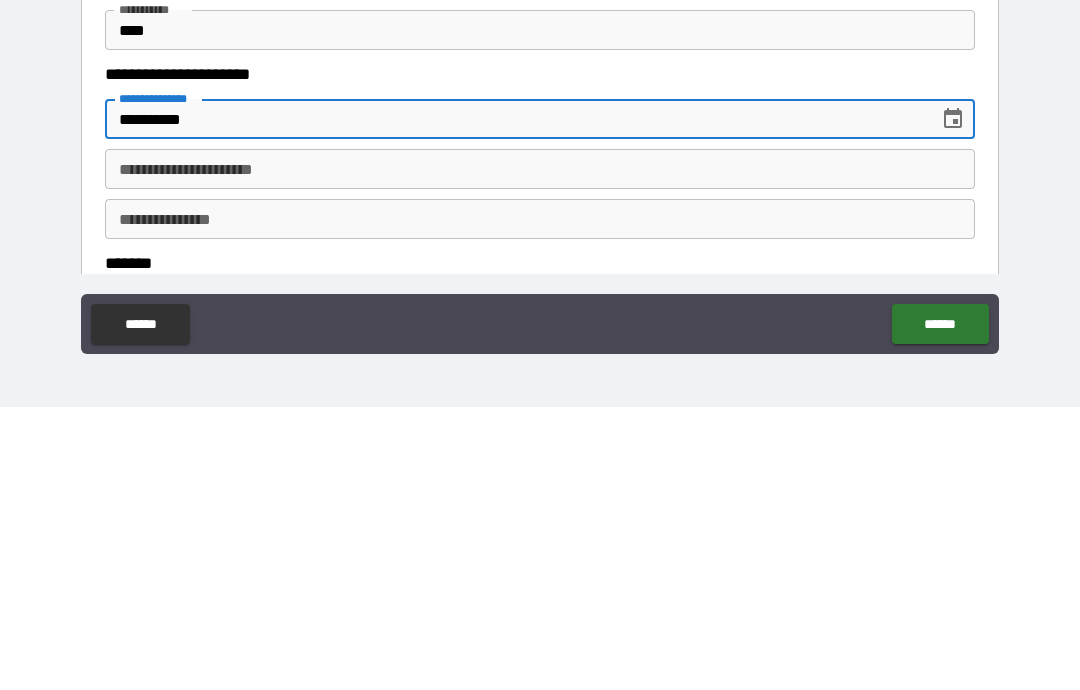 type on "**********" 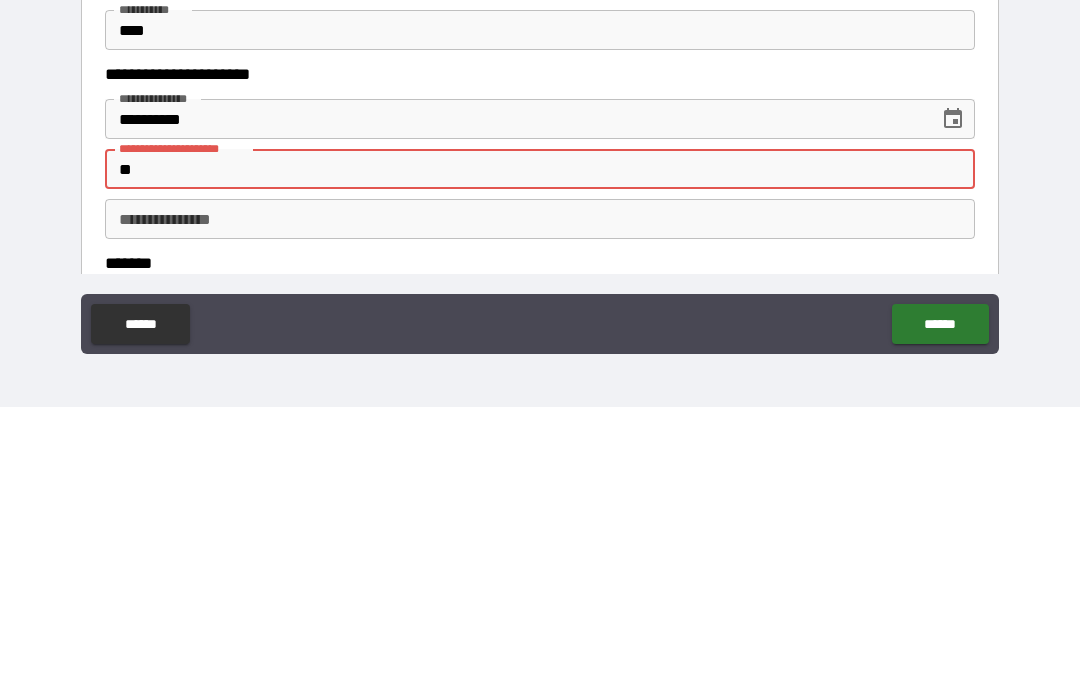 type on "*" 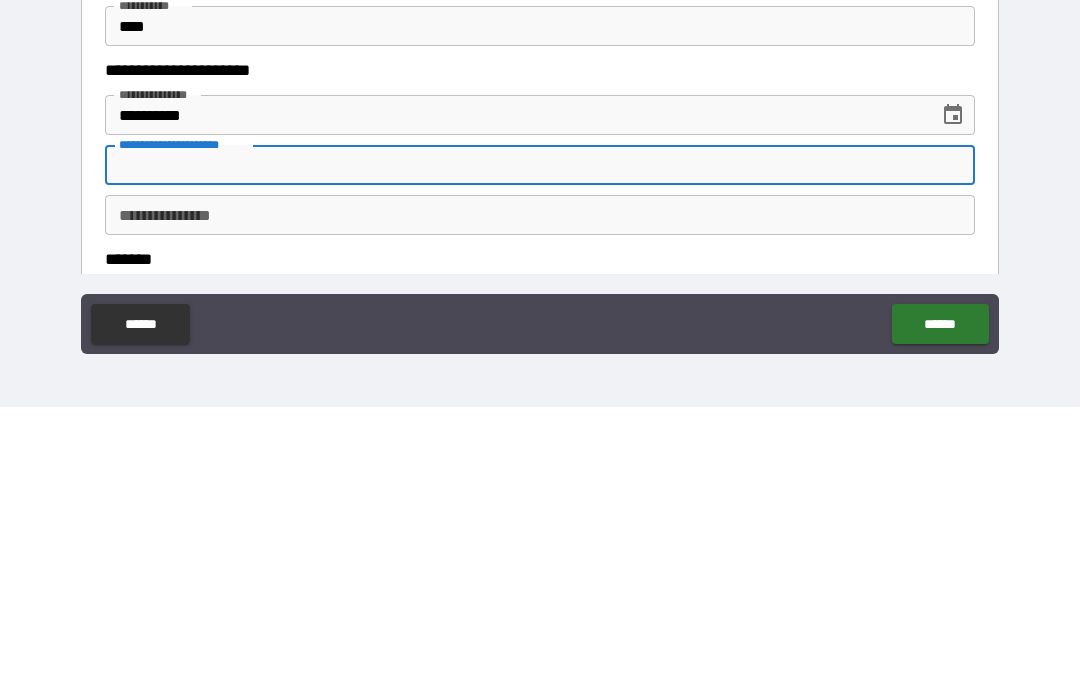 scroll, scrollTop: 831, scrollLeft: 0, axis: vertical 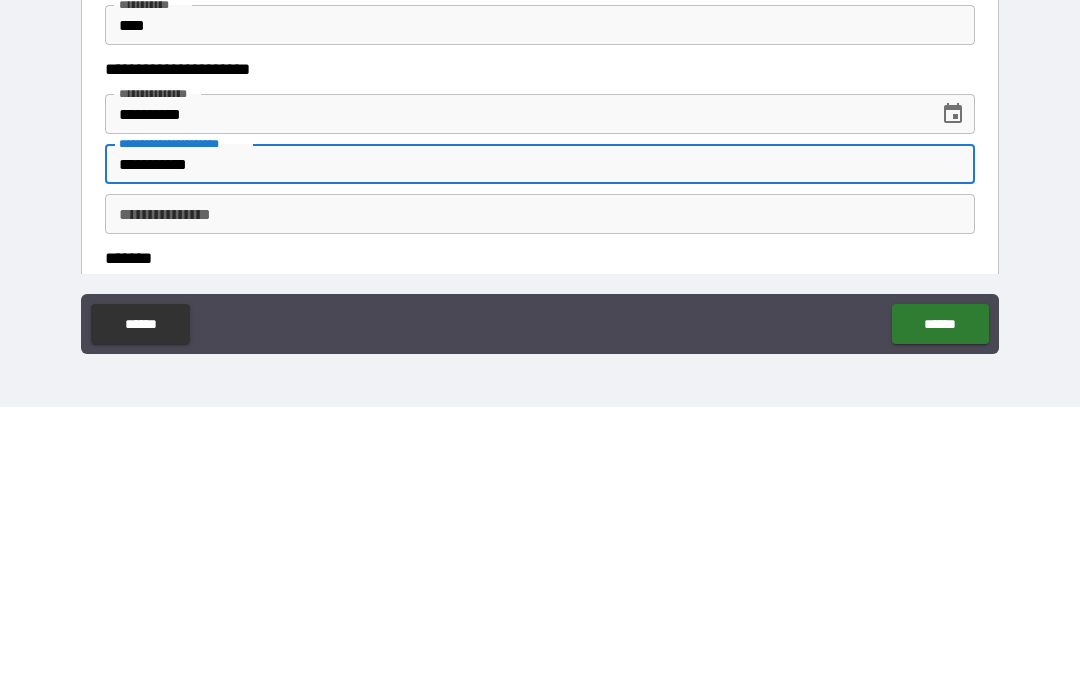 type on "**********" 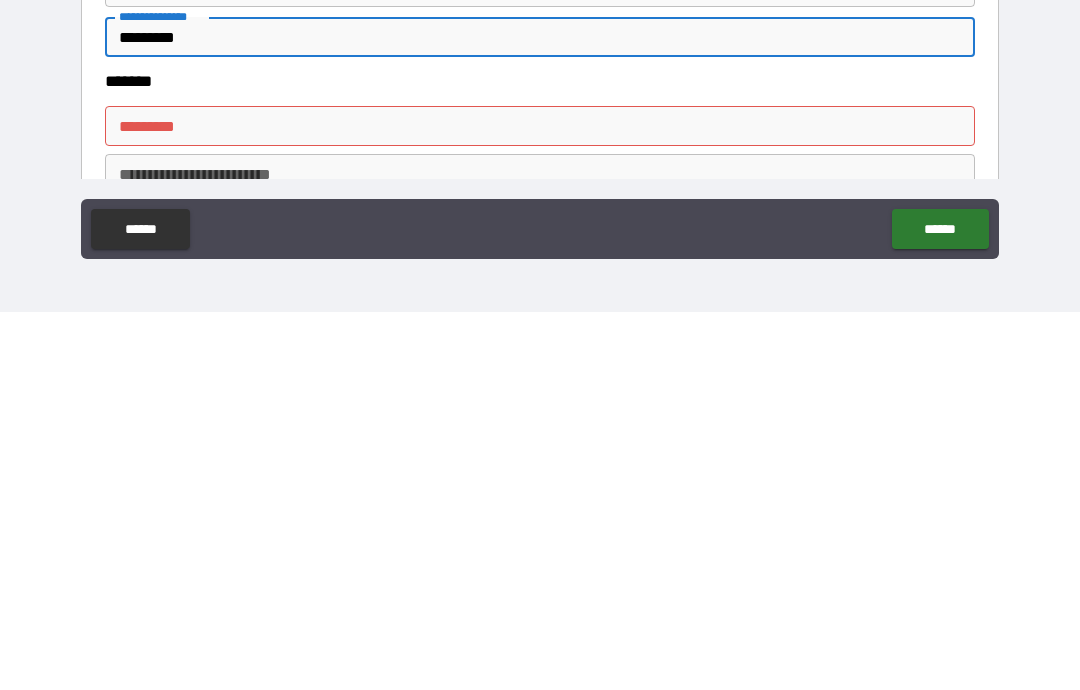 scroll, scrollTop: 931, scrollLeft: 0, axis: vertical 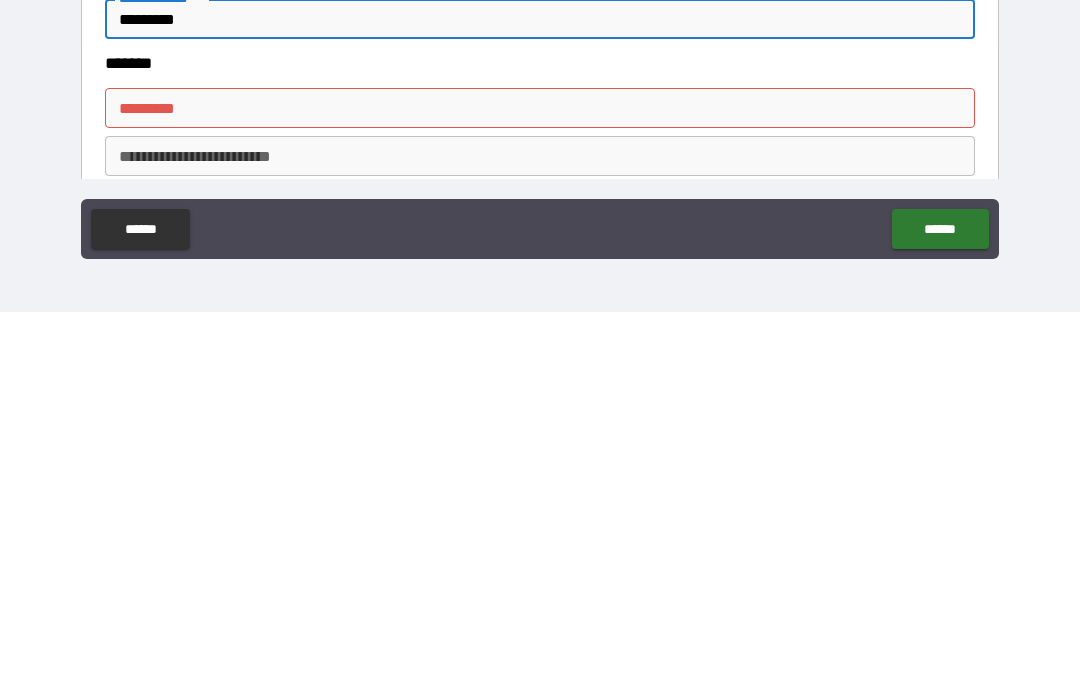 type on "*********" 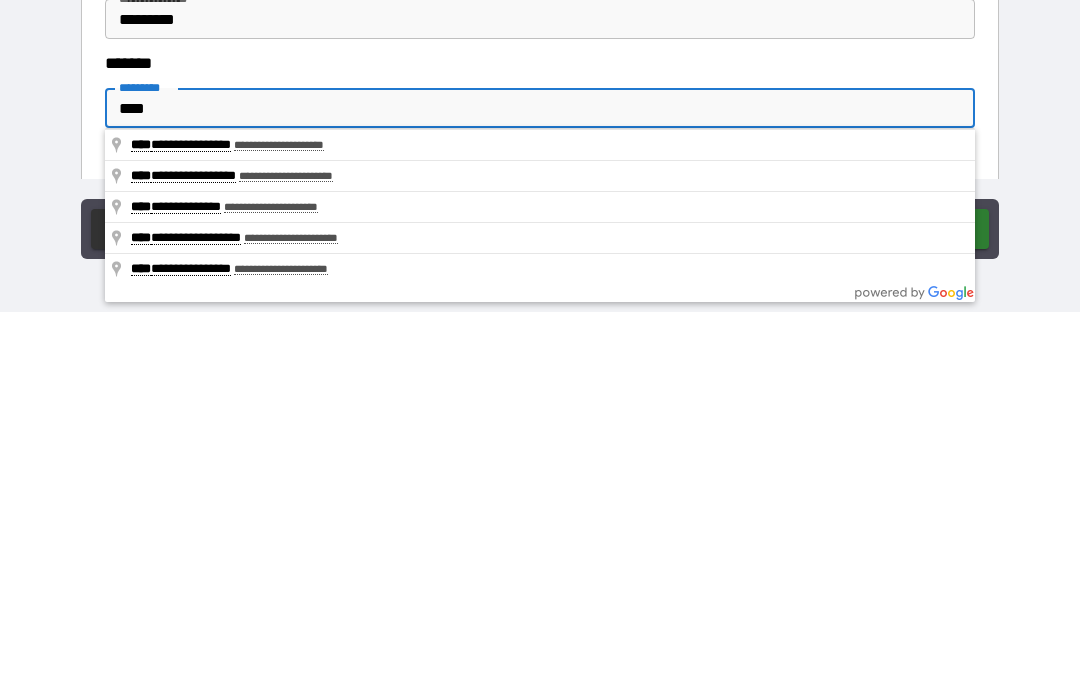 type on "**********" 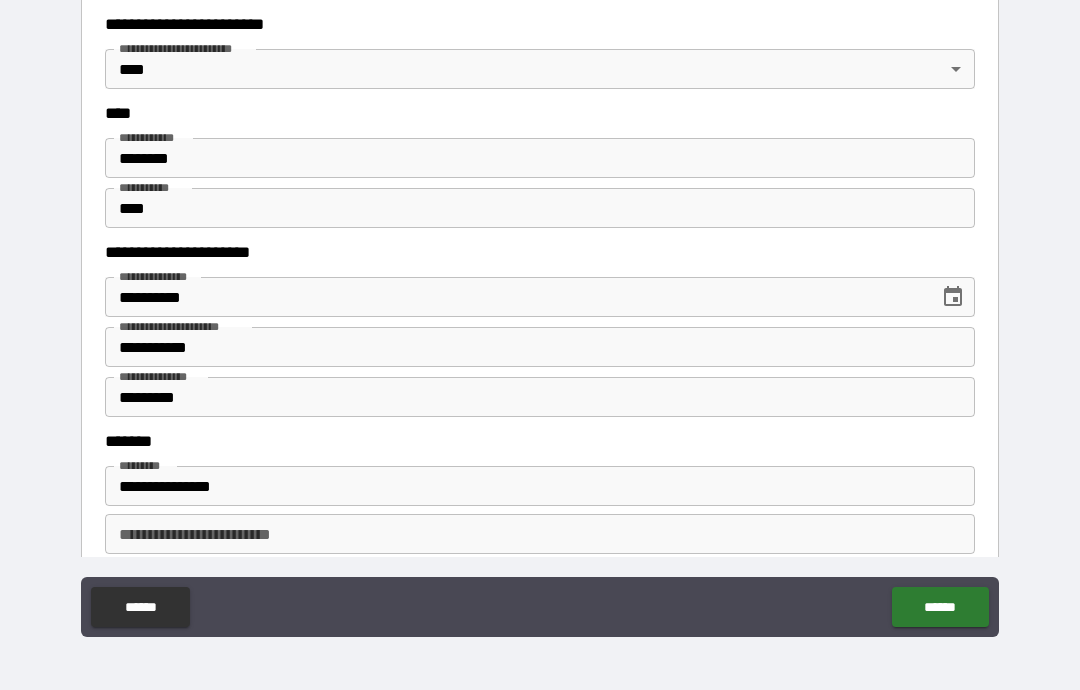 click on "**********" at bounding box center (540, 534) 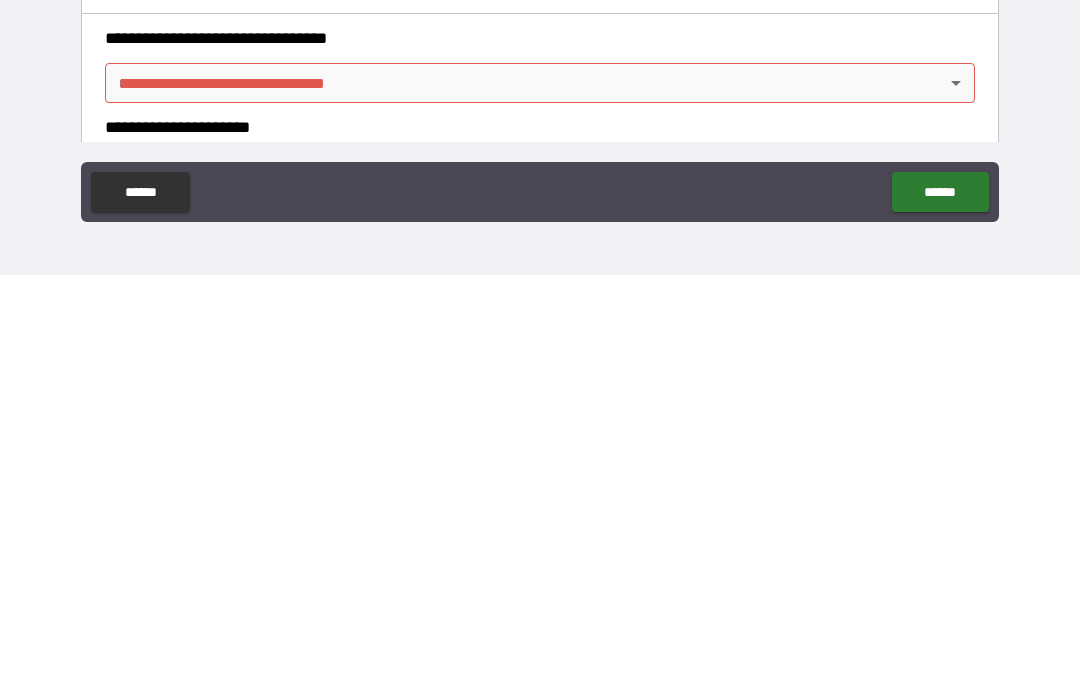 scroll, scrollTop: 1285, scrollLeft: 0, axis: vertical 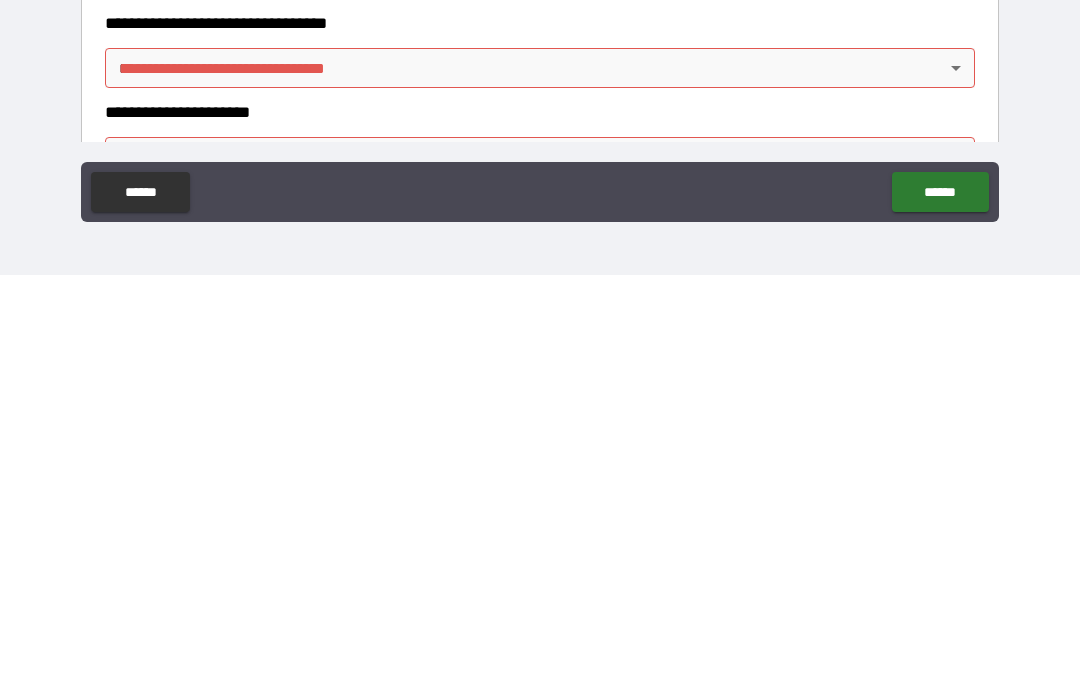 type on "********" 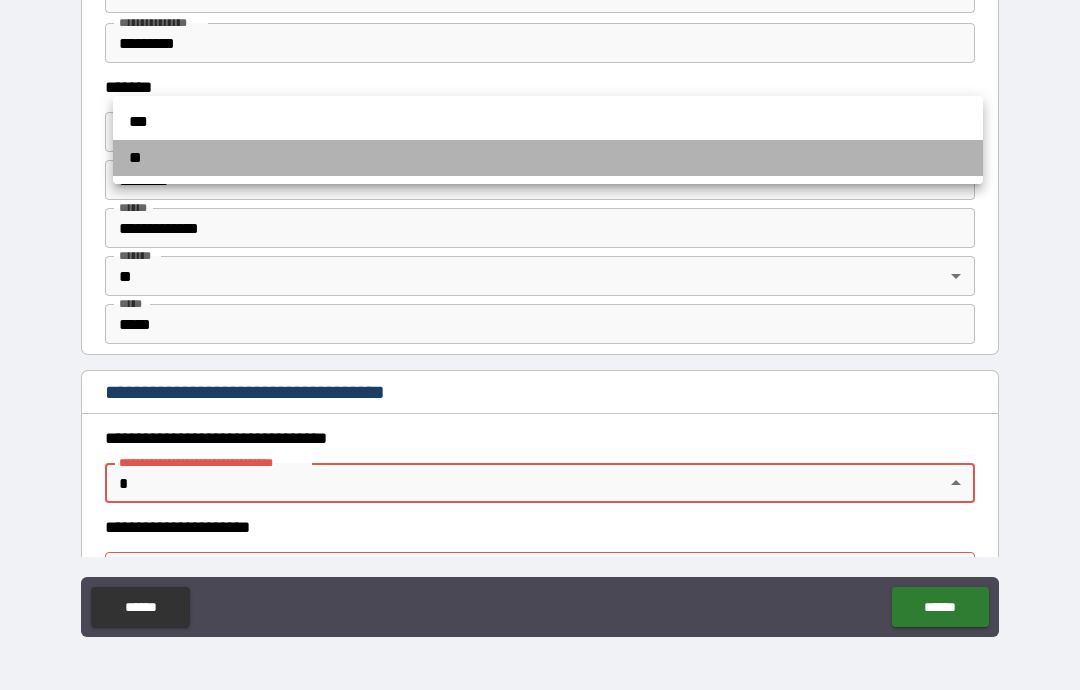 click on "**" at bounding box center [548, 158] 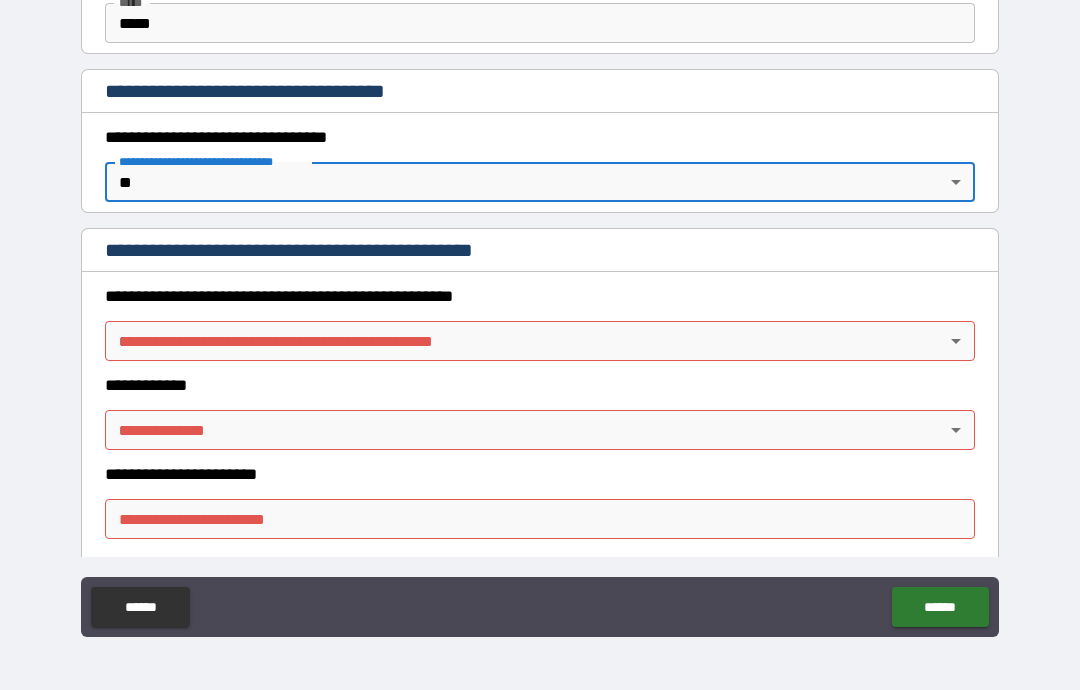 scroll, scrollTop: 1594, scrollLeft: 0, axis: vertical 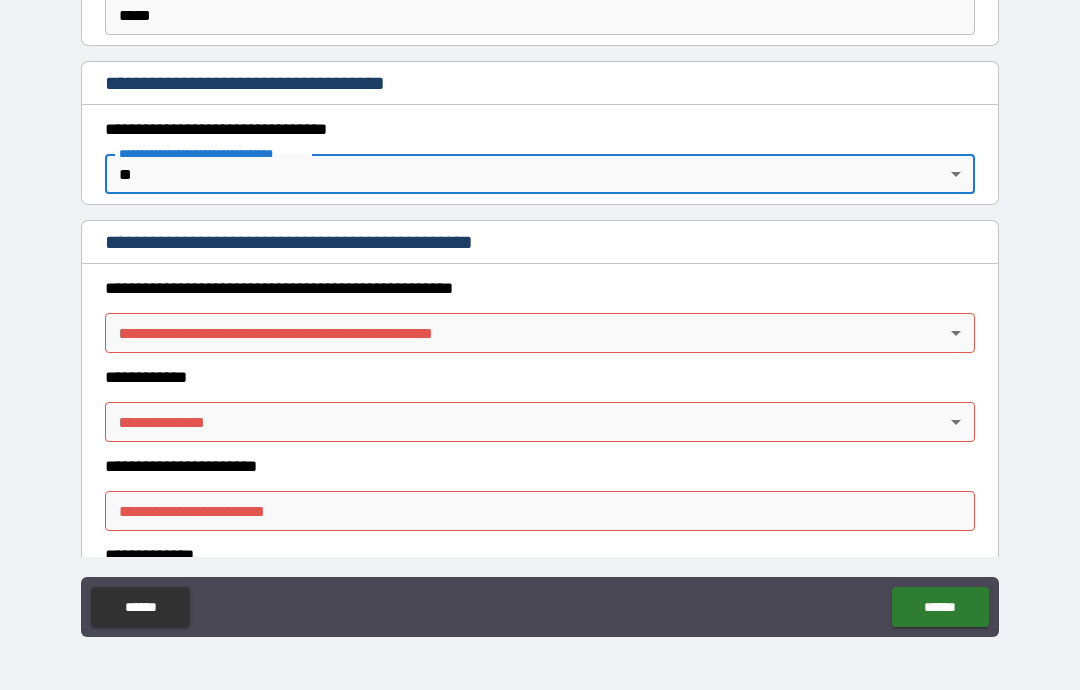 click on "**********" at bounding box center (540, 305) 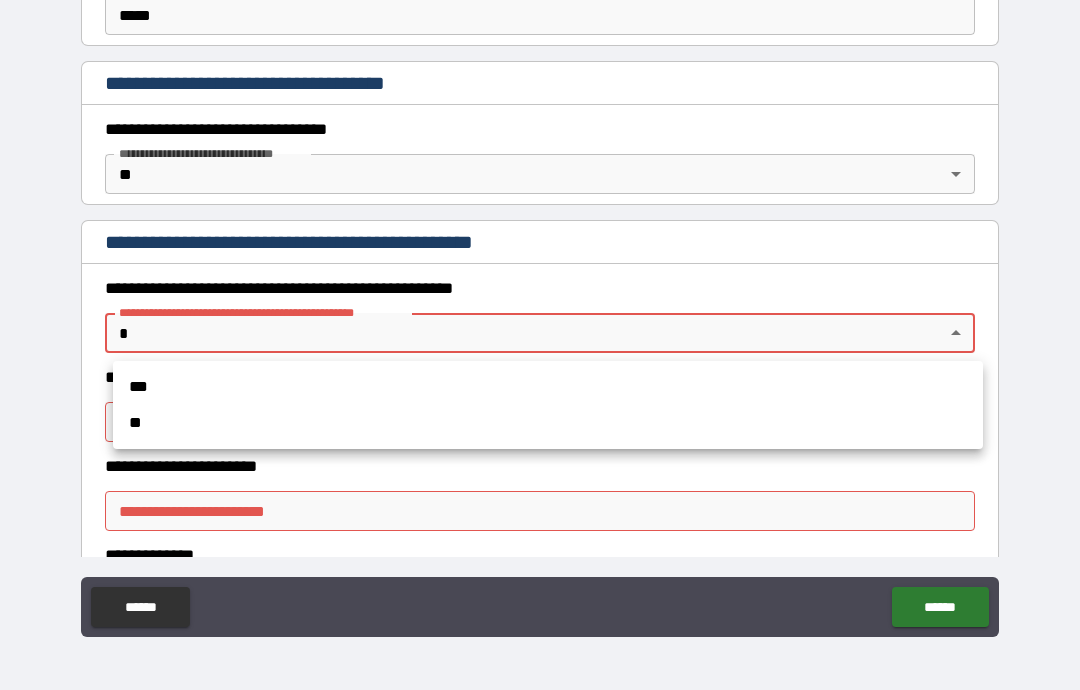 click on "***" at bounding box center [548, 387] 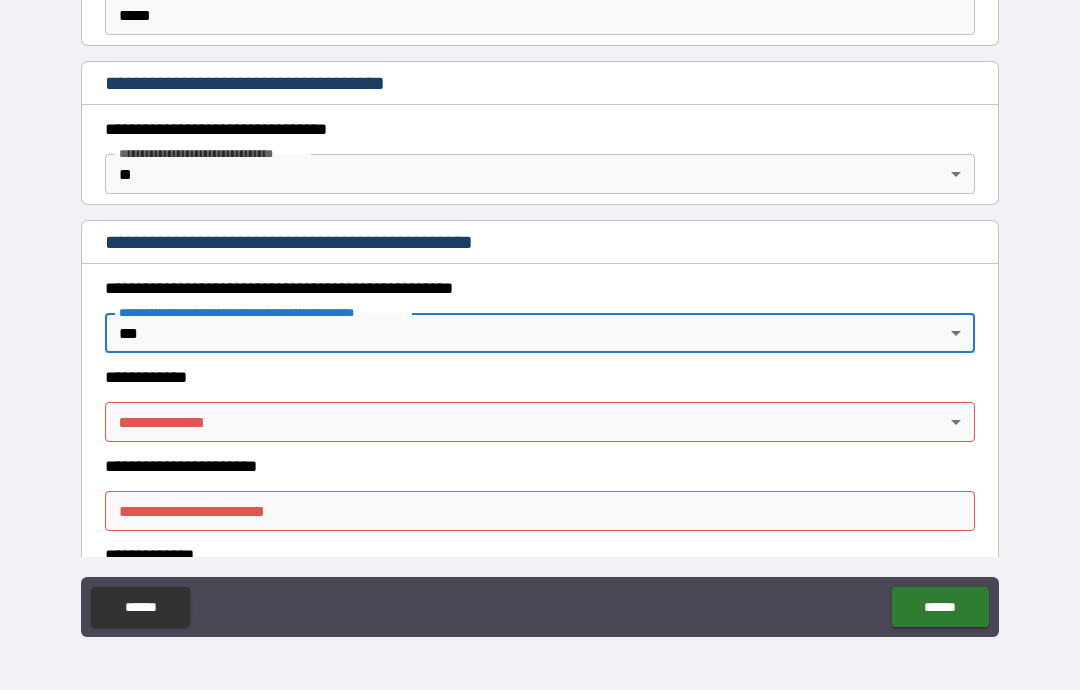click on "**********" at bounding box center (540, 305) 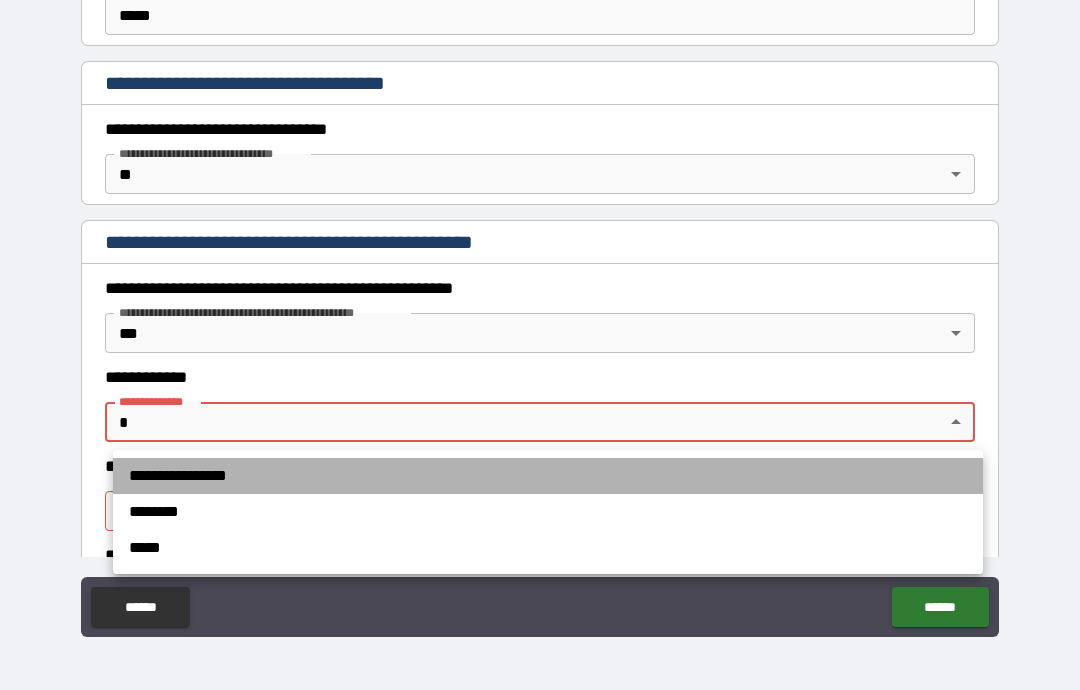 click on "**********" at bounding box center [548, 476] 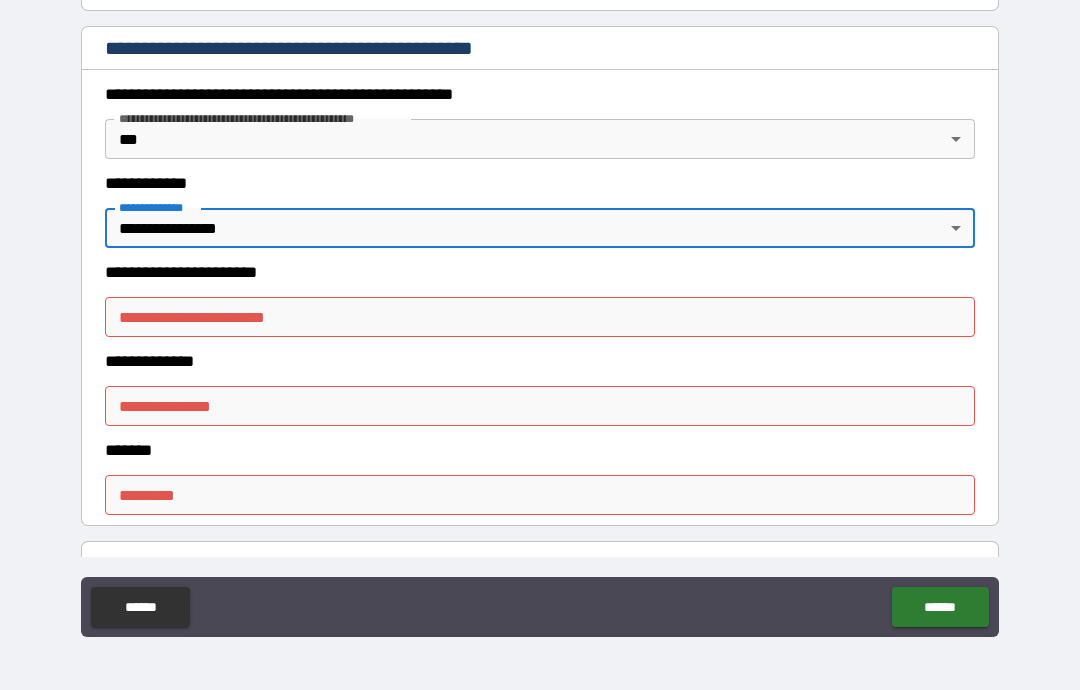scroll, scrollTop: 1789, scrollLeft: 0, axis: vertical 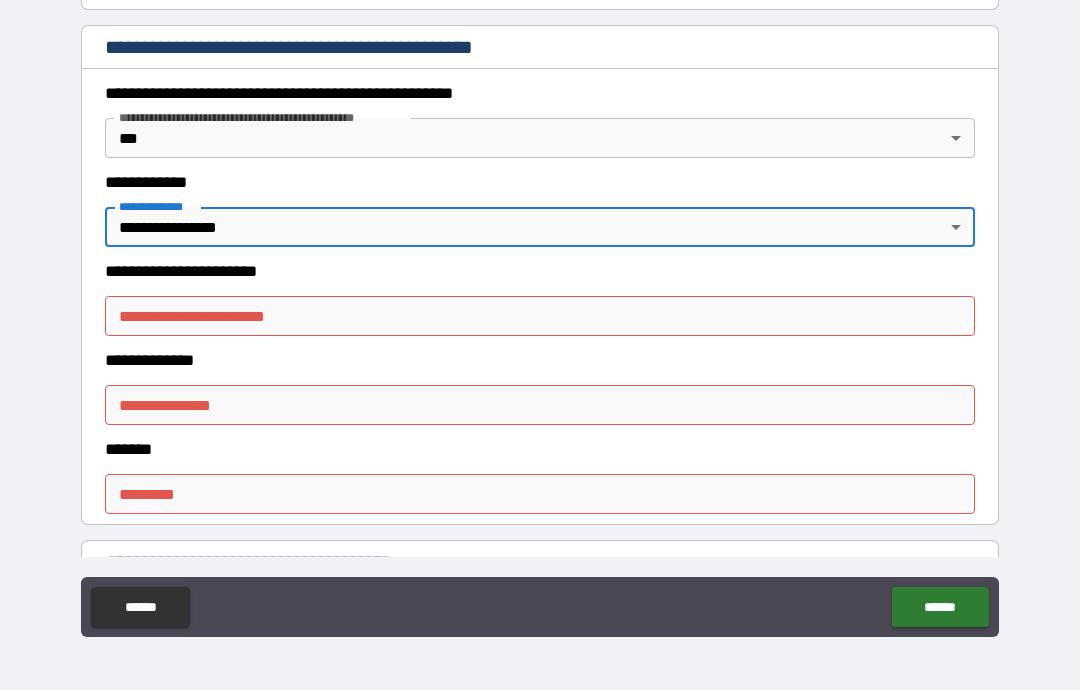 click on "**********" at bounding box center [540, 316] 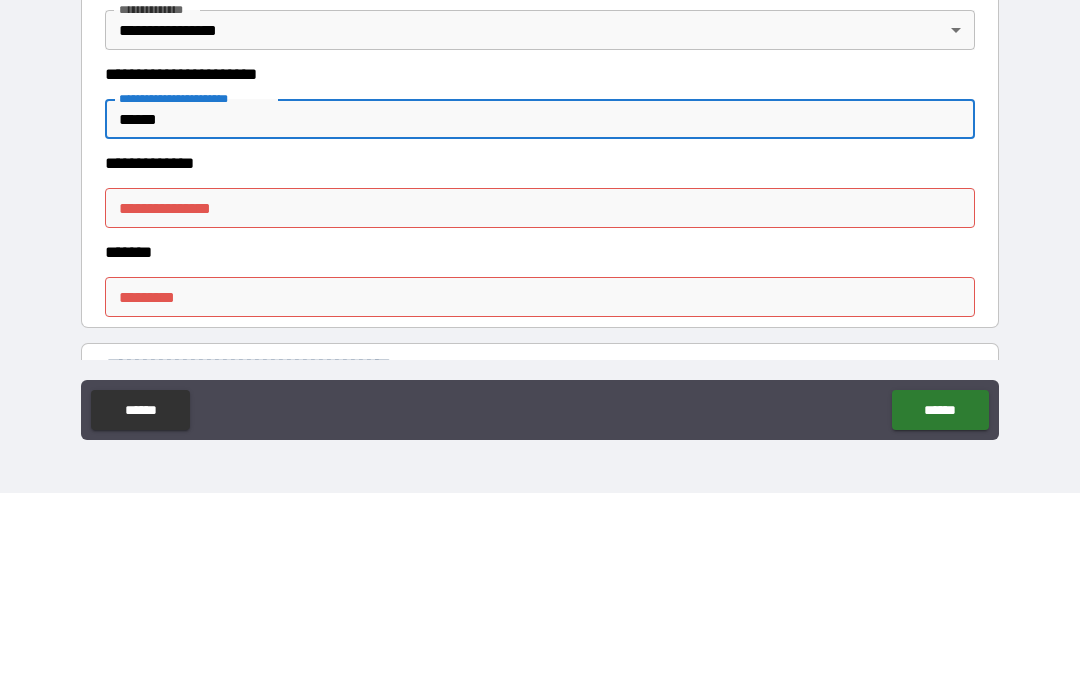 type on "******" 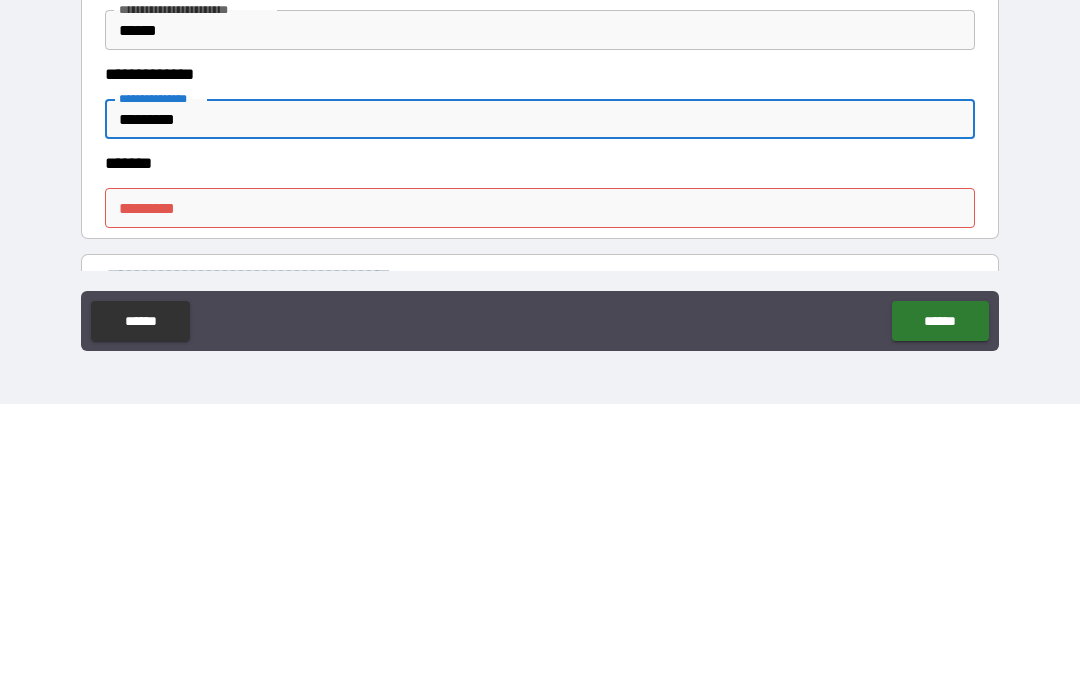type on "*********" 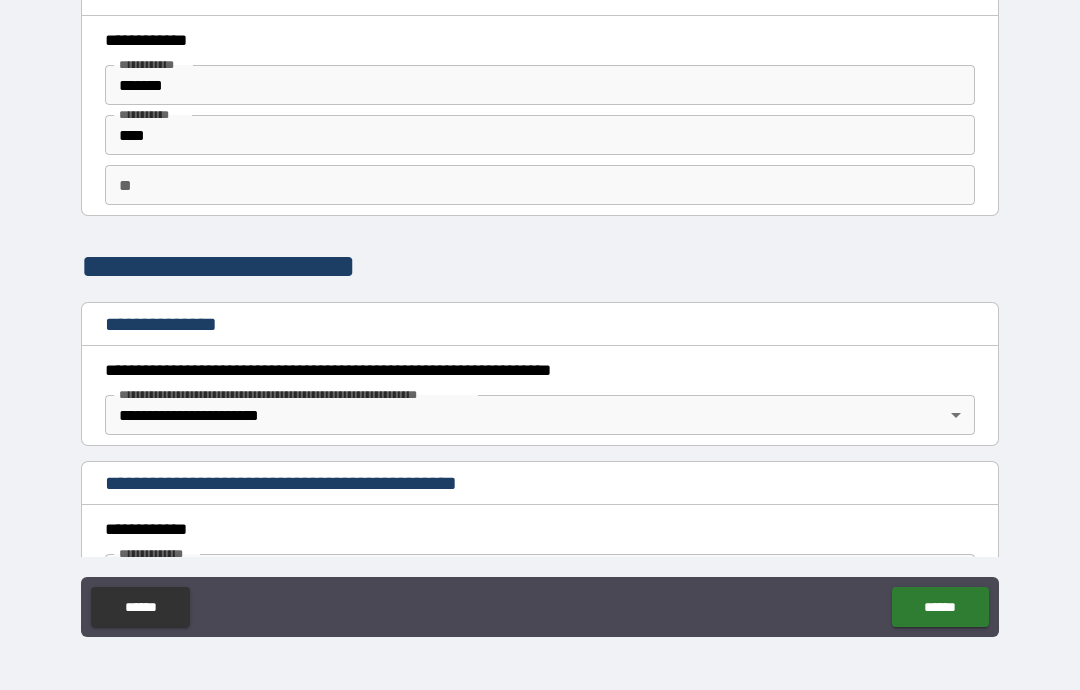 scroll, scrollTop: 0, scrollLeft: 0, axis: both 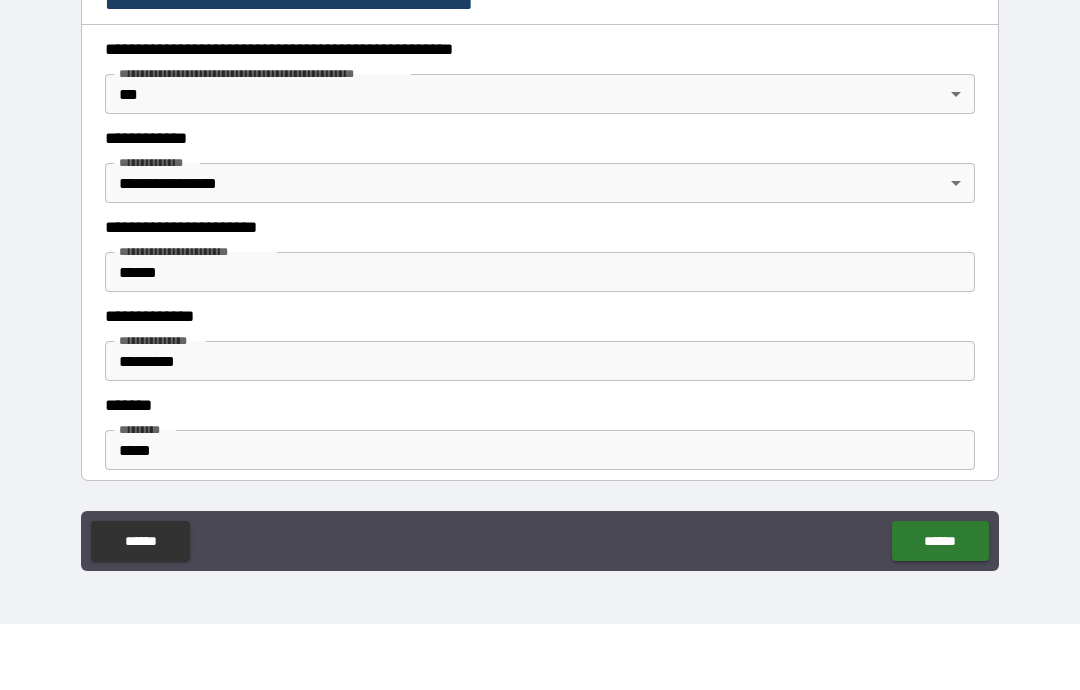 type on "*" 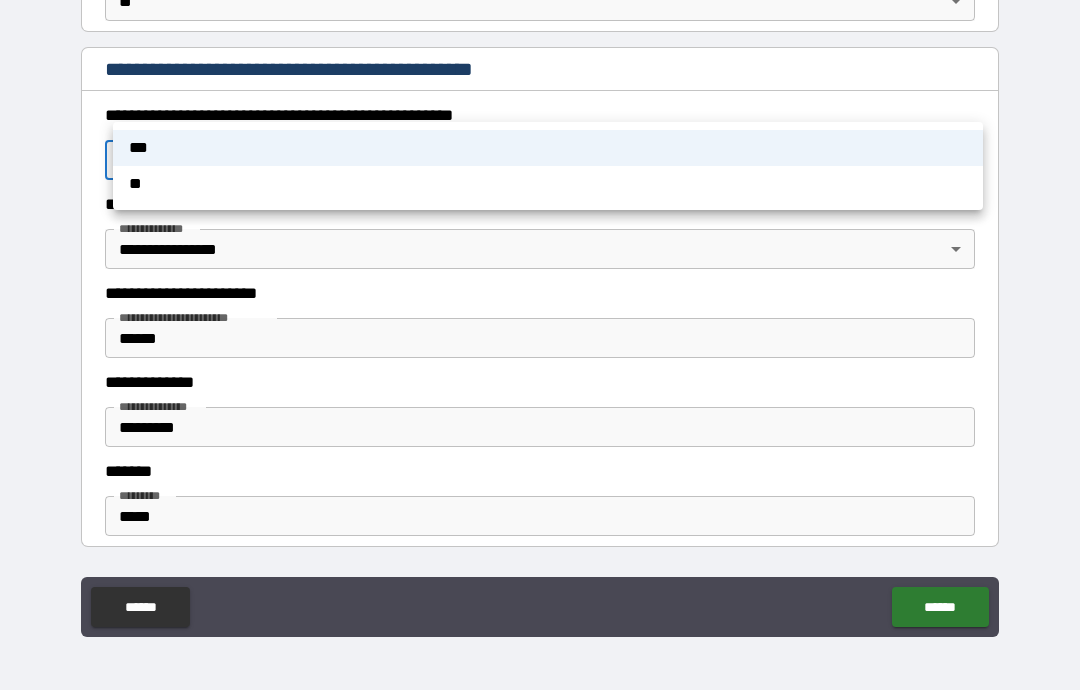 click on "**" at bounding box center (548, 184) 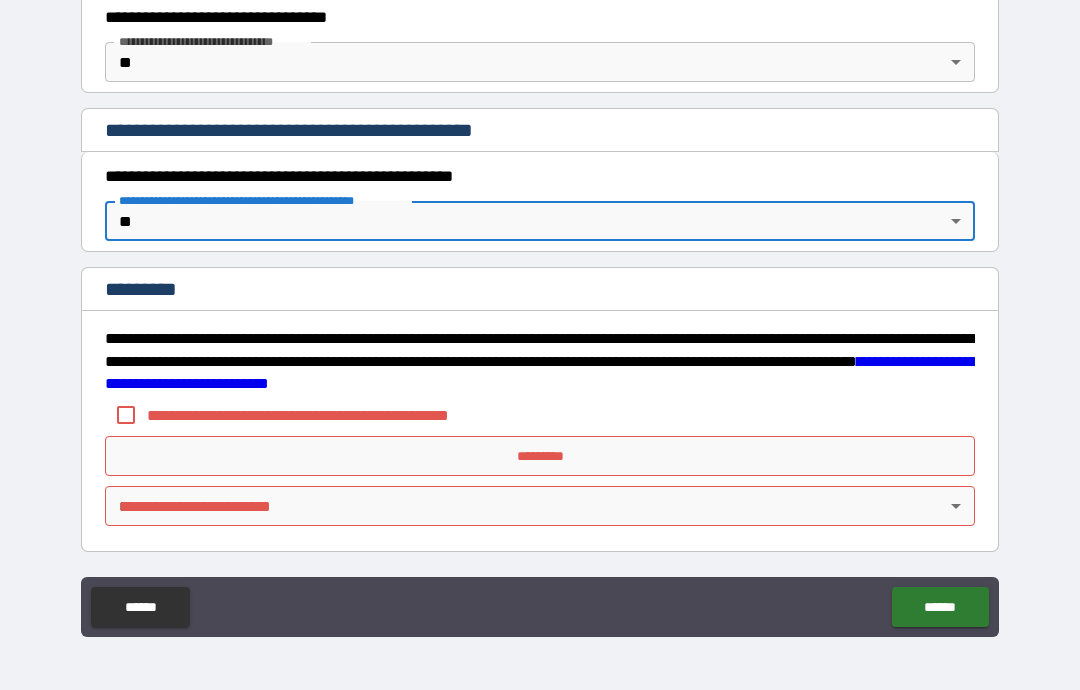 type on "*" 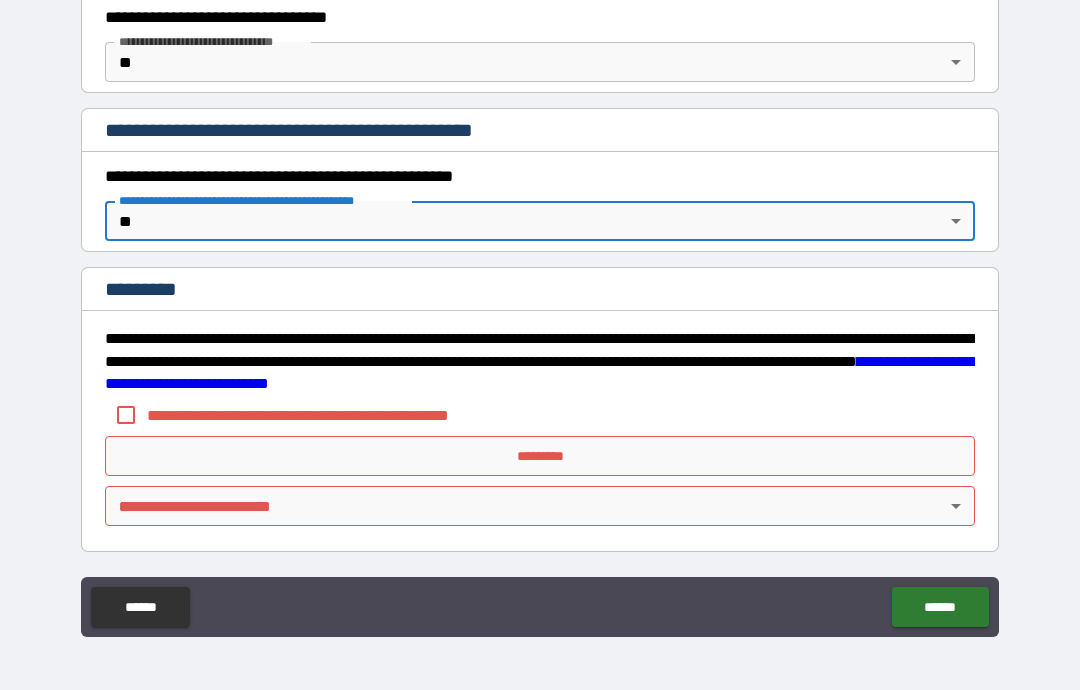 scroll, scrollTop: 1706, scrollLeft: 0, axis: vertical 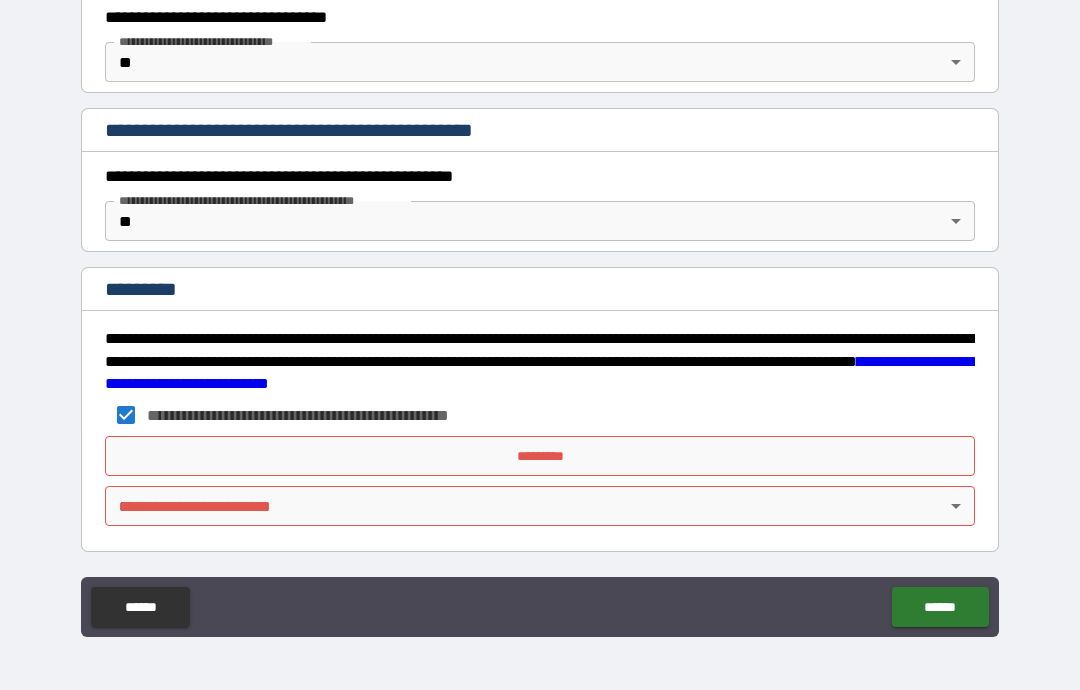 click on "*********" at bounding box center [540, 456] 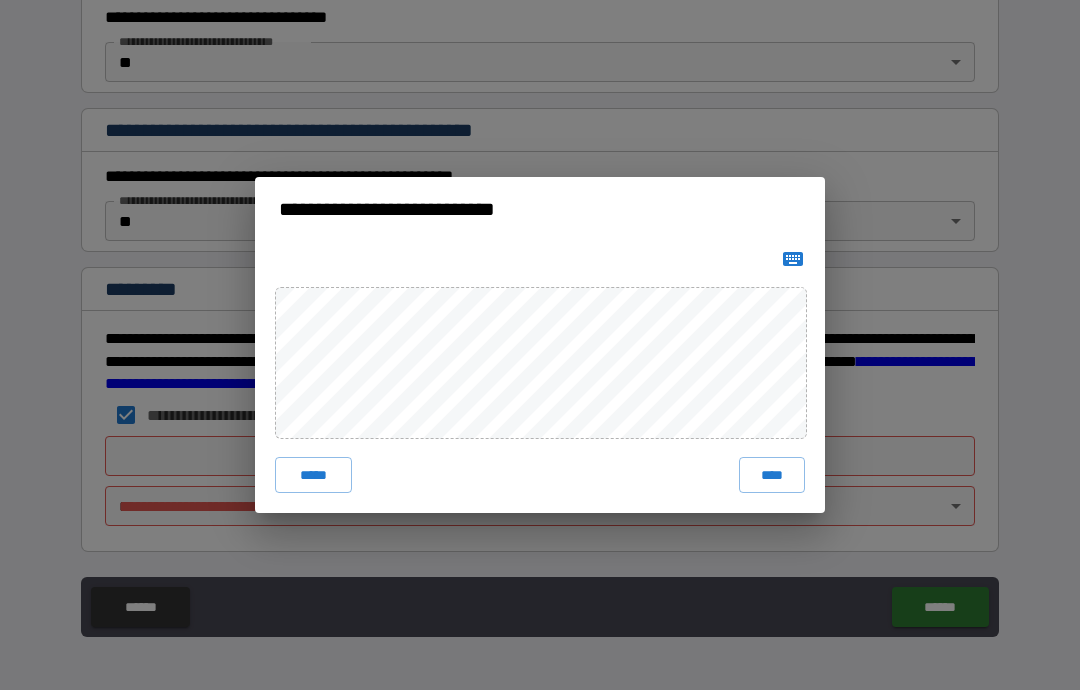 click on "****" at bounding box center (772, 475) 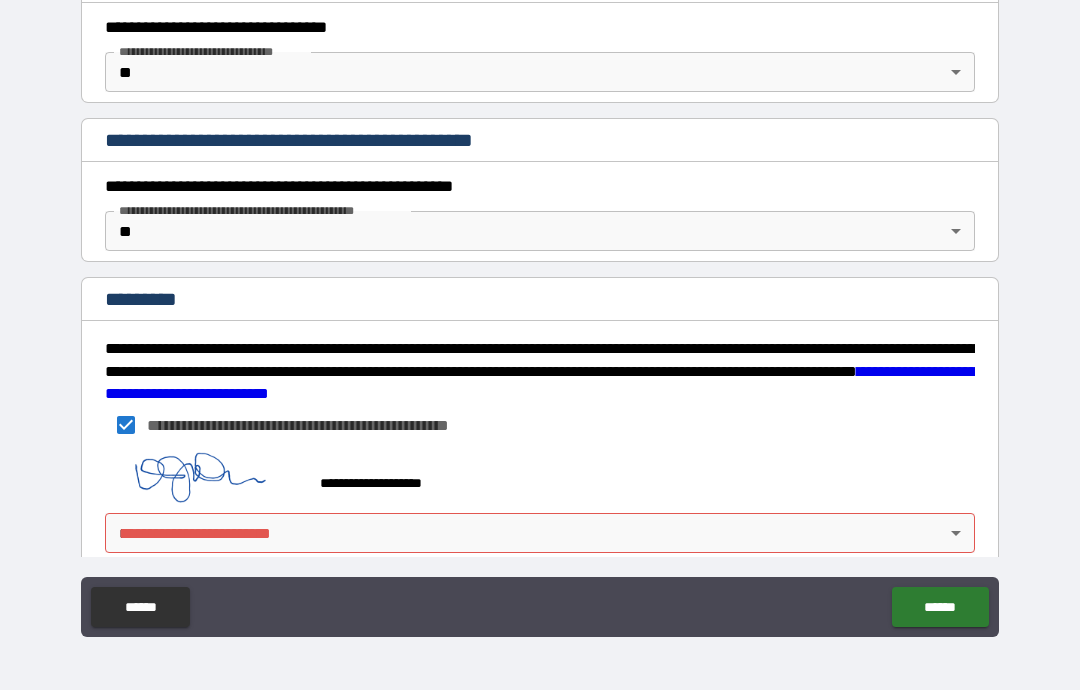 click on "**********" at bounding box center (540, 305) 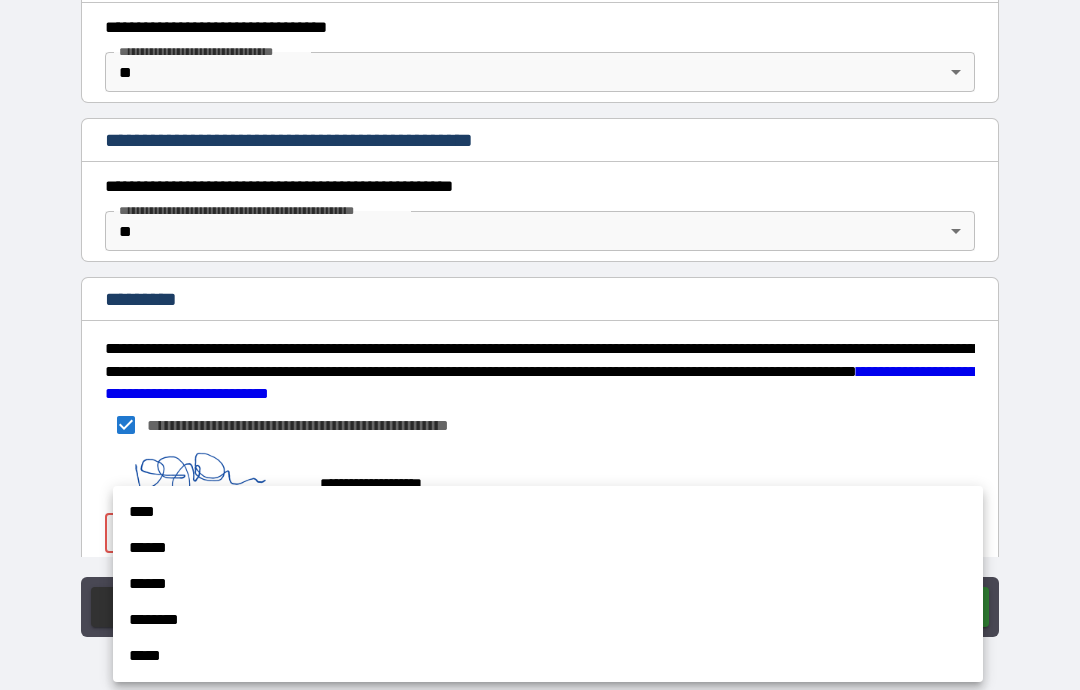 click on "****" at bounding box center (548, 512) 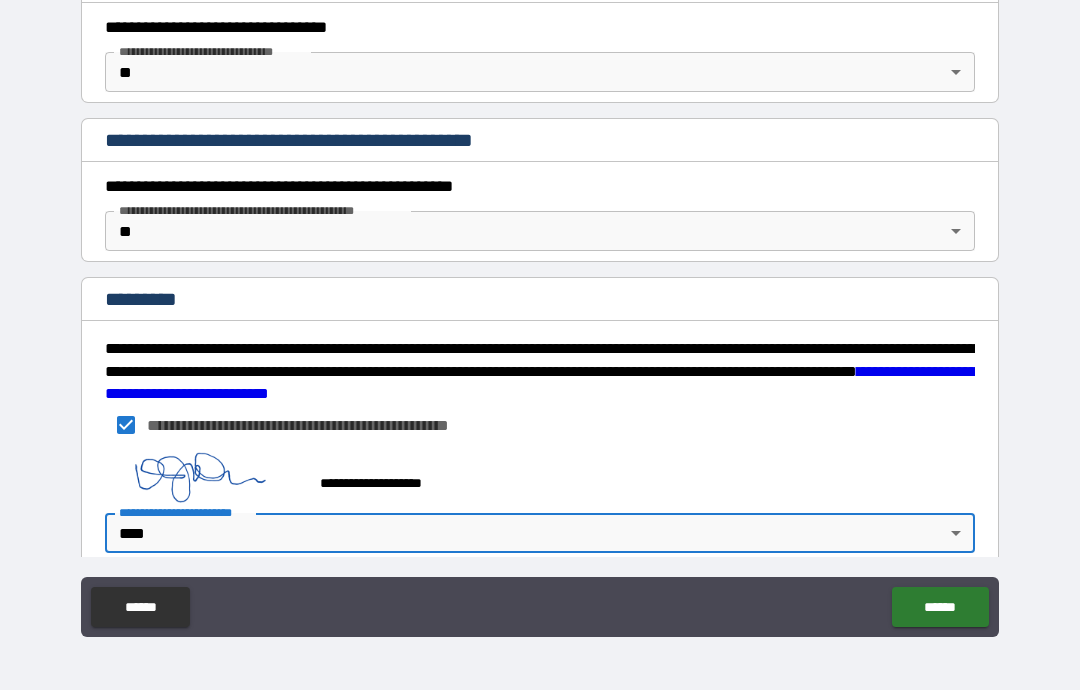 click on "******" at bounding box center [940, 607] 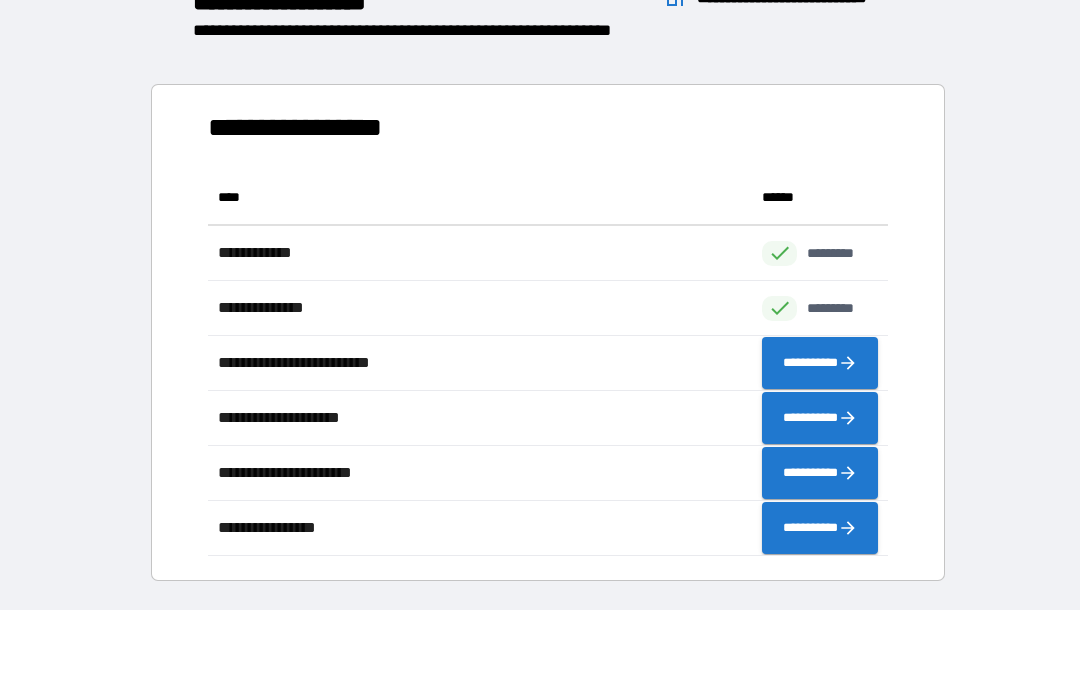 scroll, scrollTop: 1, scrollLeft: 1, axis: both 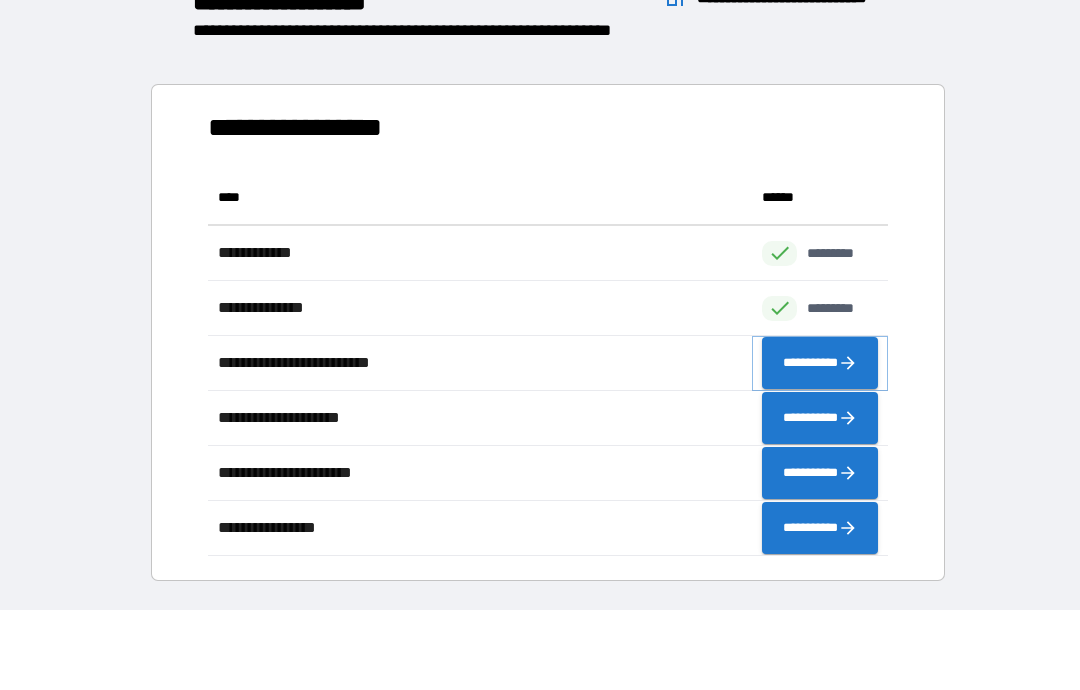 click on "**********" at bounding box center (820, 363) 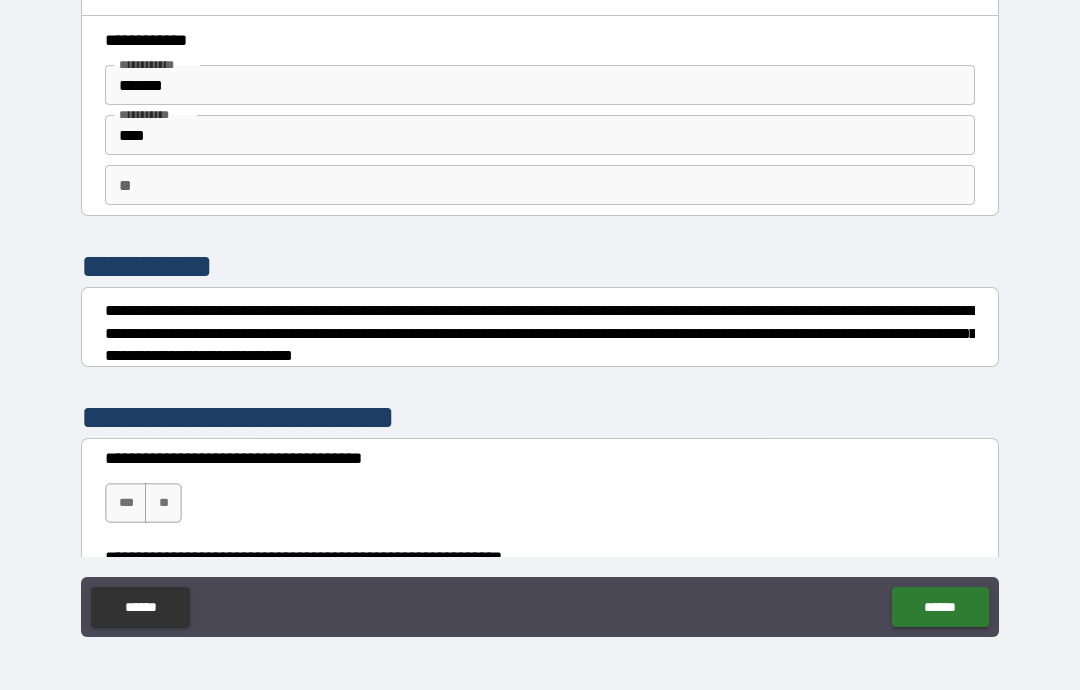 scroll, scrollTop: 0, scrollLeft: 0, axis: both 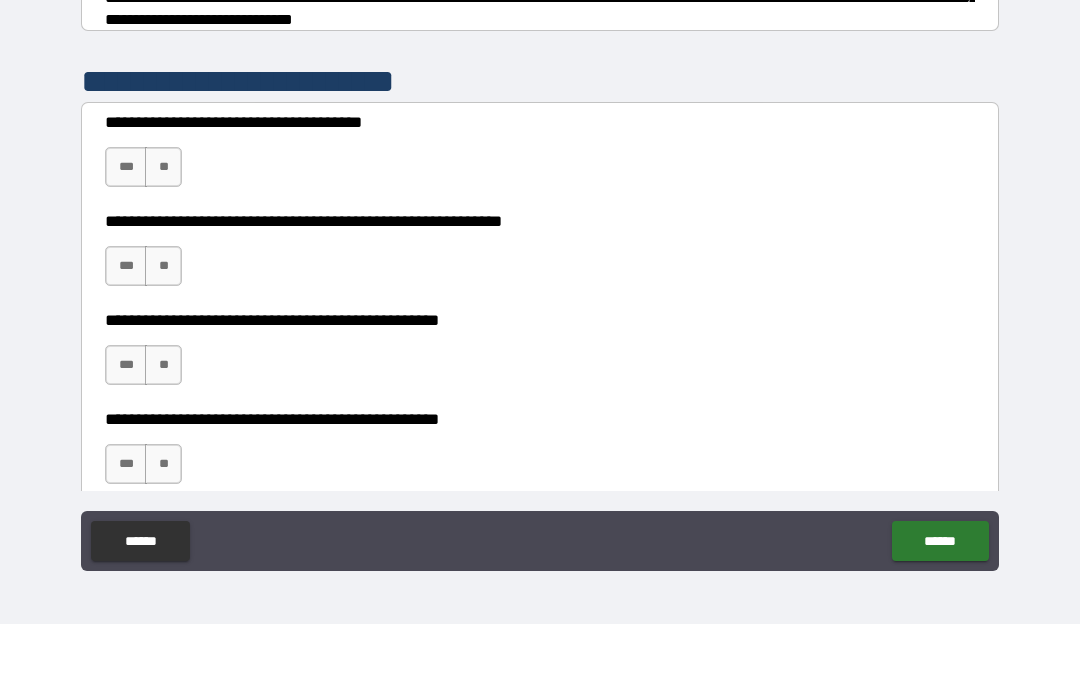 type on "*" 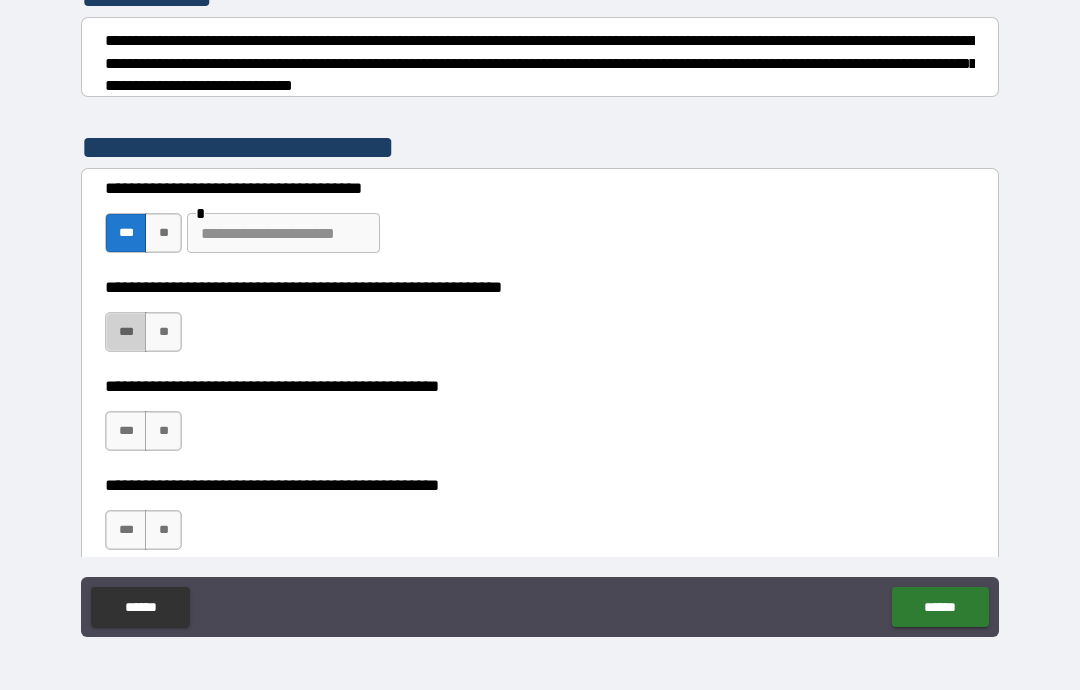 click on "***" at bounding box center (126, 332) 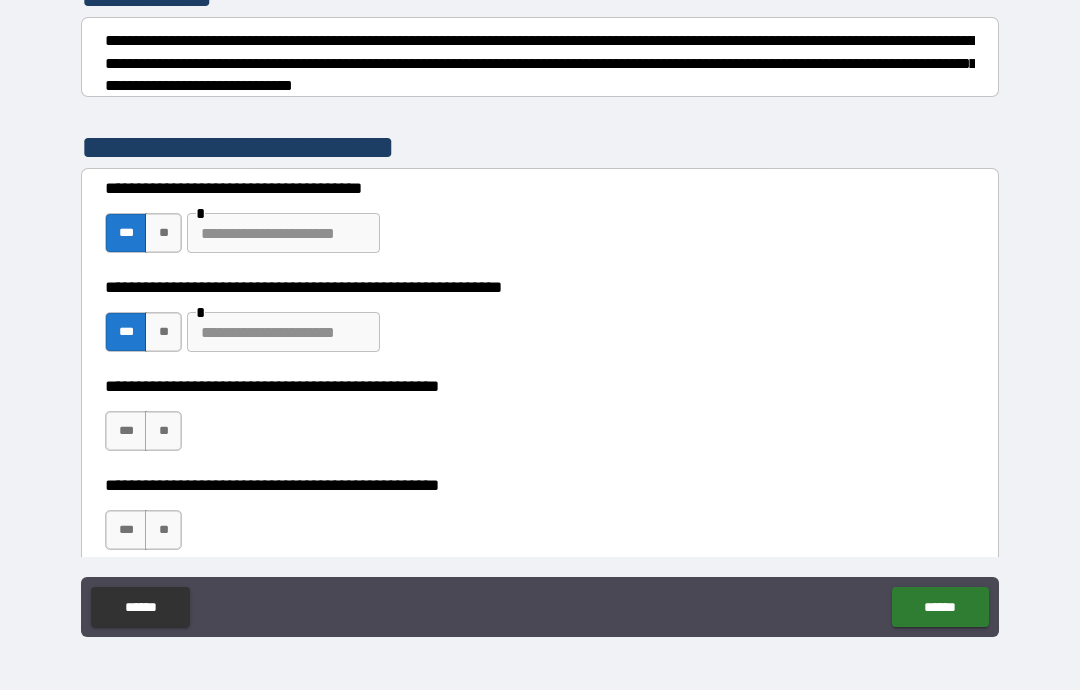 click on "**" at bounding box center [163, 431] 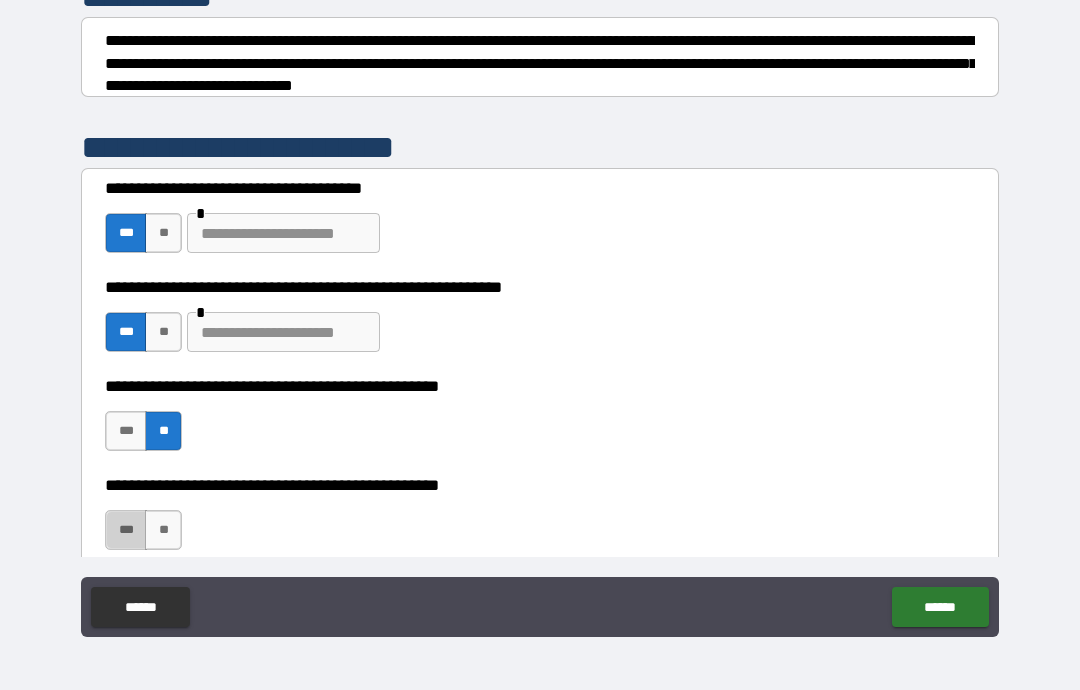click on "***" at bounding box center (126, 530) 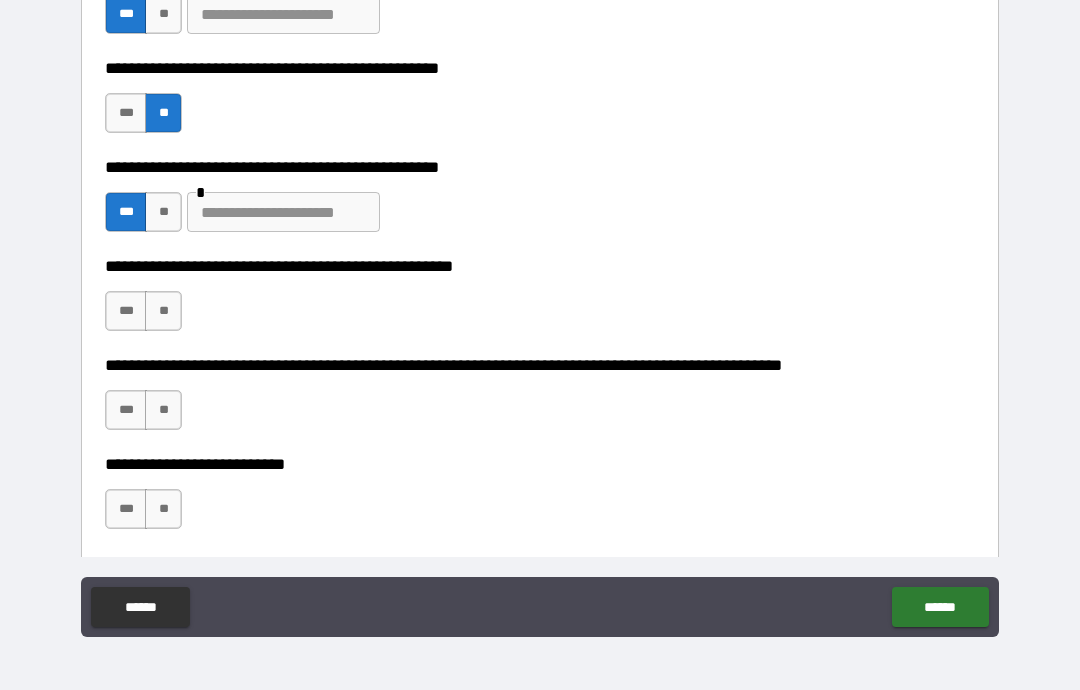 scroll, scrollTop: 593, scrollLeft: 0, axis: vertical 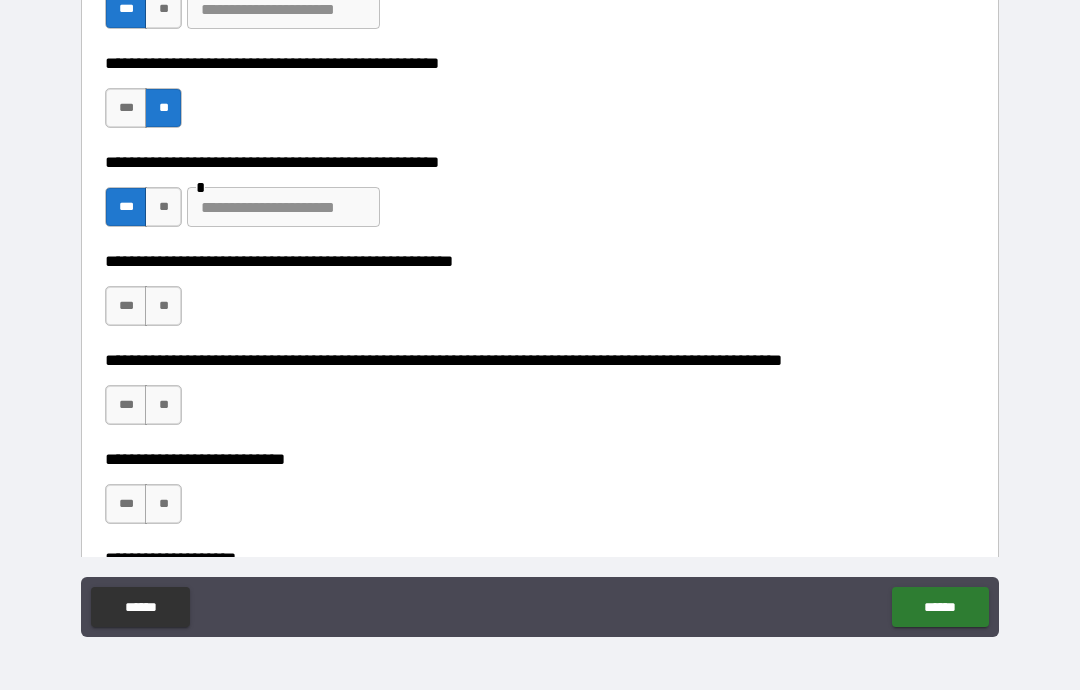 click on "**" at bounding box center [163, 306] 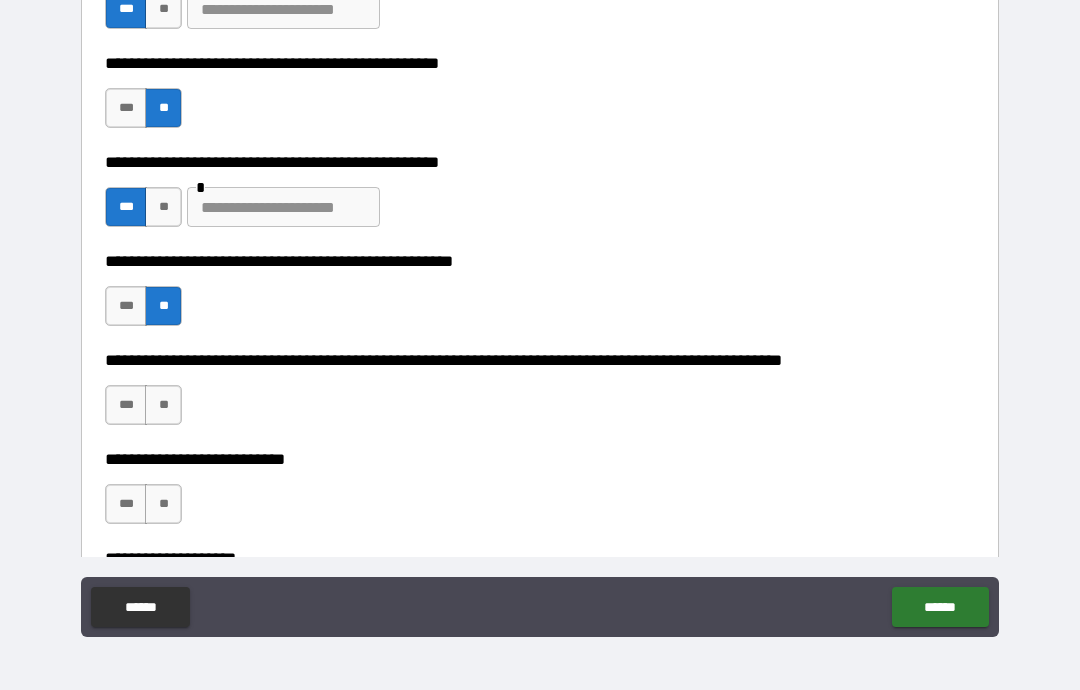 click on "**" at bounding box center [163, 405] 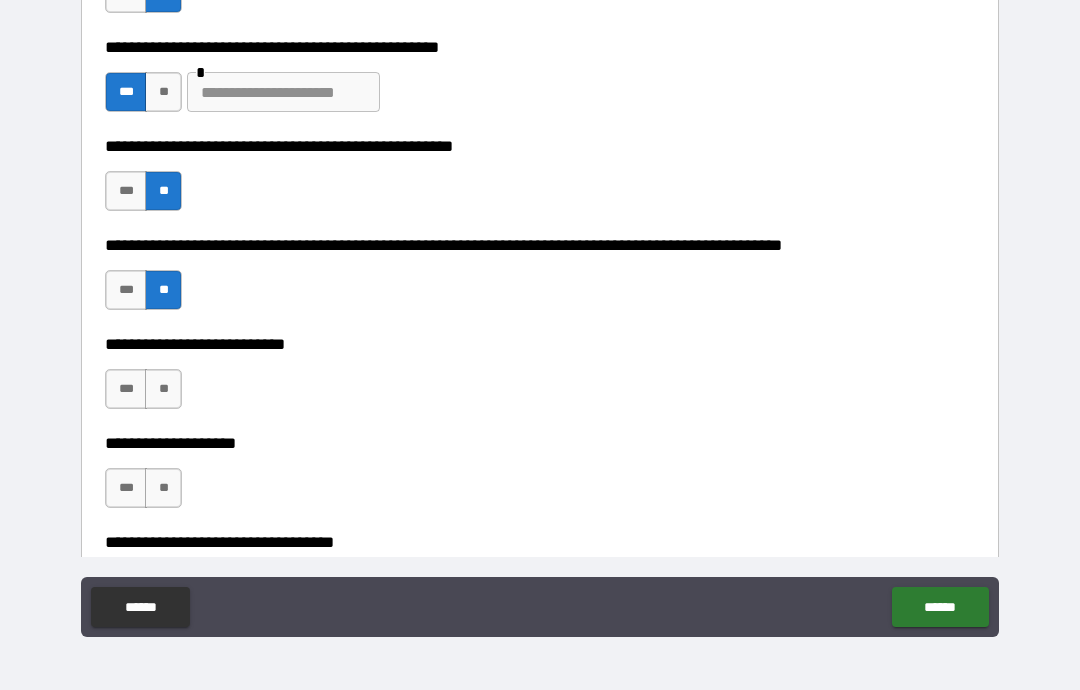 scroll, scrollTop: 709, scrollLeft: 0, axis: vertical 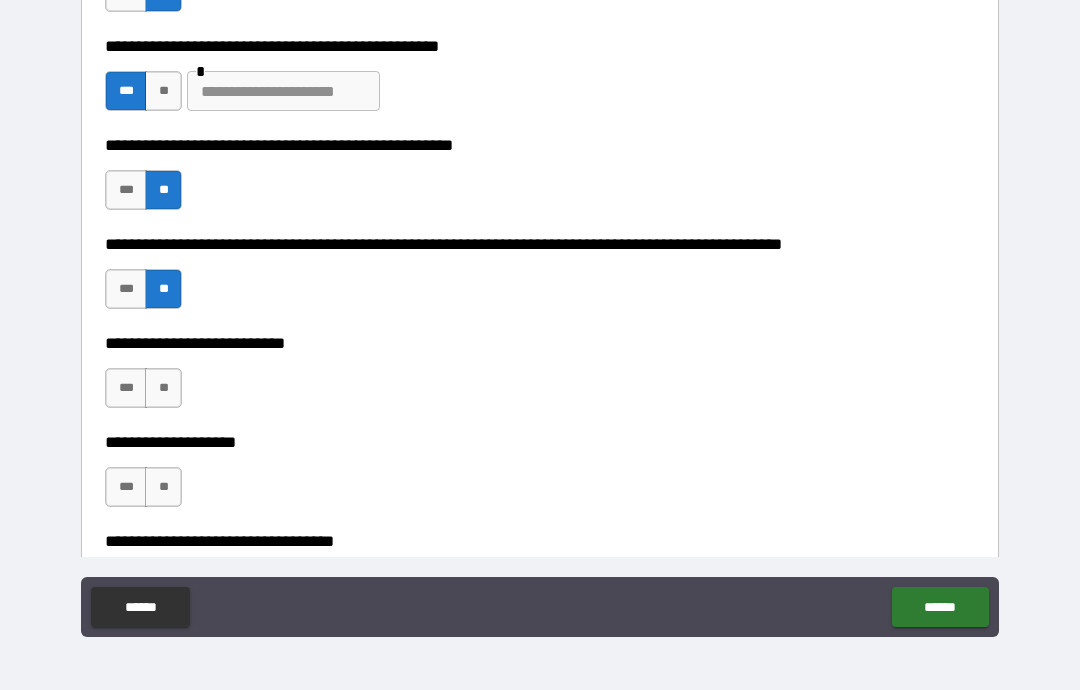click on "***" at bounding box center (126, 388) 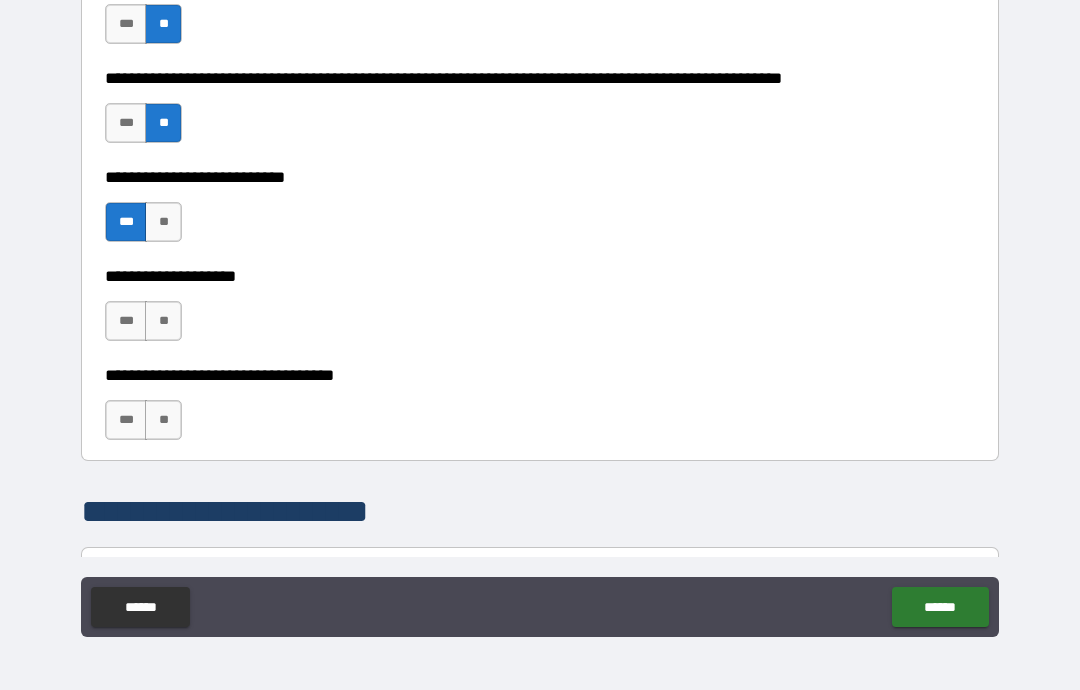 scroll, scrollTop: 877, scrollLeft: 0, axis: vertical 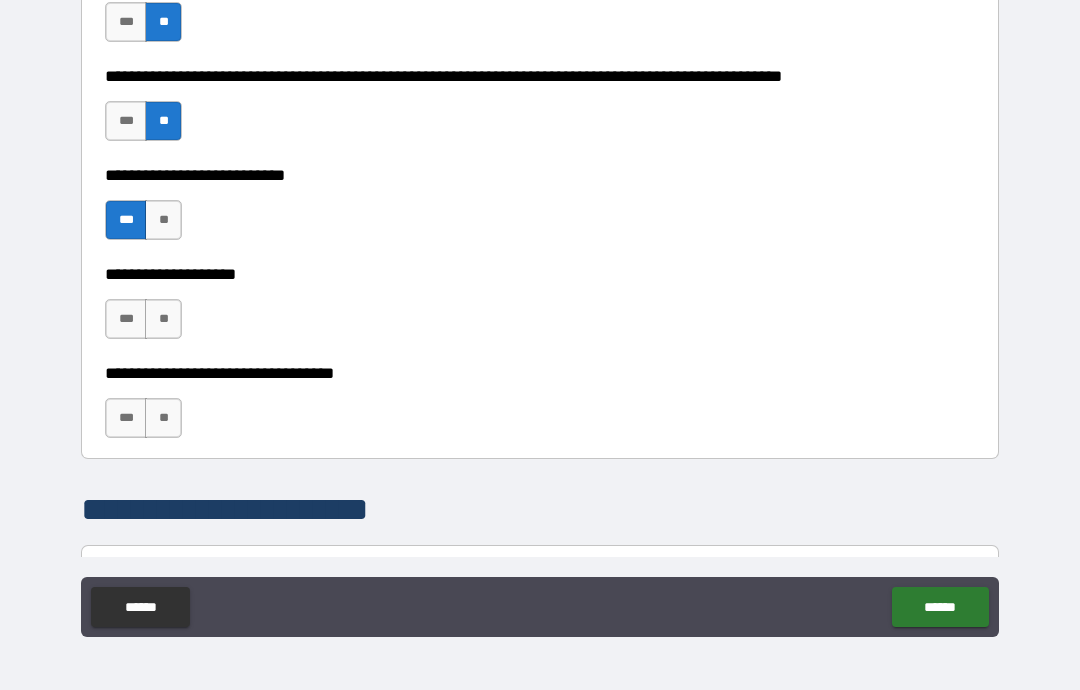 click on "**" at bounding box center [163, 319] 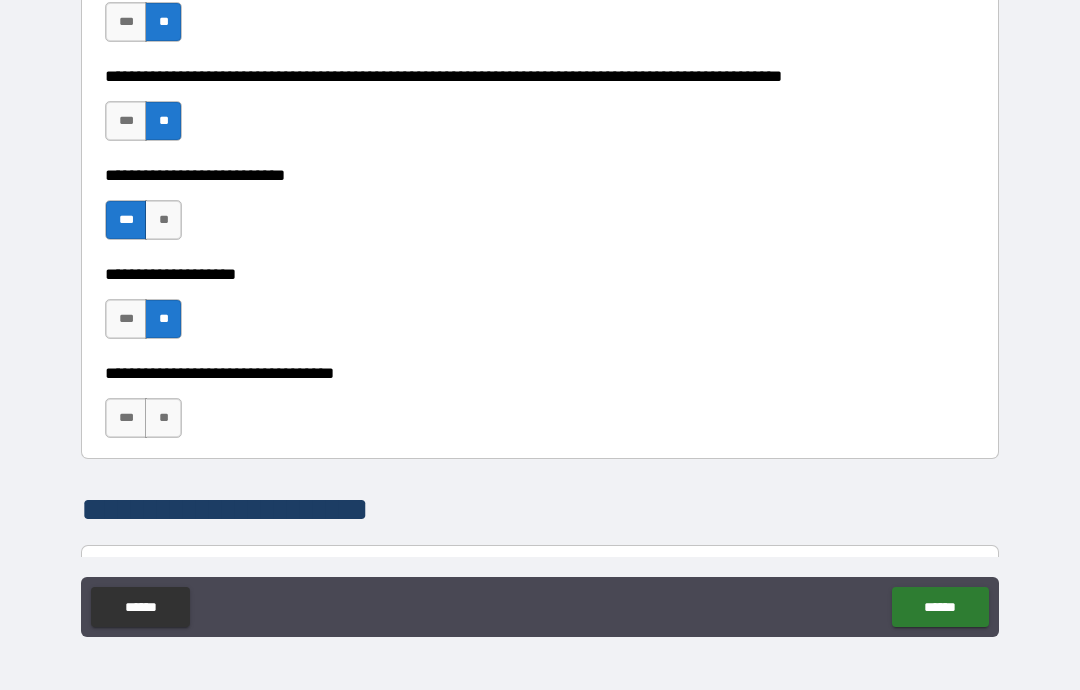 click on "**" at bounding box center [163, 418] 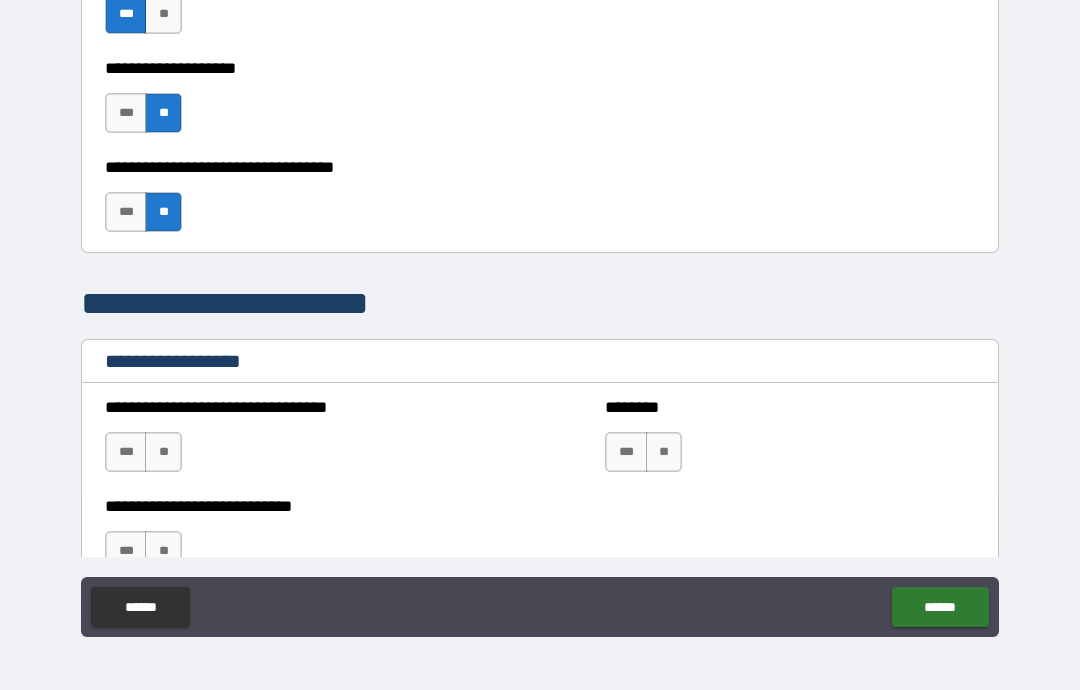 scroll, scrollTop: 1095, scrollLeft: 0, axis: vertical 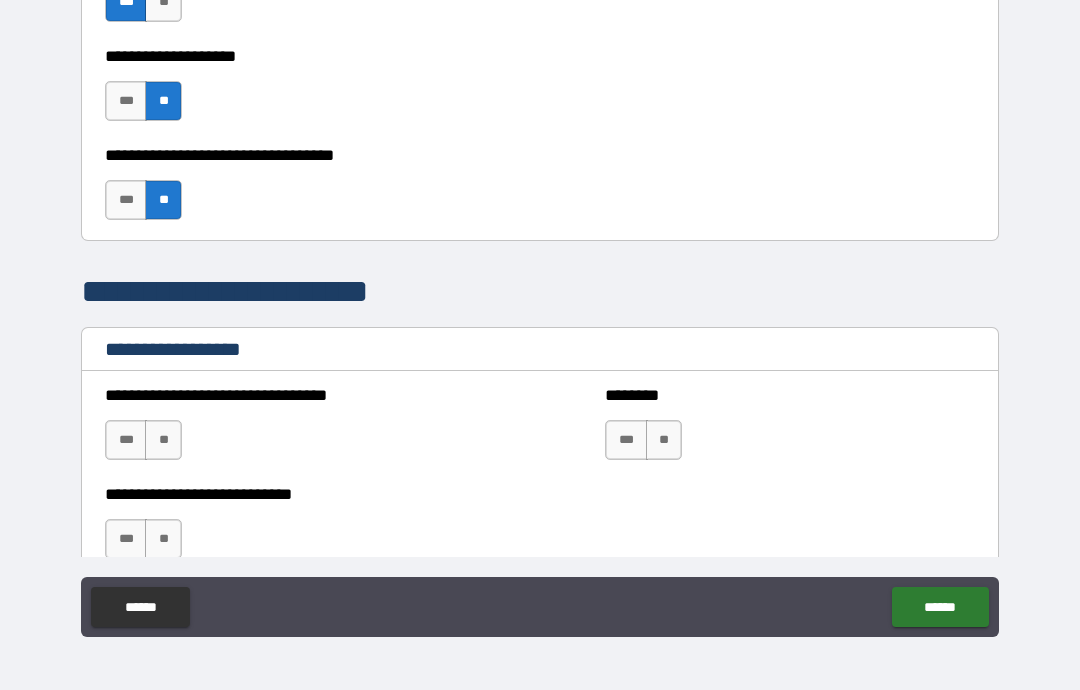 click on "**" at bounding box center (163, 440) 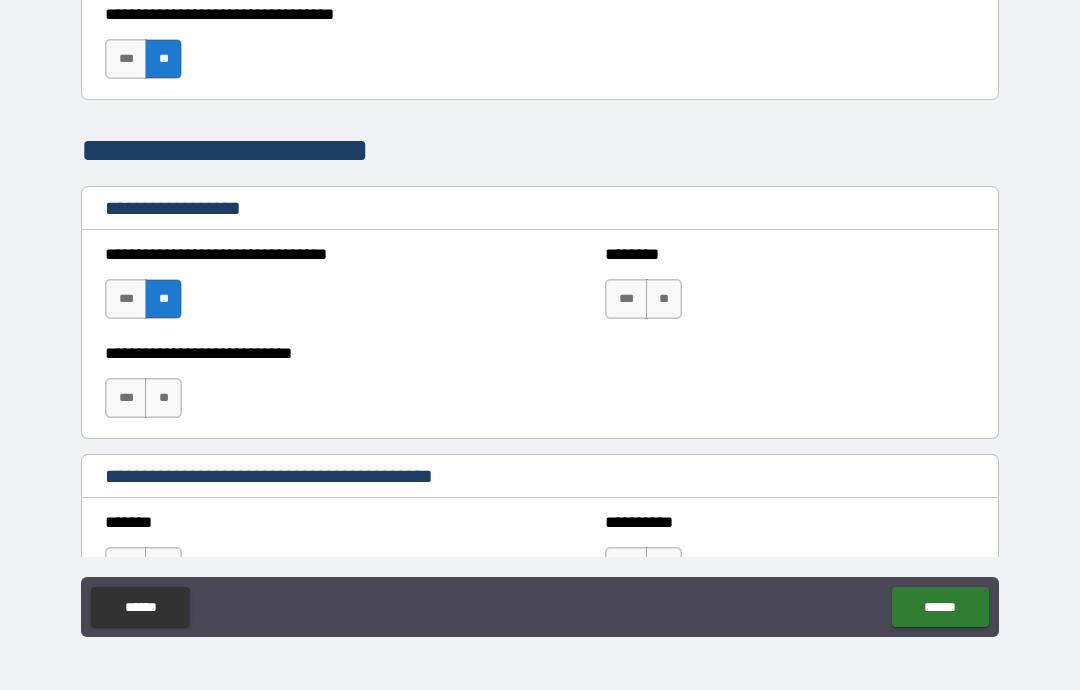 scroll, scrollTop: 1238, scrollLeft: 0, axis: vertical 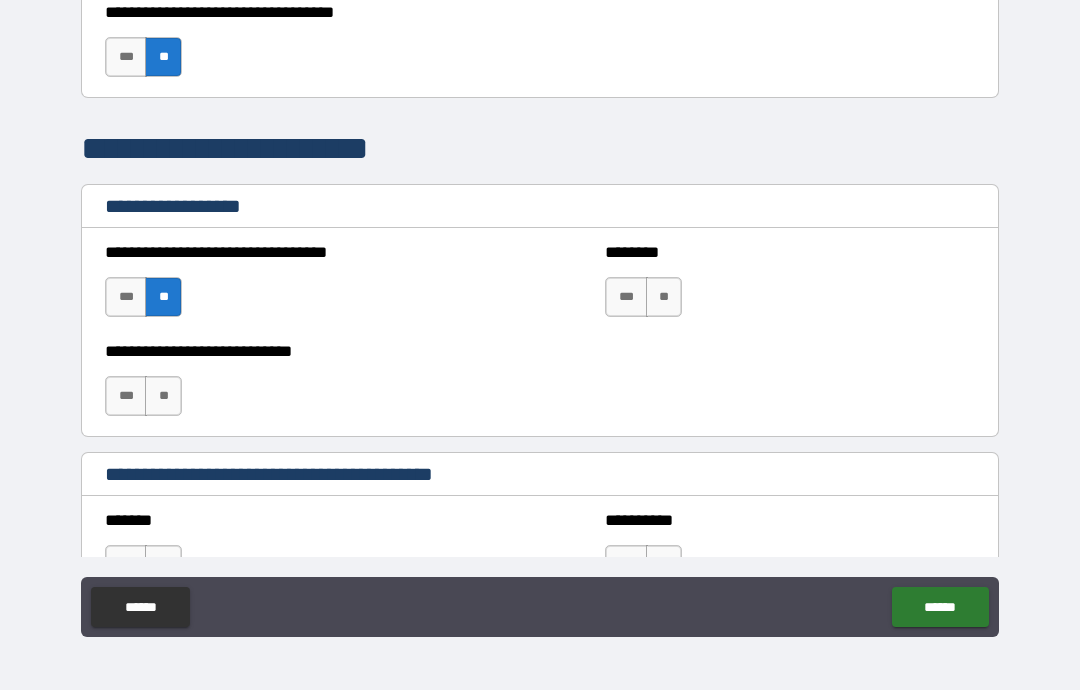 click on "**" at bounding box center [163, 396] 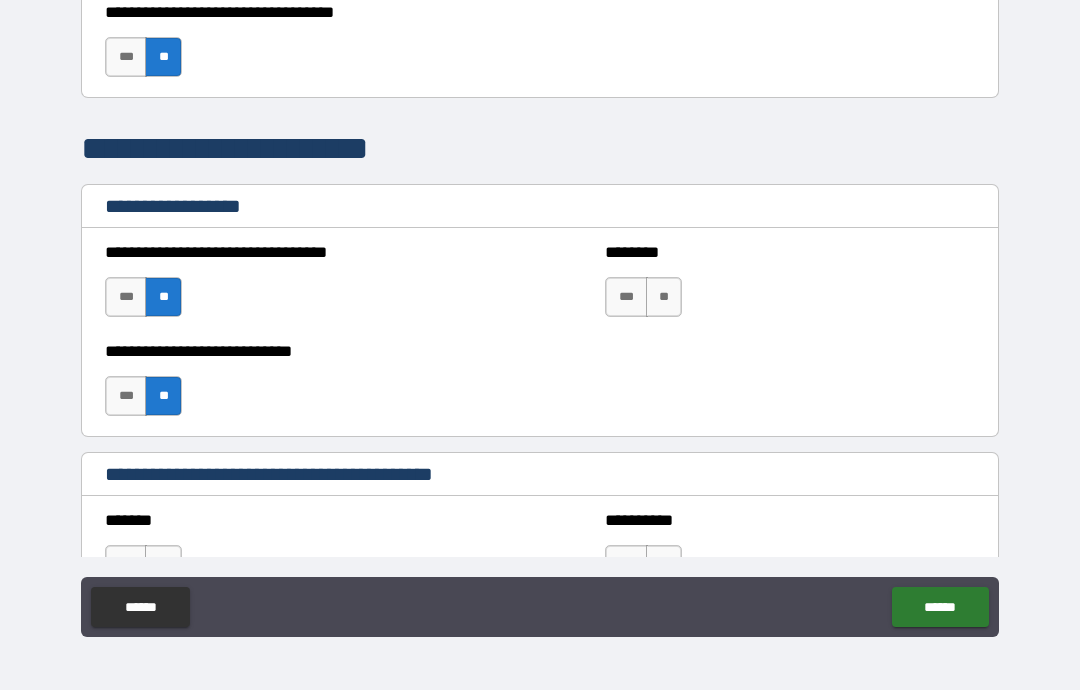 click on "**" at bounding box center [664, 297] 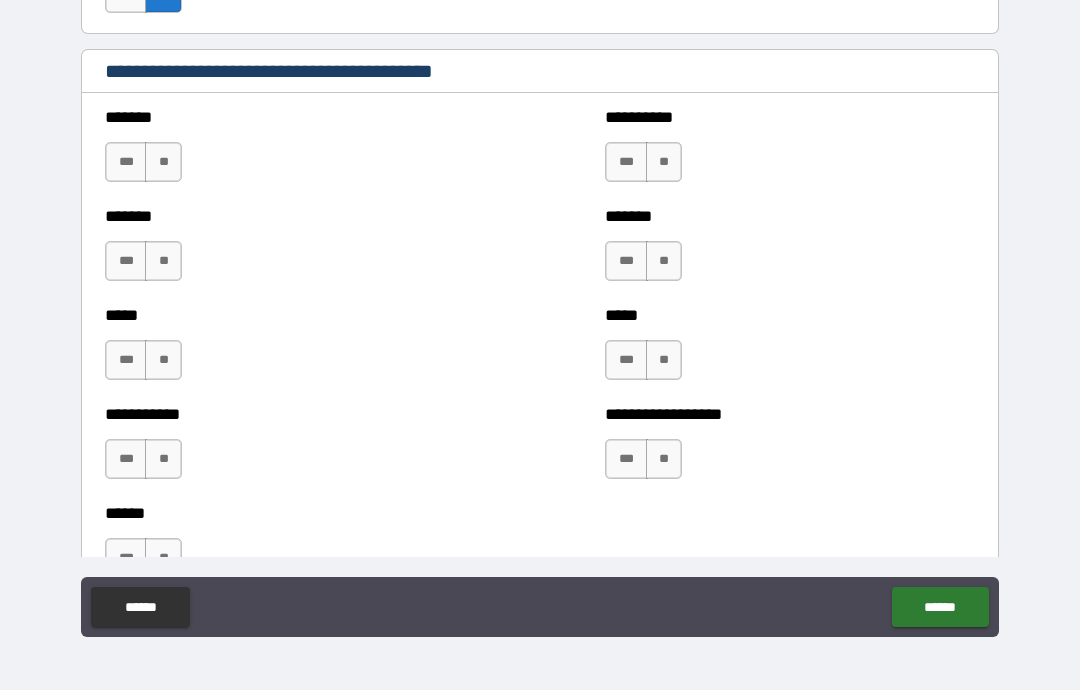 scroll, scrollTop: 1642, scrollLeft: 0, axis: vertical 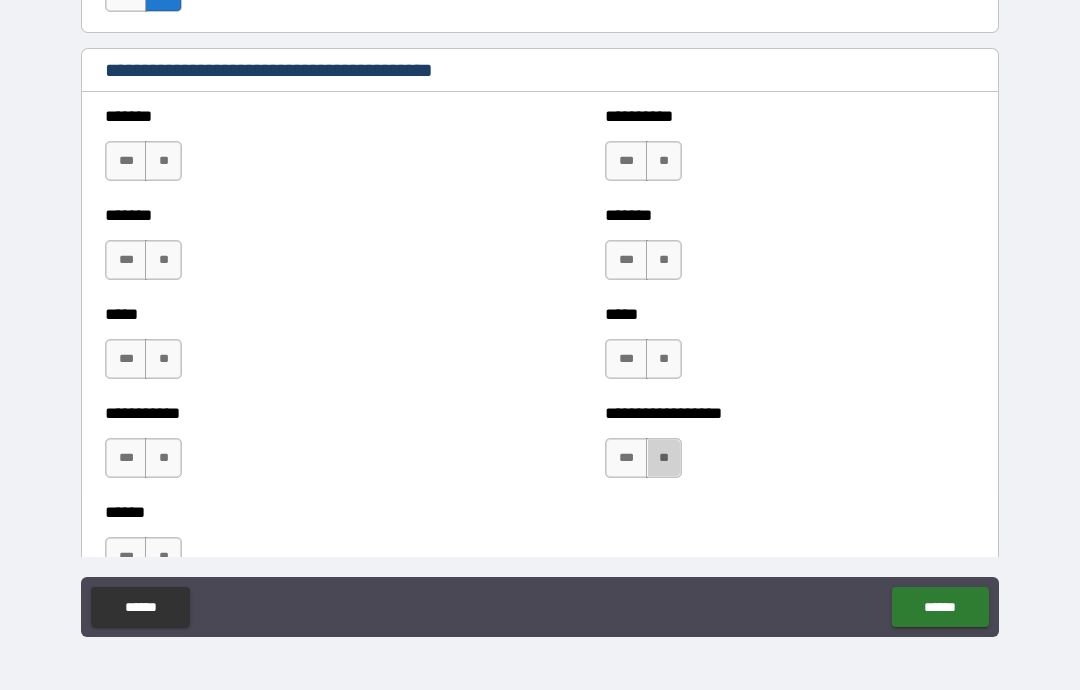 click on "**" at bounding box center (664, 458) 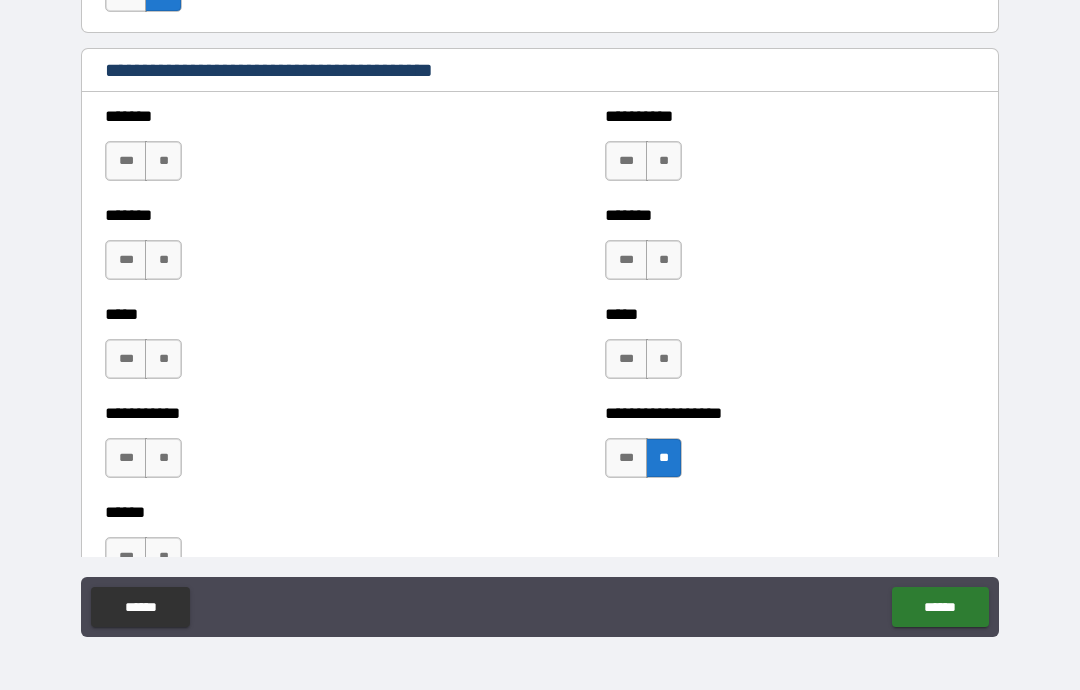 click on "**" at bounding box center (664, 359) 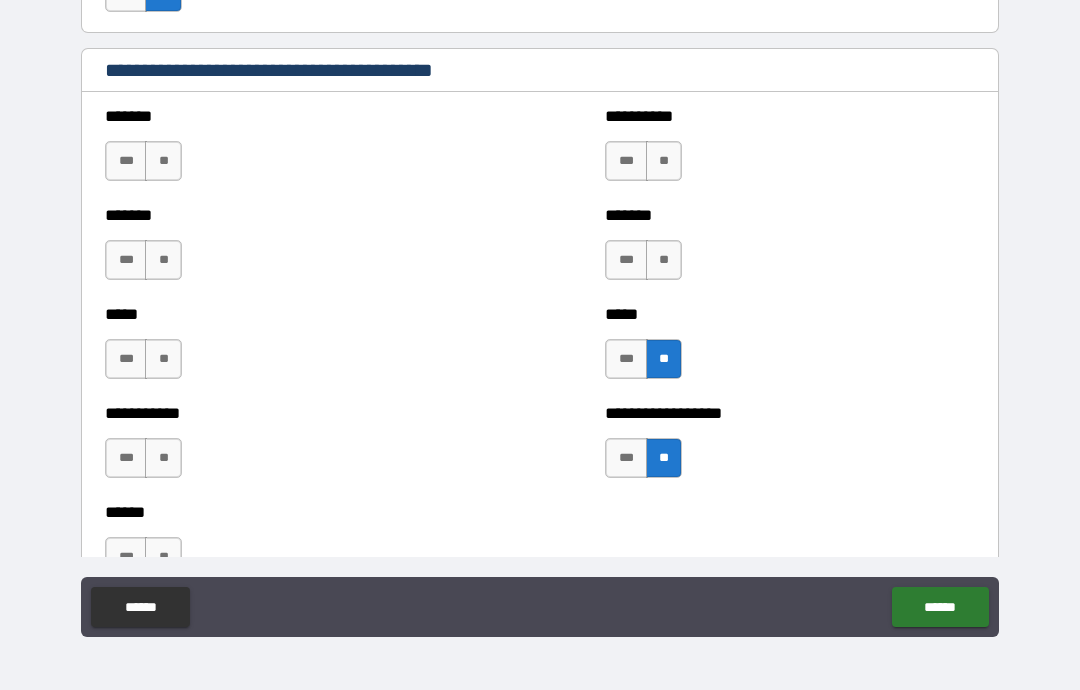 click on "**" at bounding box center (664, 260) 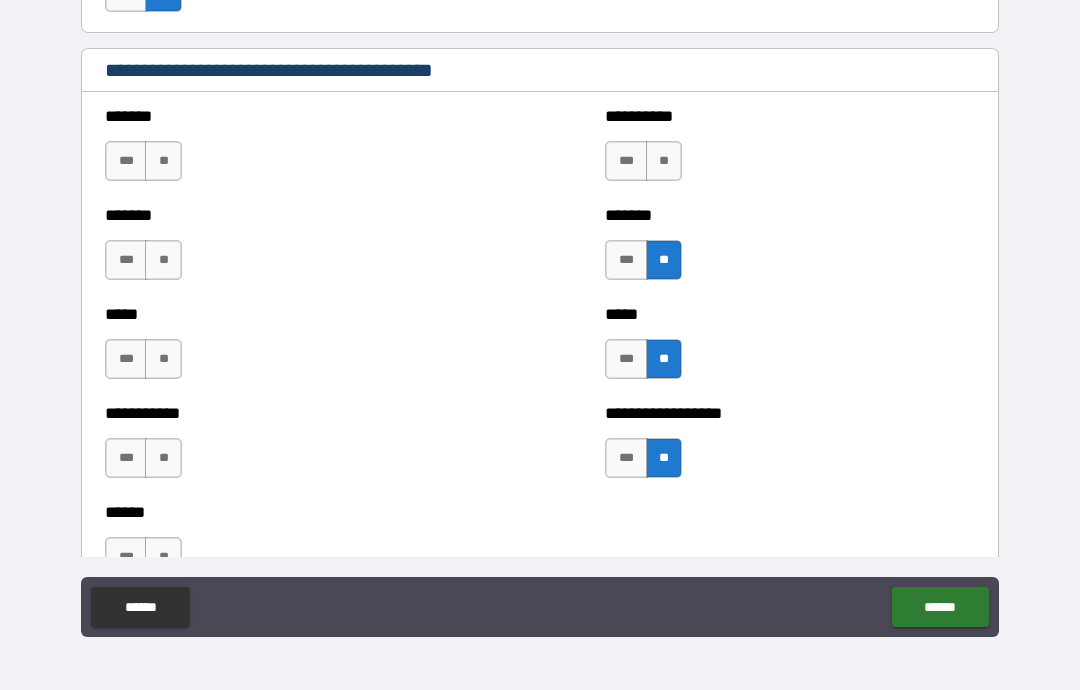 click on "**" at bounding box center (664, 161) 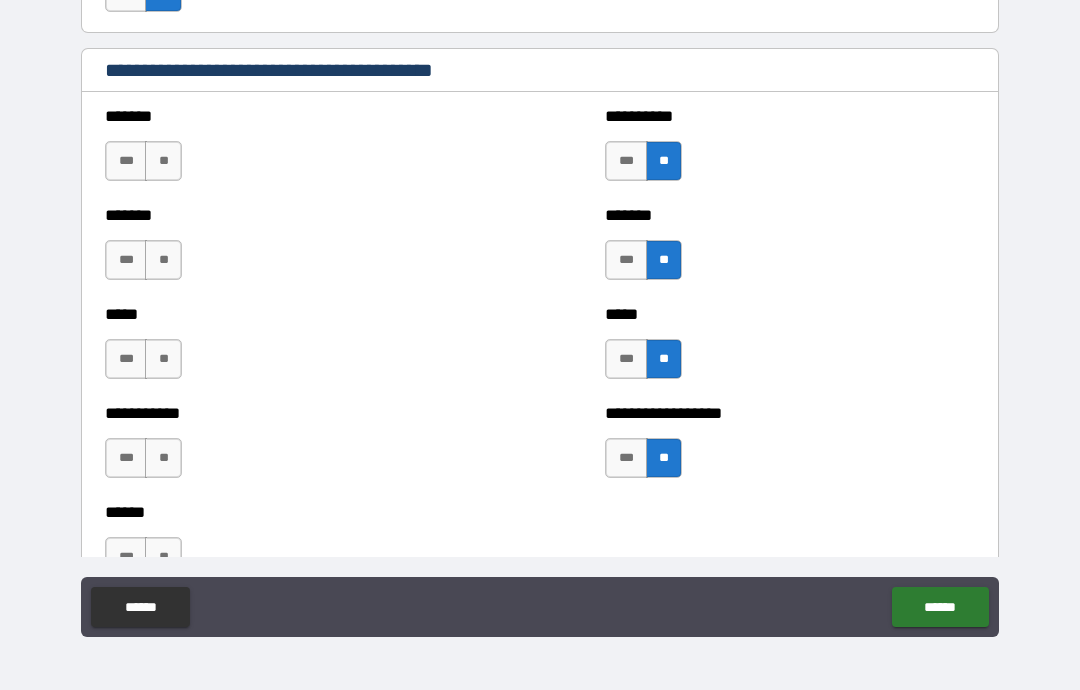 click on "**" at bounding box center [163, 161] 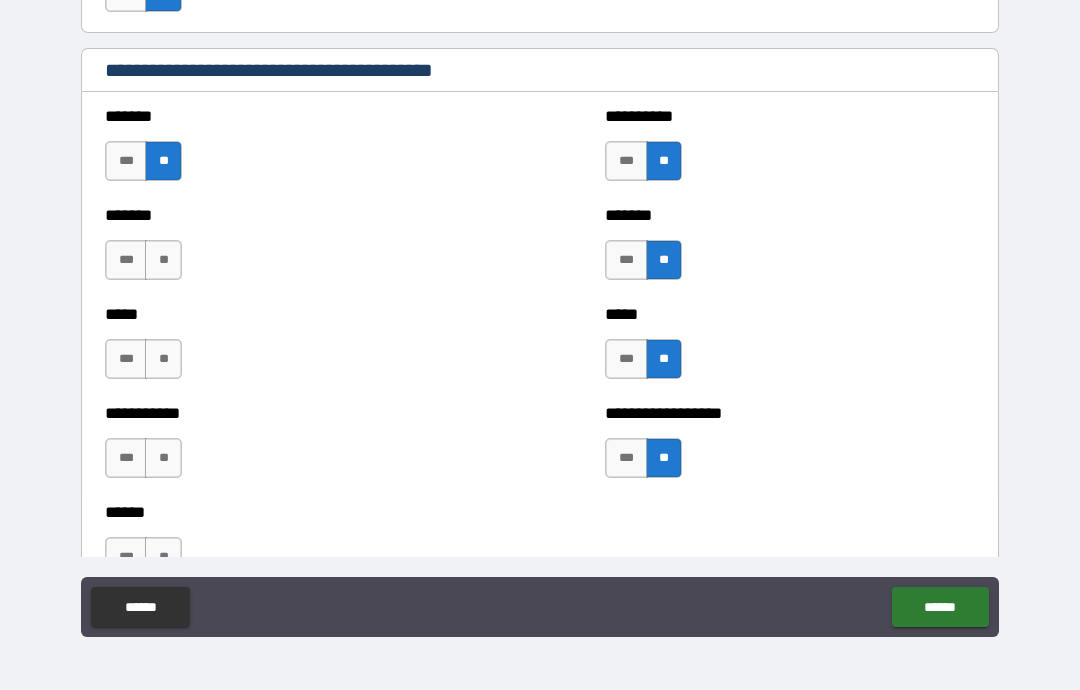 click on "**" at bounding box center (163, 260) 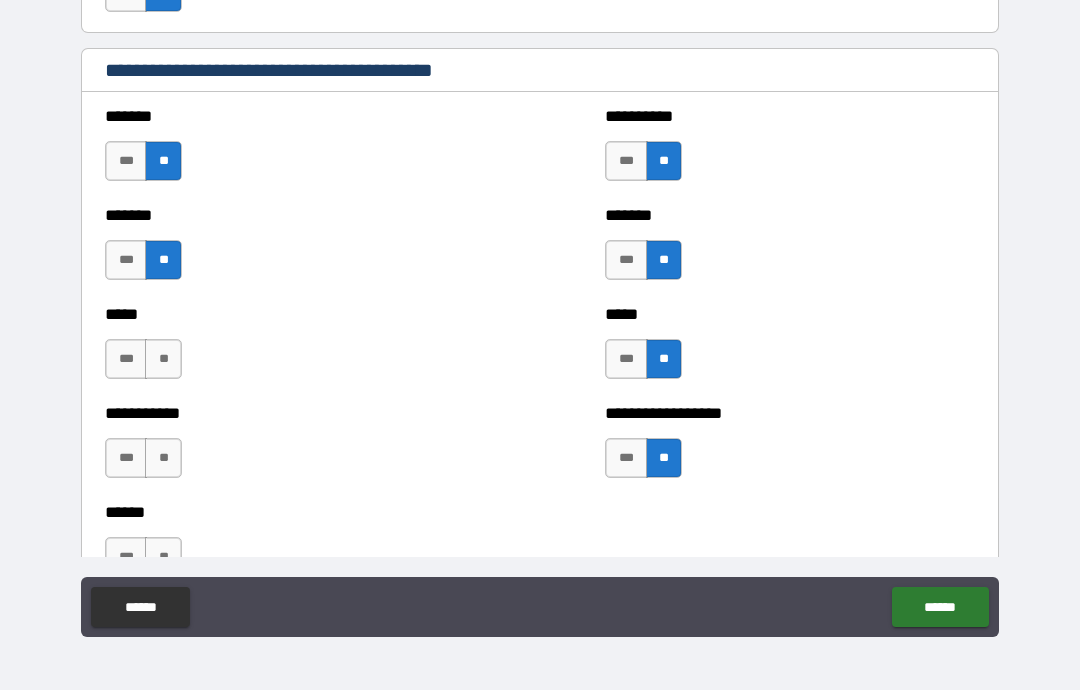 click on "**" at bounding box center [163, 359] 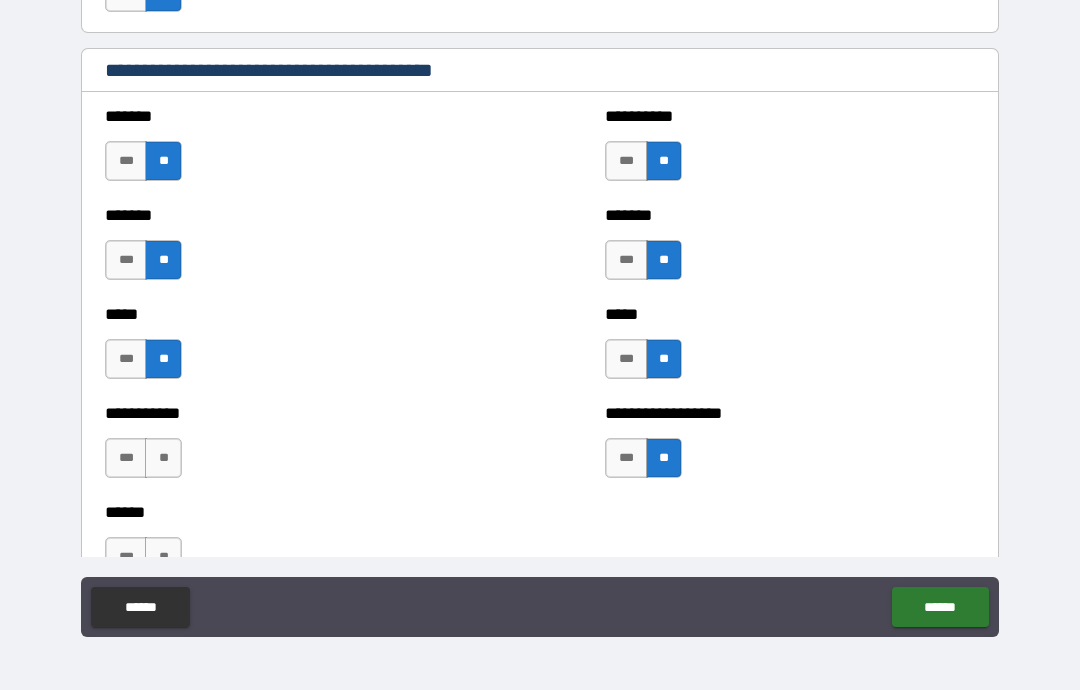 click on "**" at bounding box center (163, 458) 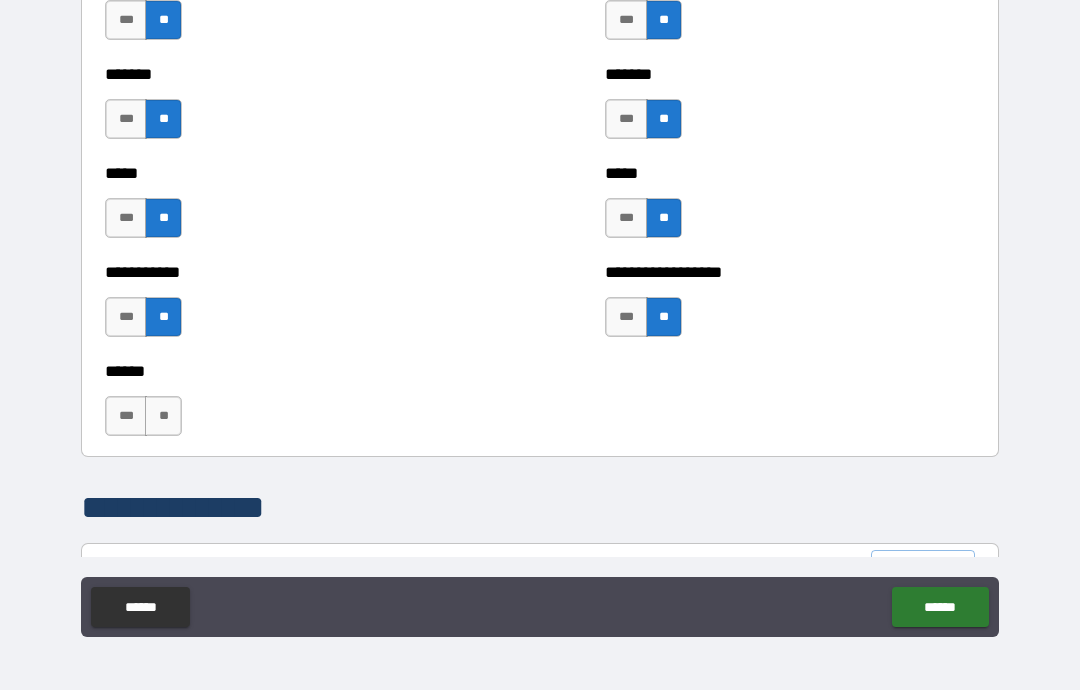 scroll, scrollTop: 1798, scrollLeft: 0, axis: vertical 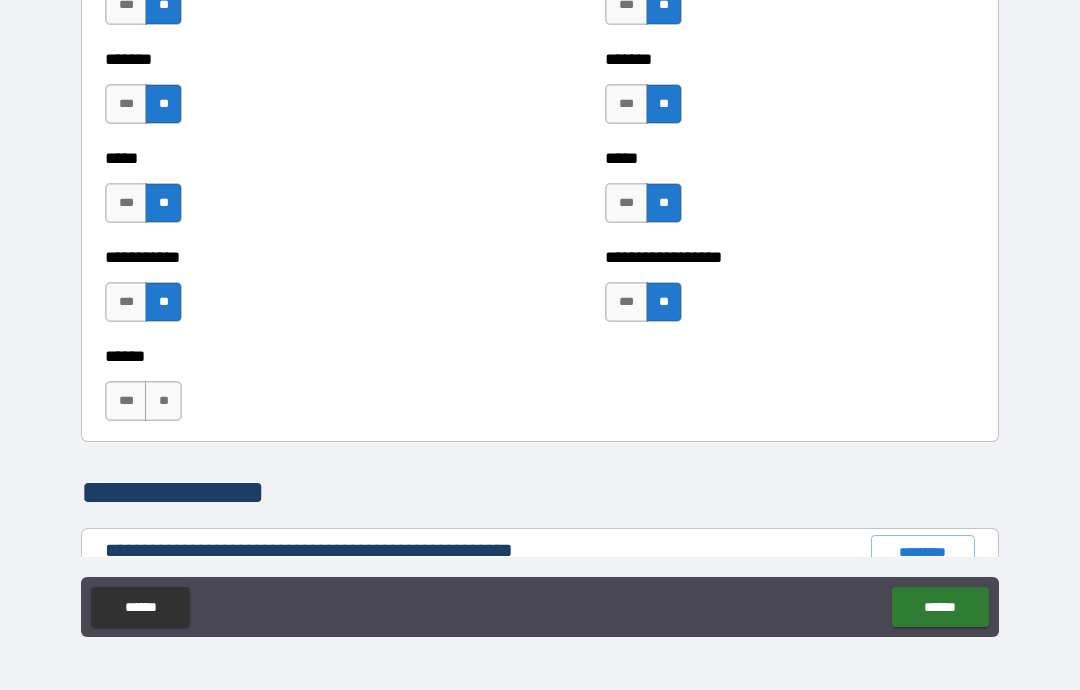 click on "**" at bounding box center (163, 401) 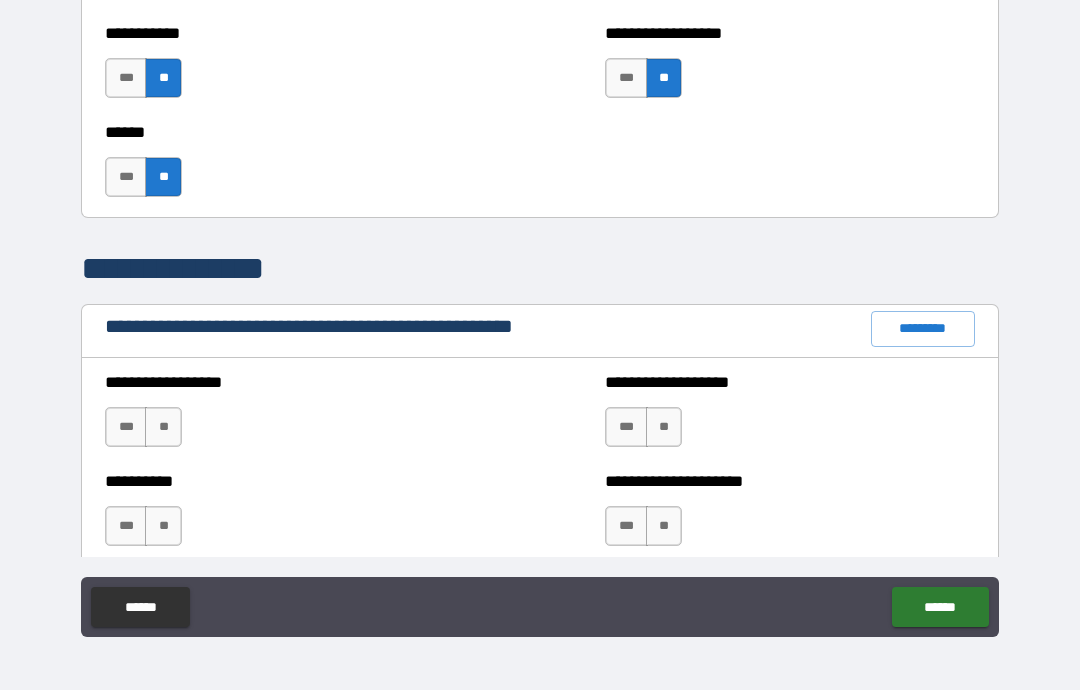 scroll, scrollTop: 2028, scrollLeft: 0, axis: vertical 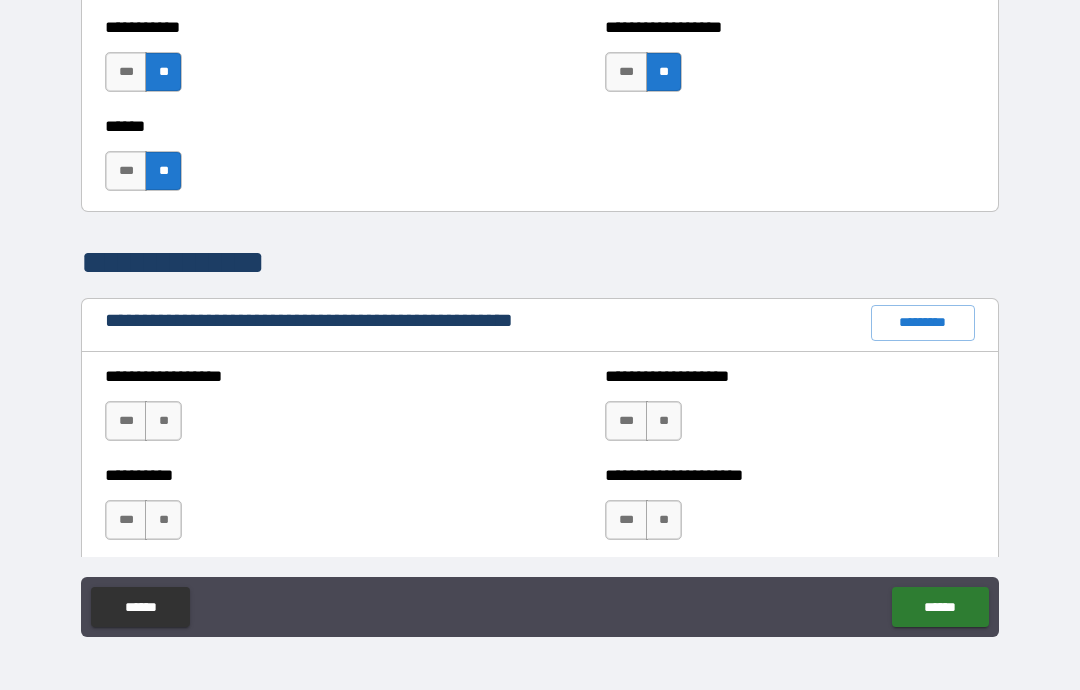 click on "**" at bounding box center [163, 421] 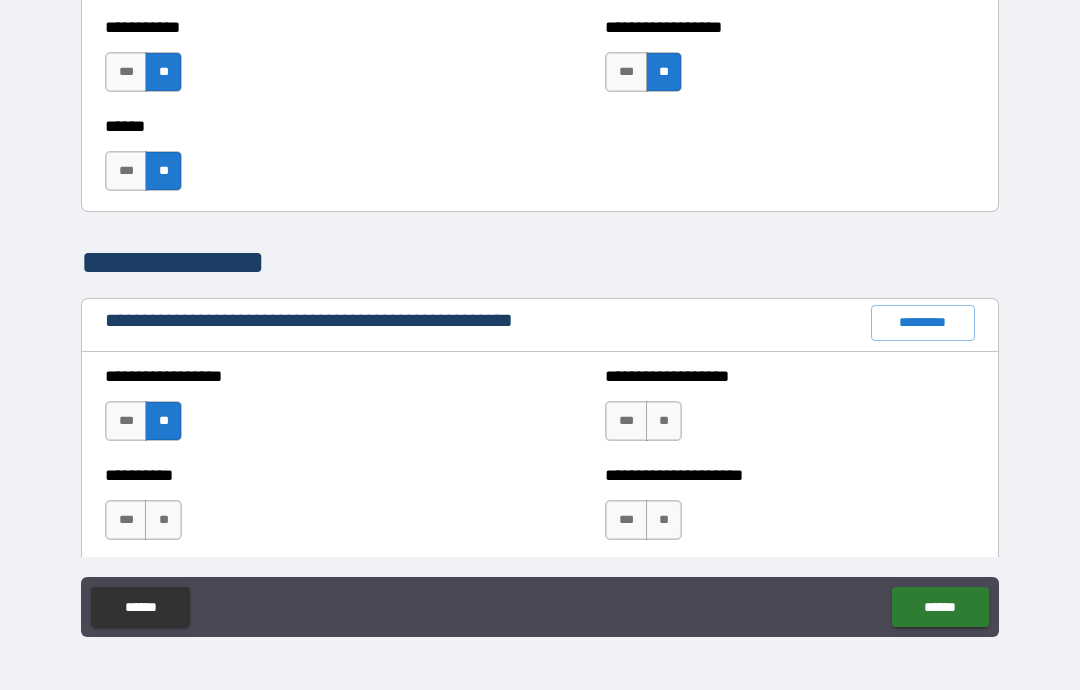 click on "**" at bounding box center [163, 520] 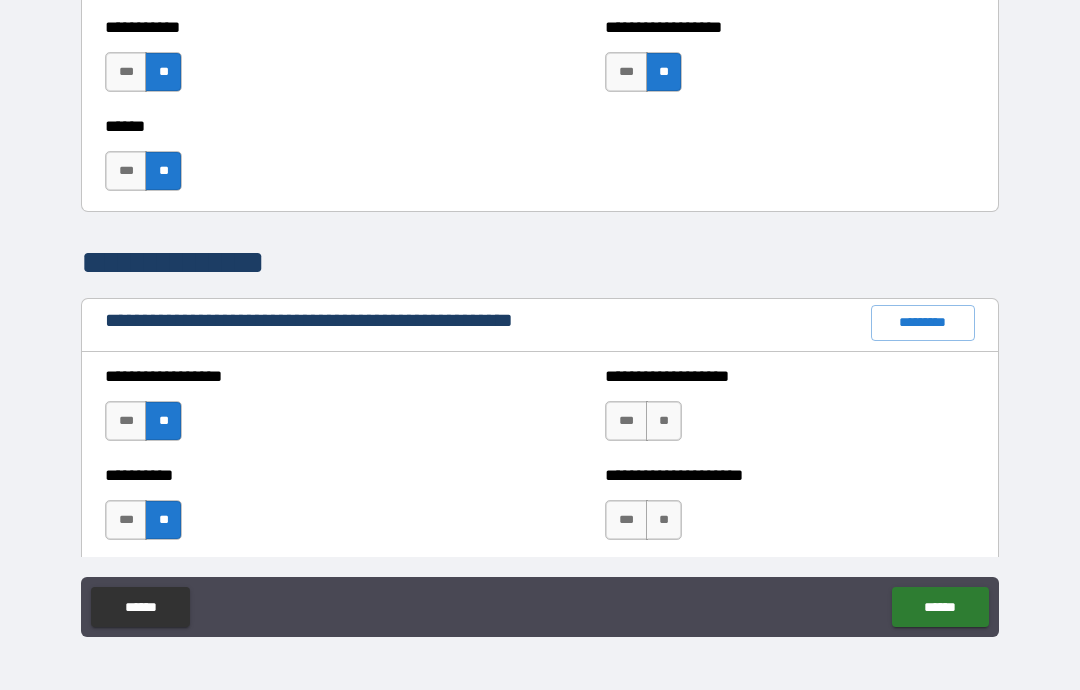 click on "**" at bounding box center (664, 421) 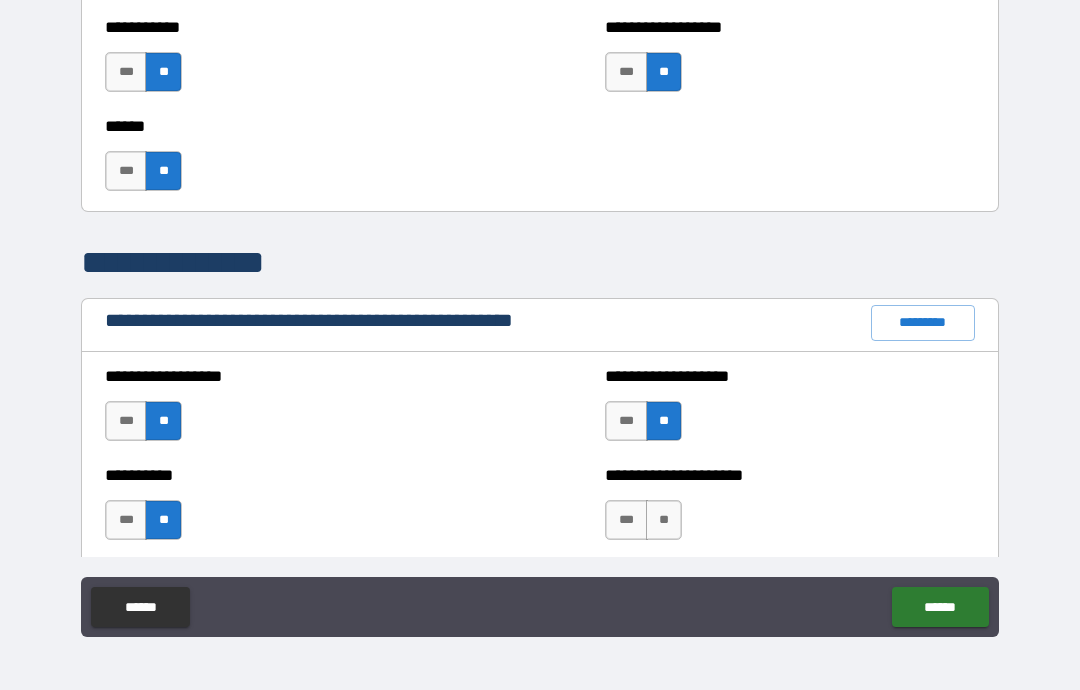 click on "**" at bounding box center (664, 520) 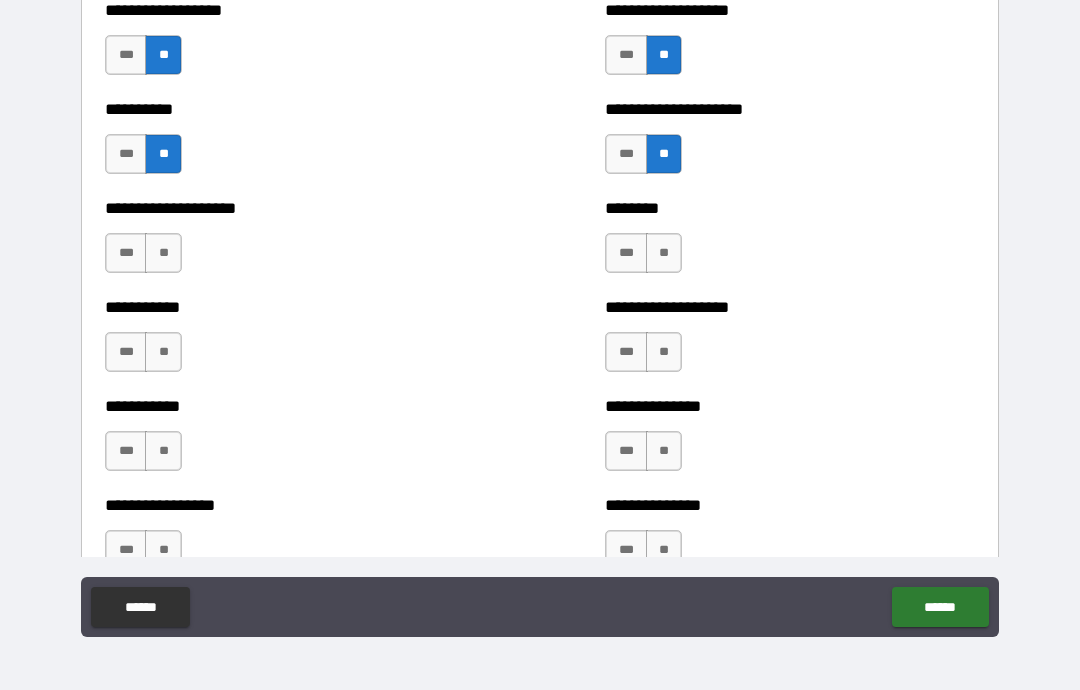 scroll, scrollTop: 2395, scrollLeft: 0, axis: vertical 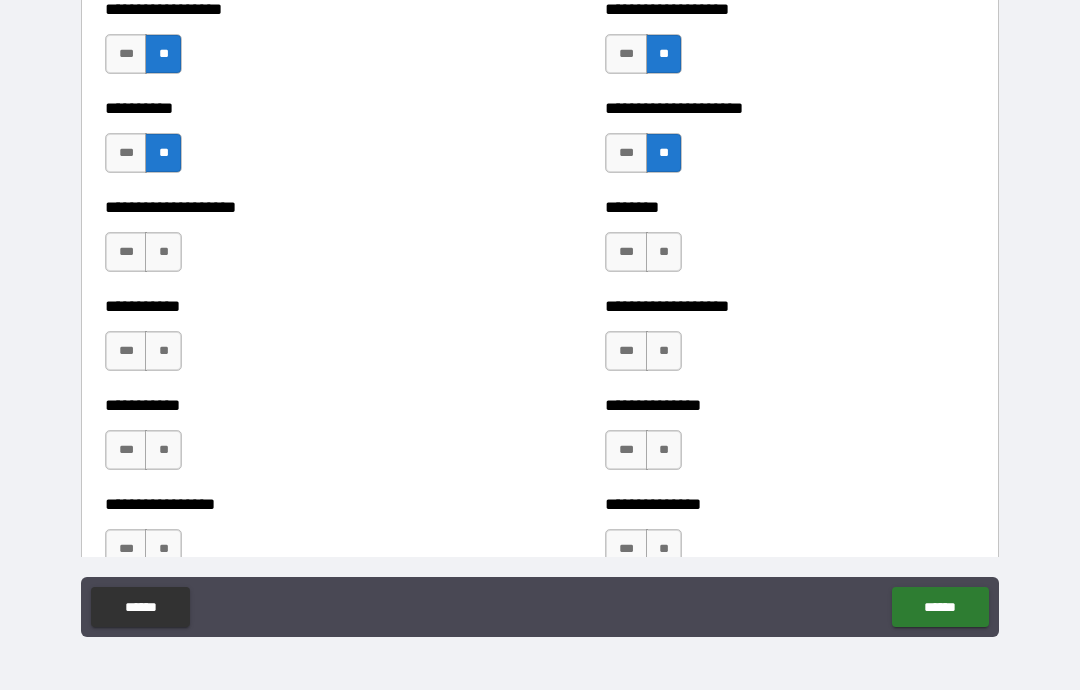 click on "**" at bounding box center (163, 252) 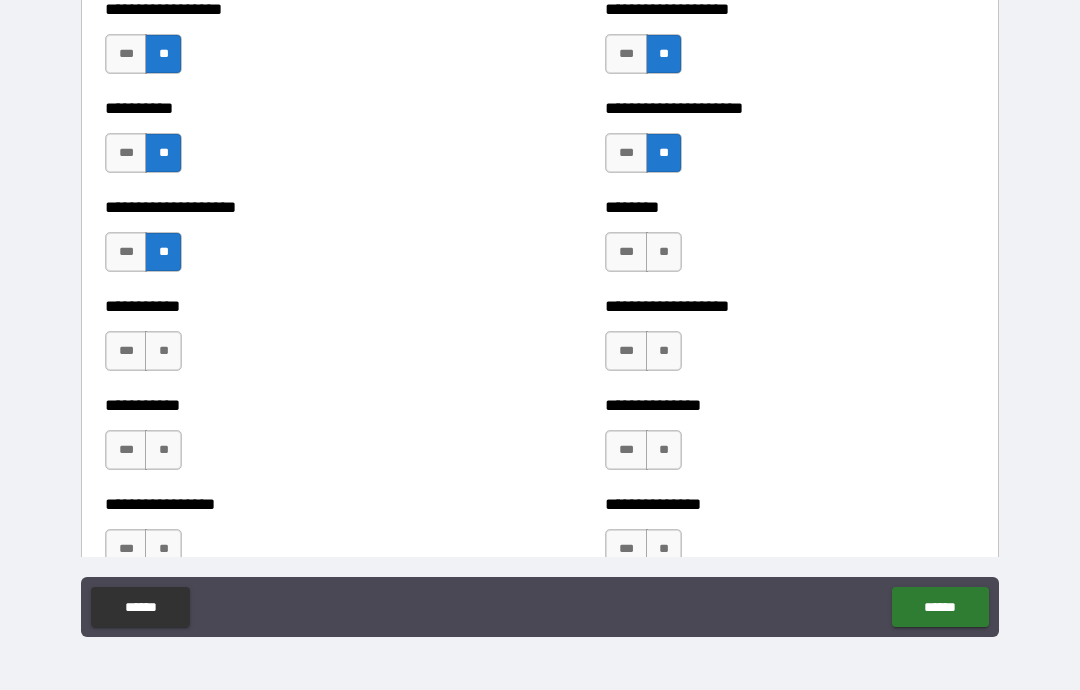 click on "**" at bounding box center (163, 351) 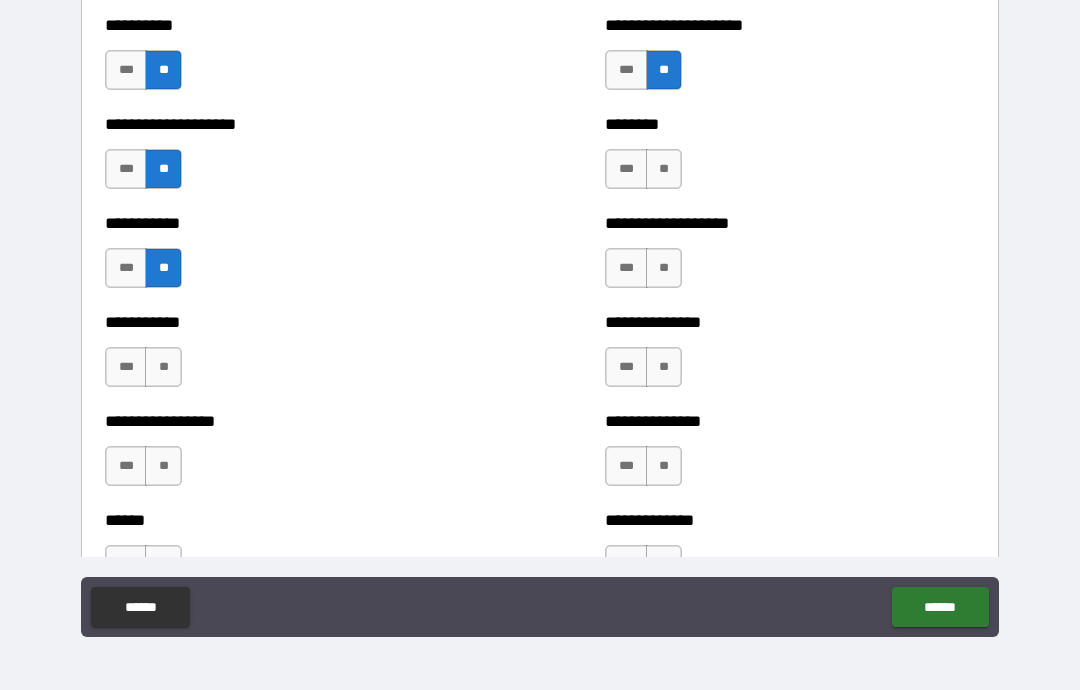 scroll, scrollTop: 2482, scrollLeft: 0, axis: vertical 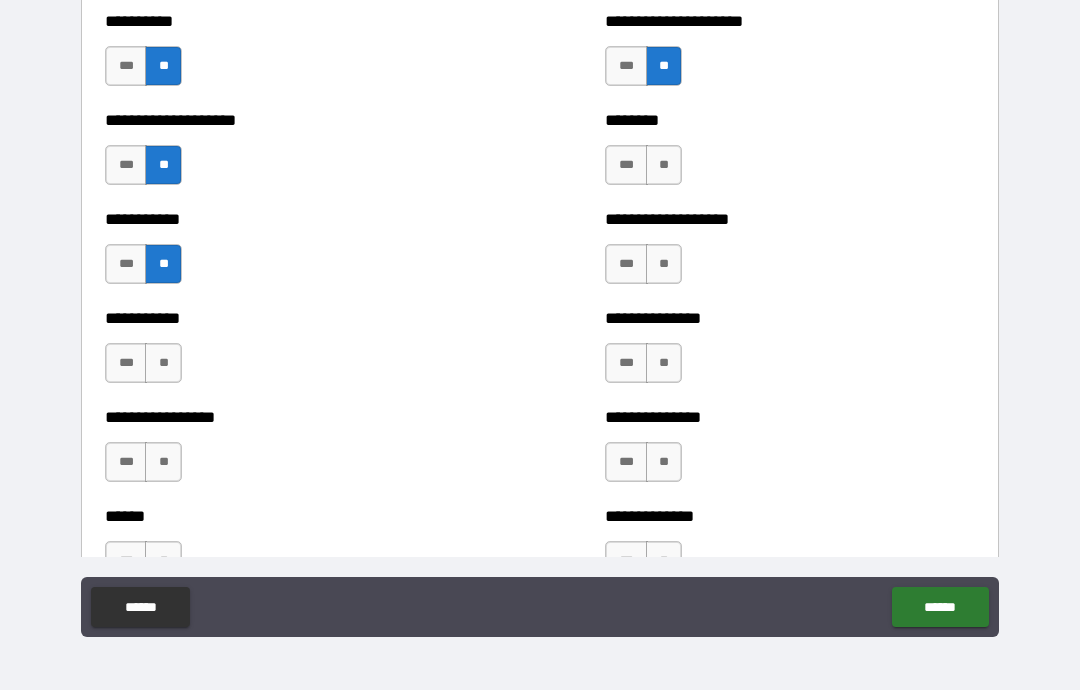 click on "**" at bounding box center [664, 165] 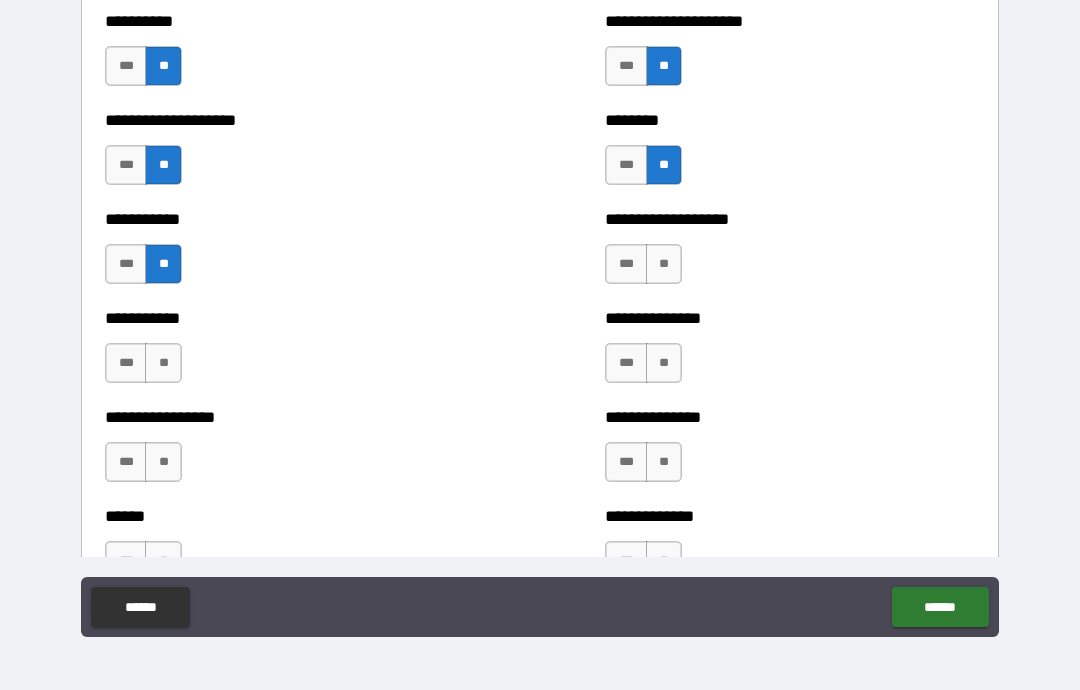 click on "**" at bounding box center [664, 264] 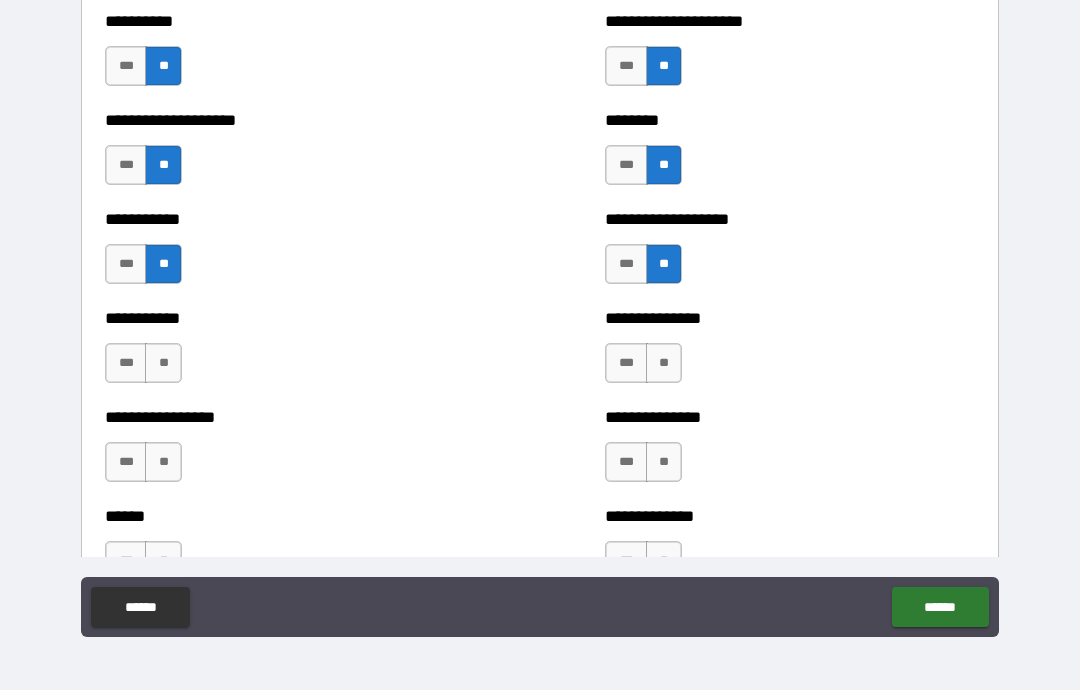 click on "**" at bounding box center (664, 363) 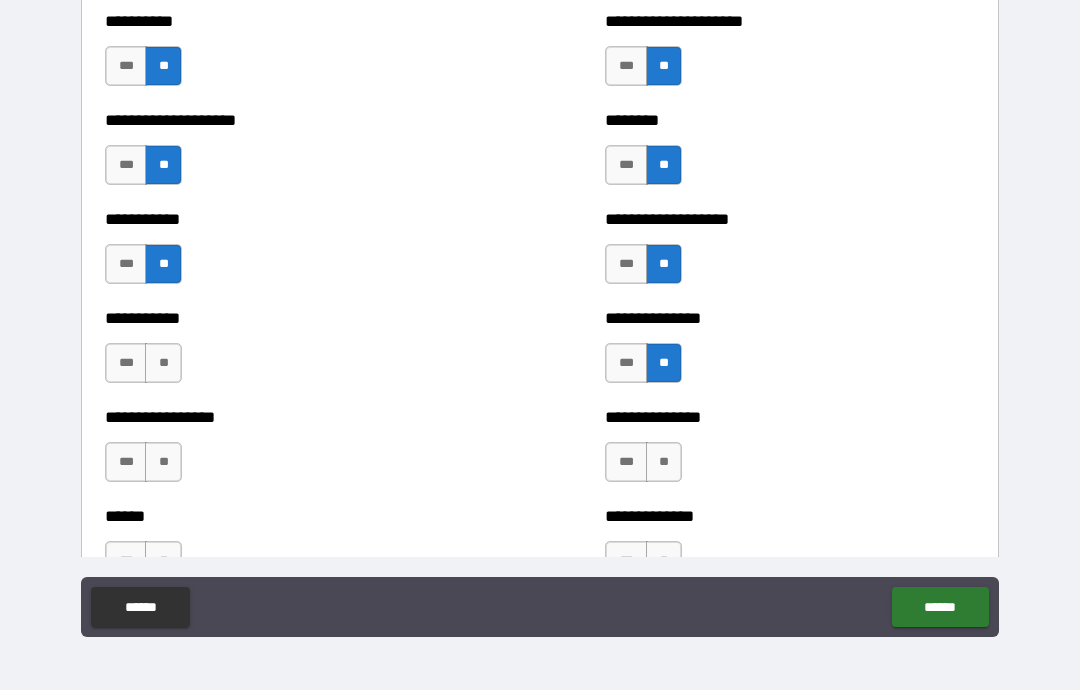 click on "**" at bounding box center [664, 462] 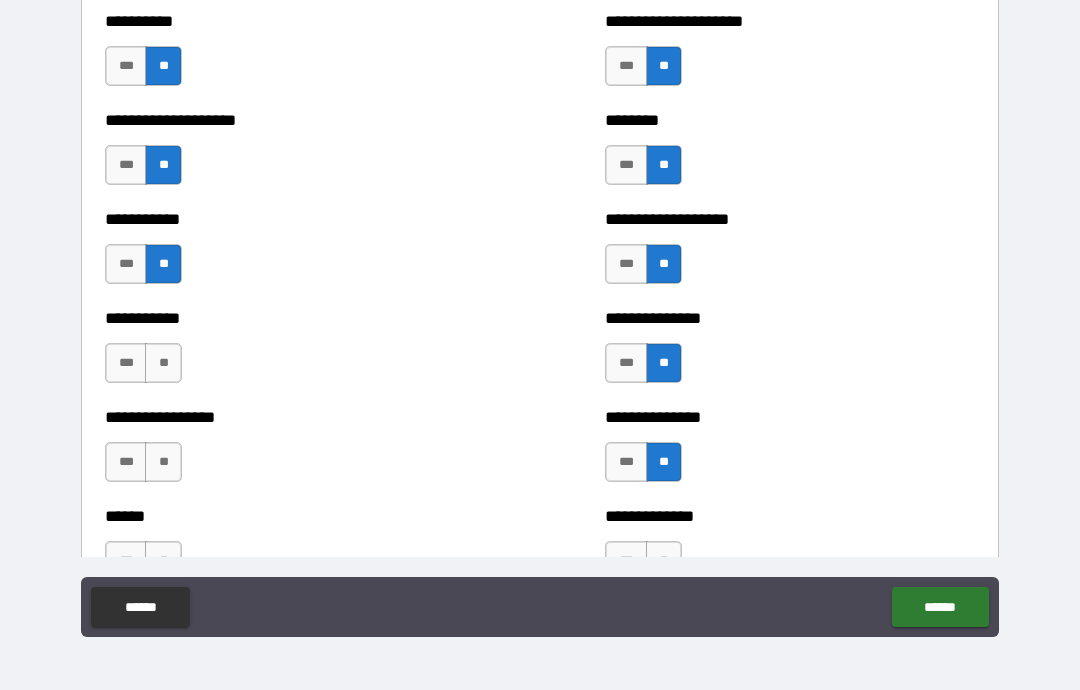 click on "**" at bounding box center [163, 363] 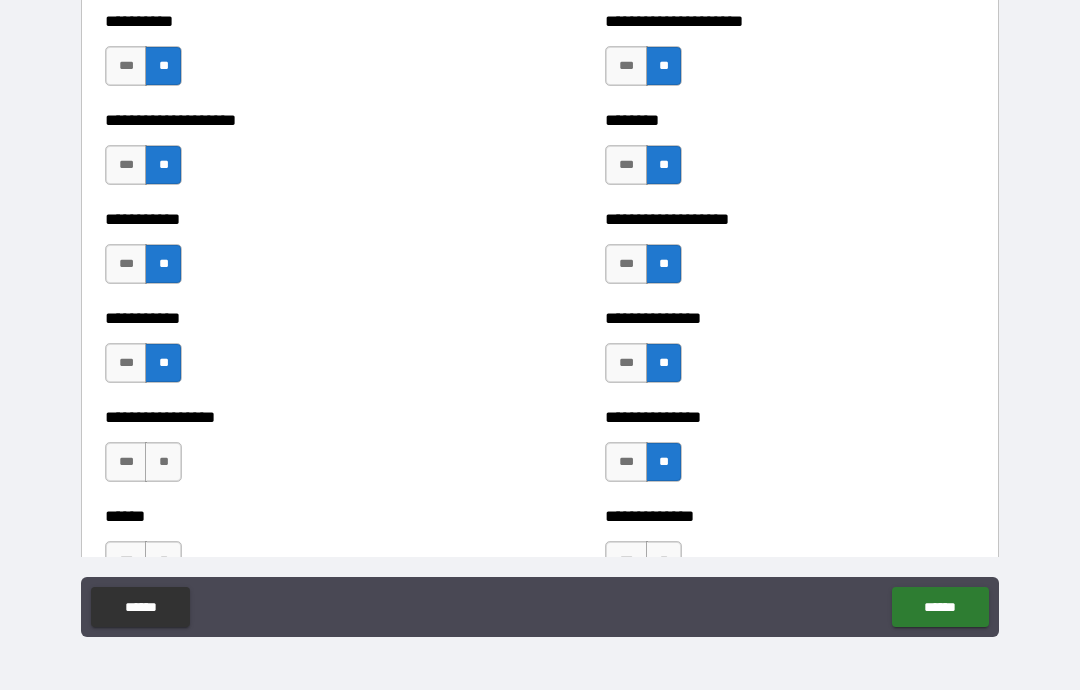 click on "**" at bounding box center [163, 462] 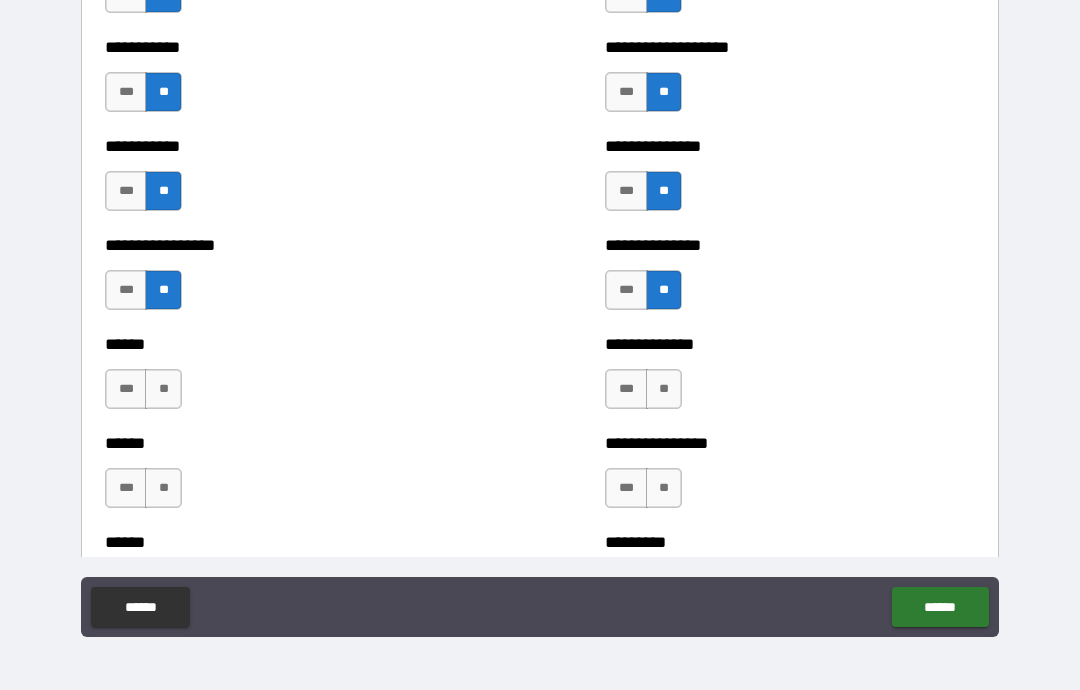 scroll, scrollTop: 2662, scrollLeft: 0, axis: vertical 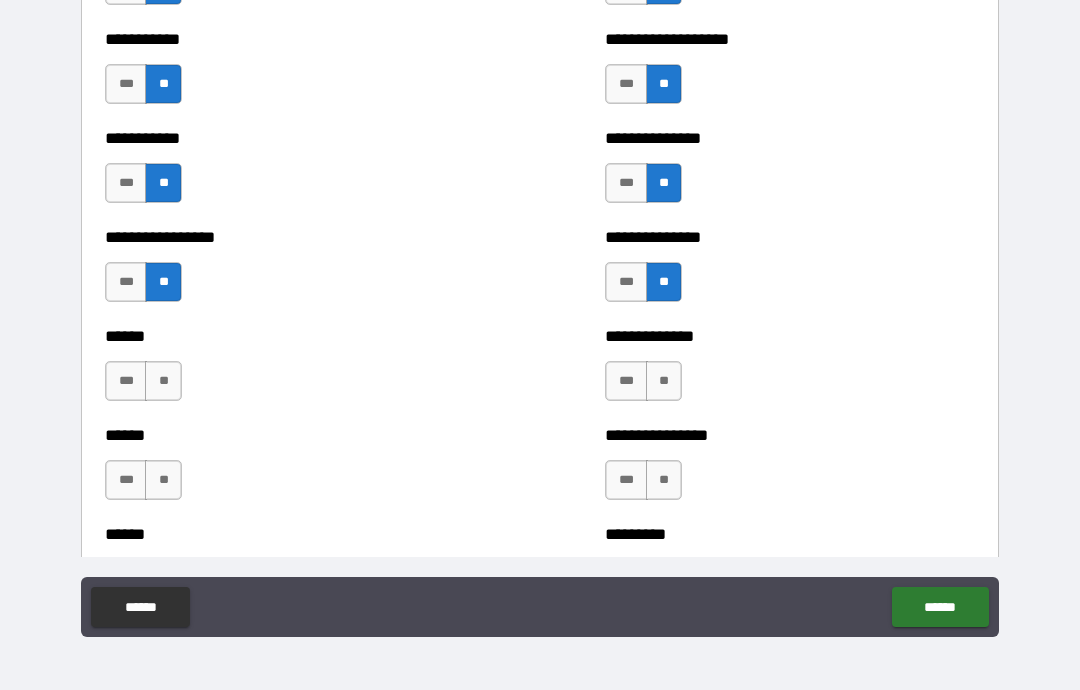 click on "**" at bounding box center [163, 381] 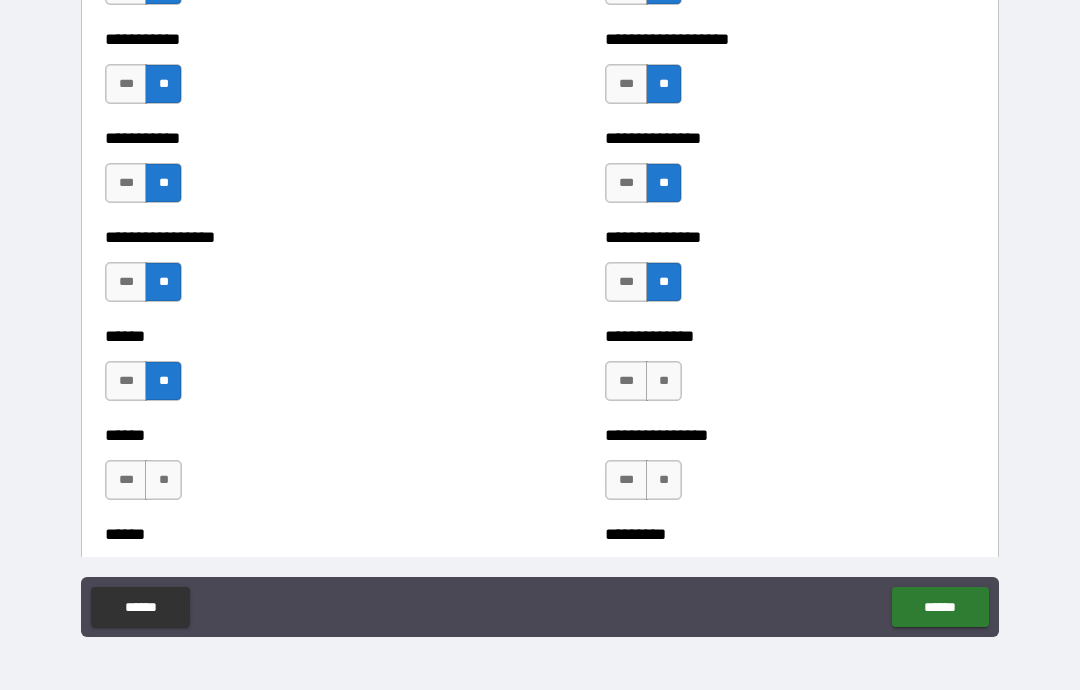 click on "**" at bounding box center (664, 381) 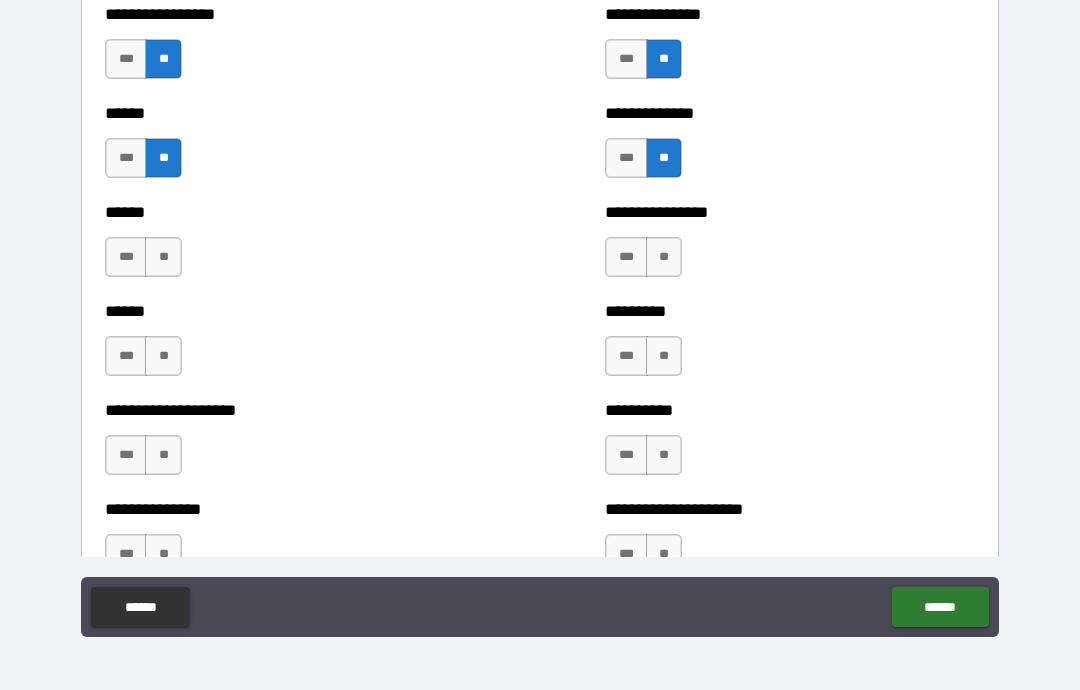 scroll, scrollTop: 2887, scrollLeft: 0, axis: vertical 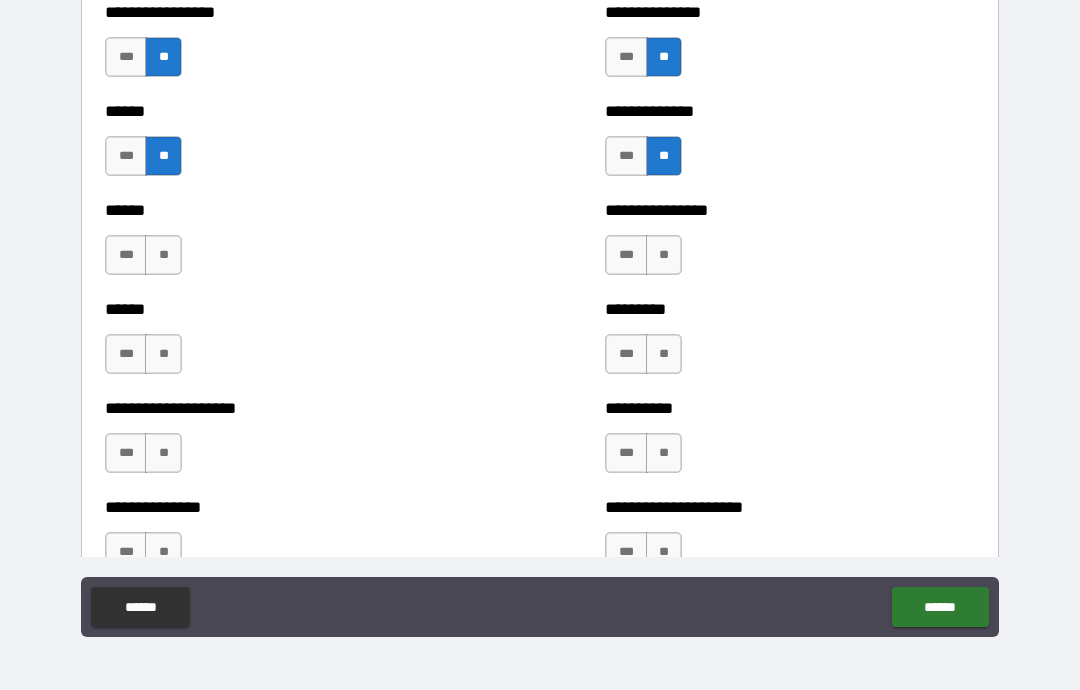 click on "**" at bounding box center (163, 255) 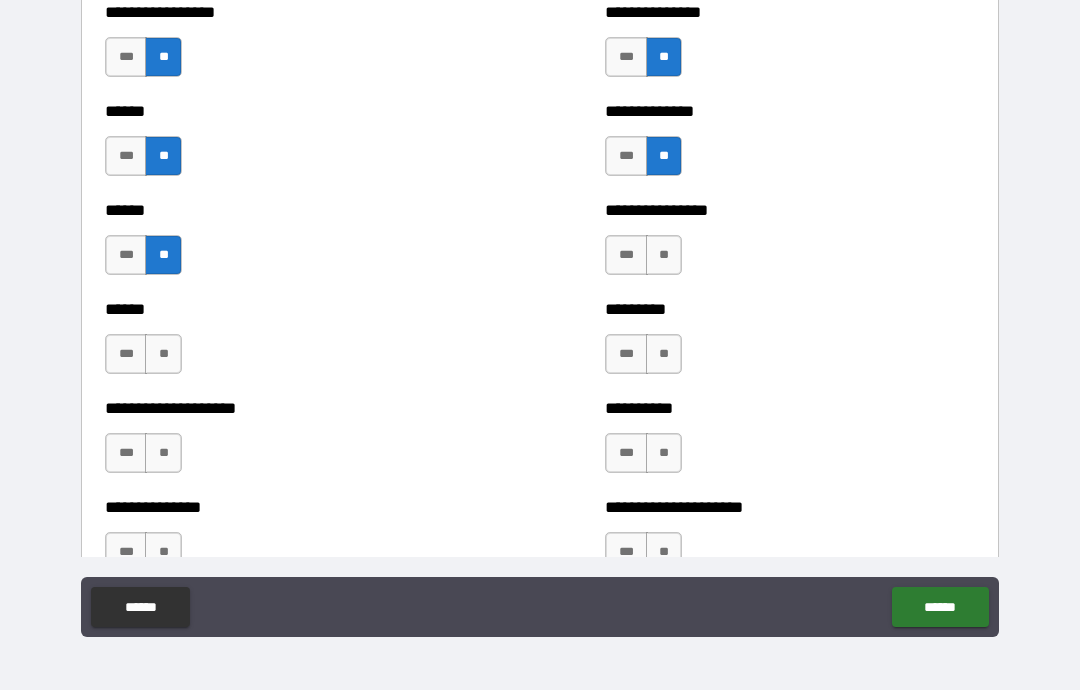 click on "**" at bounding box center (664, 255) 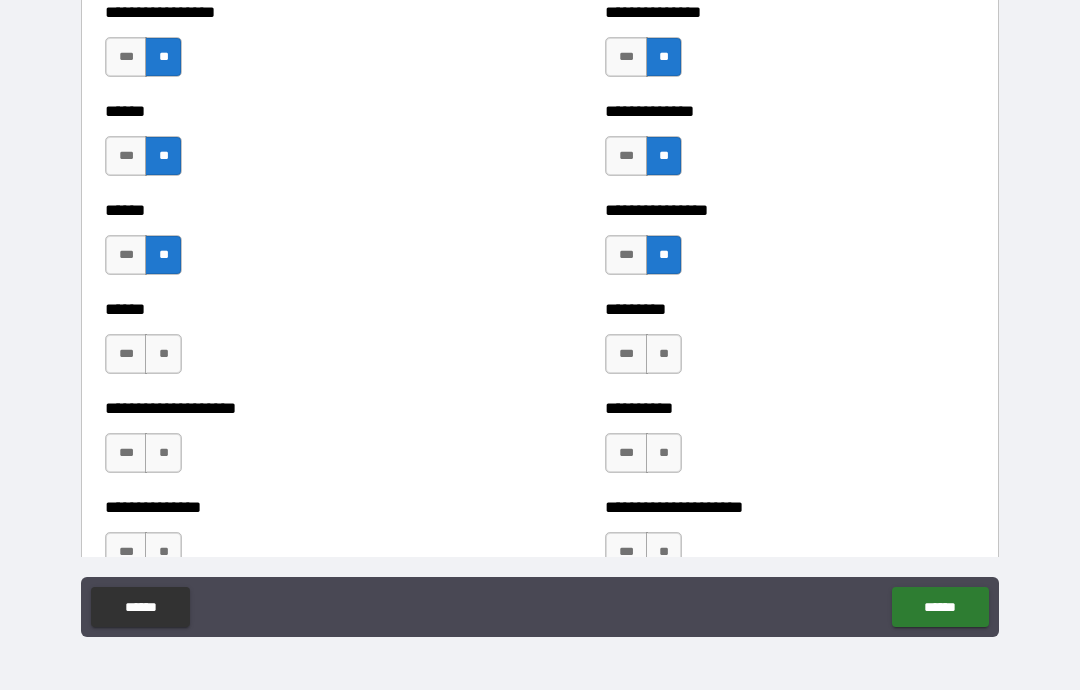 click on "**" at bounding box center [664, 354] 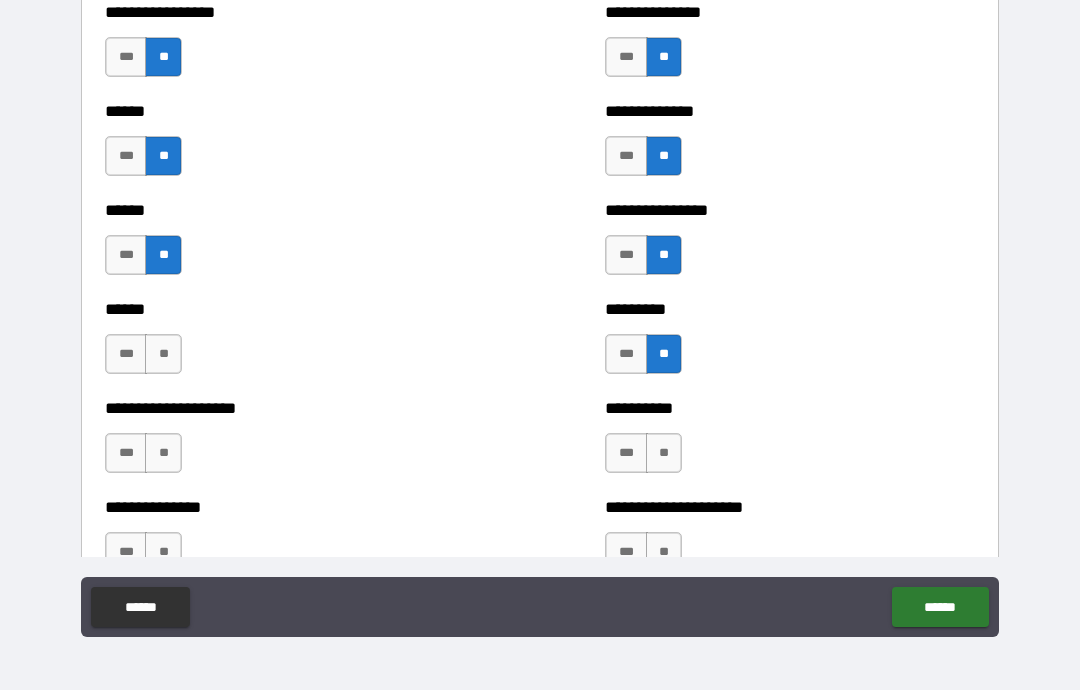 click on "**" at bounding box center [163, 354] 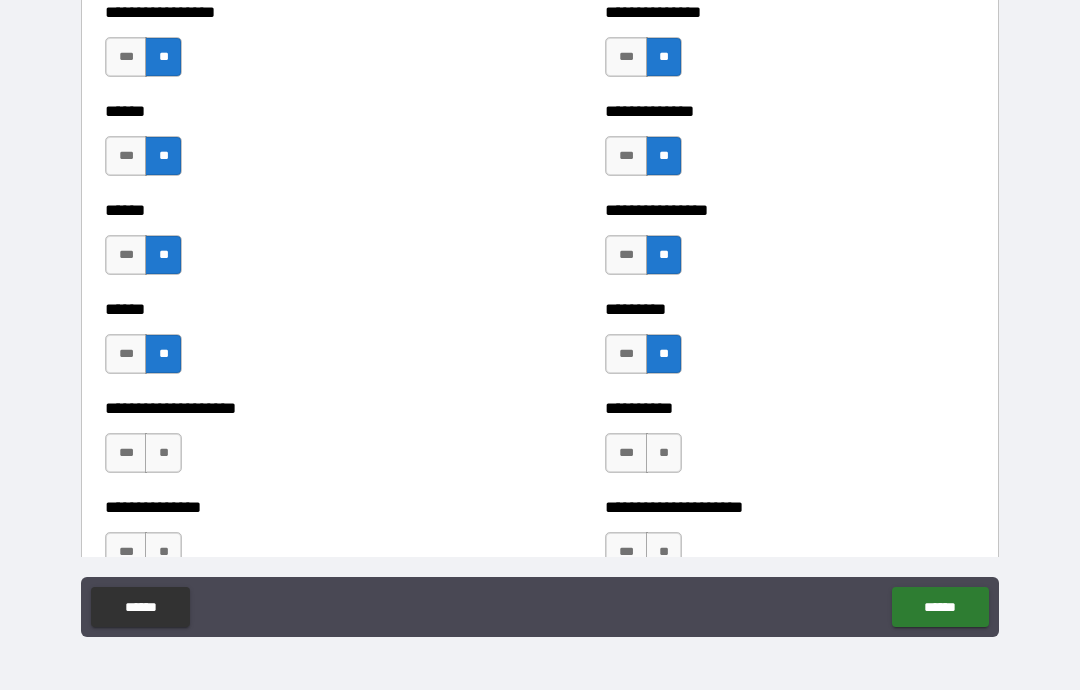 click on "**" at bounding box center (163, 453) 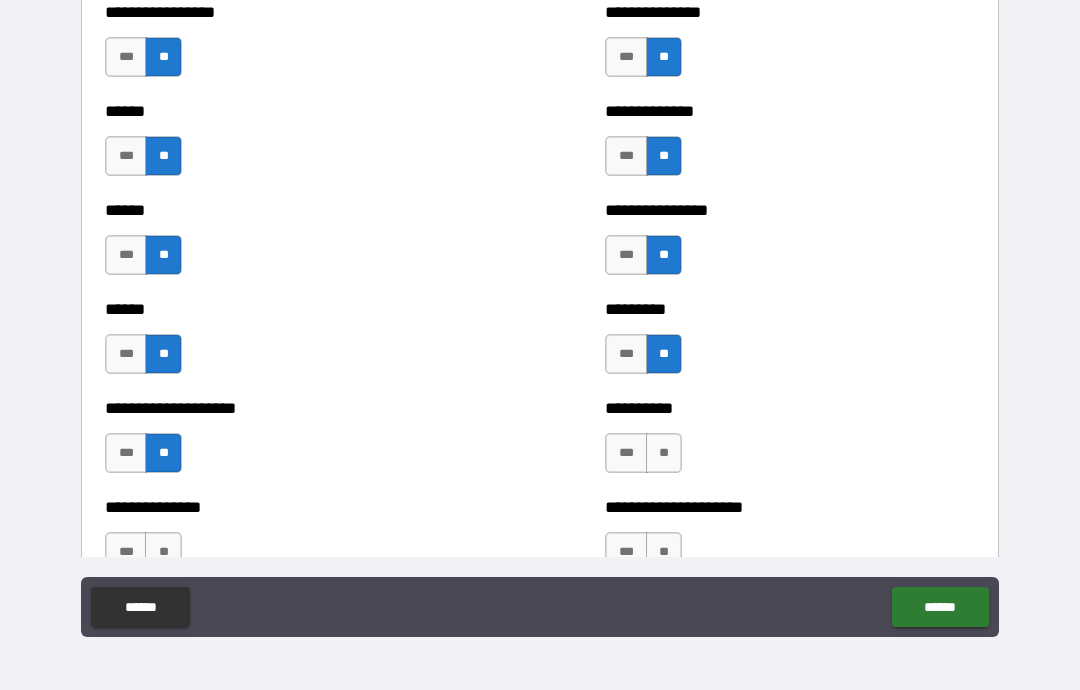 click on "***" at bounding box center (126, 453) 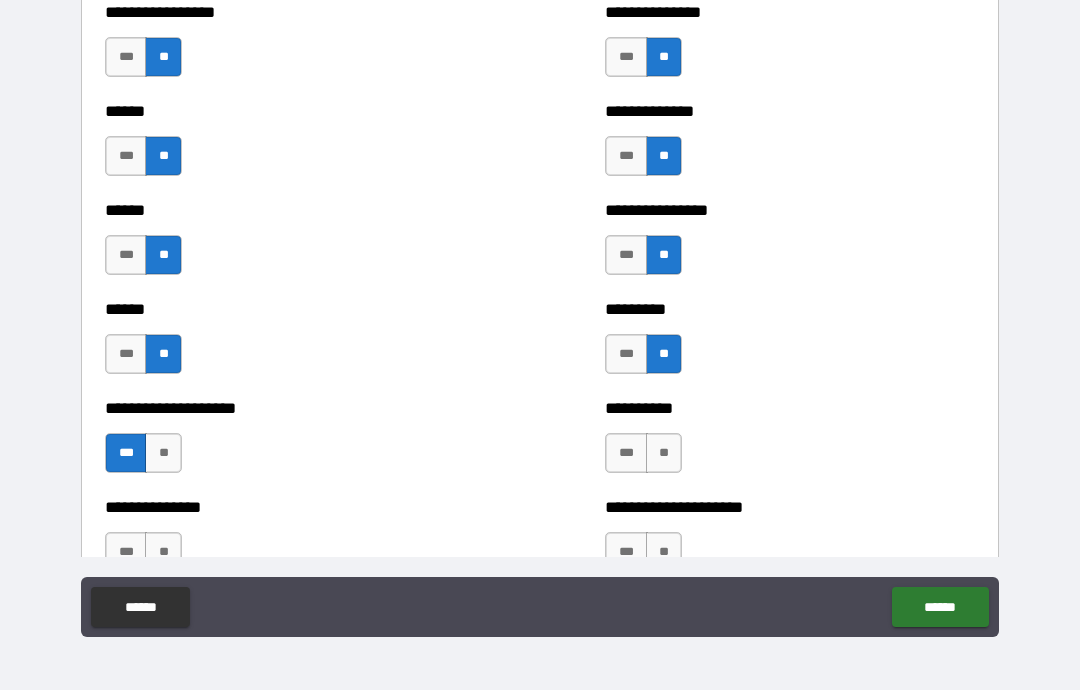 click on "**" at bounding box center (664, 453) 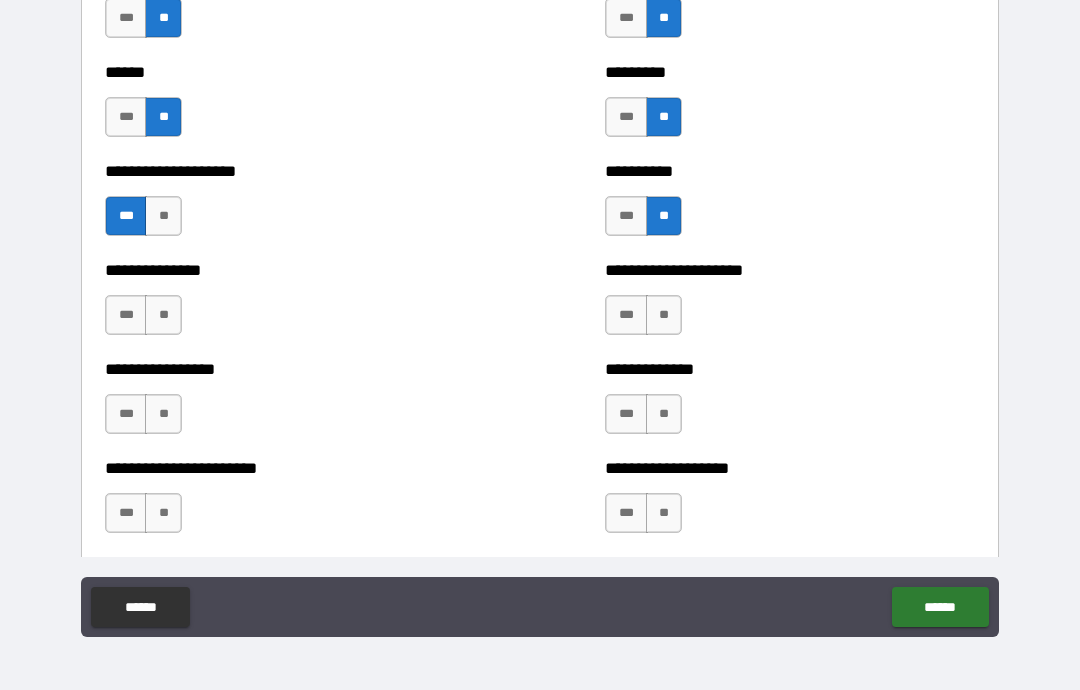 scroll, scrollTop: 3131, scrollLeft: 0, axis: vertical 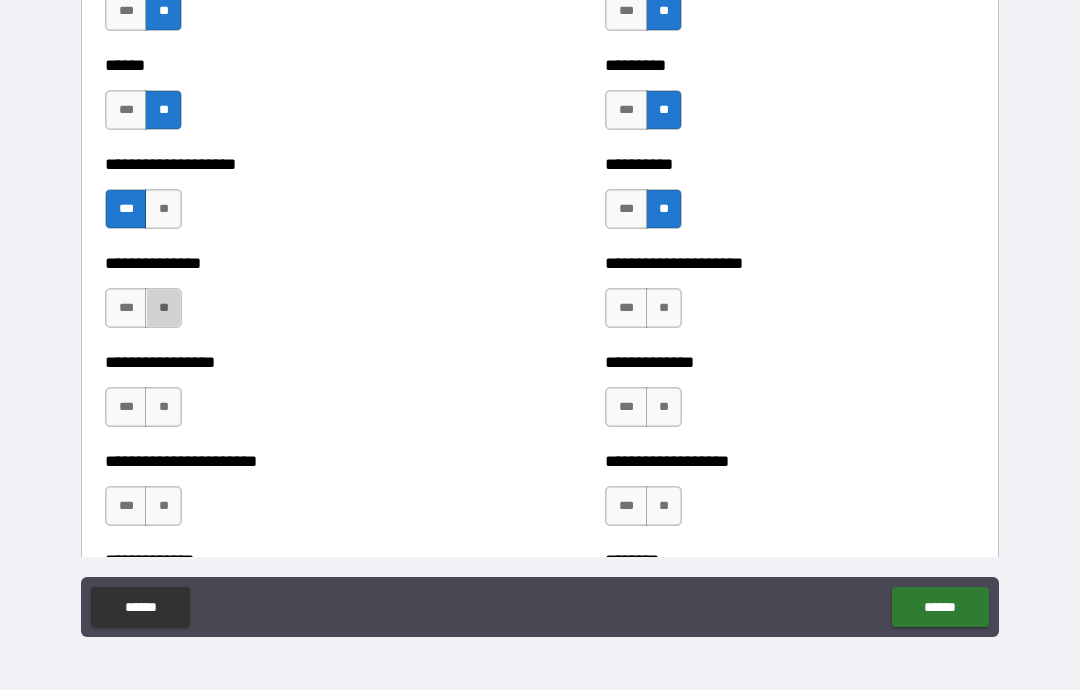 click on "**" at bounding box center (163, 308) 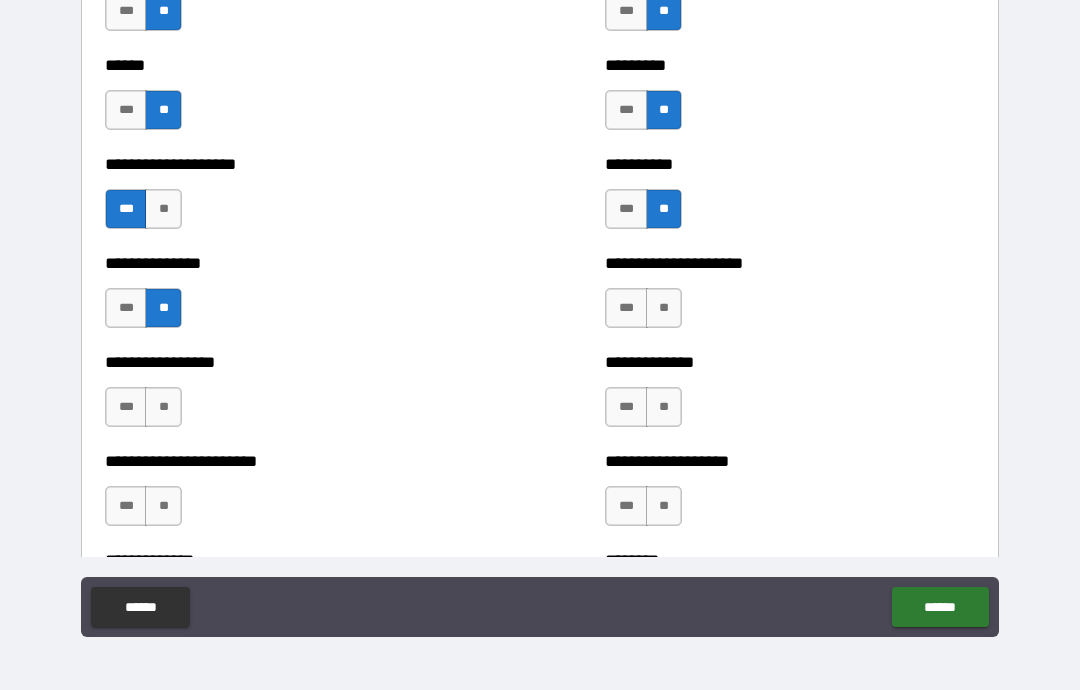 click on "**" at bounding box center (163, 407) 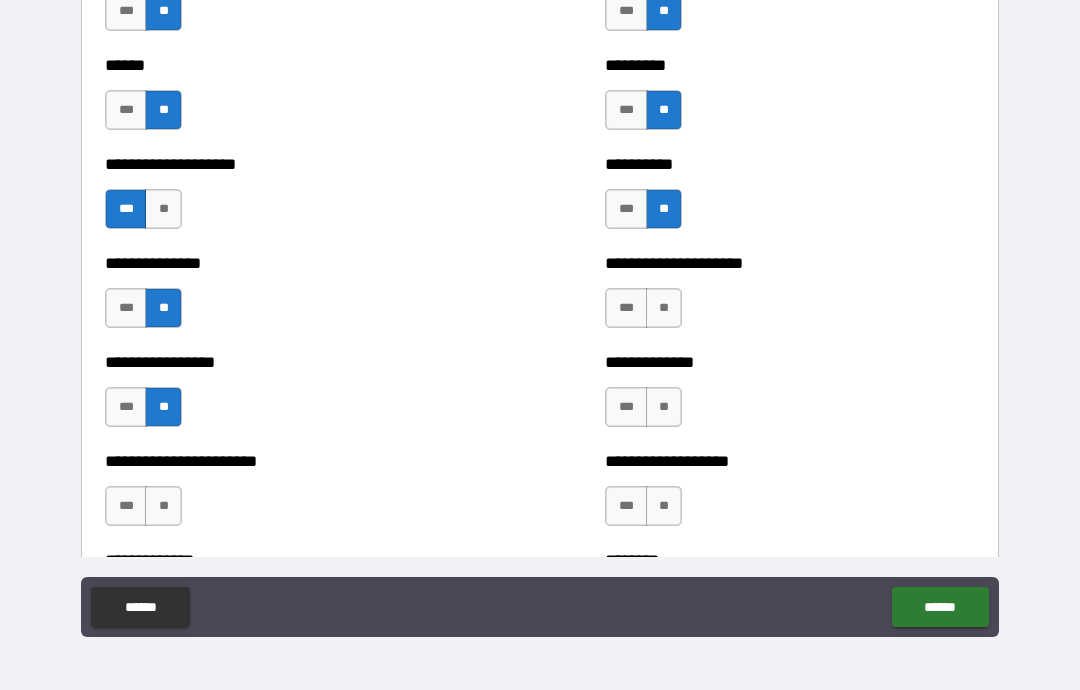 click on "**" at bounding box center [664, 308] 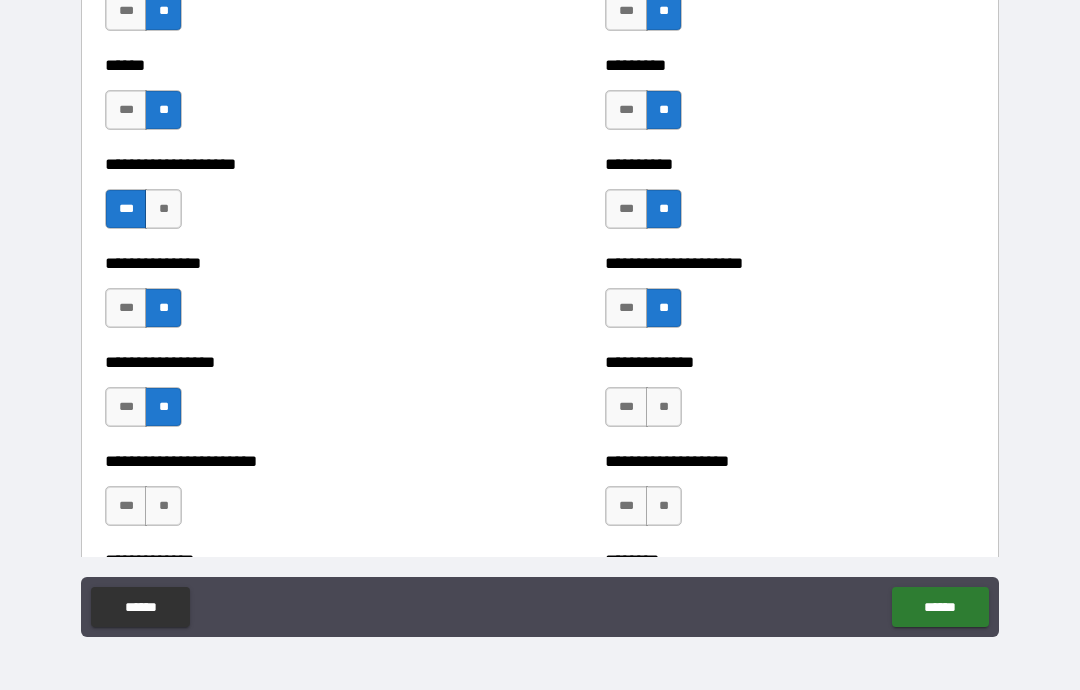 click on "**" at bounding box center (664, 407) 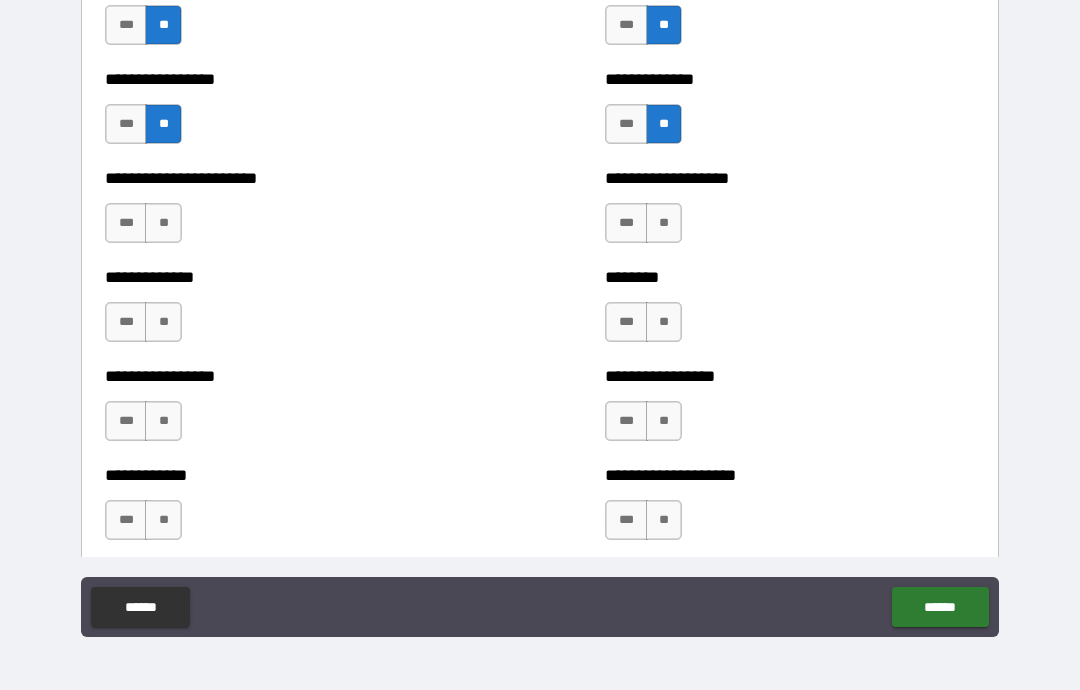 scroll, scrollTop: 3418, scrollLeft: 0, axis: vertical 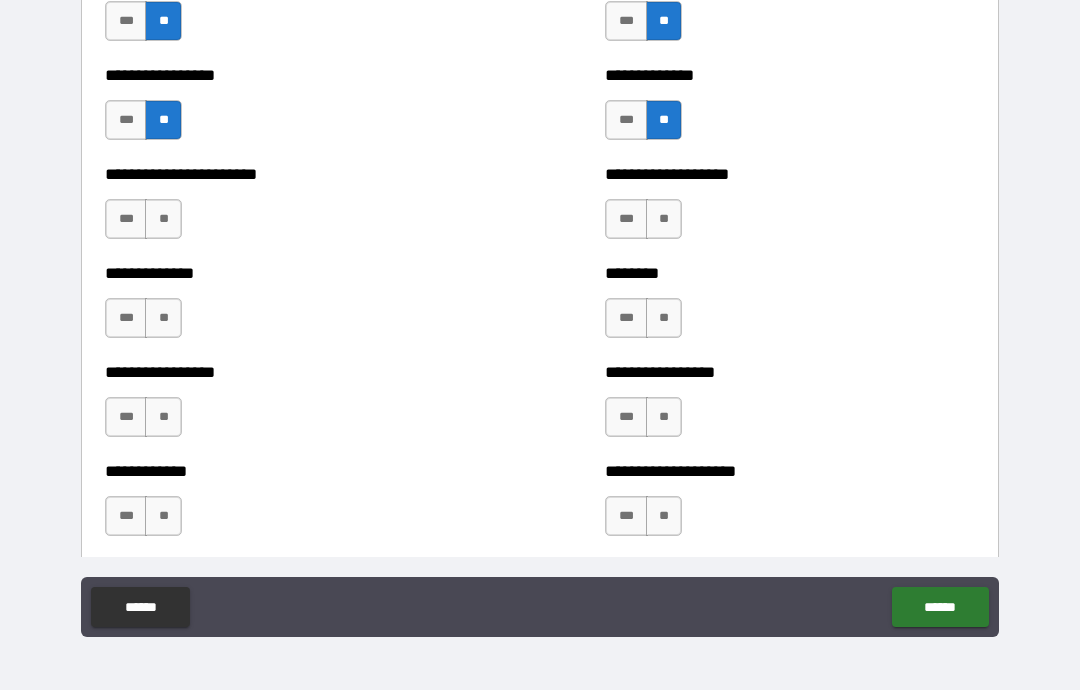 click on "**" at bounding box center [163, 219] 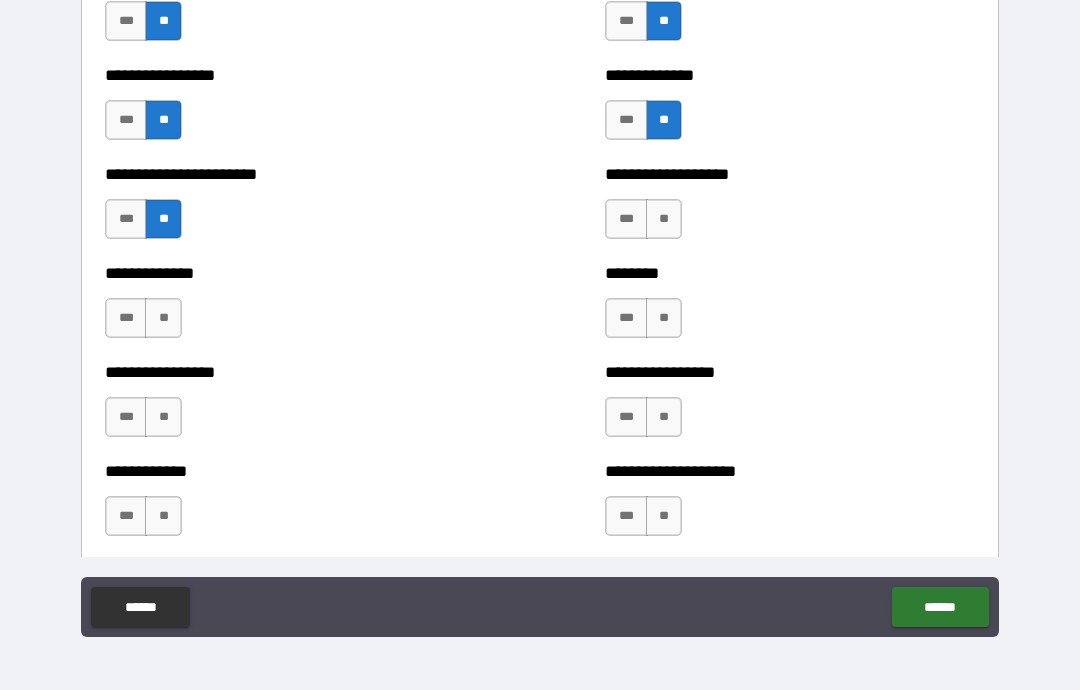 click on "**" at bounding box center (664, 219) 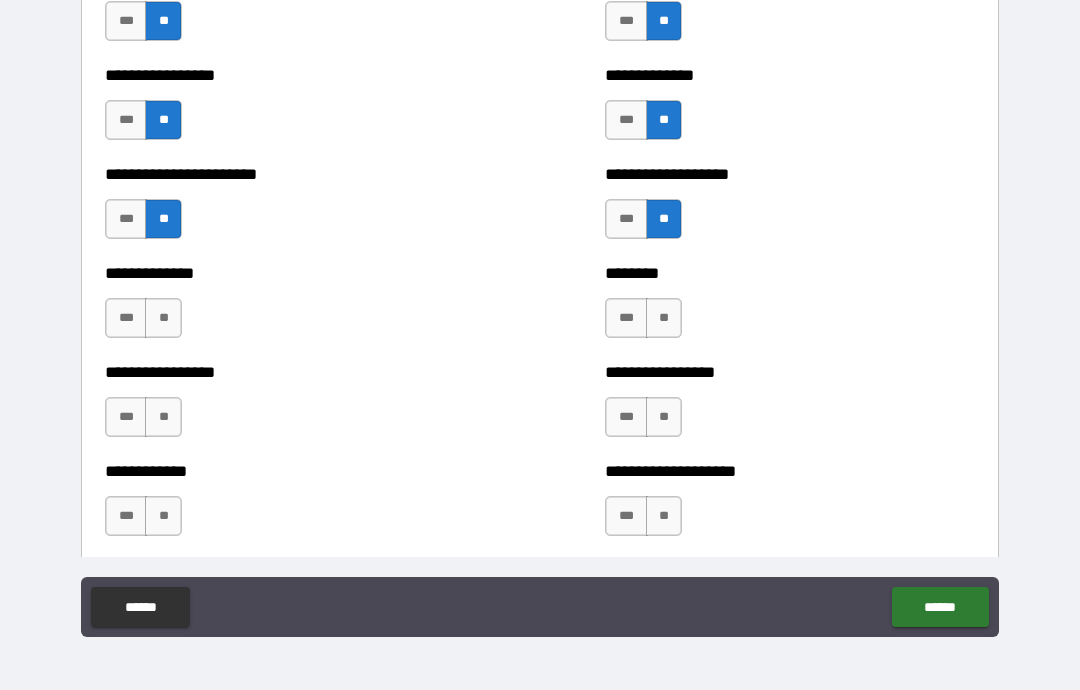 click on "**" at bounding box center [664, 318] 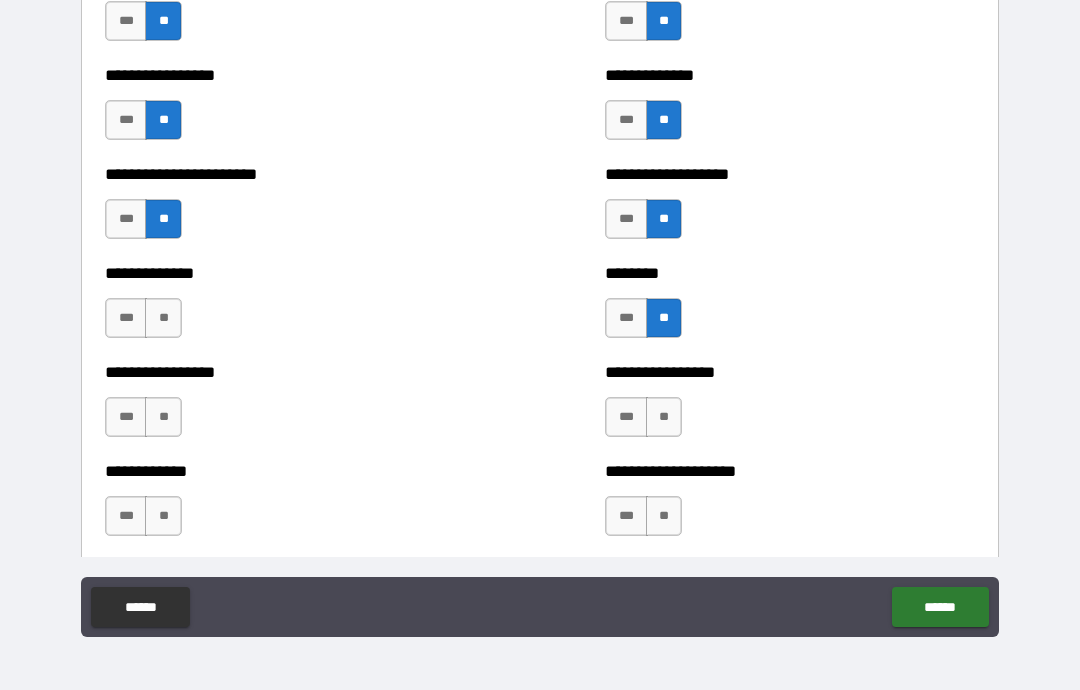click on "**" at bounding box center [664, 417] 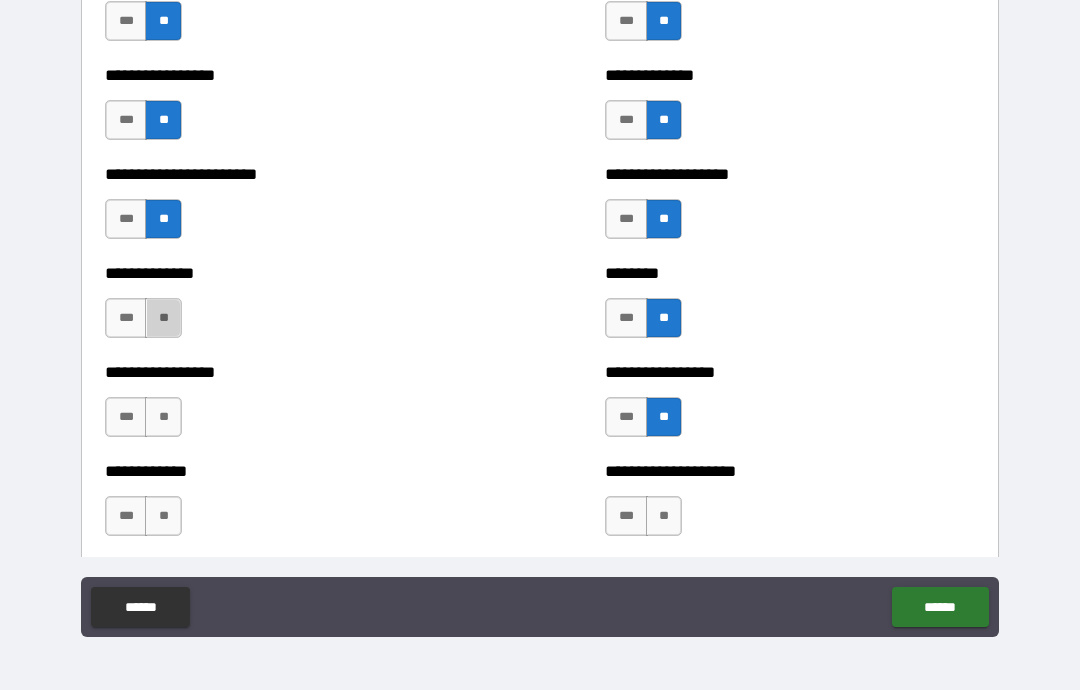 click on "**" at bounding box center [163, 318] 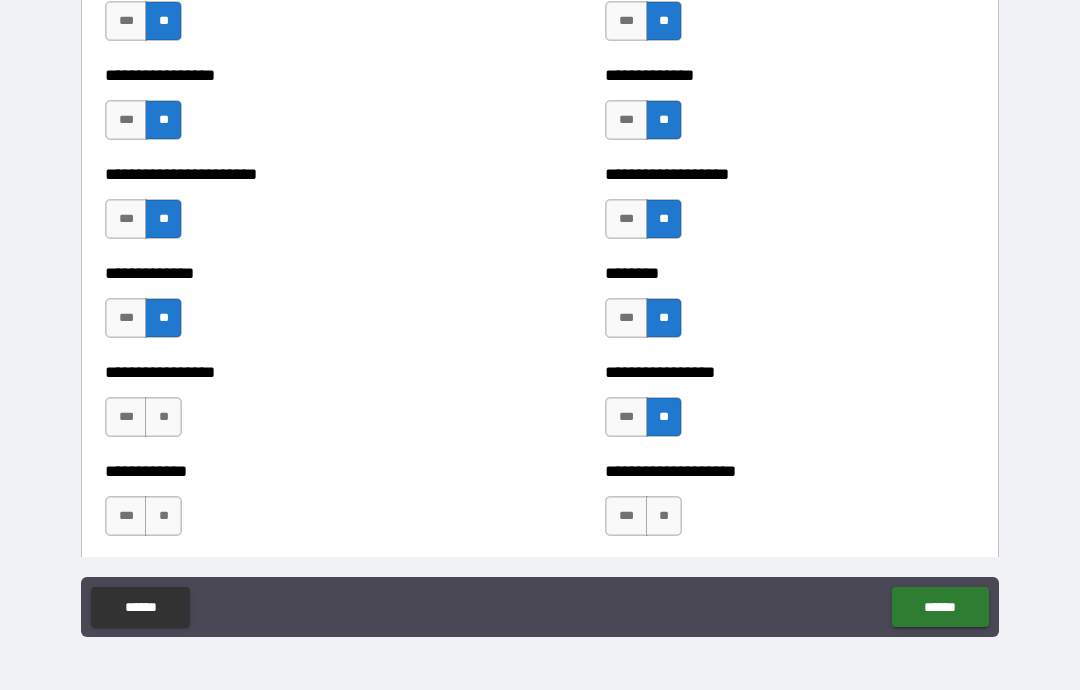 click on "**" at bounding box center [163, 417] 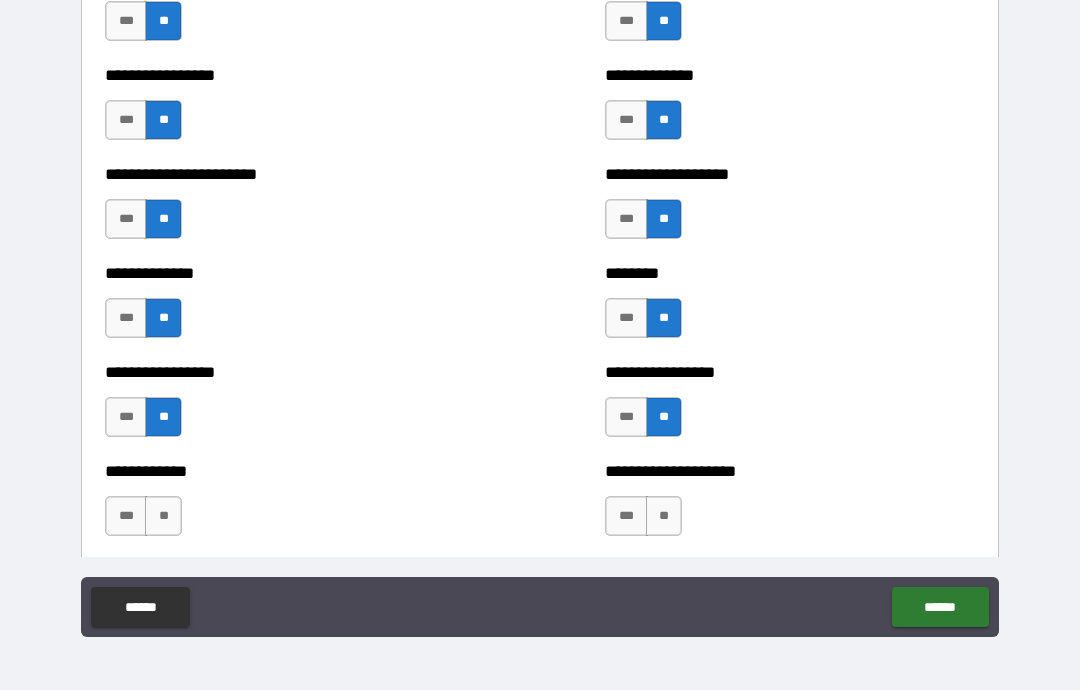 click on "**" at bounding box center (163, 516) 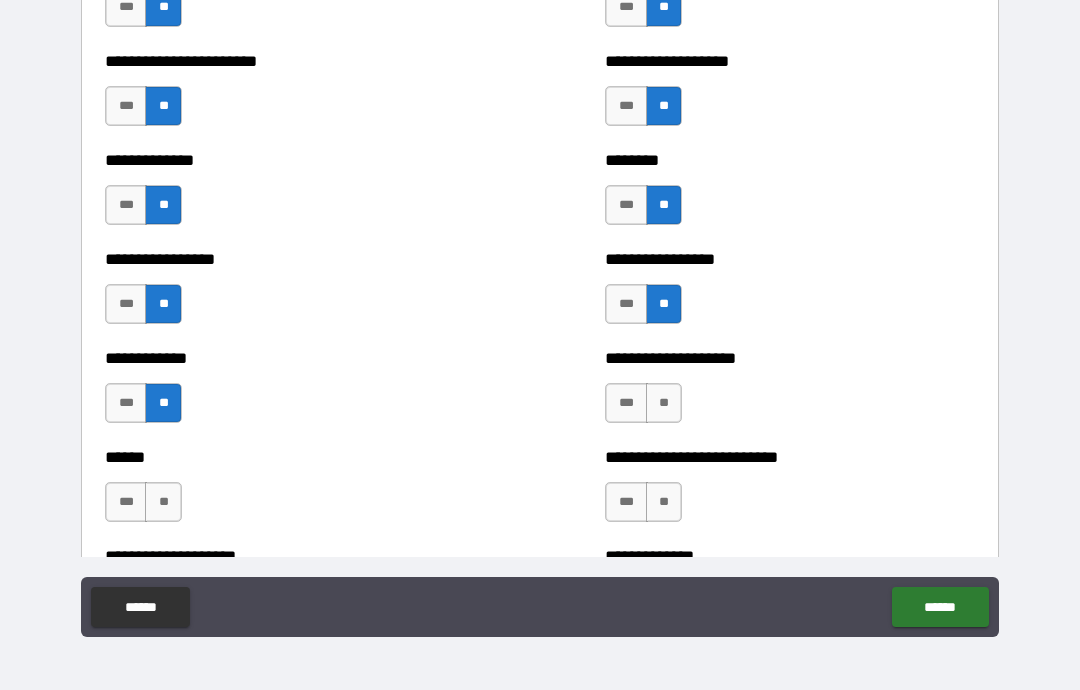 scroll, scrollTop: 3532, scrollLeft: 0, axis: vertical 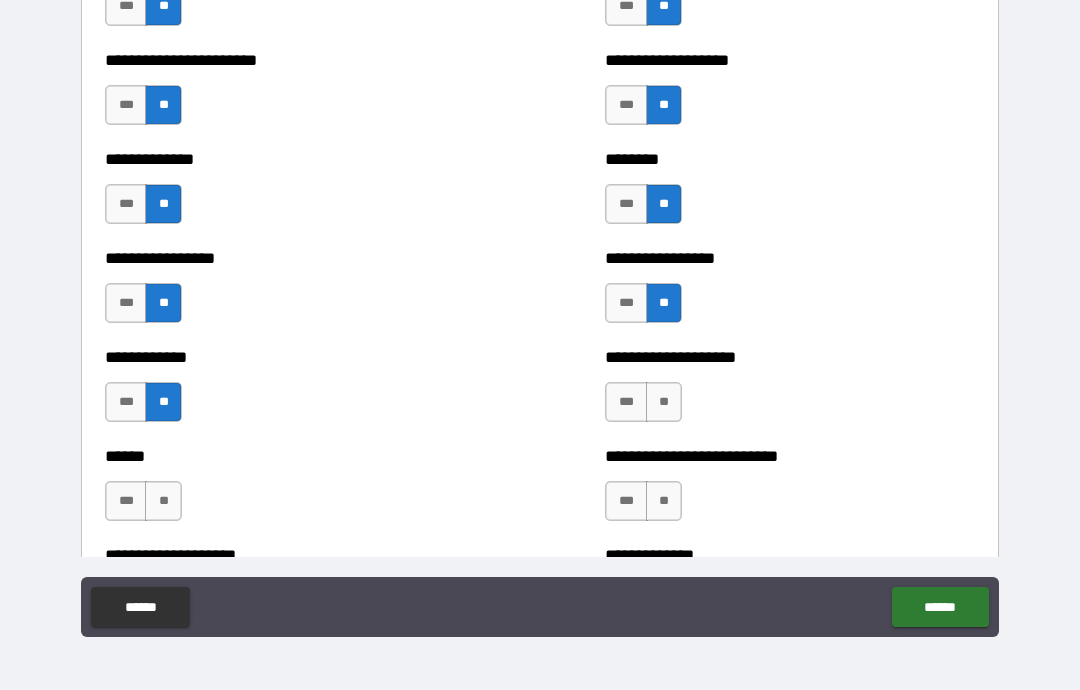 click on "**" at bounding box center (664, 402) 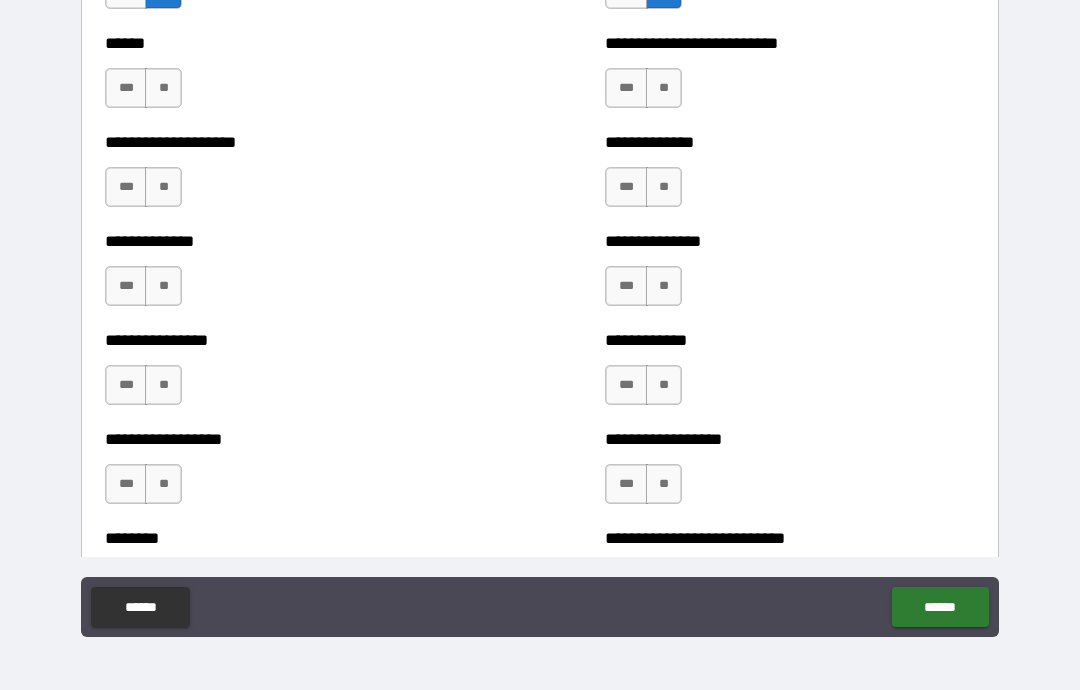 scroll, scrollTop: 3946, scrollLeft: 0, axis: vertical 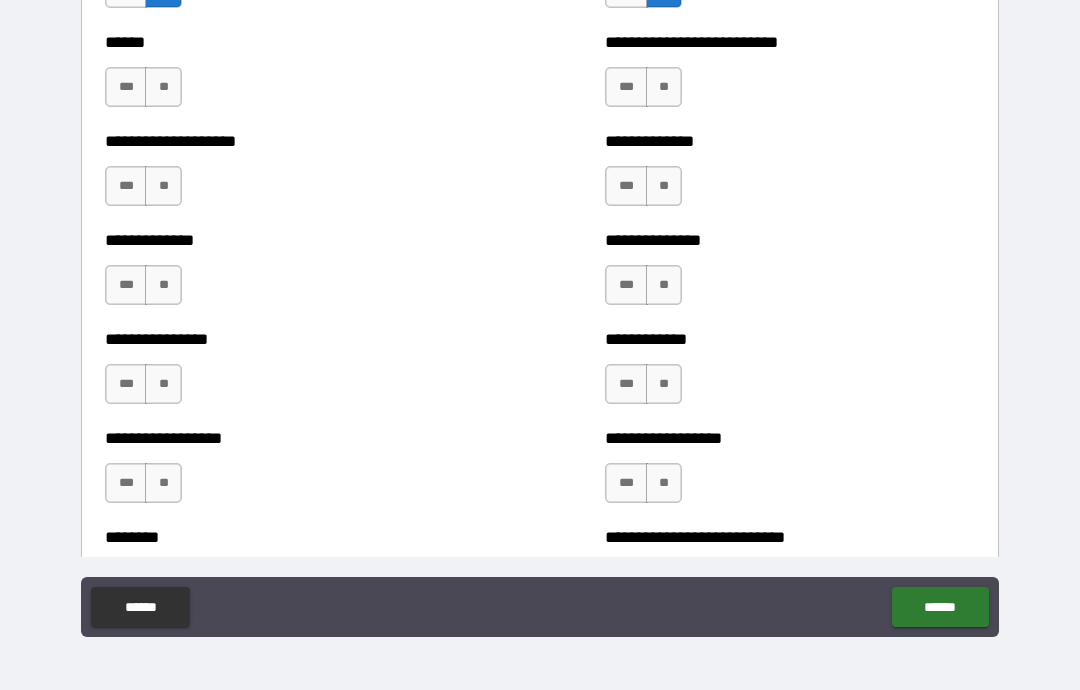 click on "**" at bounding box center [163, 87] 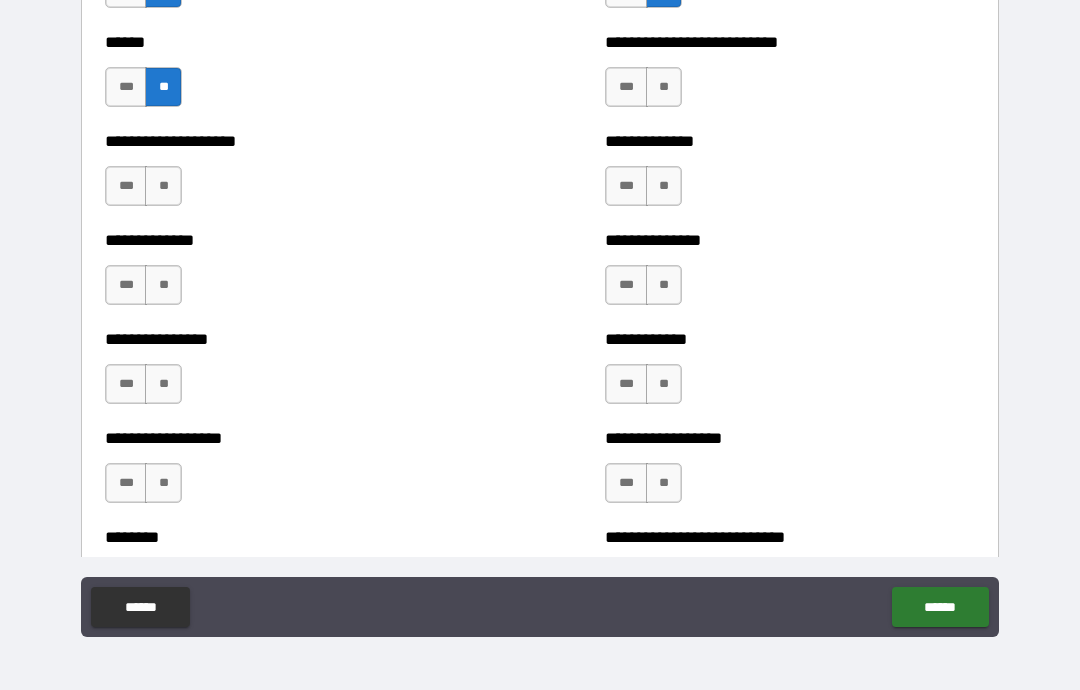 click on "**" at bounding box center (664, 87) 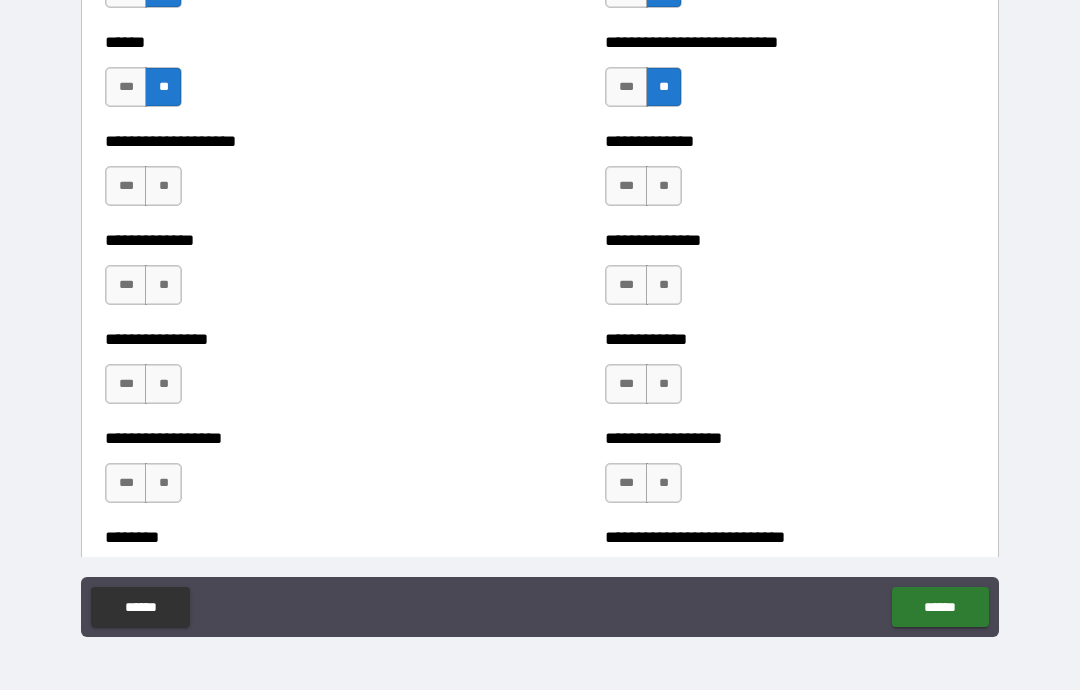 click on "**" at bounding box center [664, 186] 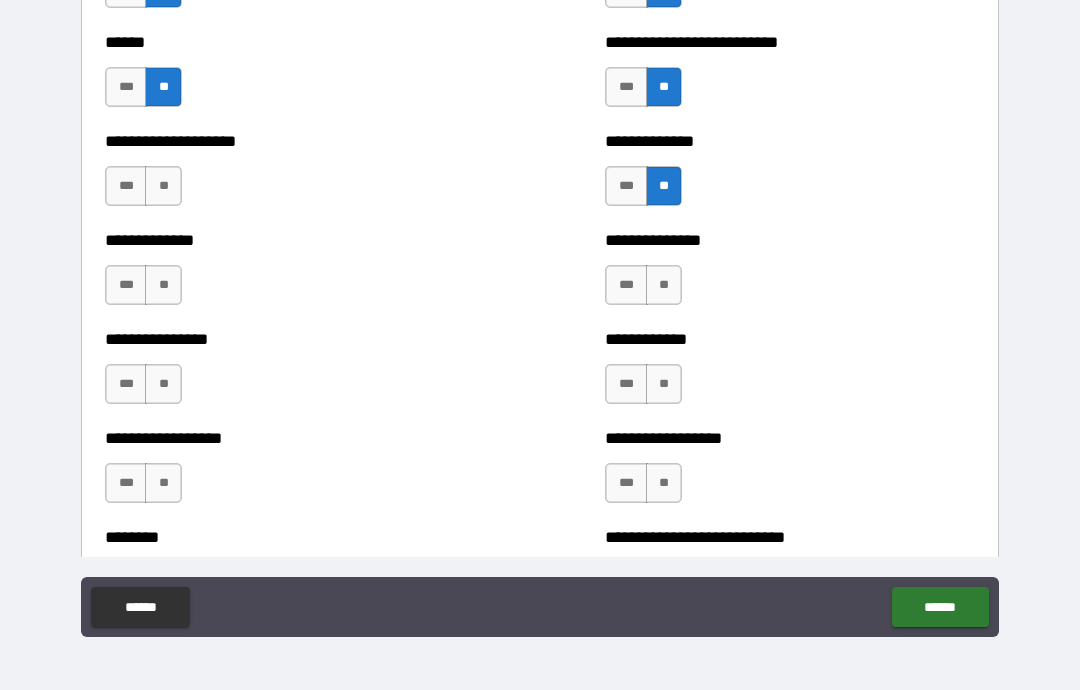 scroll, scrollTop: 3950, scrollLeft: 0, axis: vertical 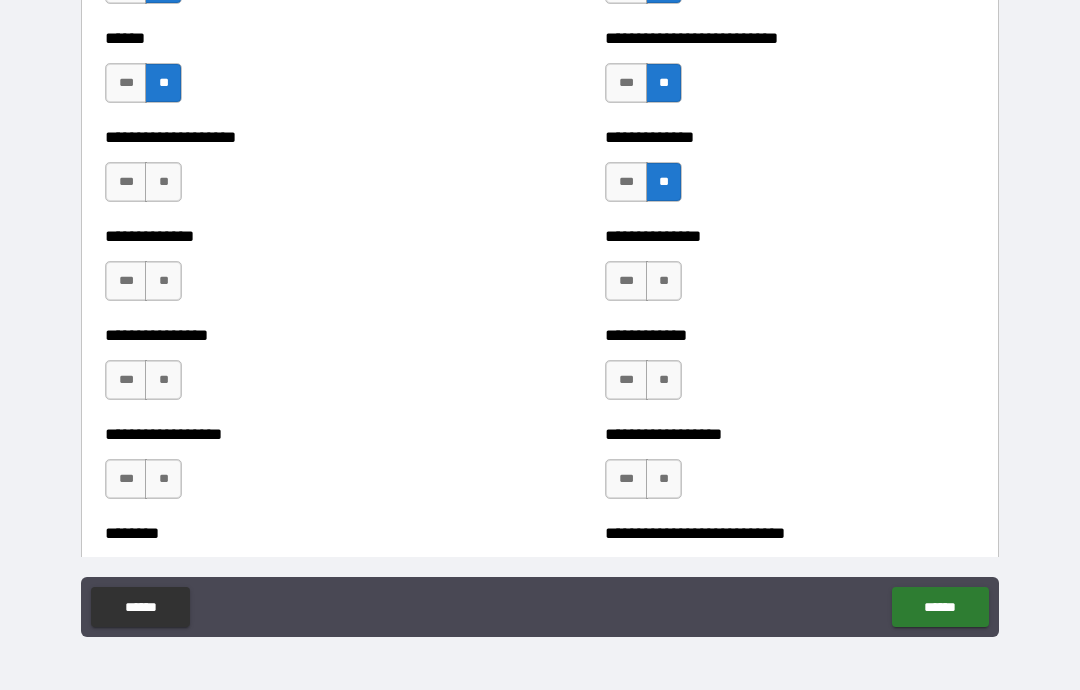 click on "**" at bounding box center [163, 182] 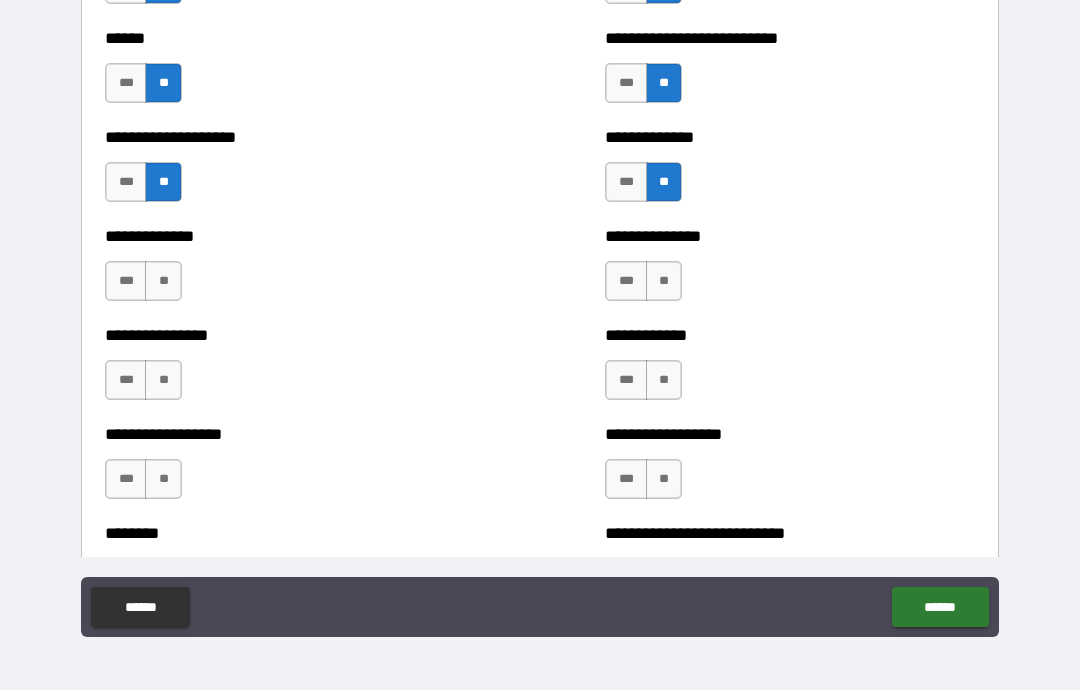 click on "**" at bounding box center [163, 281] 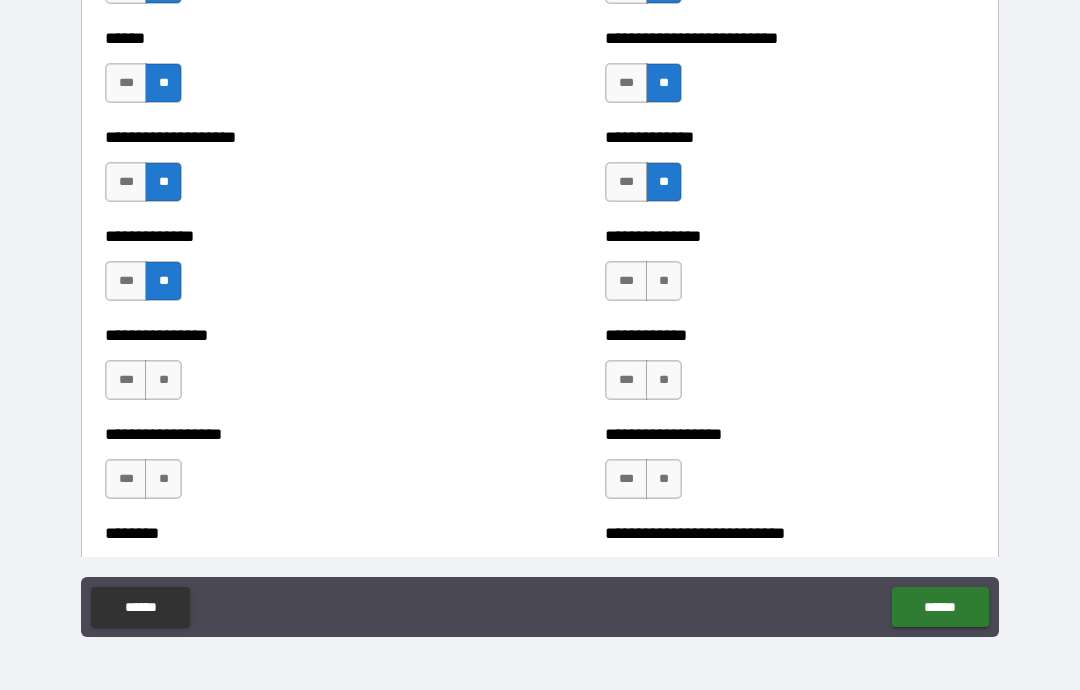 click on "**" at bounding box center (664, 281) 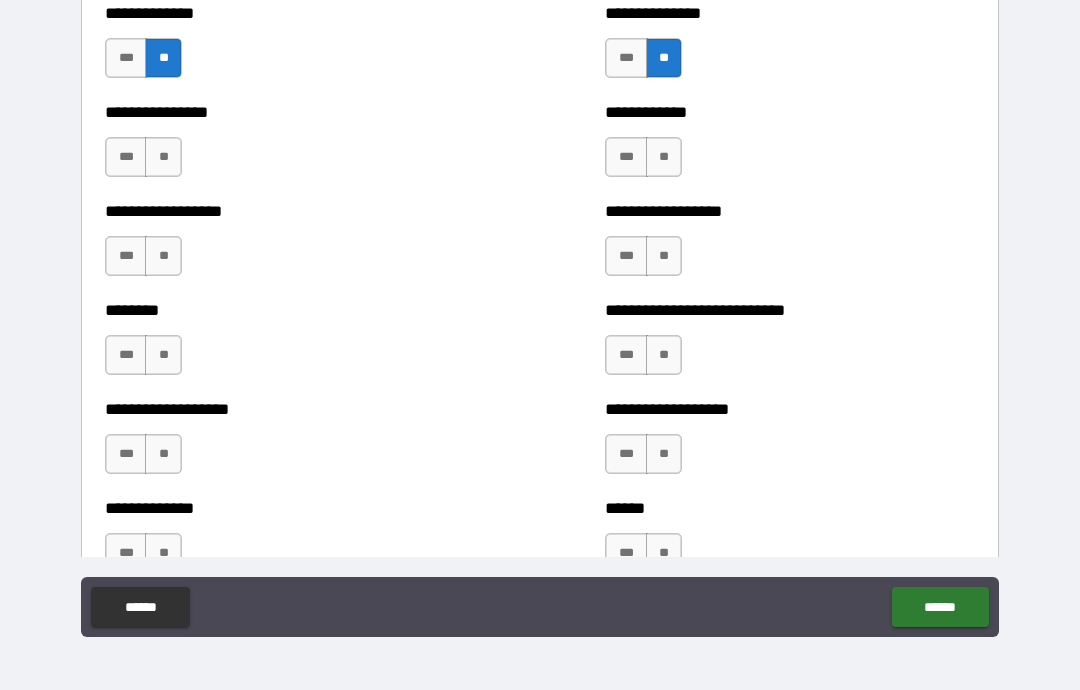 scroll, scrollTop: 4174, scrollLeft: 0, axis: vertical 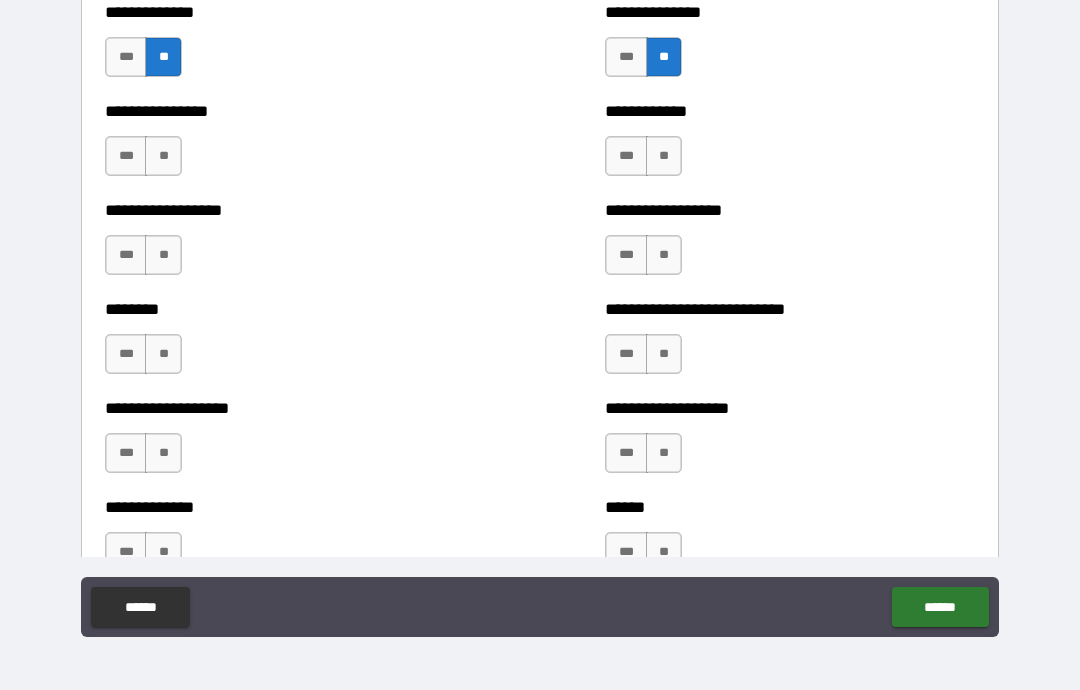click on "**" at bounding box center [163, 156] 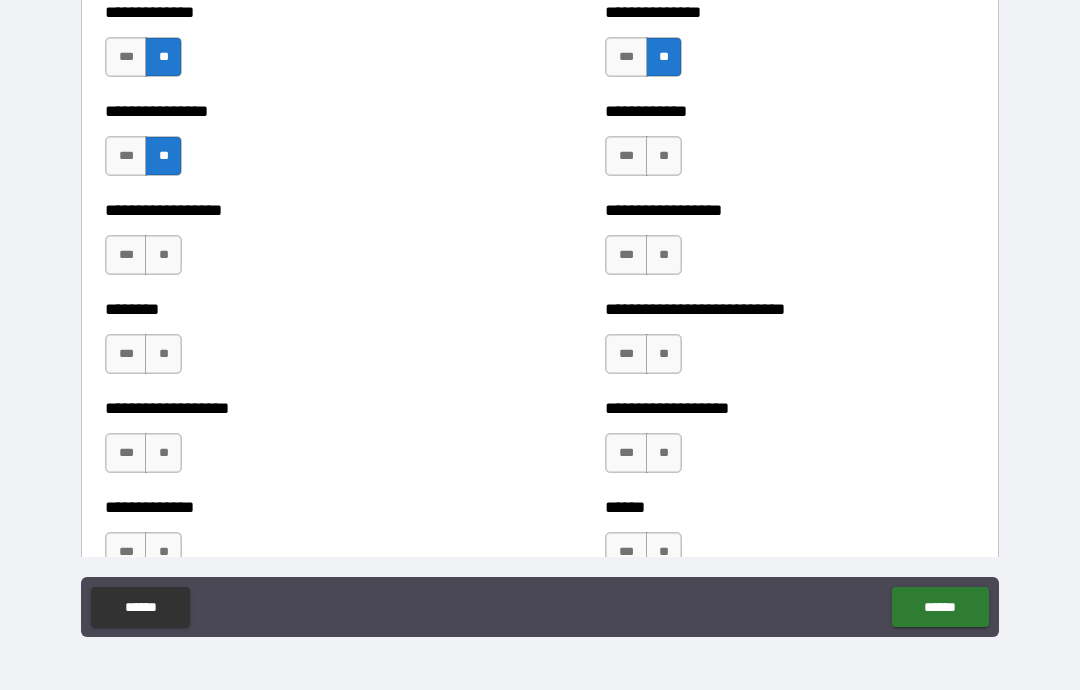 click on "**" at bounding box center (664, 156) 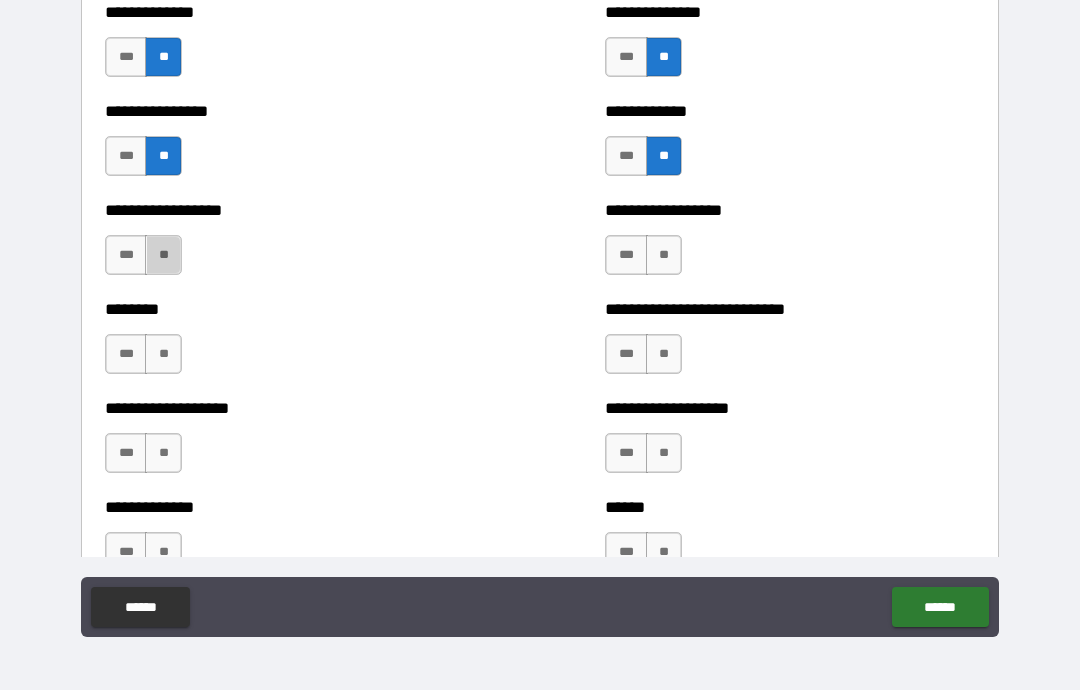 click on "**" at bounding box center [163, 255] 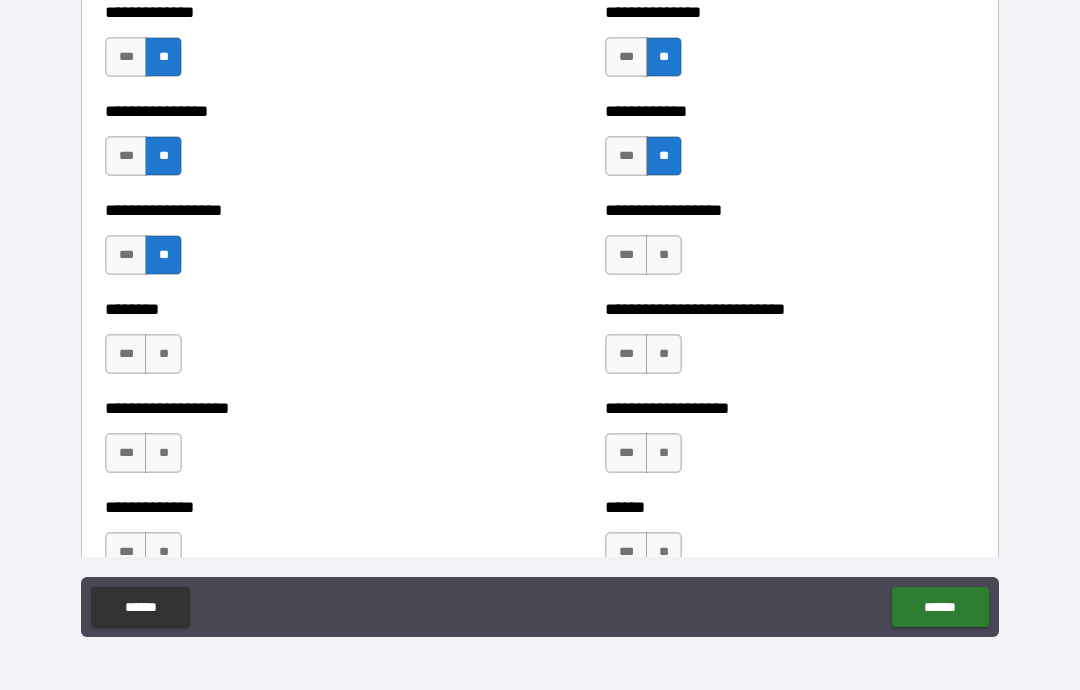 click on "**" at bounding box center (664, 255) 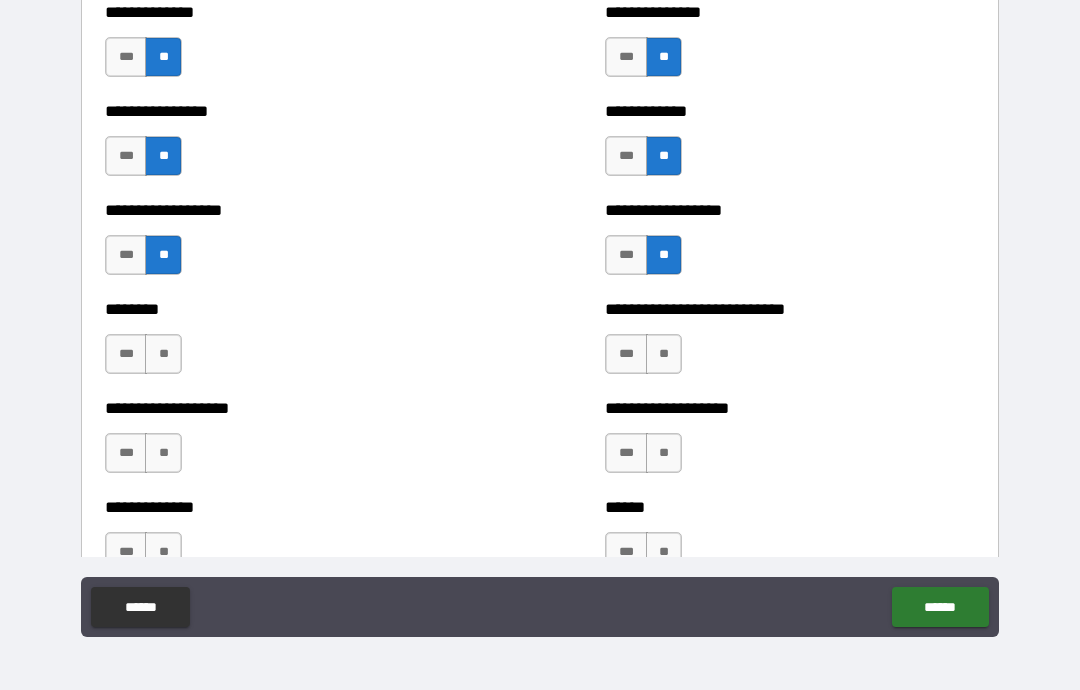 click on "**" at bounding box center [664, 354] 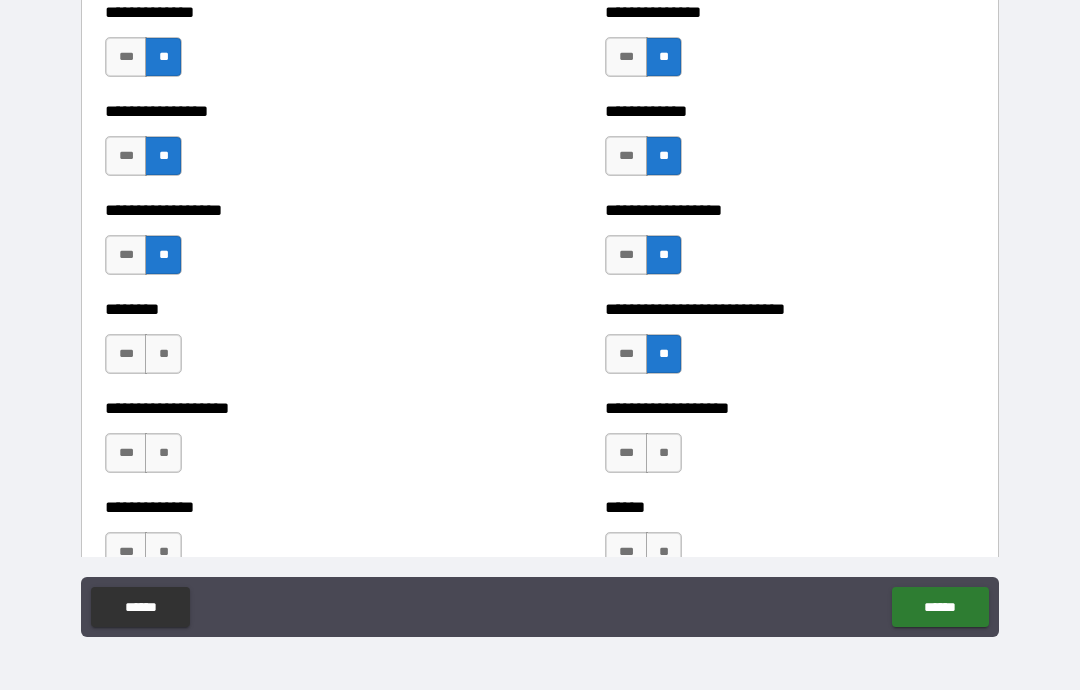 click on "**" at bounding box center [163, 354] 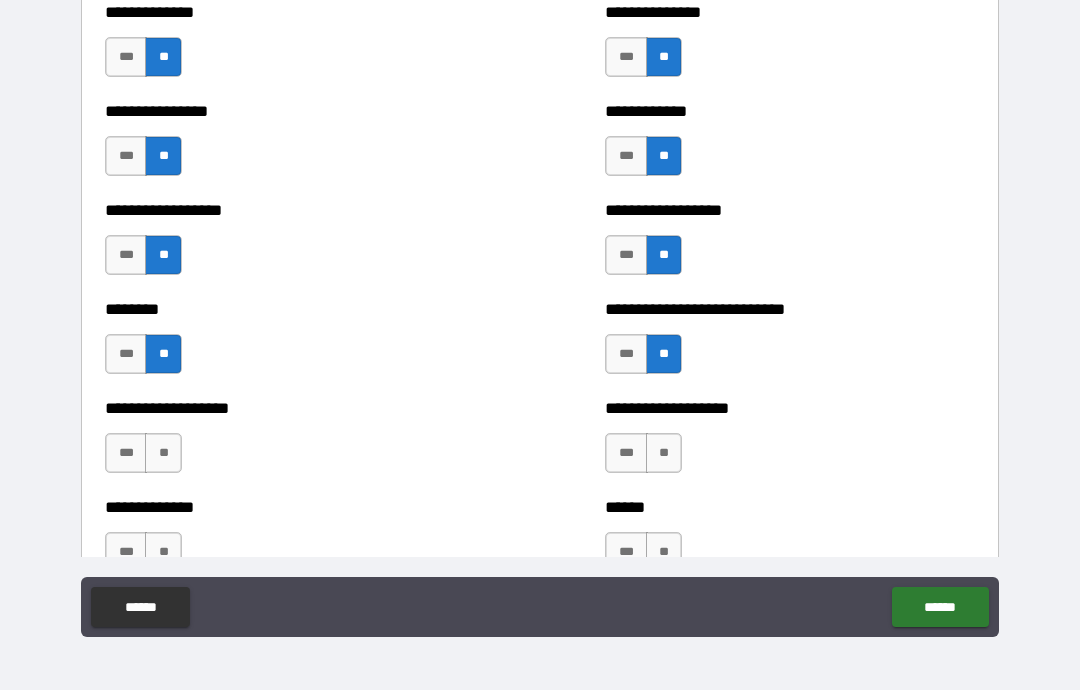 click on "**" at bounding box center [163, 453] 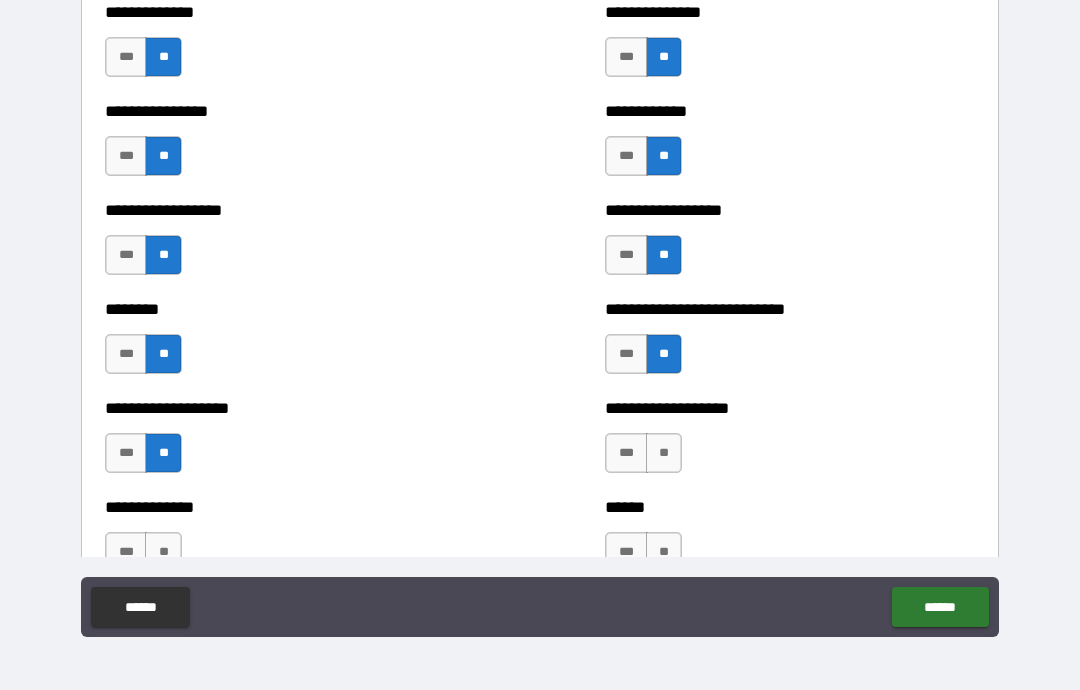click on "**" at bounding box center (664, 453) 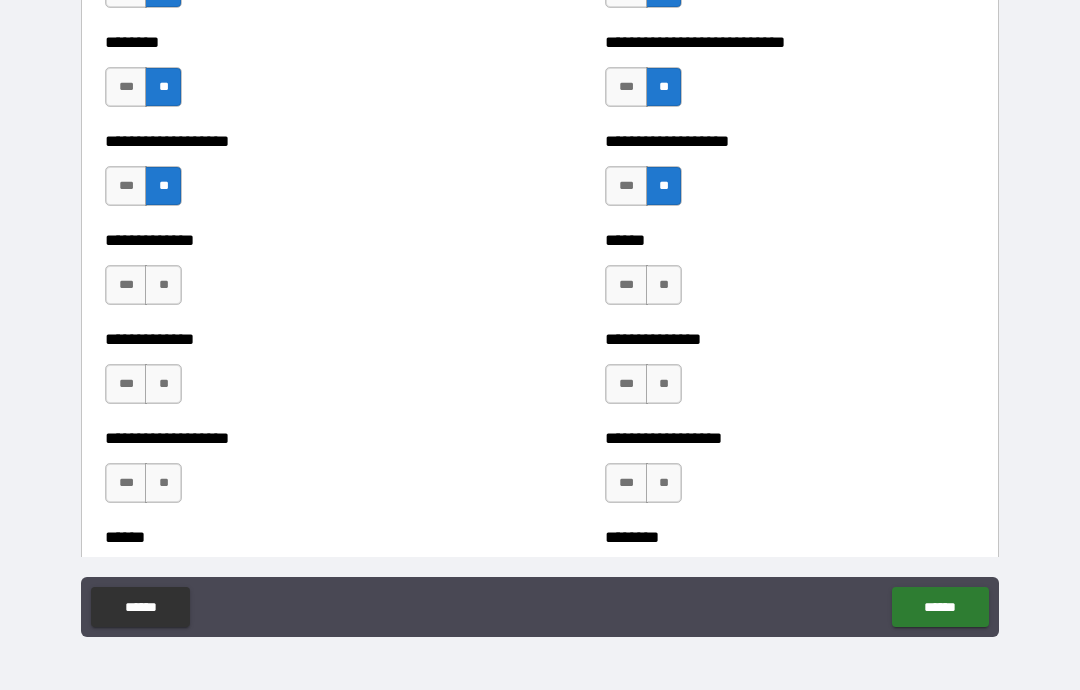 scroll, scrollTop: 4442, scrollLeft: 0, axis: vertical 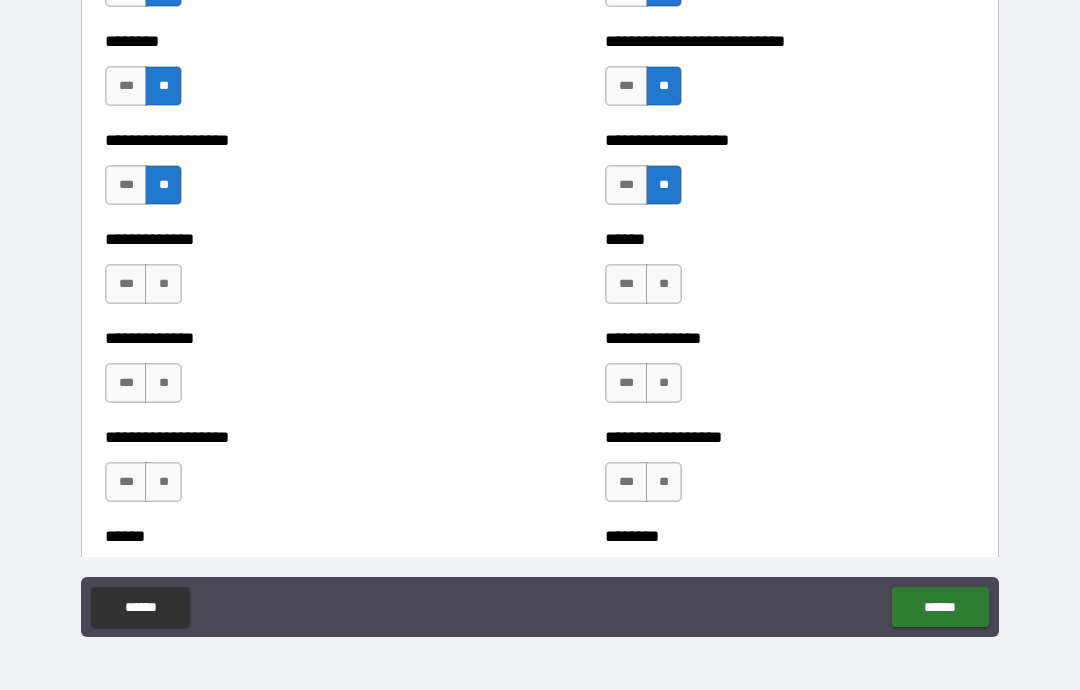 click on "**" at bounding box center [163, 284] 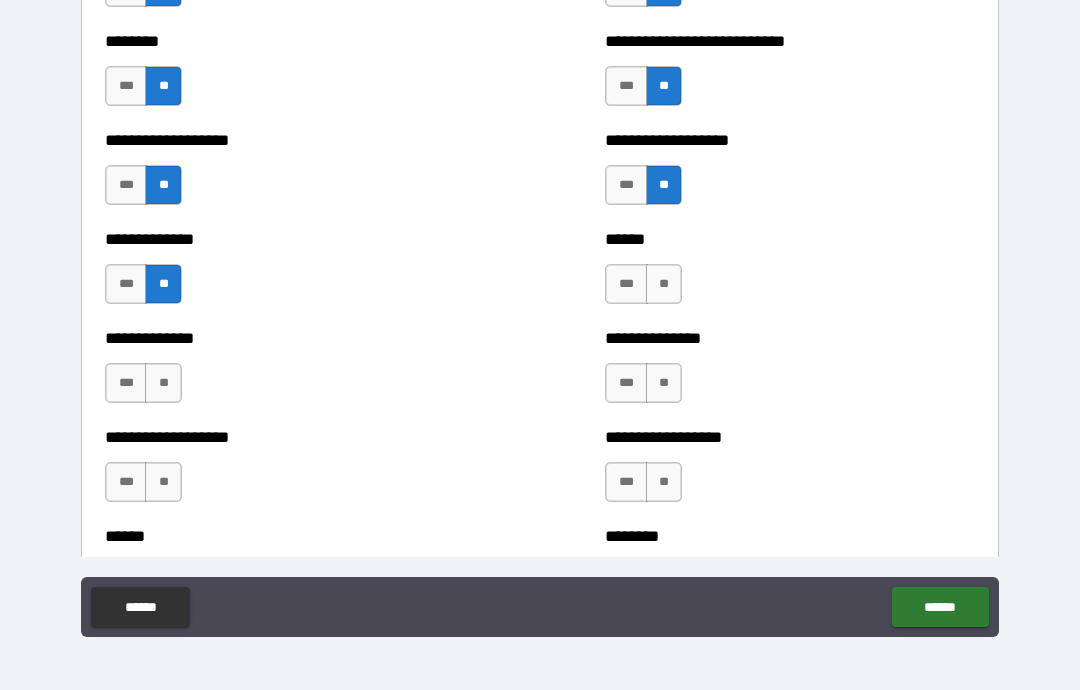 click on "**" at bounding box center (664, 284) 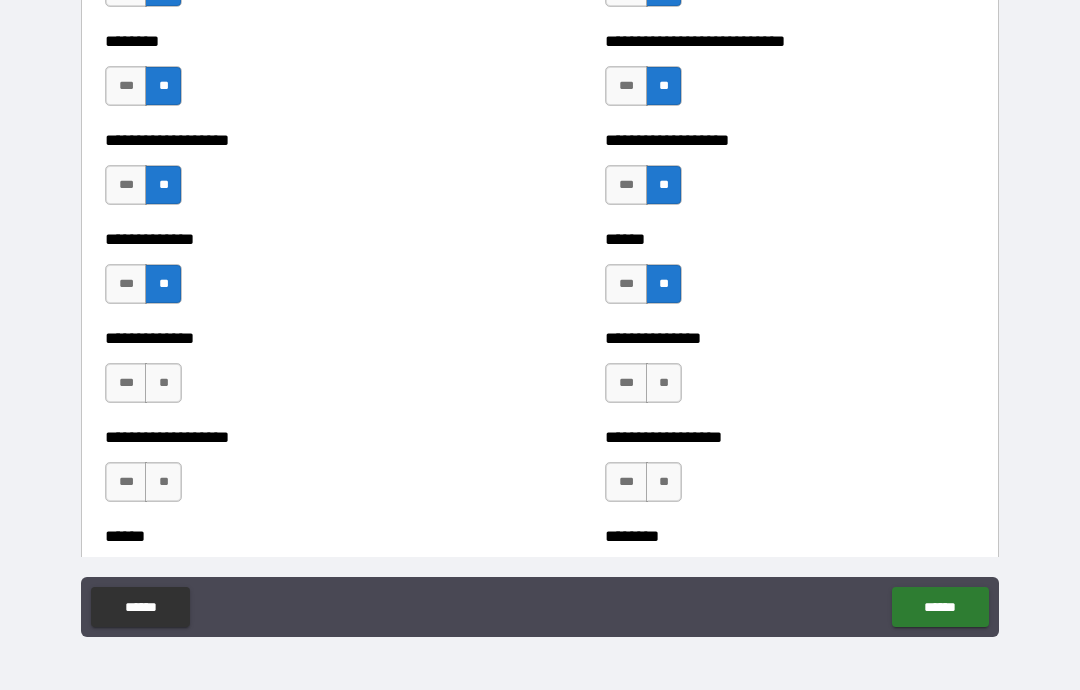 click on "**" at bounding box center [163, 383] 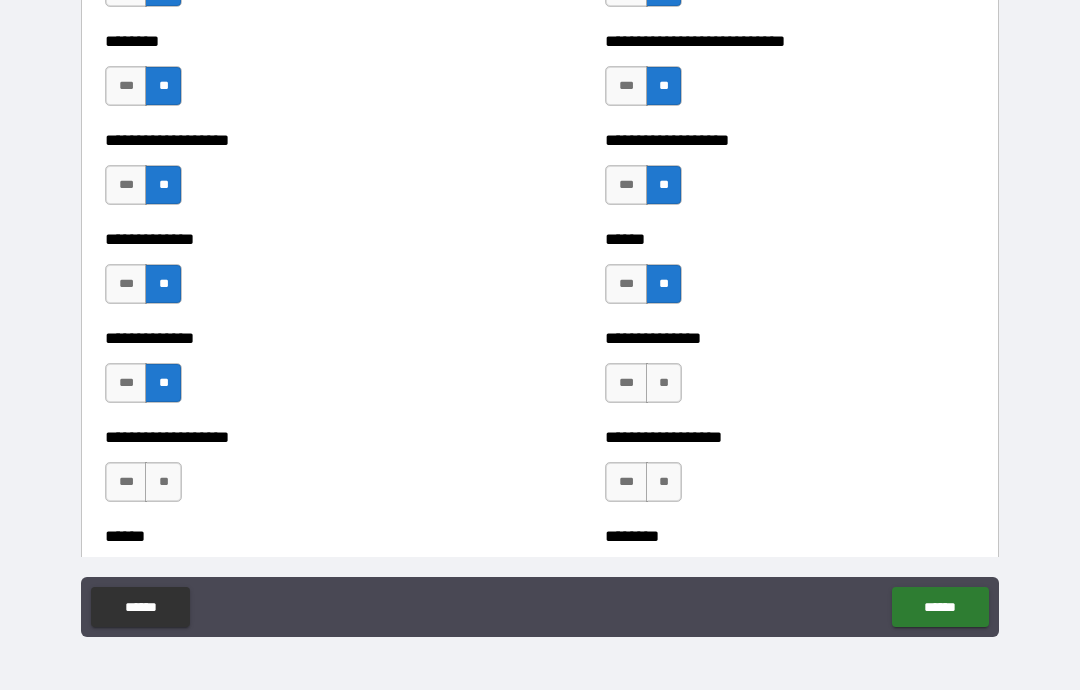 click on "**" at bounding box center [664, 383] 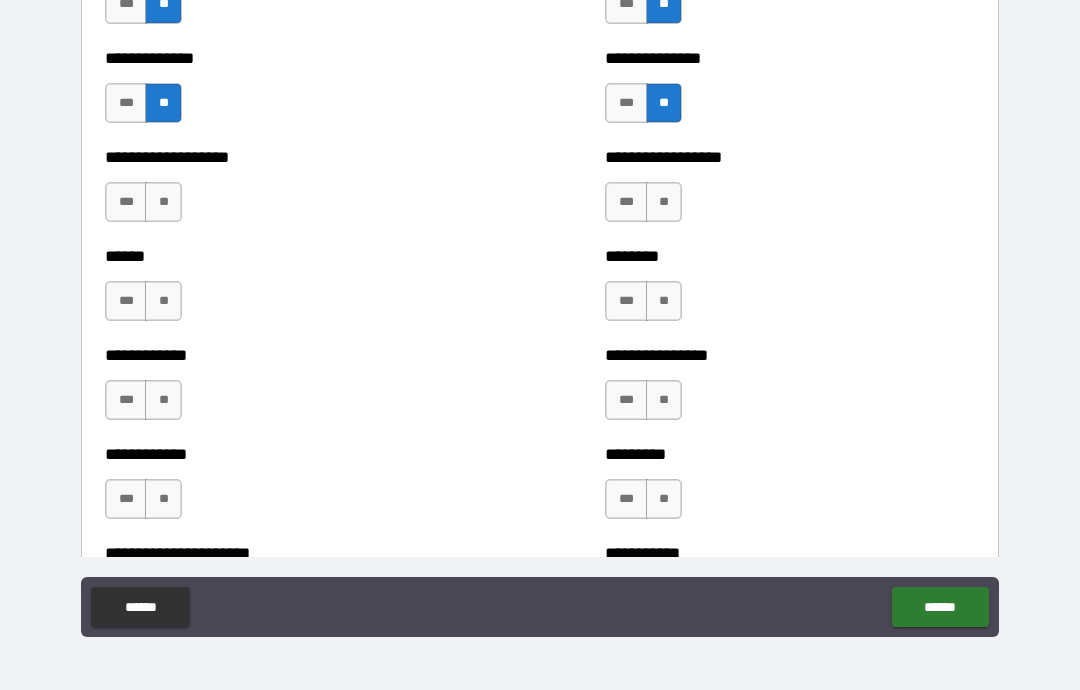 scroll, scrollTop: 4723, scrollLeft: 0, axis: vertical 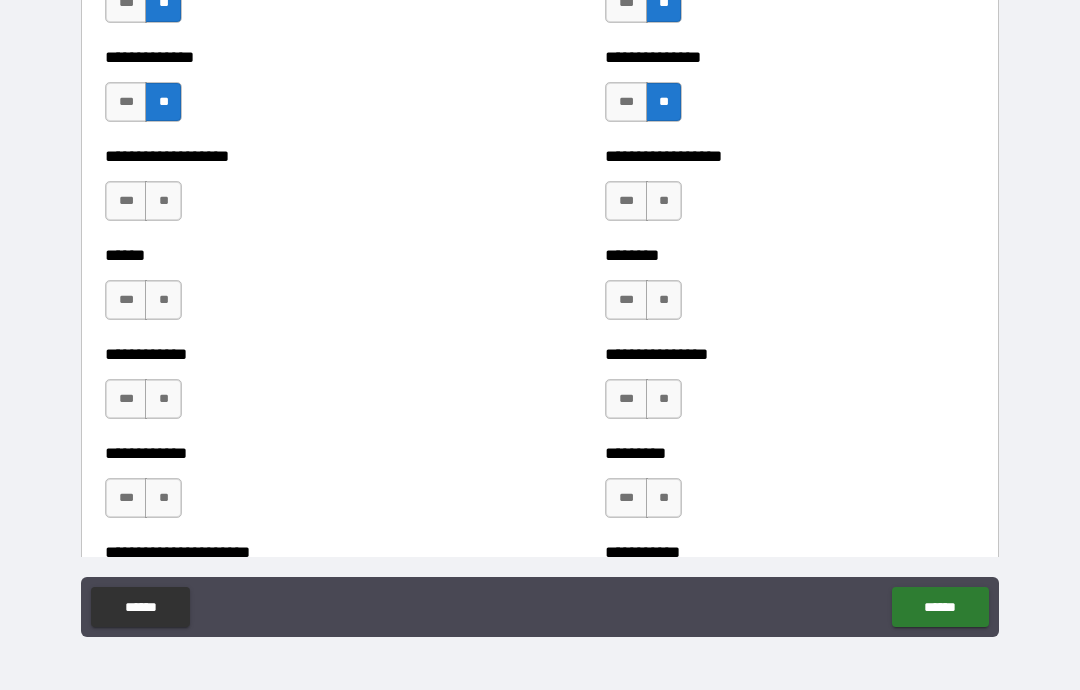 click on "**" at bounding box center (163, 201) 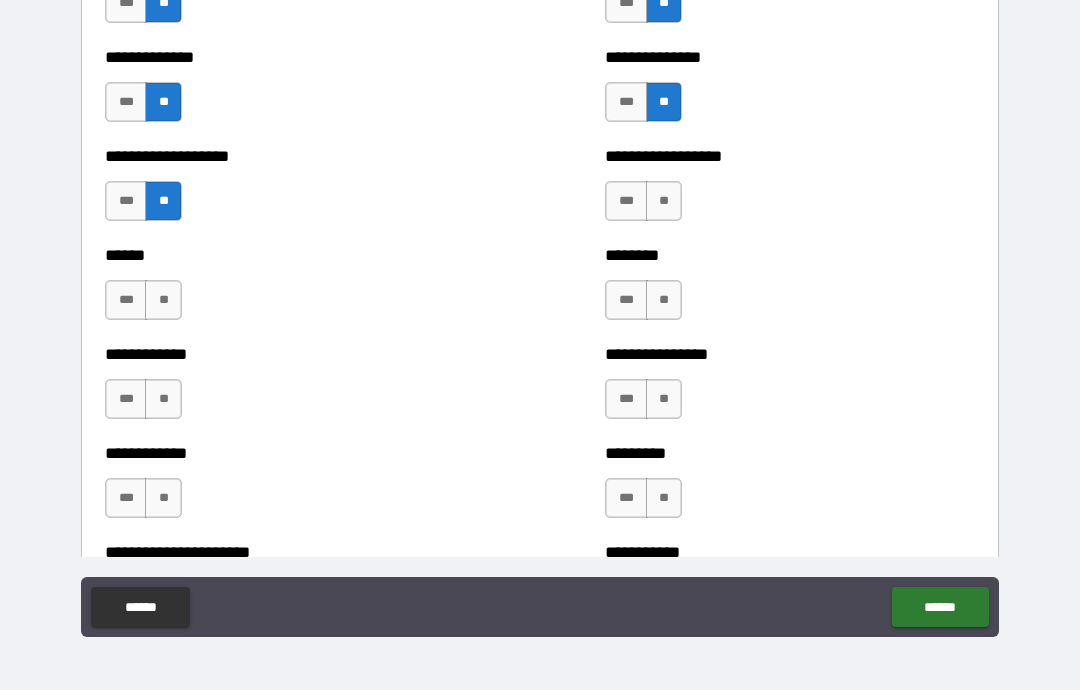 click on "**" at bounding box center (664, 201) 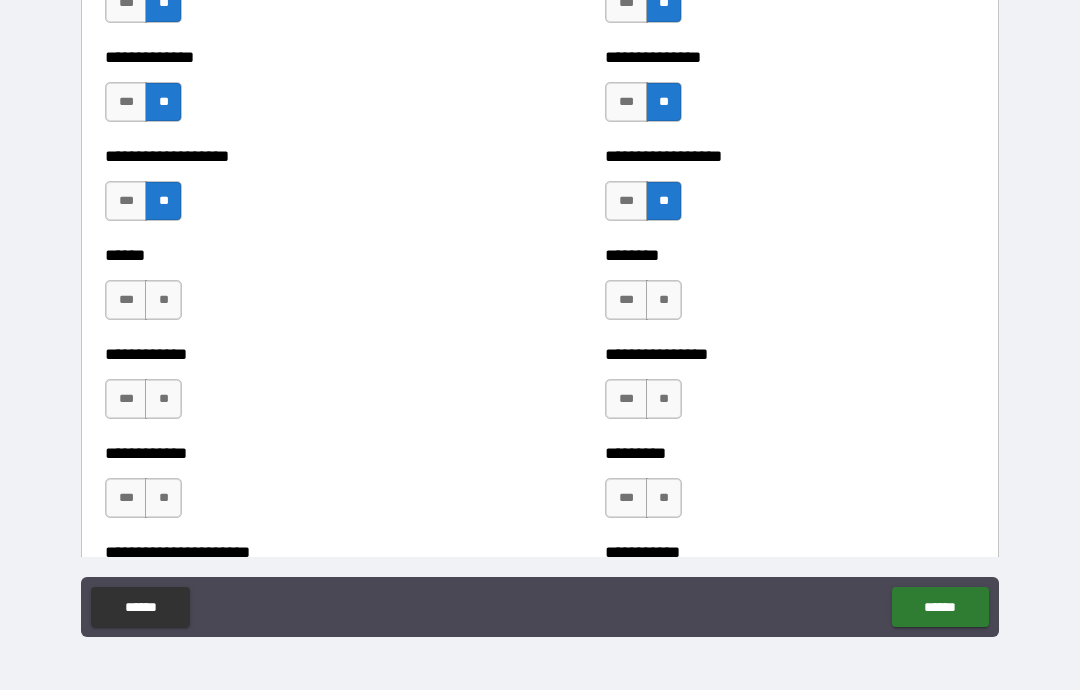 click on "**" at bounding box center (664, 300) 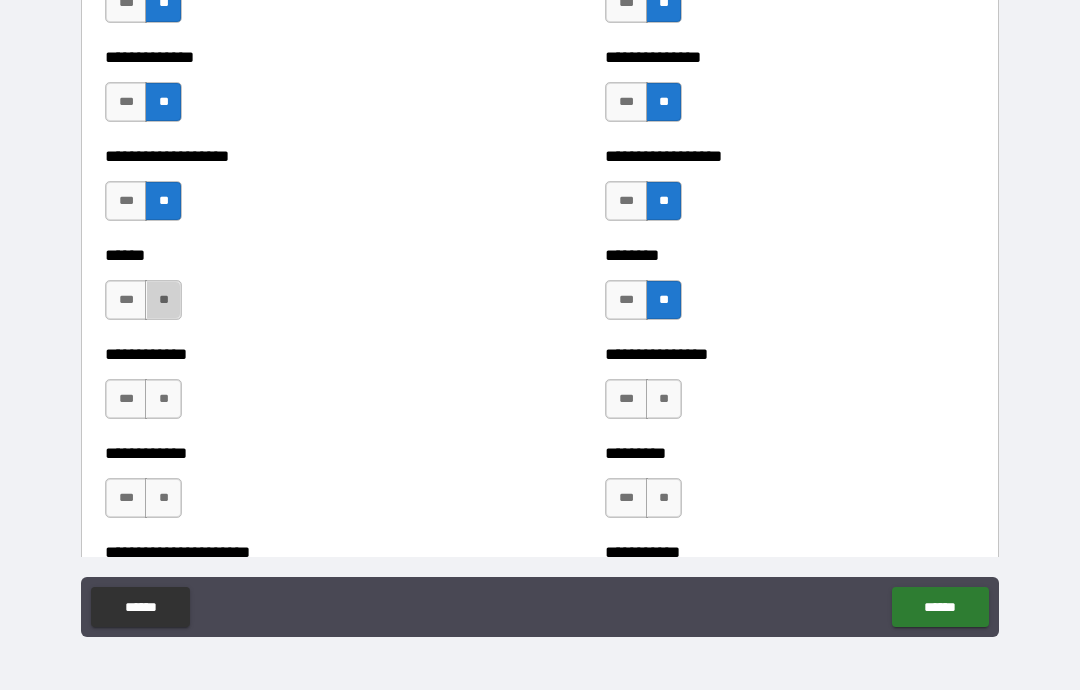 click on "**" at bounding box center [163, 300] 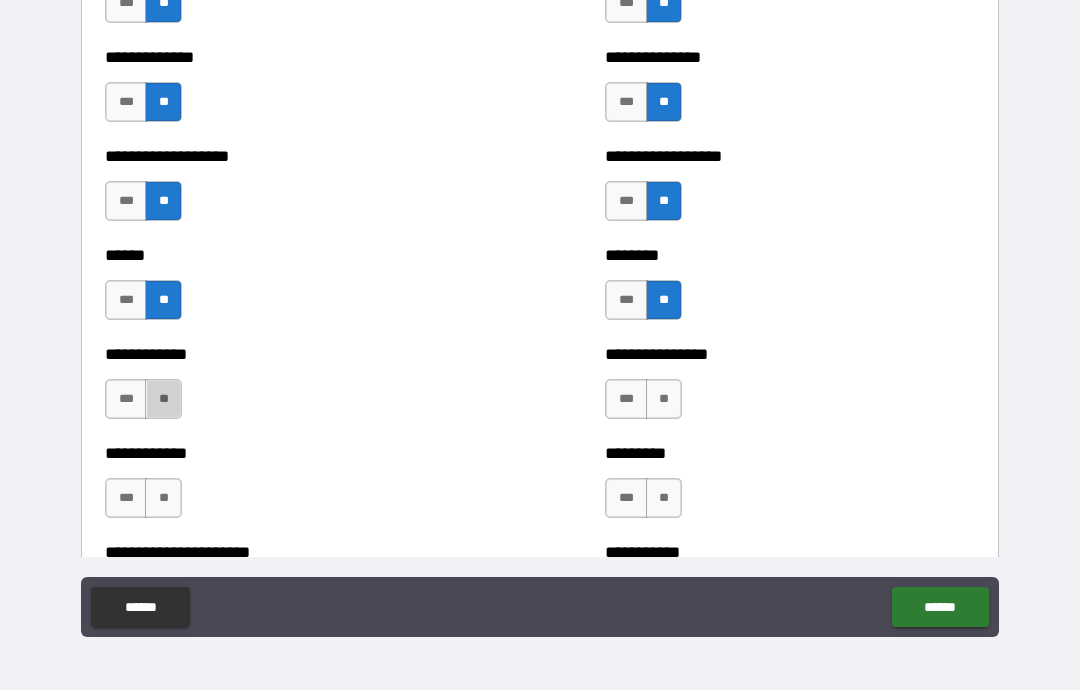 click on "**" at bounding box center (163, 399) 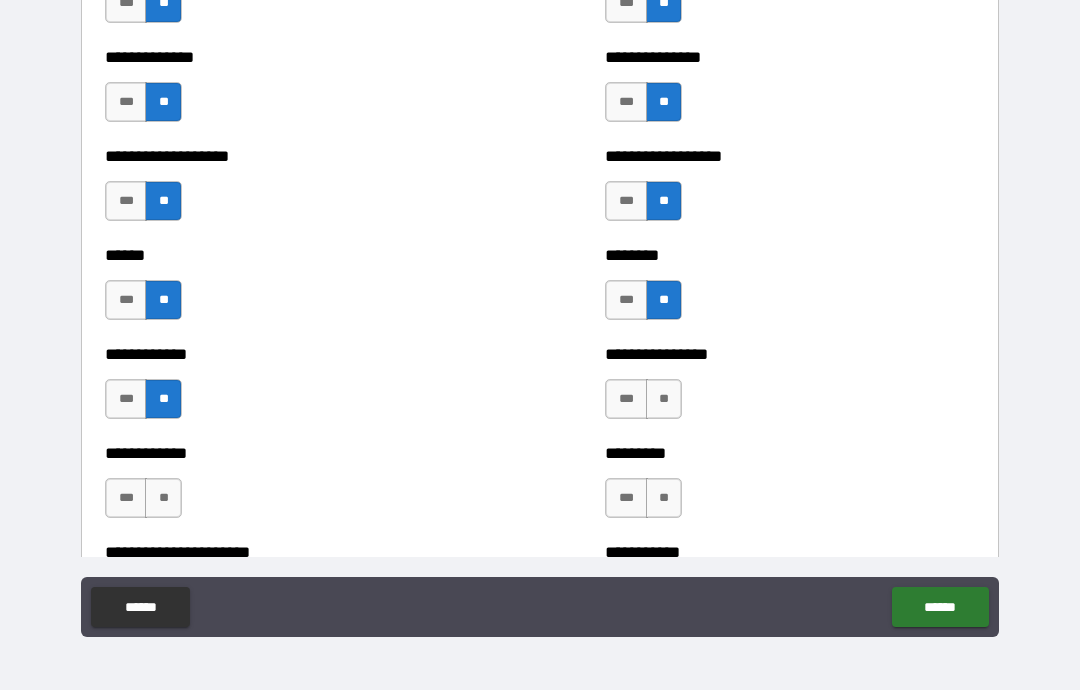 click on "**" at bounding box center [664, 399] 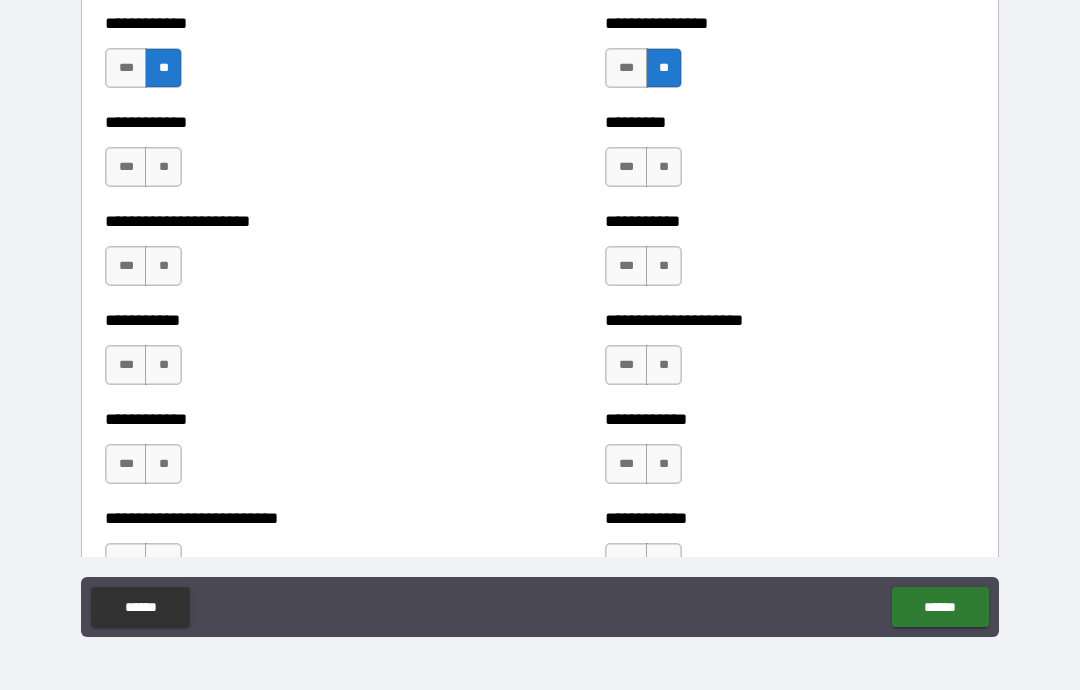 scroll, scrollTop: 5055, scrollLeft: 0, axis: vertical 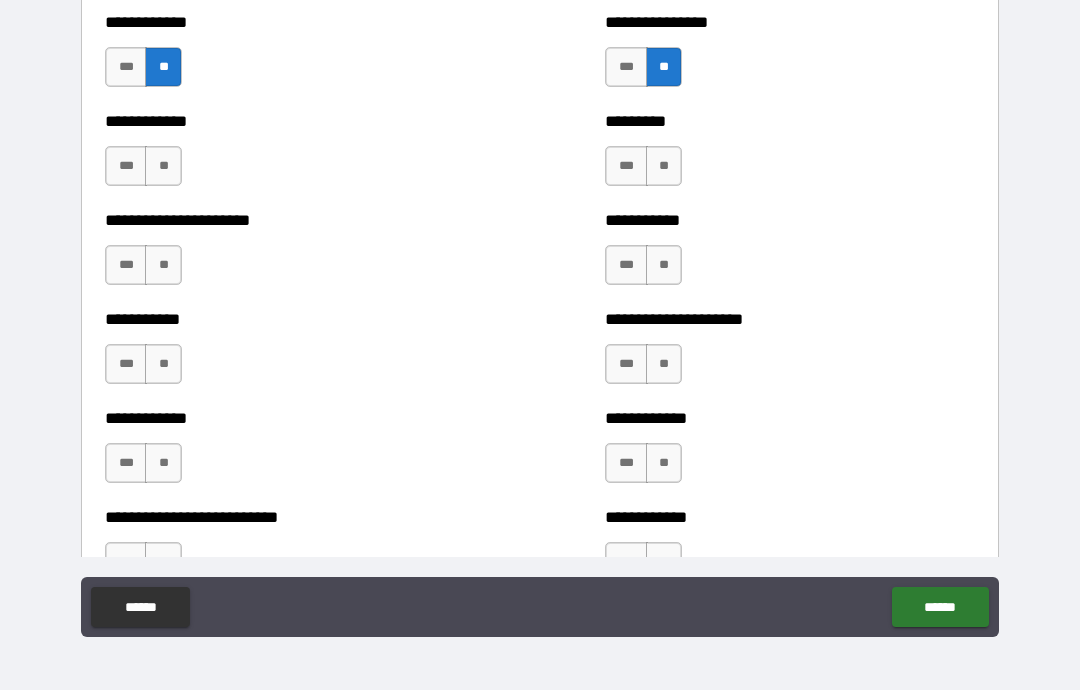 click on "**" at bounding box center (163, 166) 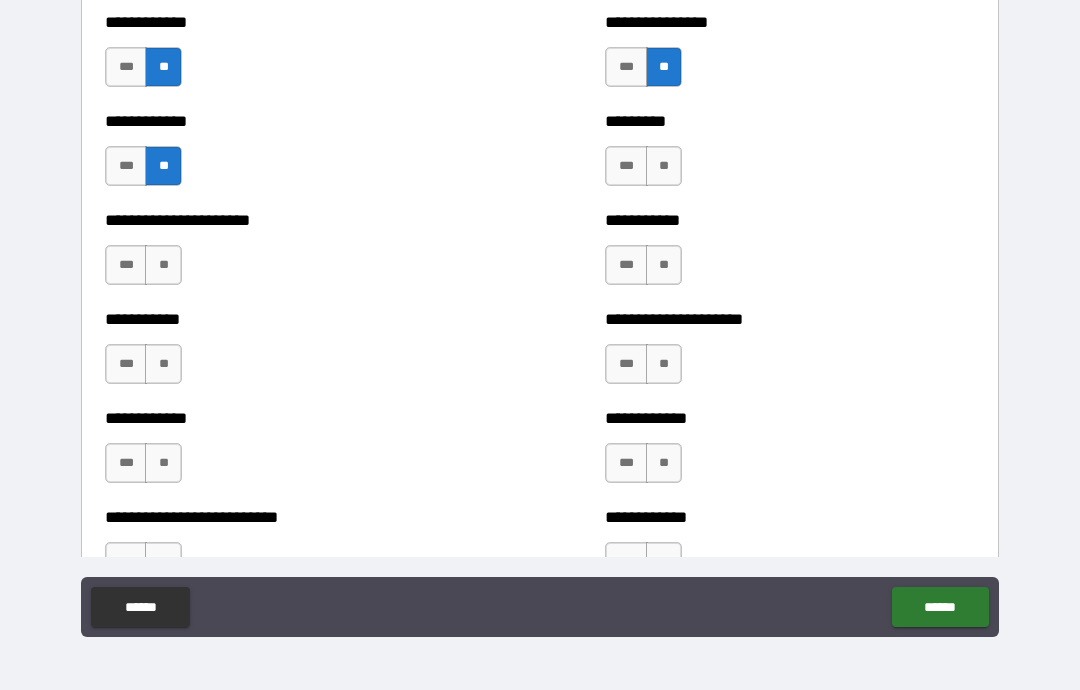click on "**" at bounding box center [664, 166] 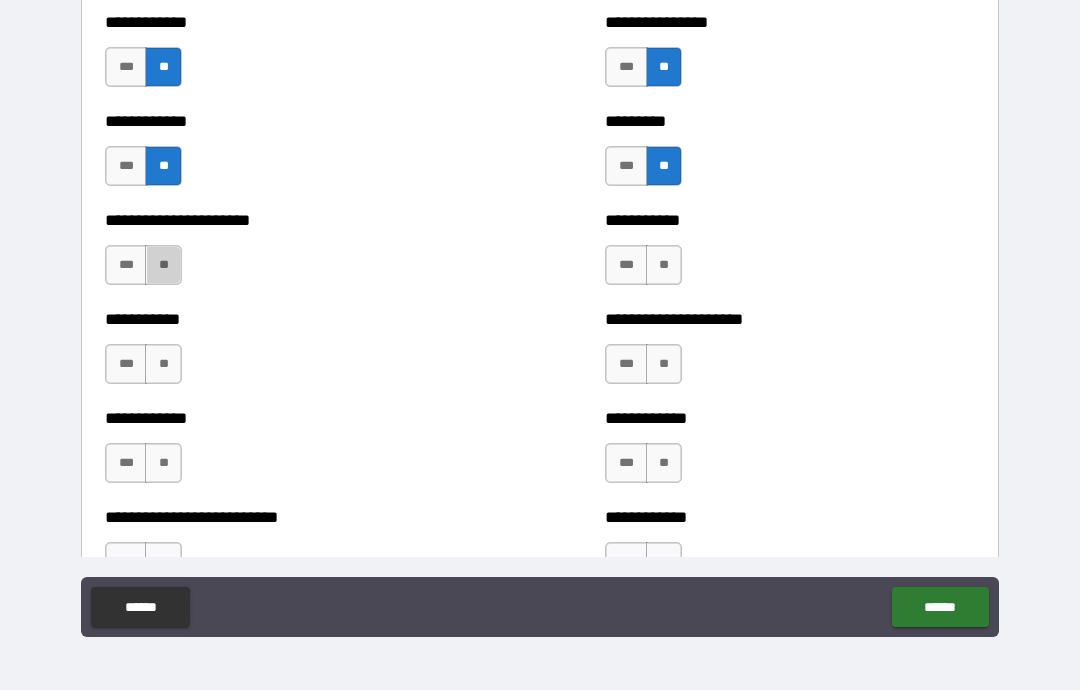 click on "**" at bounding box center [163, 265] 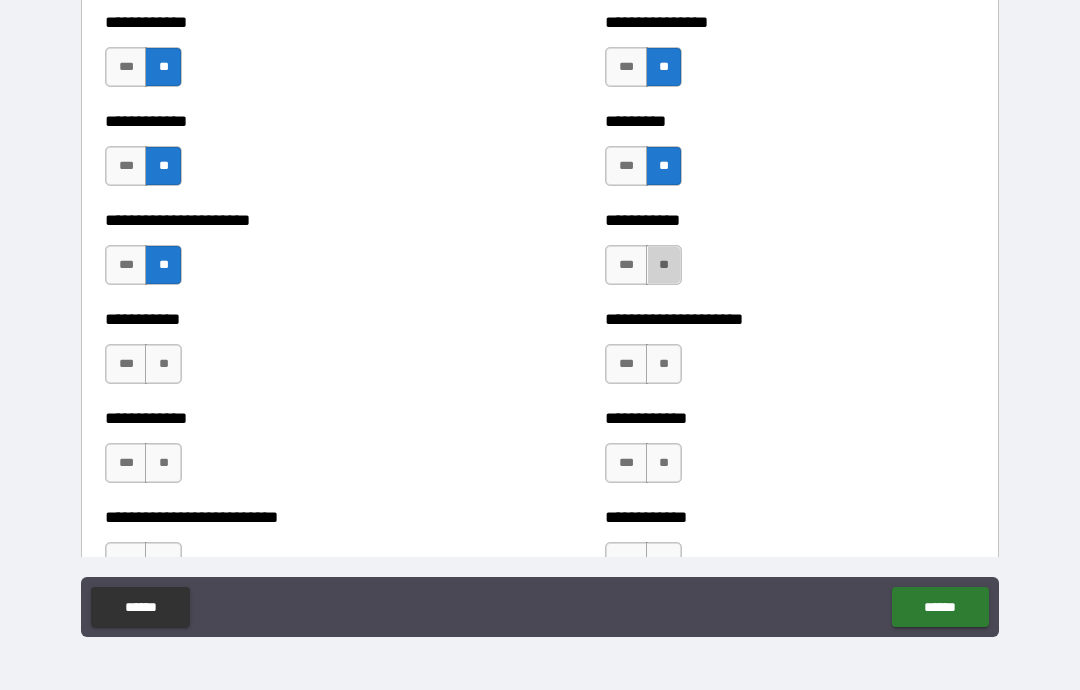 click on "**" at bounding box center [664, 265] 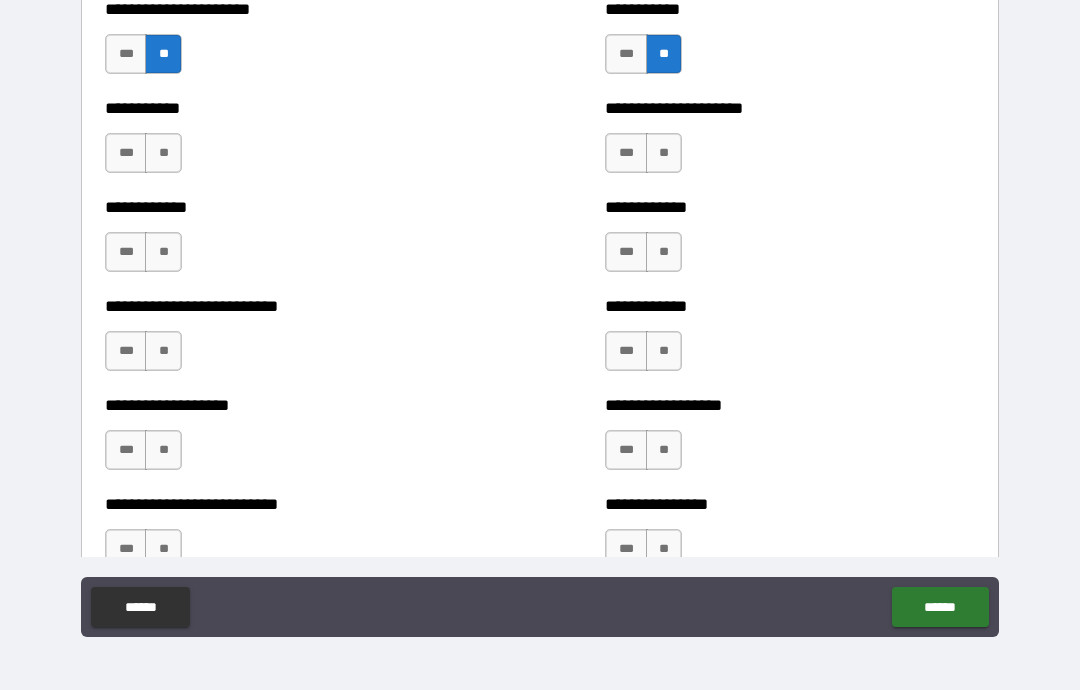 scroll, scrollTop: 5270, scrollLeft: 0, axis: vertical 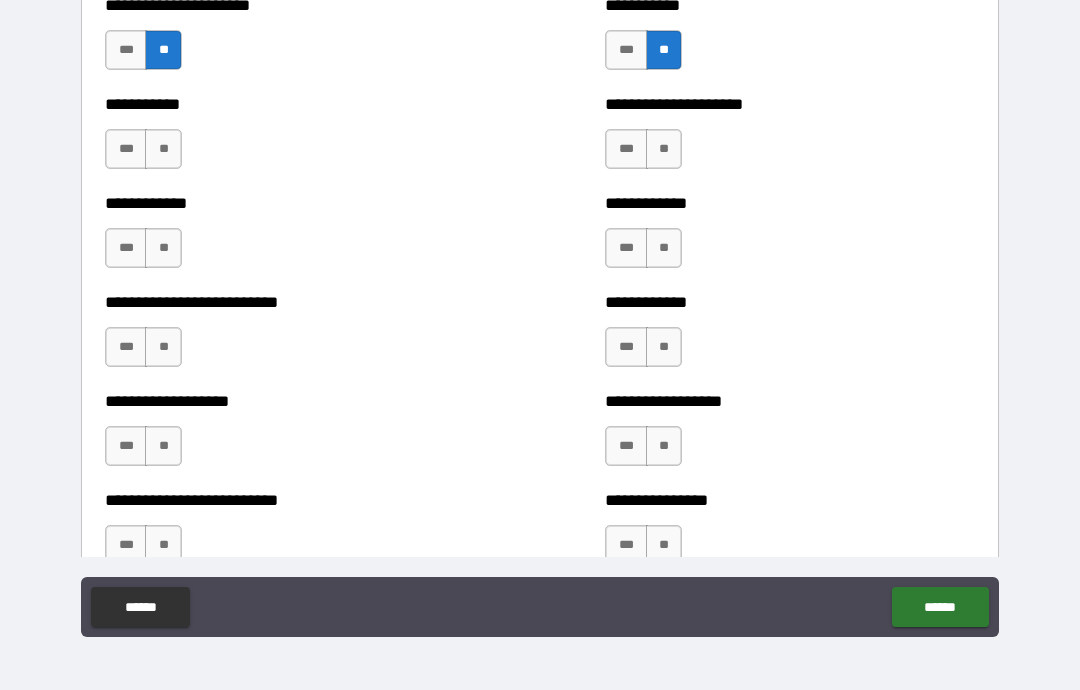 click on "**" at bounding box center [163, 149] 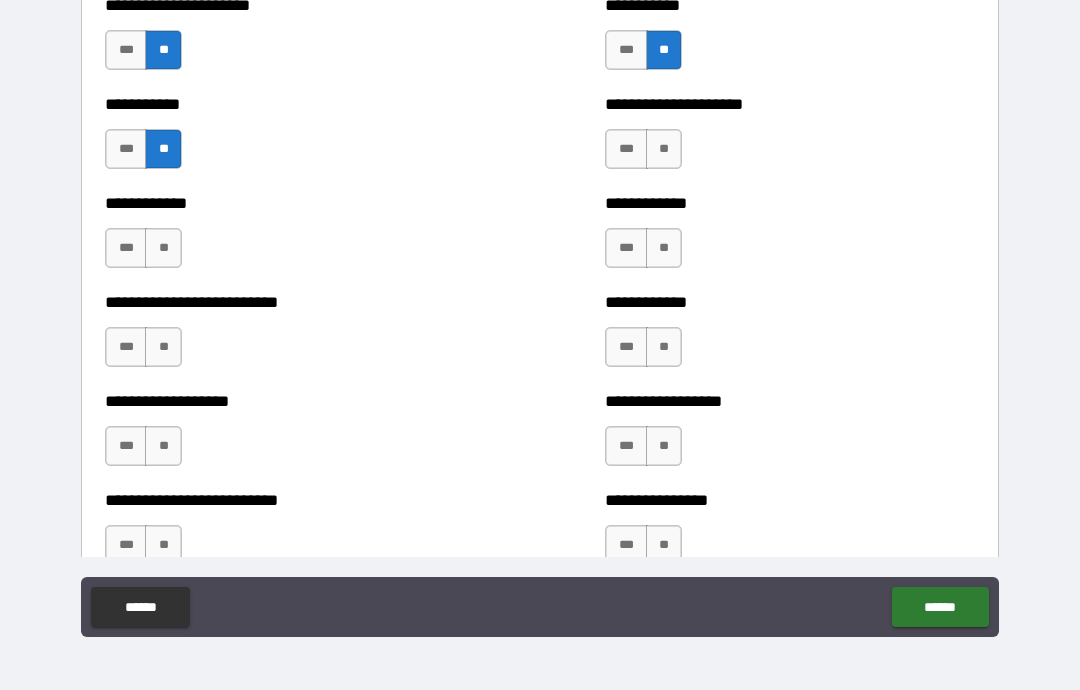 click on "**" at bounding box center [664, 149] 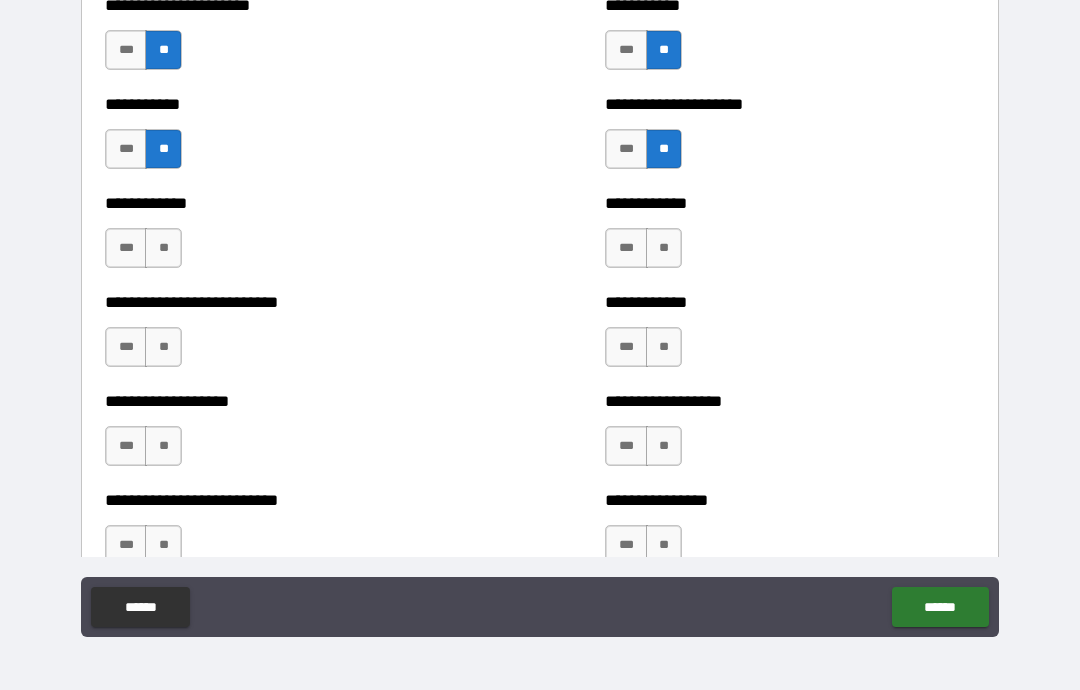 click on "***" at bounding box center (126, 248) 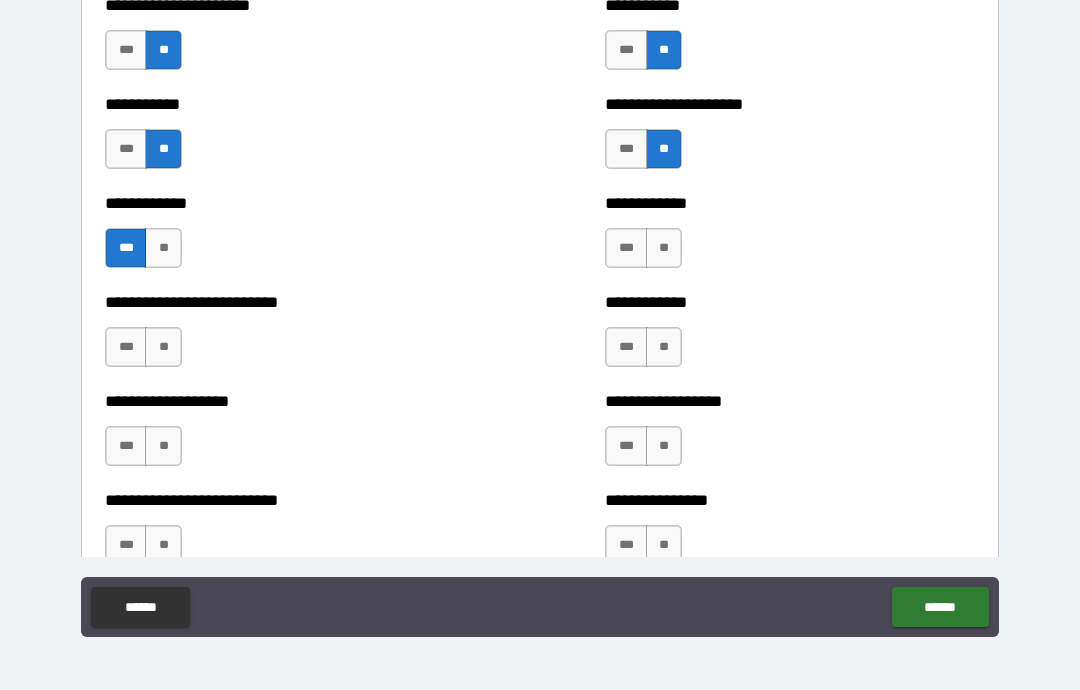click on "**" at bounding box center [664, 248] 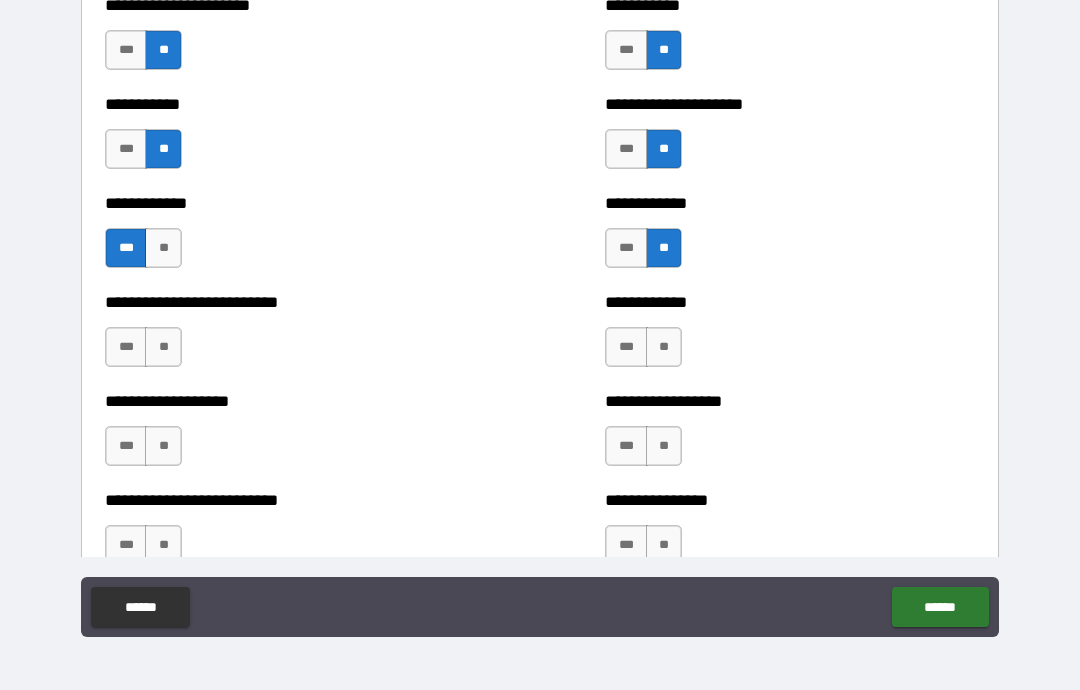 click on "**" at bounding box center (163, 347) 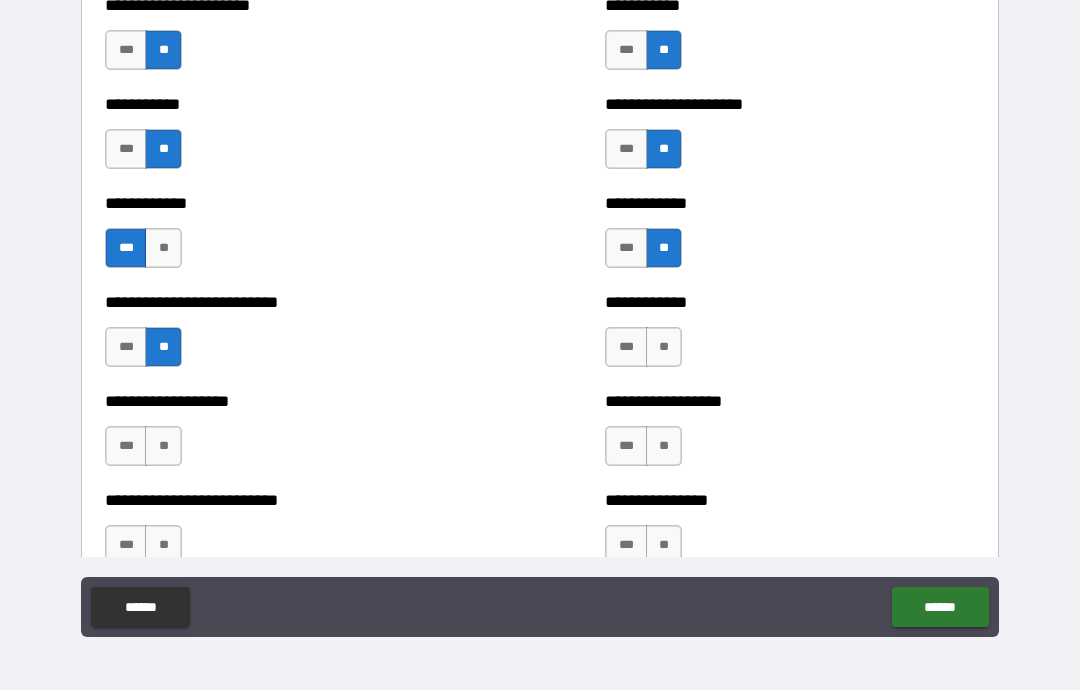 click on "**" at bounding box center [664, 347] 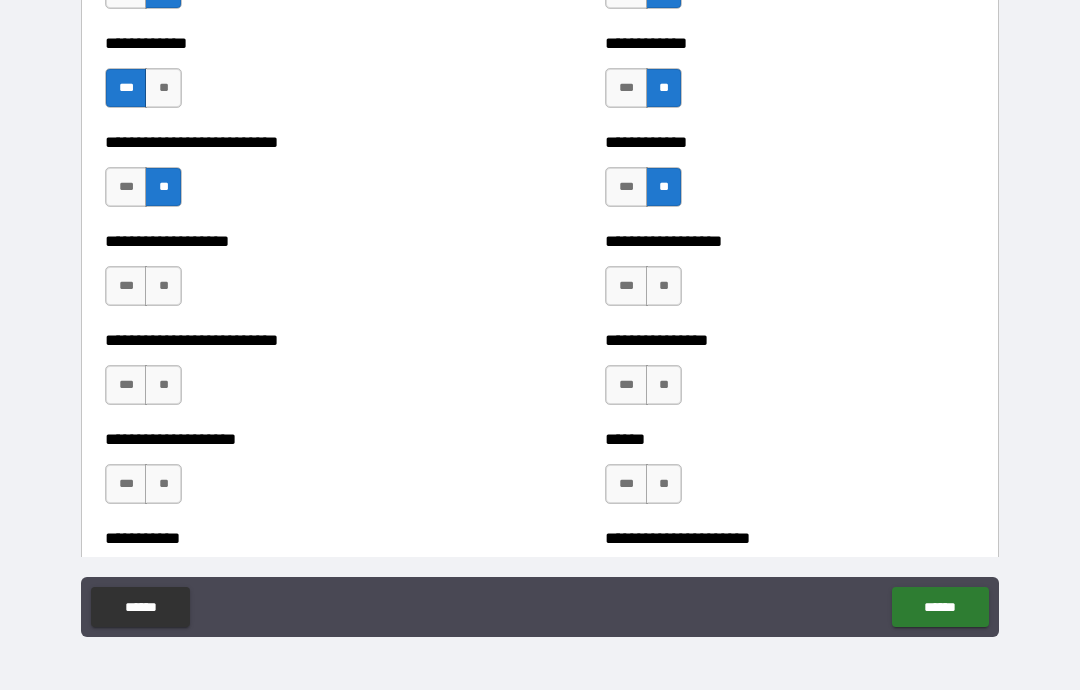 scroll, scrollTop: 5431, scrollLeft: 0, axis: vertical 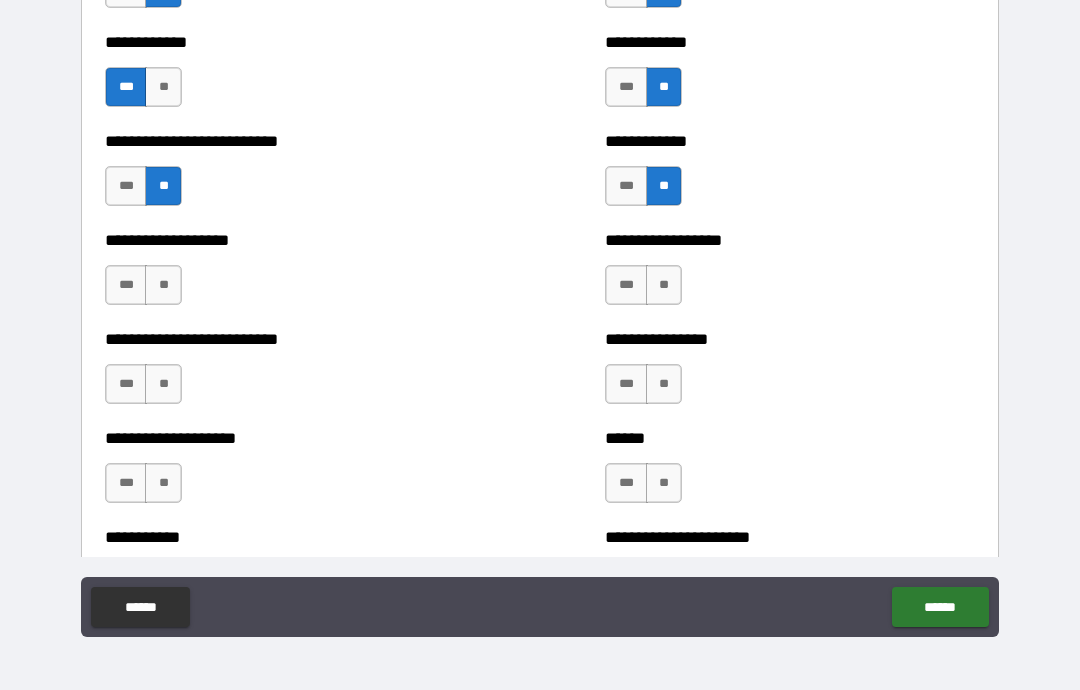 click on "**" at bounding box center (163, 285) 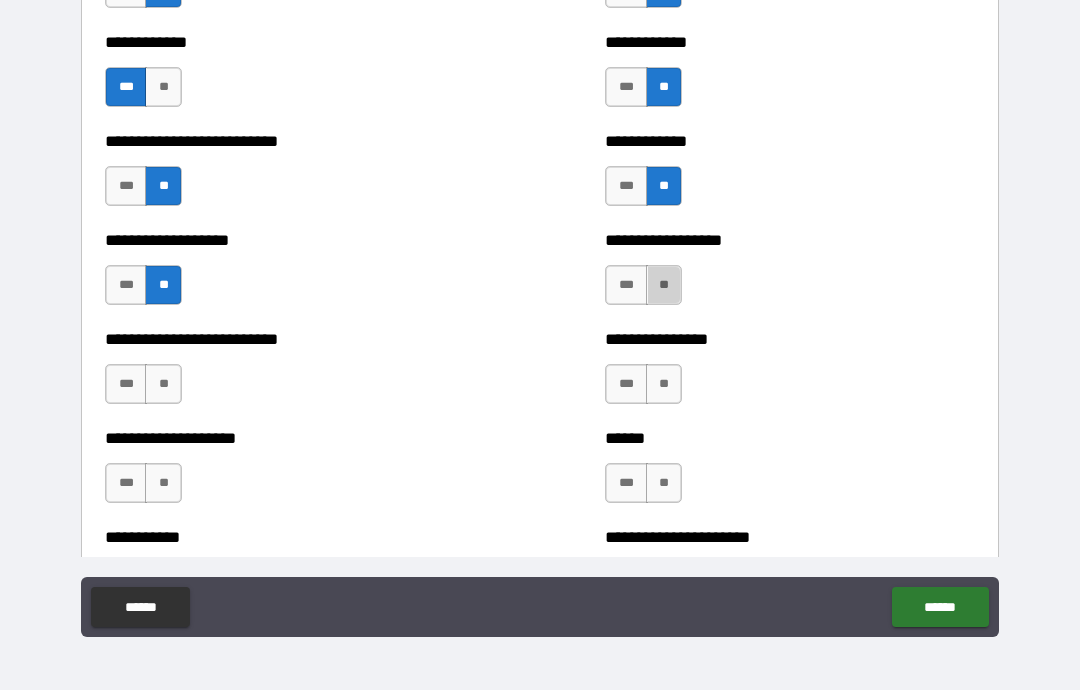 click on "**" at bounding box center (664, 285) 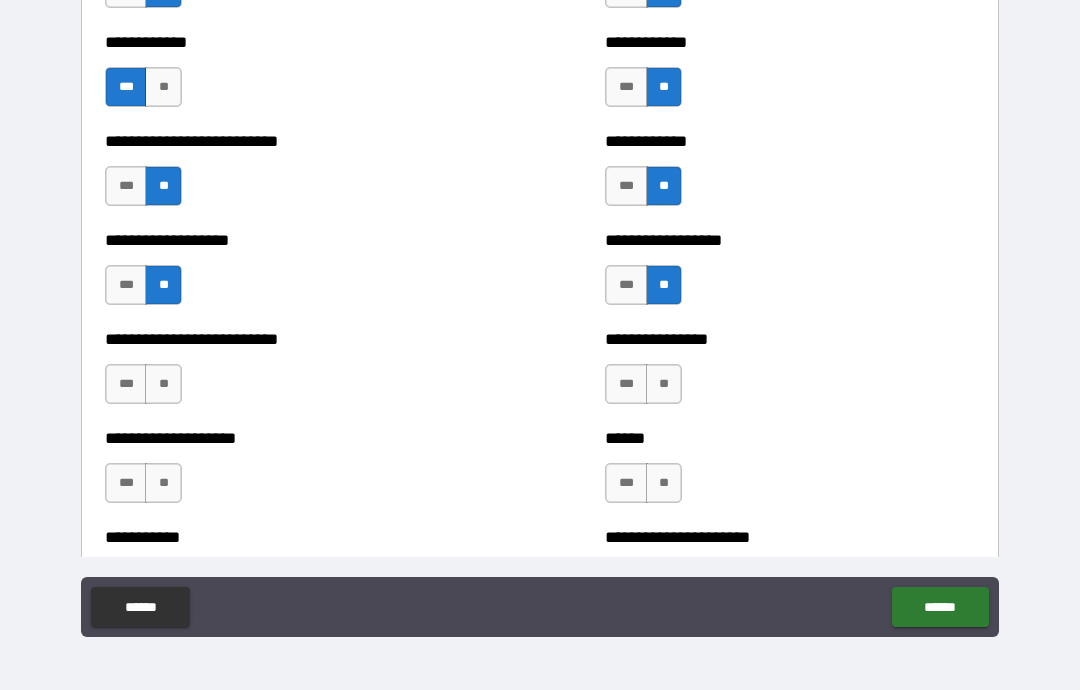 click on "**" at bounding box center [163, 384] 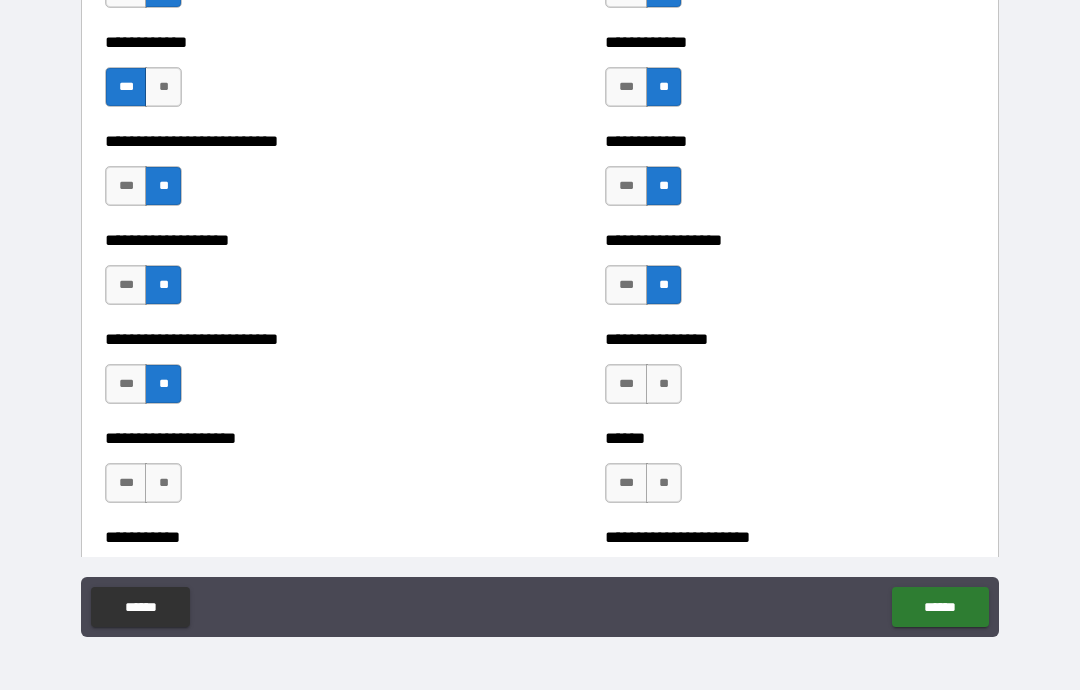 click on "**" at bounding box center (664, 384) 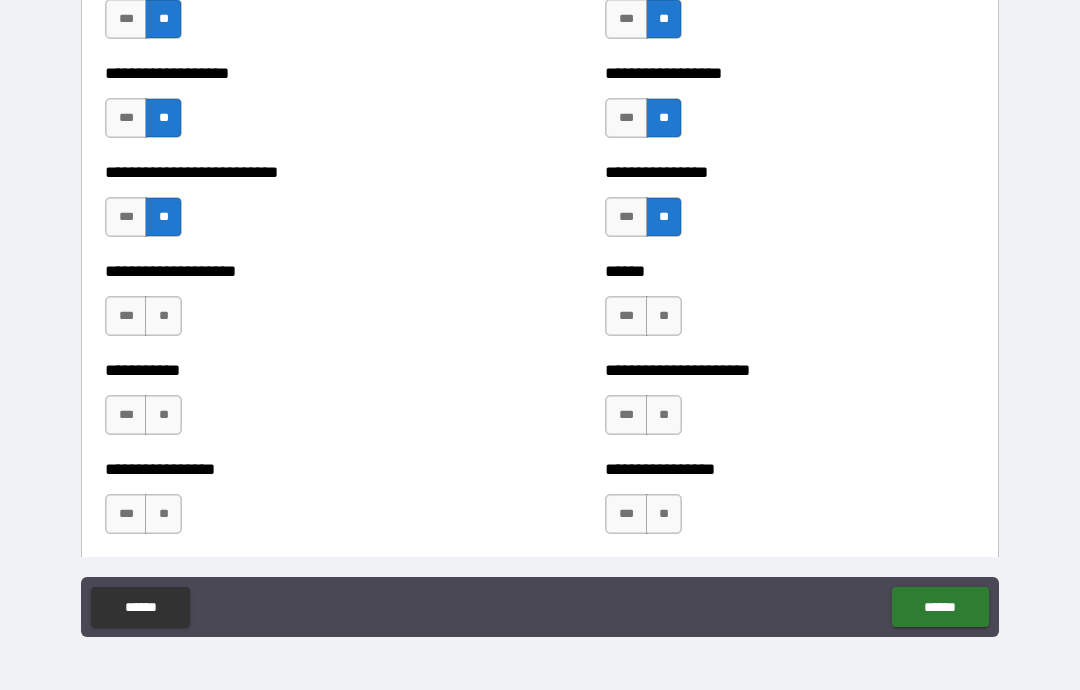 scroll, scrollTop: 5601, scrollLeft: 0, axis: vertical 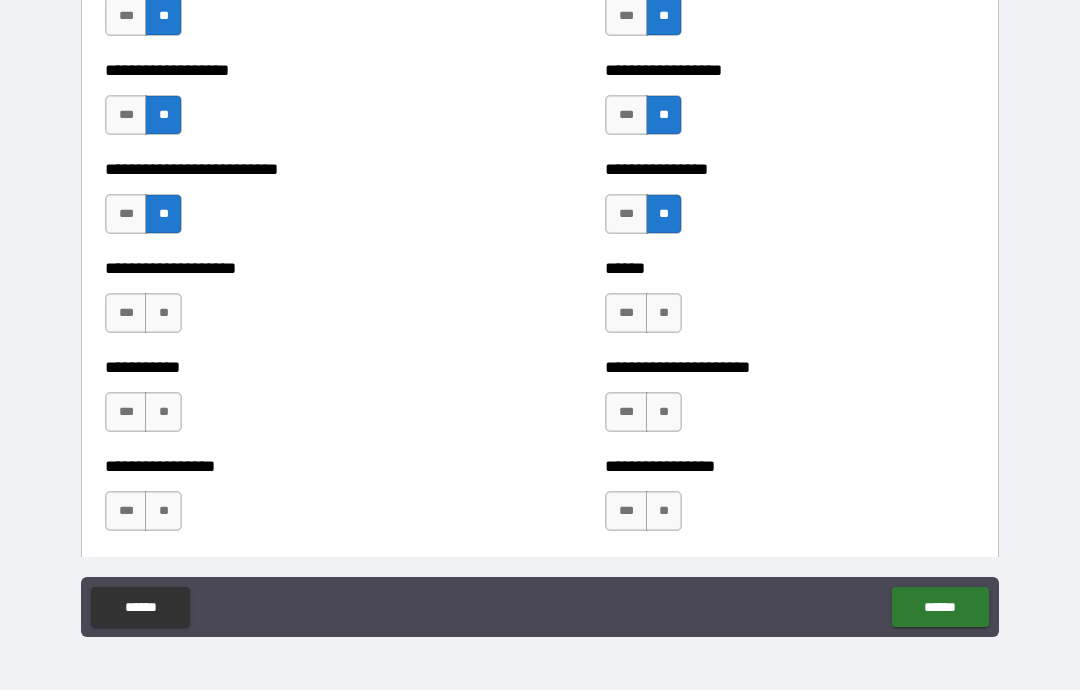 click on "**" at bounding box center [163, 313] 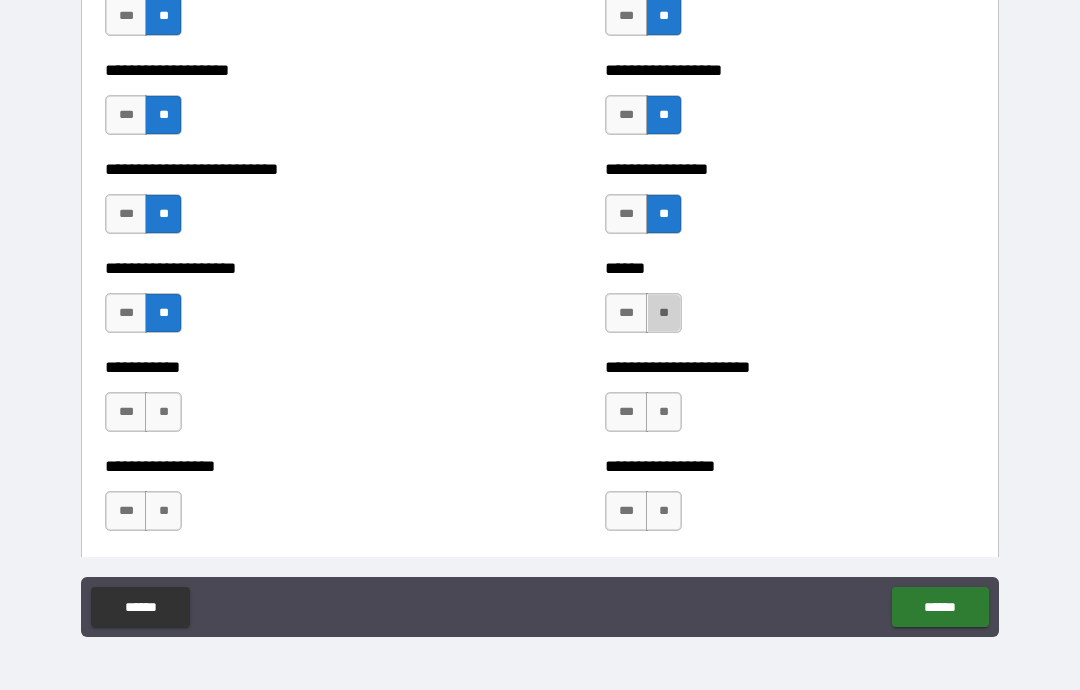 click on "**" at bounding box center [664, 313] 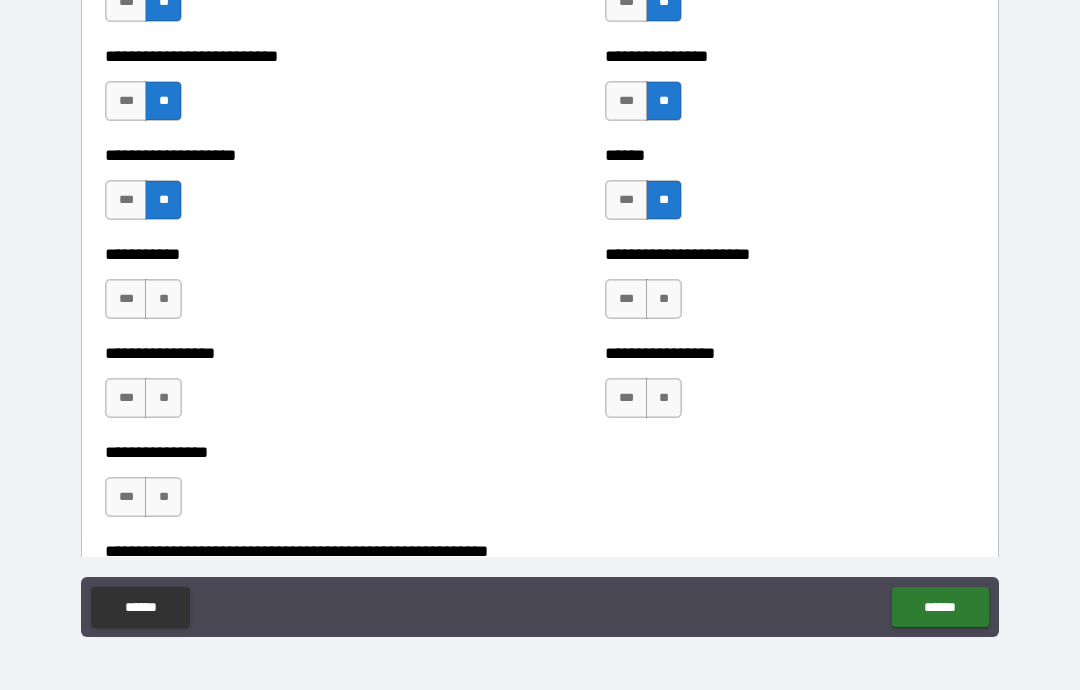 scroll, scrollTop: 5715, scrollLeft: 0, axis: vertical 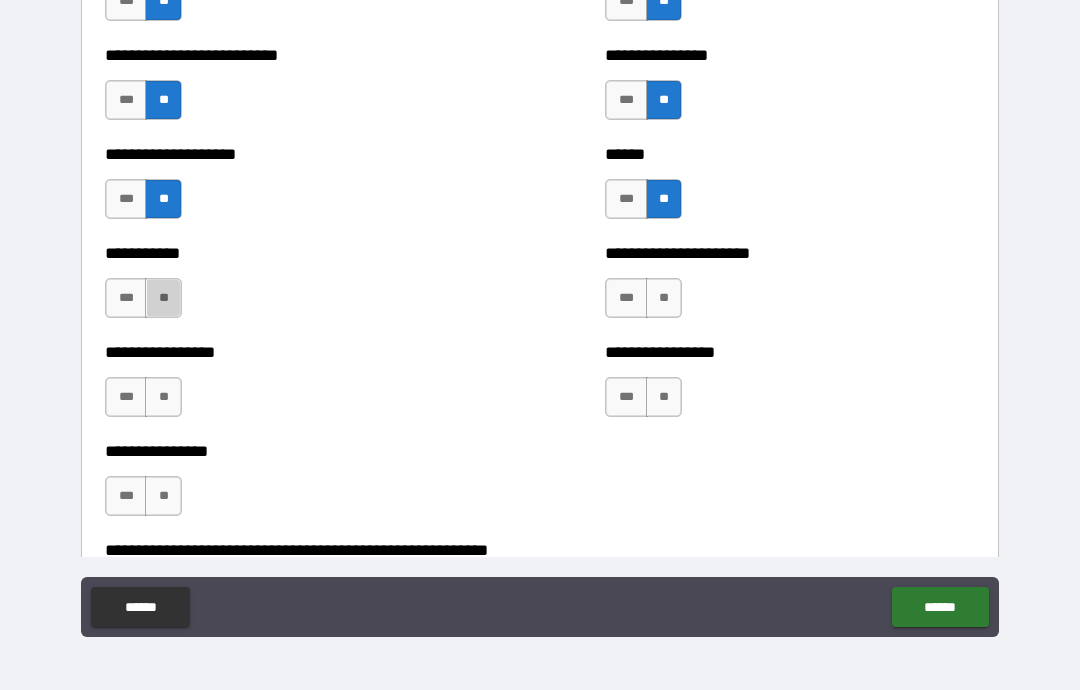 click on "**" at bounding box center [163, 298] 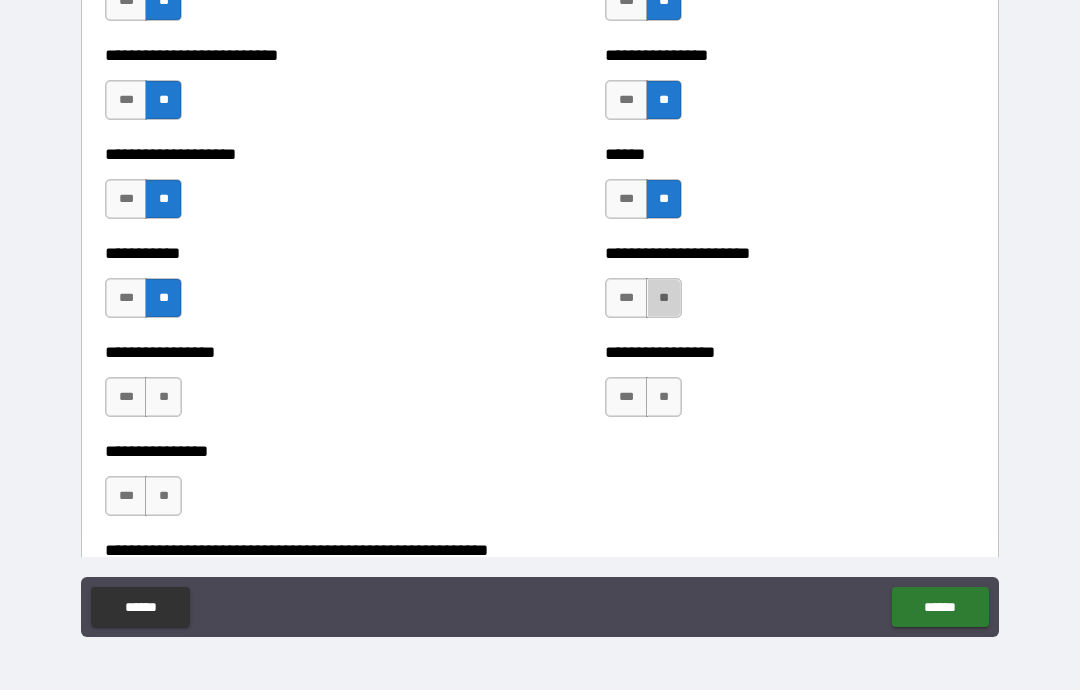 click on "**" at bounding box center (664, 298) 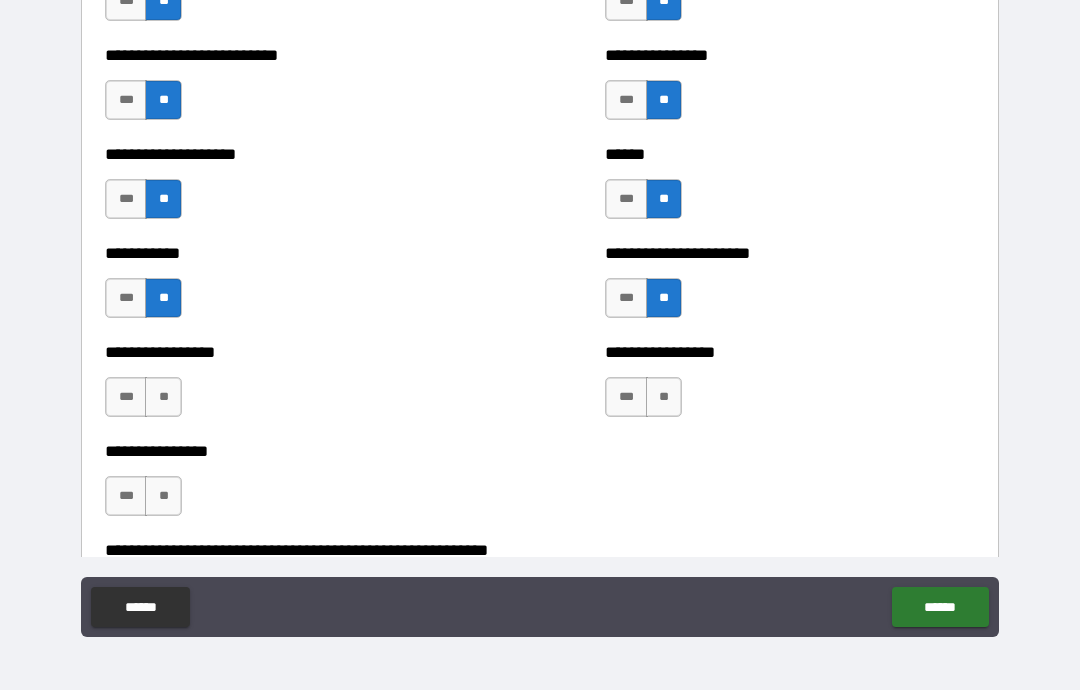 click on "**" at bounding box center (664, 397) 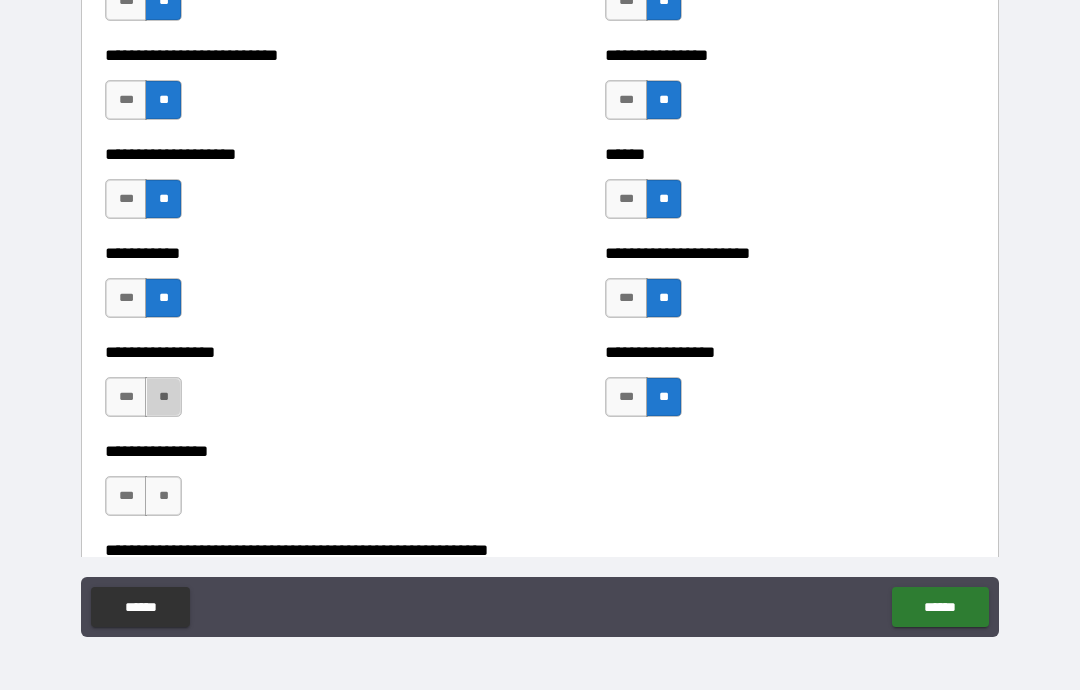 click on "**" at bounding box center (163, 397) 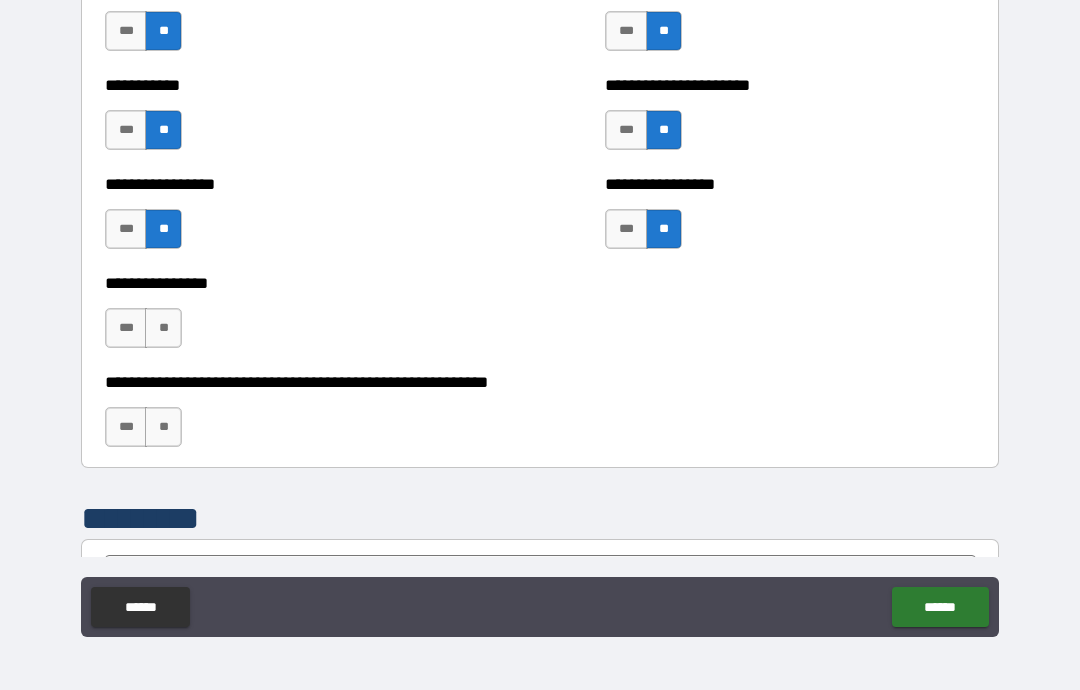 scroll, scrollTop: 5887, scrollLeft: 0, axis: vertical 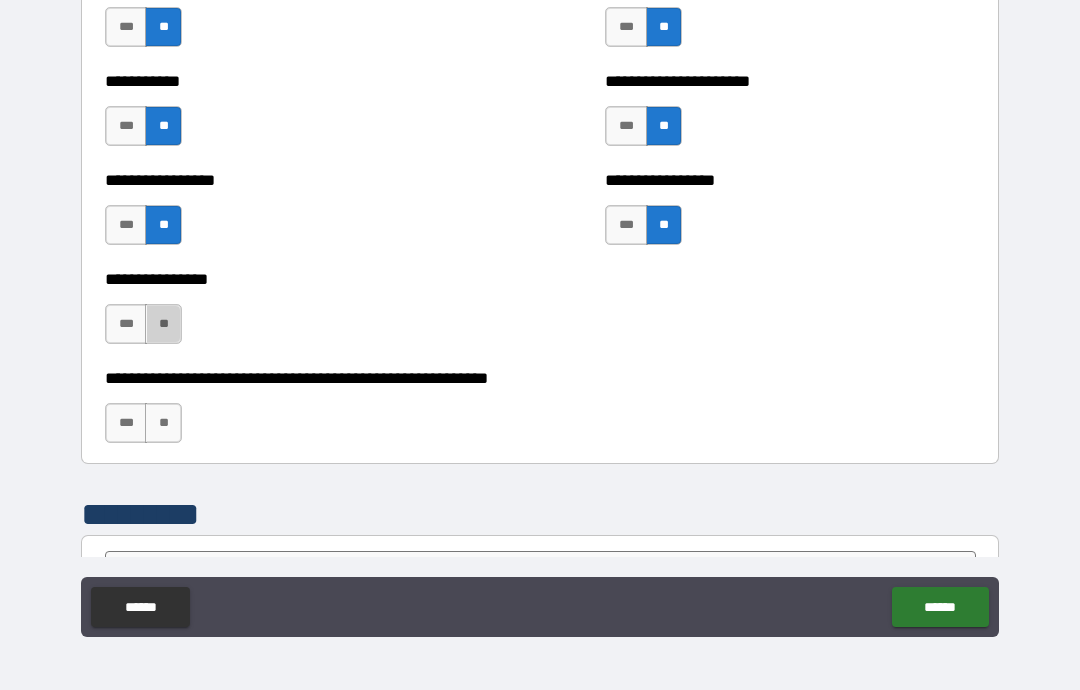 click on "**" at bounding box center [163, 324] 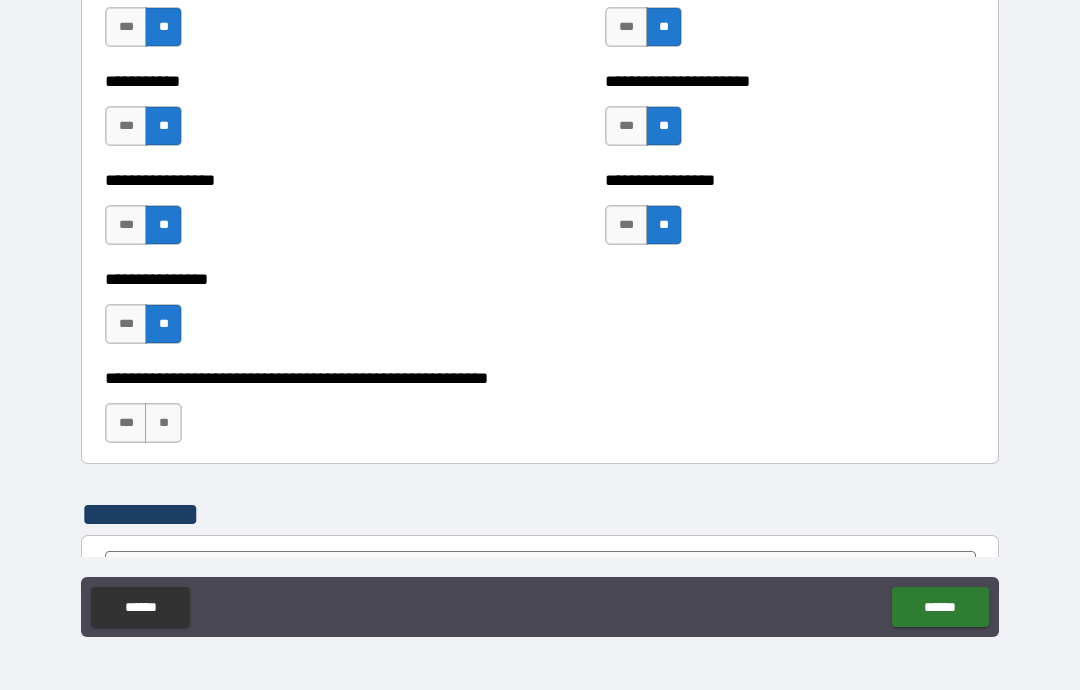 click on "**" at bounding box center (163, 423) 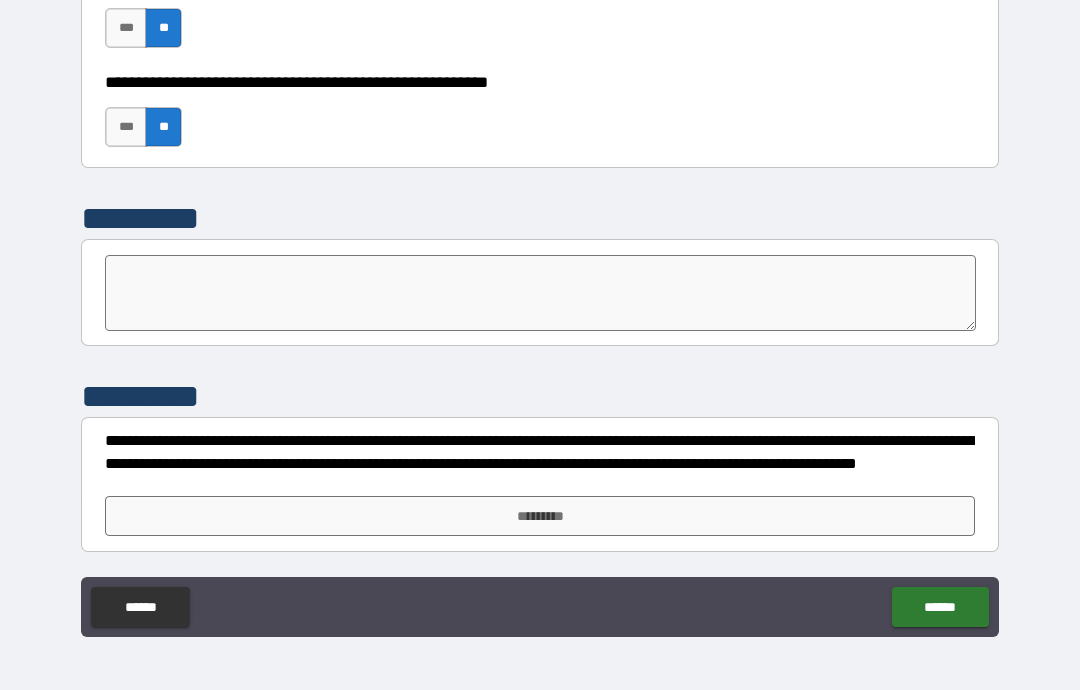 scroll, scrollTop: 6183, scrollLeft: 0, axis: vertical 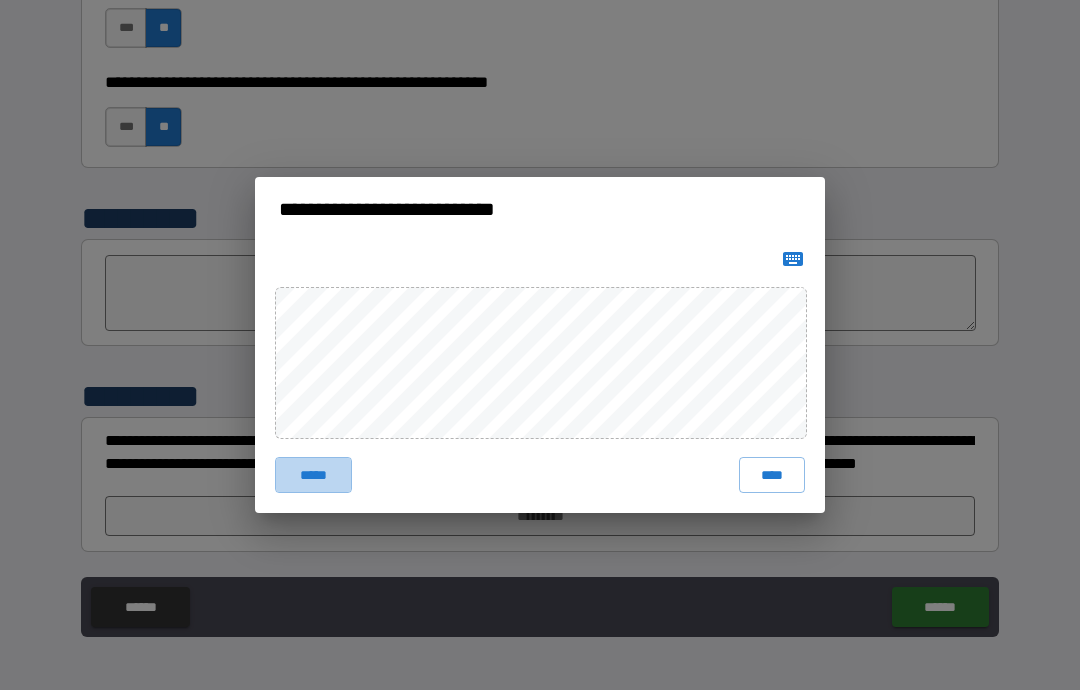 click on "*****" at bounding box center (313, 475) 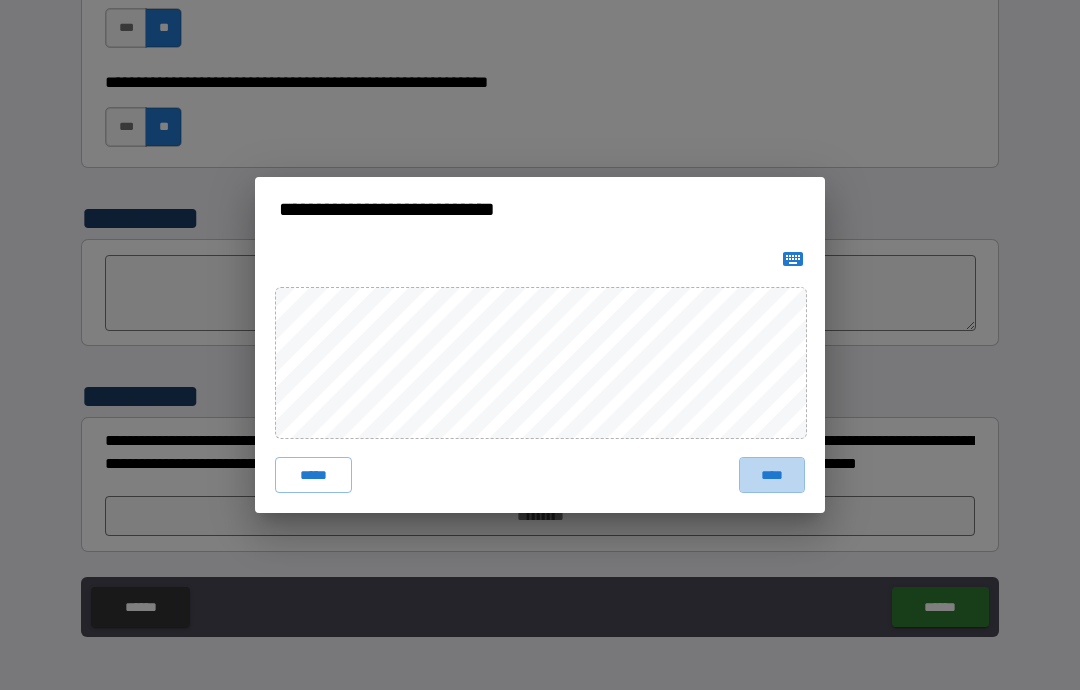 click on "****" at bounding box center (772, 475) 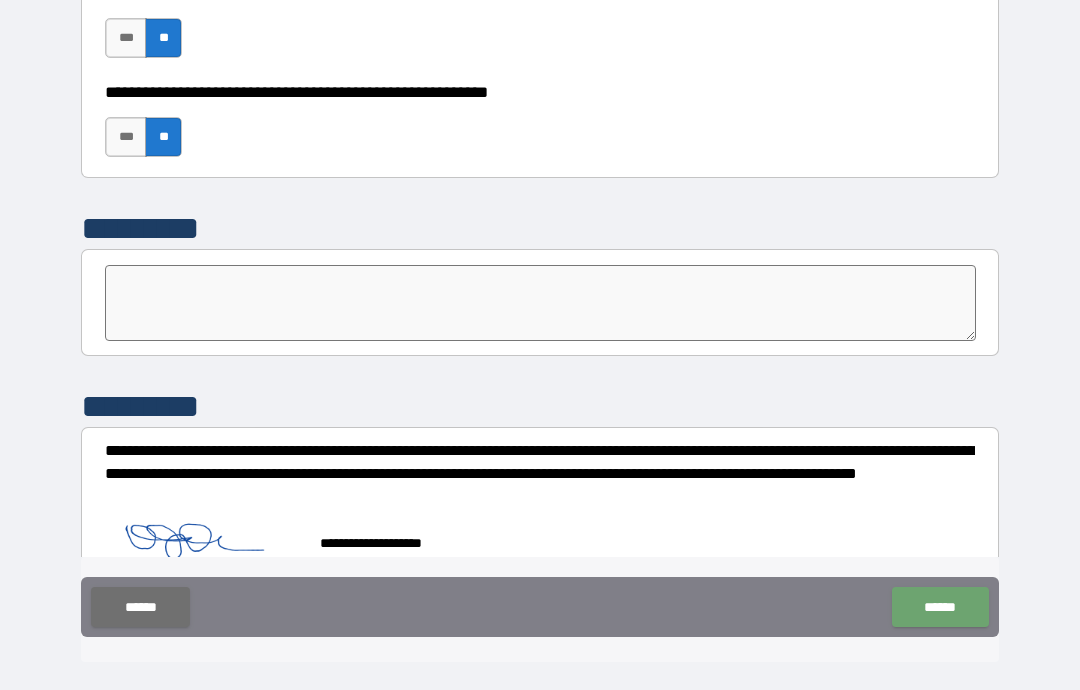 click on "******" at bounding box center [940, 607] 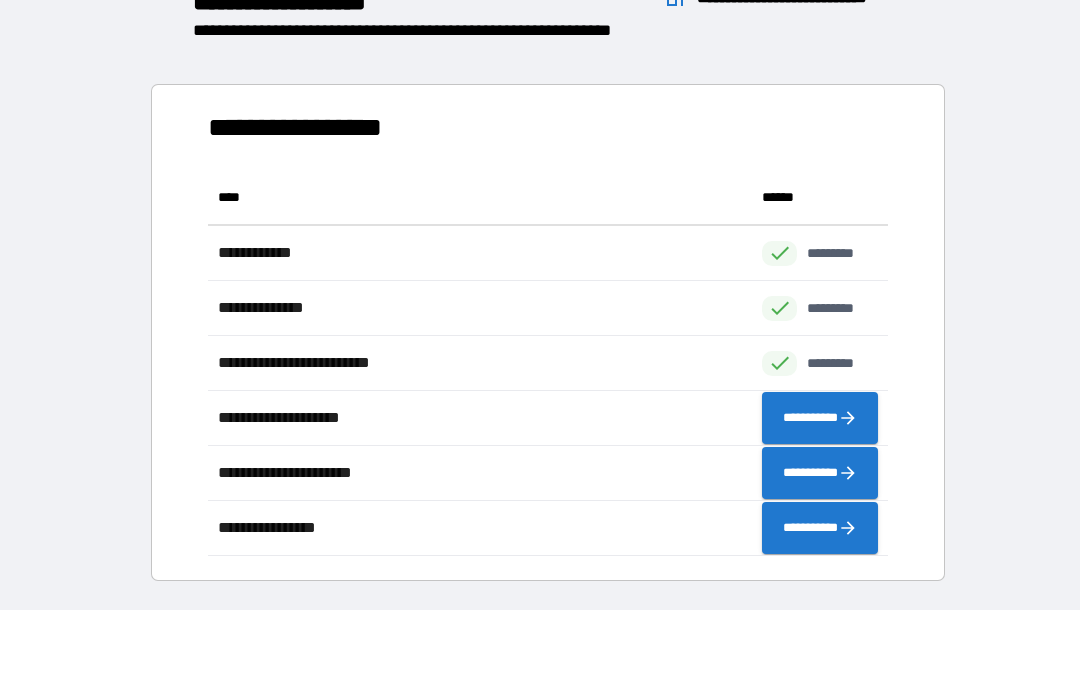 scroll, scrollTop: 386, scrollLeft: 680, axis: both 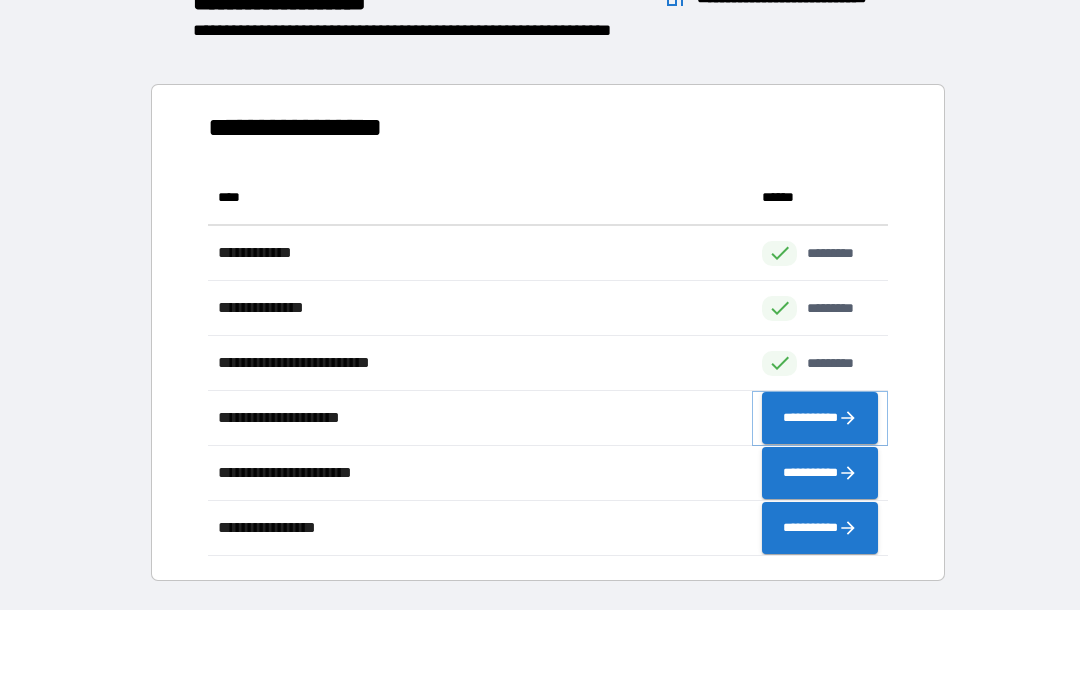 click on "**********" at bounding box center [820, 418] 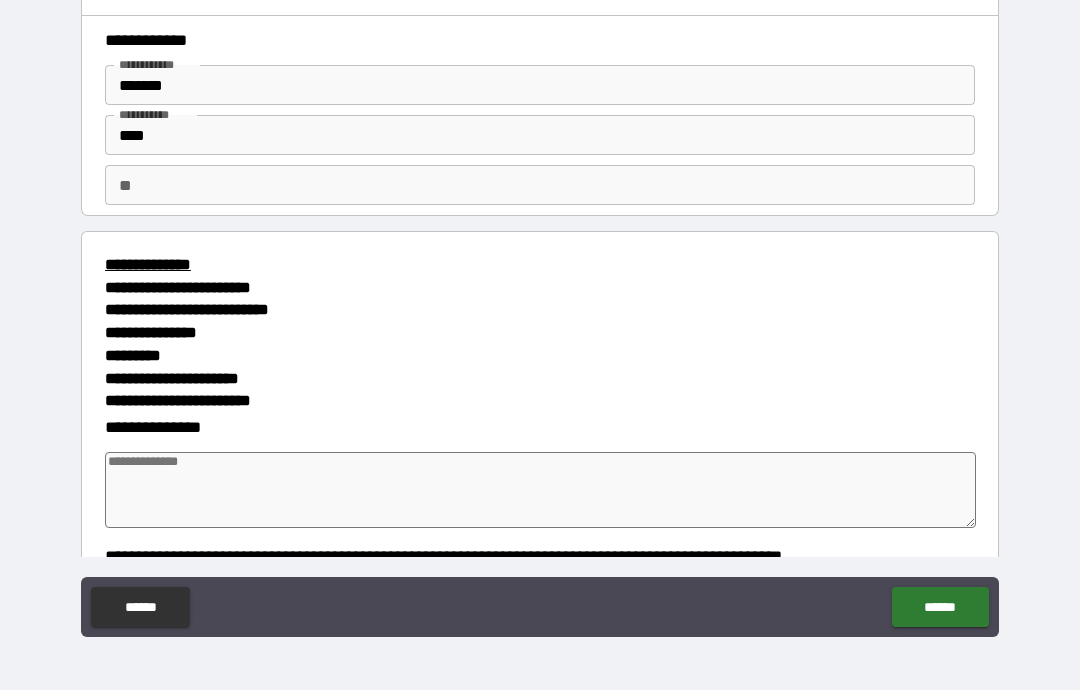 type on "*" 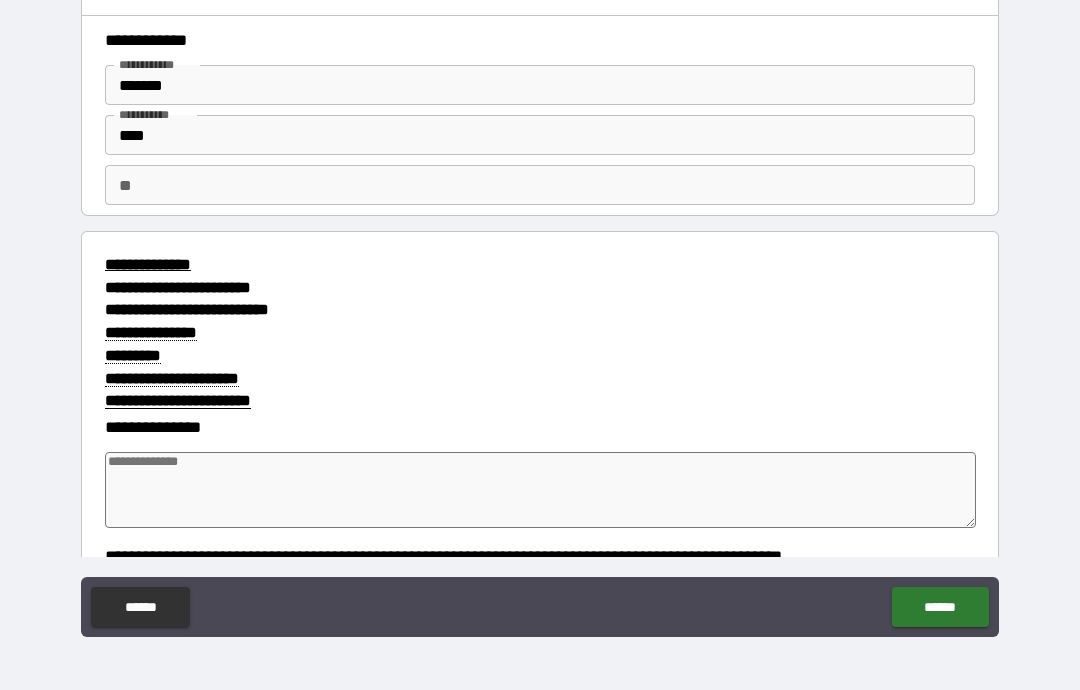 scroll, scrollTop: 0, scrollLeft: 0, axis: both 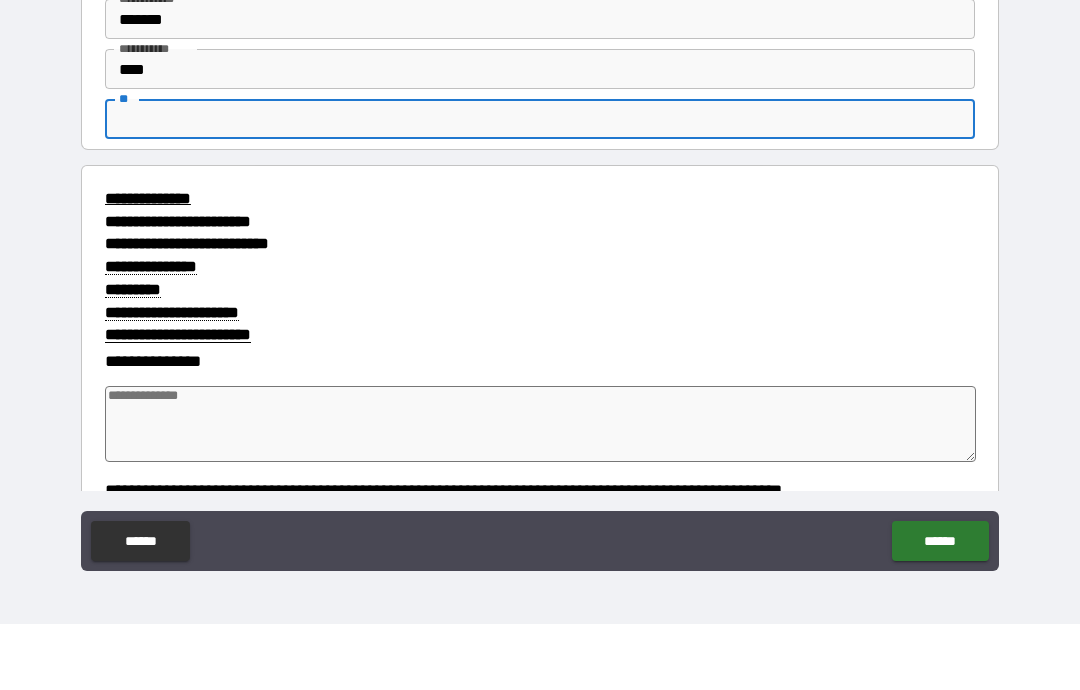 type on "*" 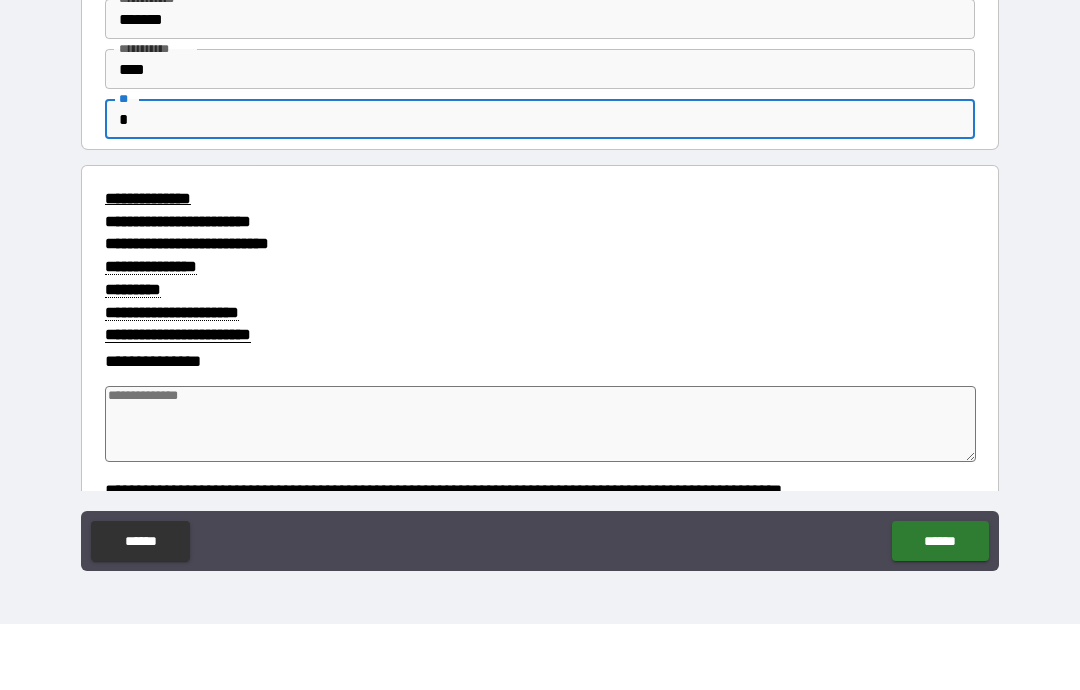 type on "*" 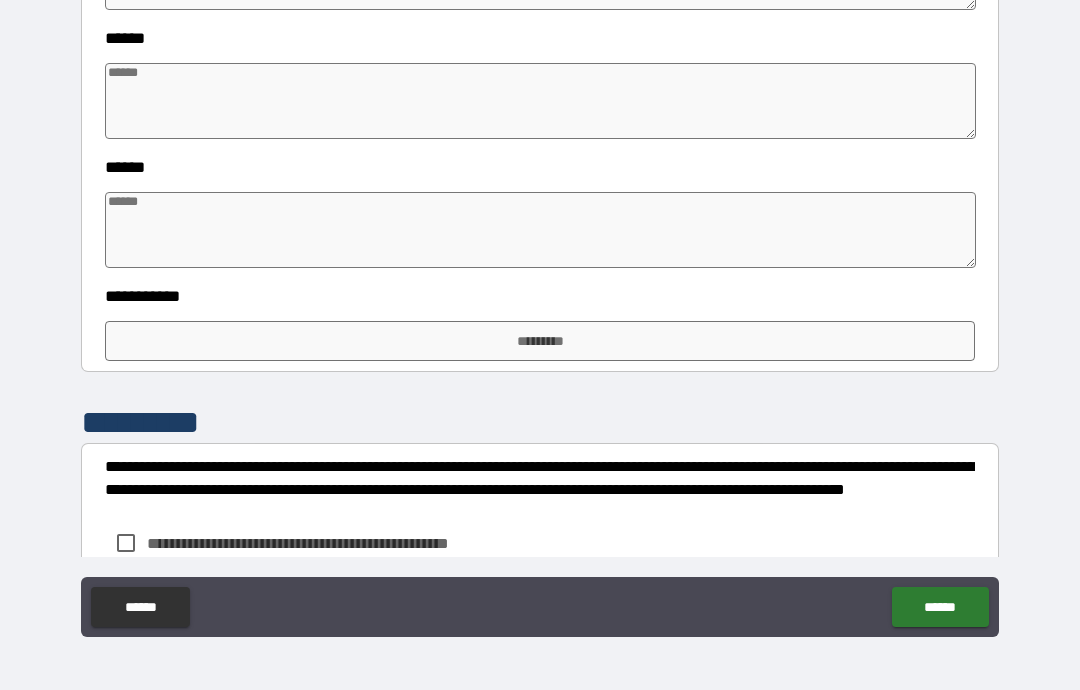 scroll, scrollTop: 906, scrollLeft: 0, axis: vertical 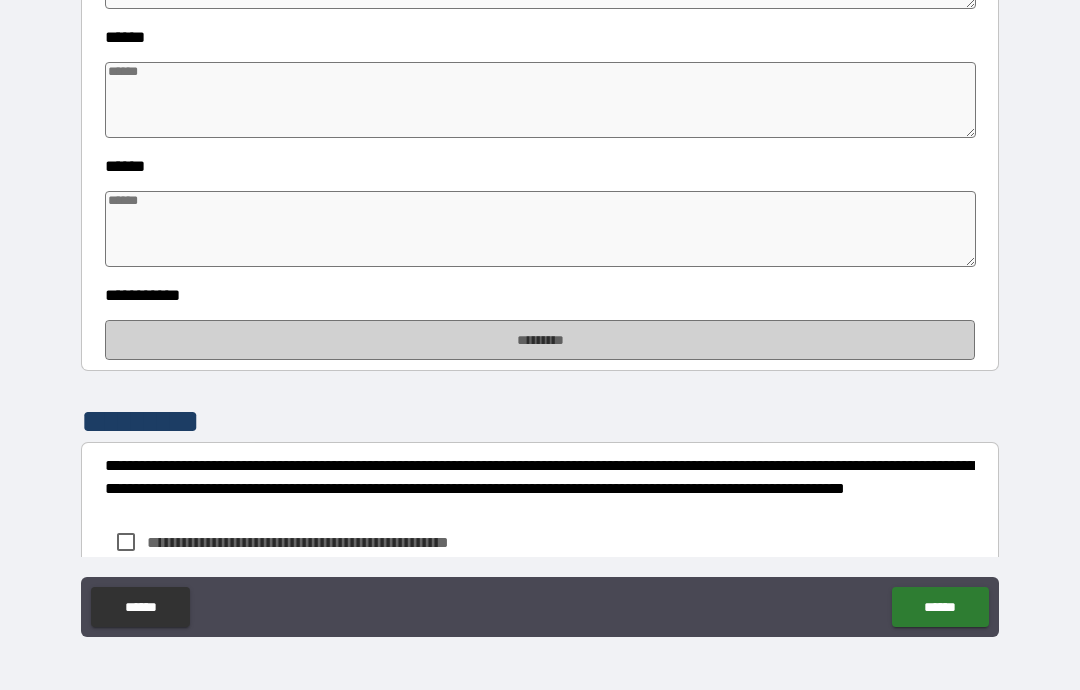 type on "*" 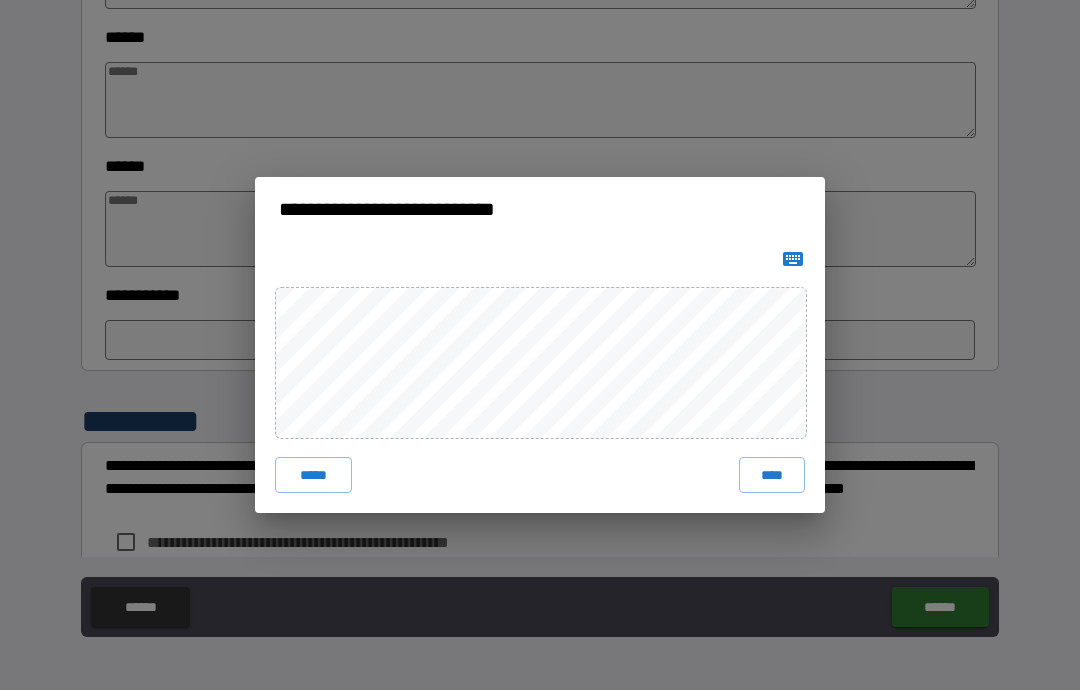 click on "****" at bounding box center (772, 475) 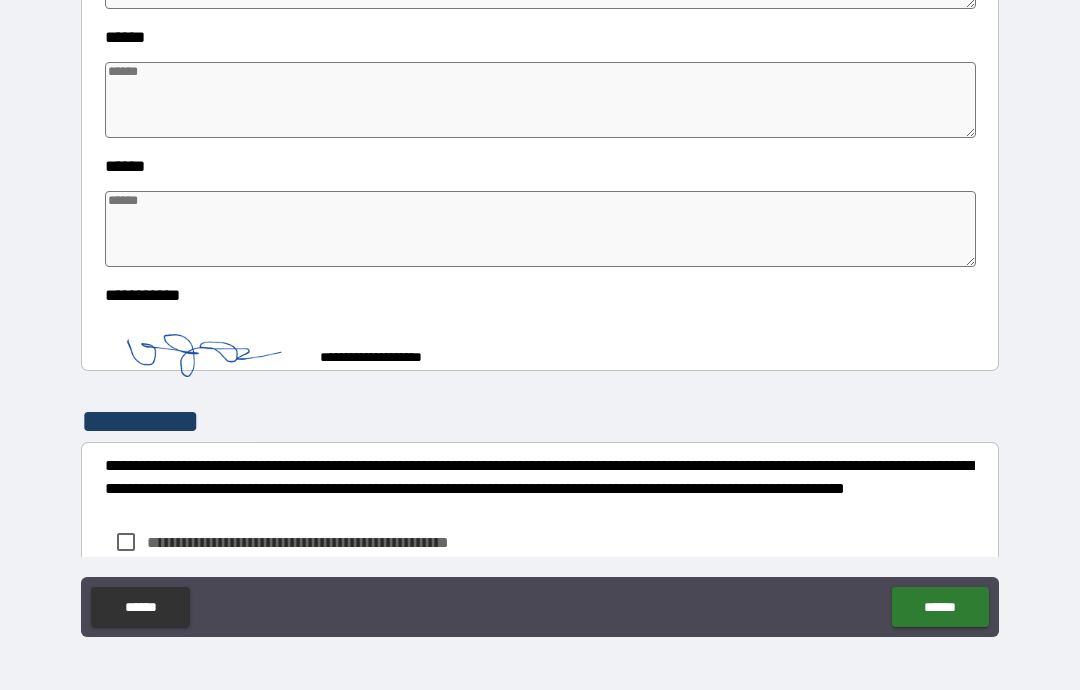 type on "*" 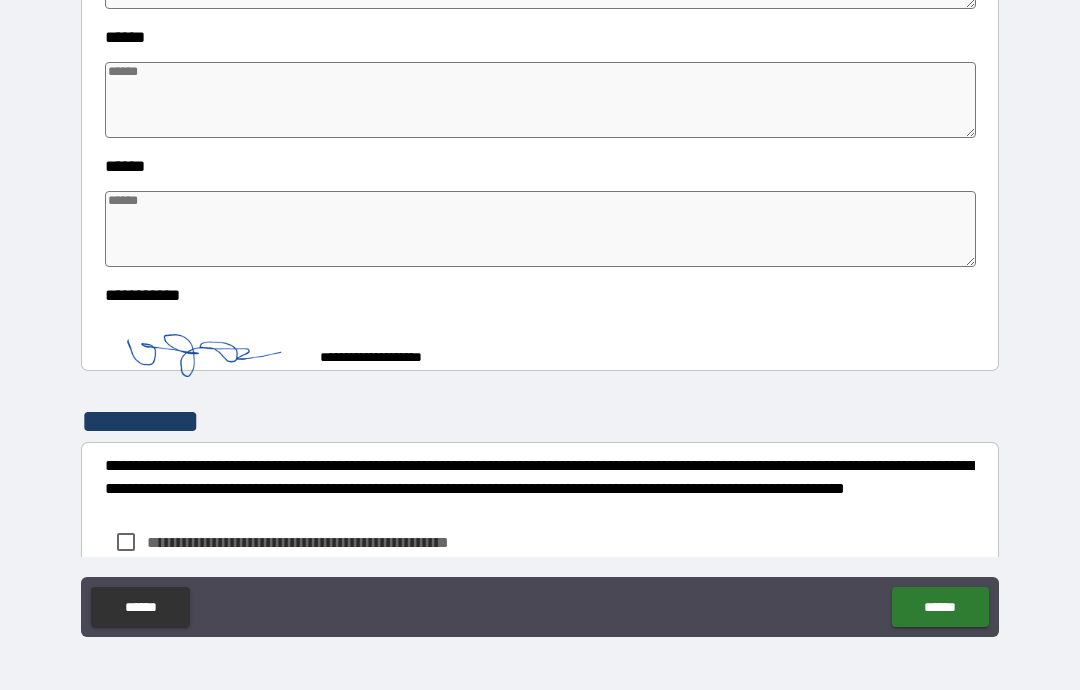 type on "*" 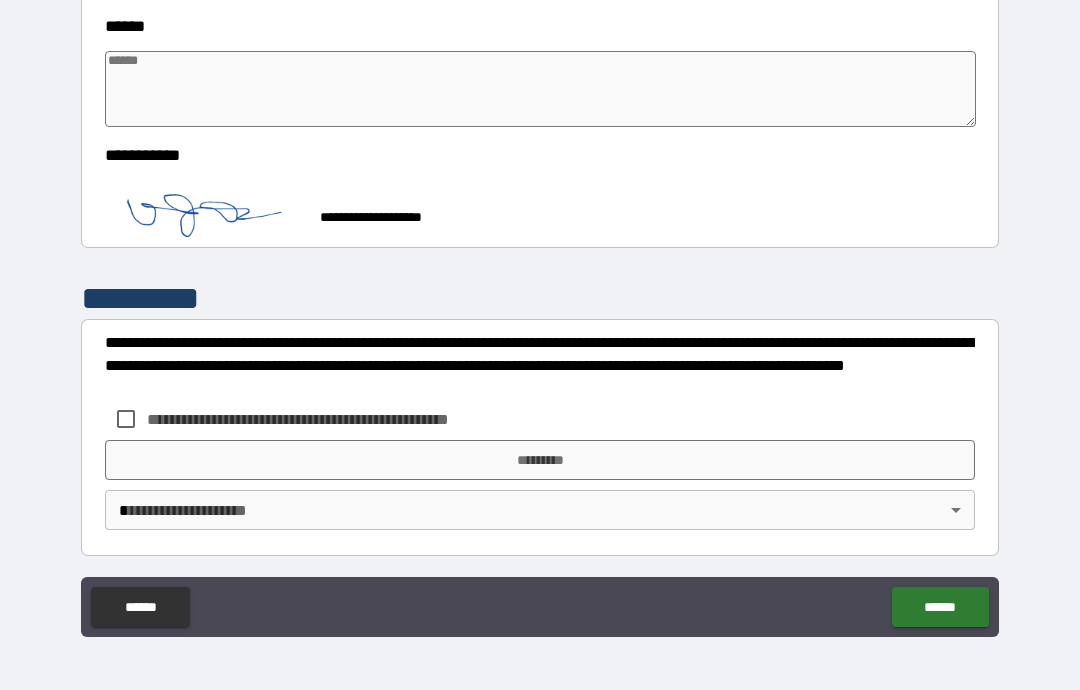 scroll, scrollTop: 1045, scrollLeft: 0, axis: vertical 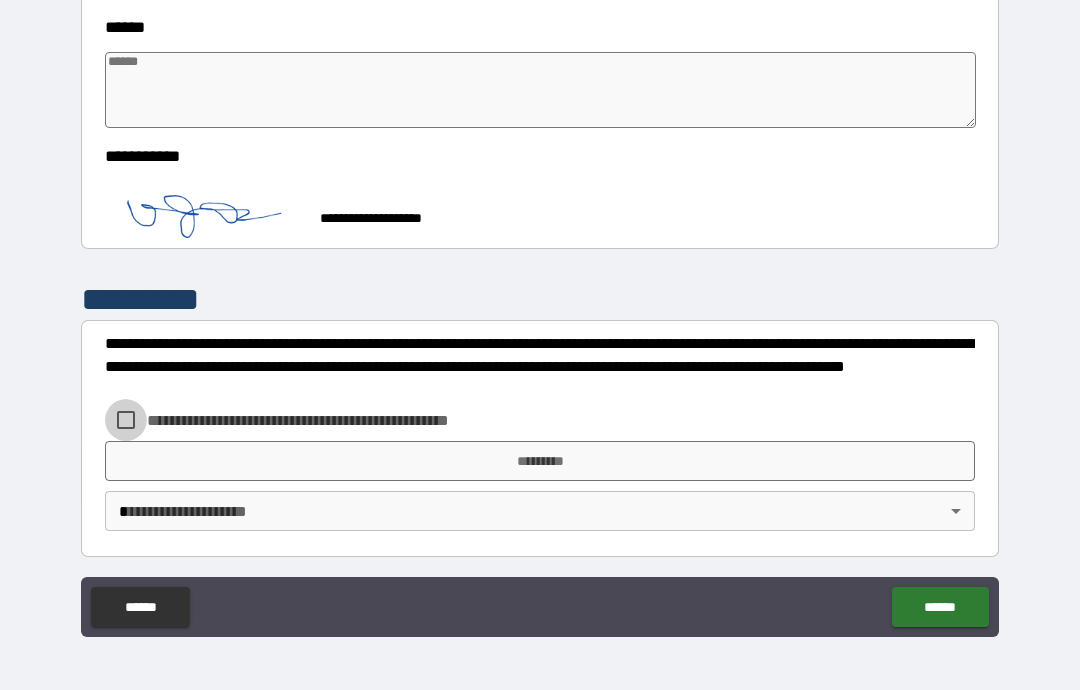 type on "*" 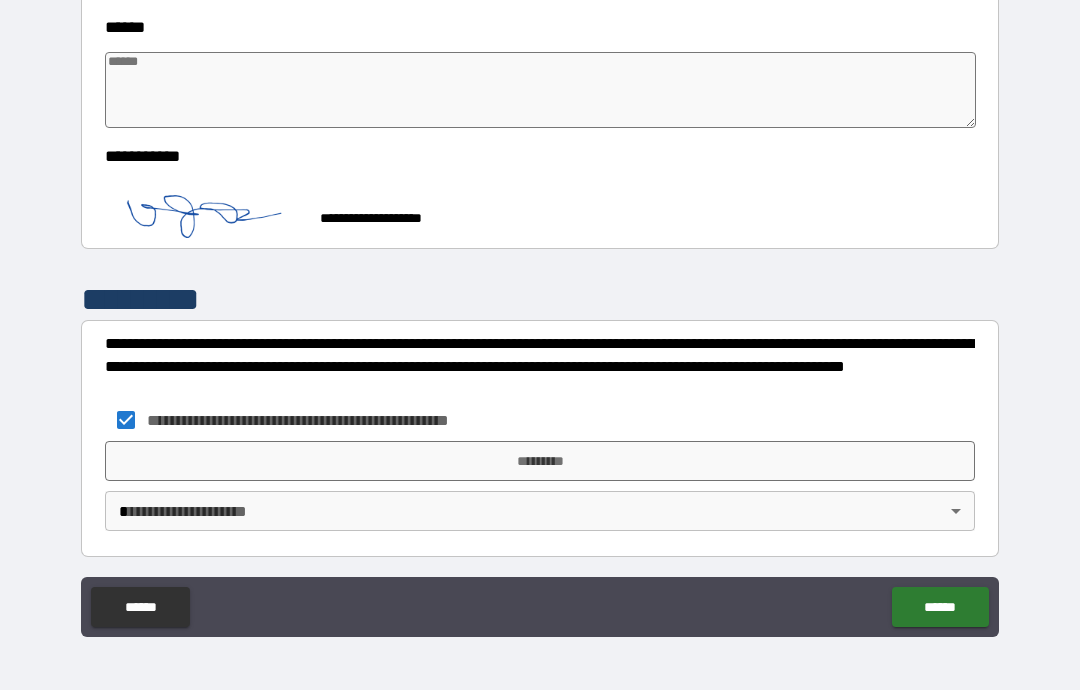 click on "*********" at bounding box center (540, 461) 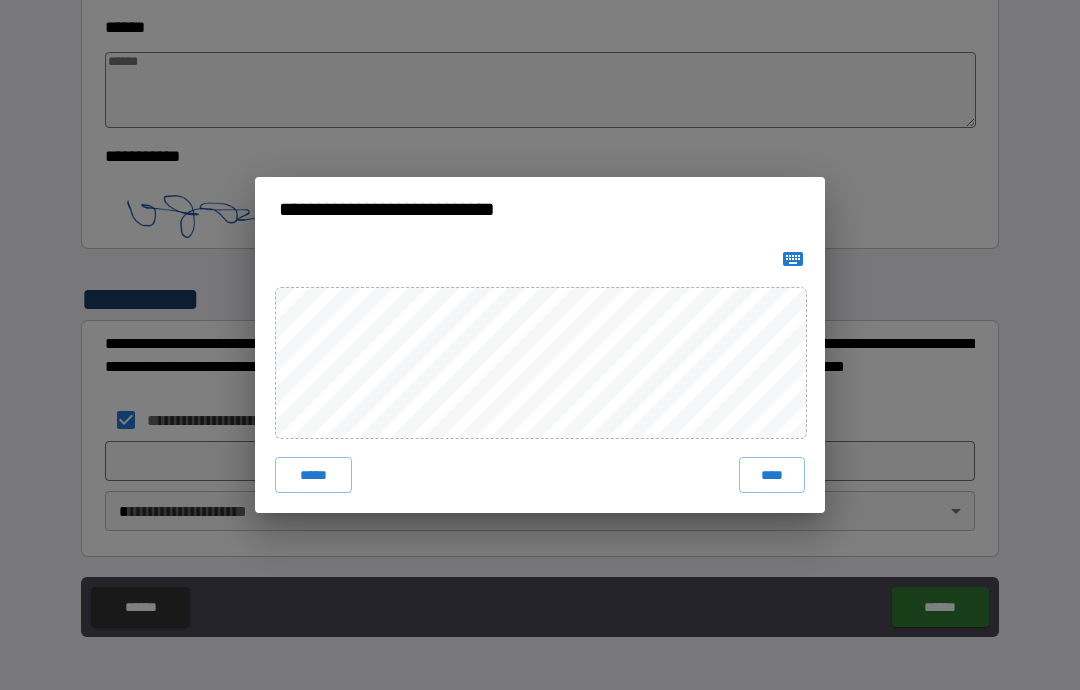 click on "****" at bounding box center [772, 475] 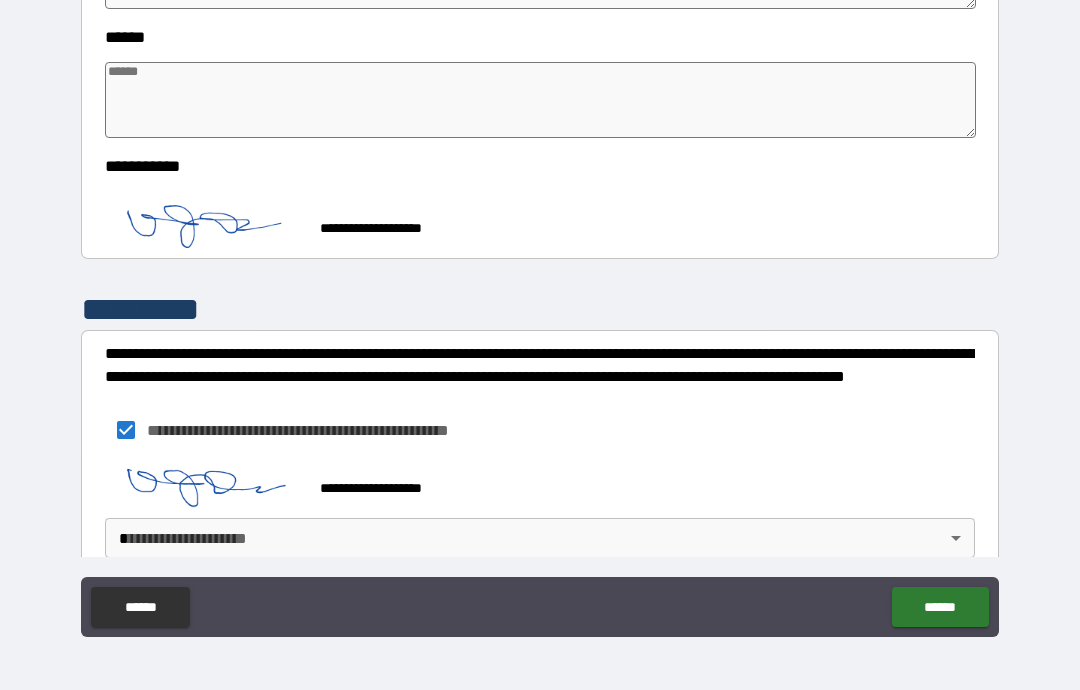 type on "*" 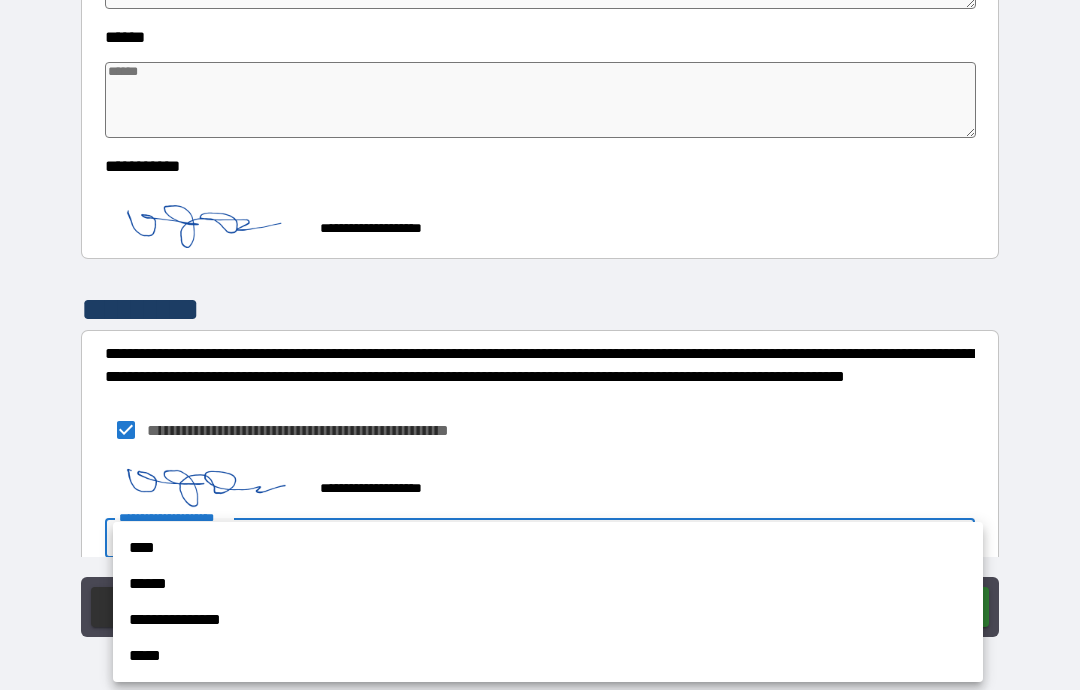 click on "****" at bounding box center (548, 548) 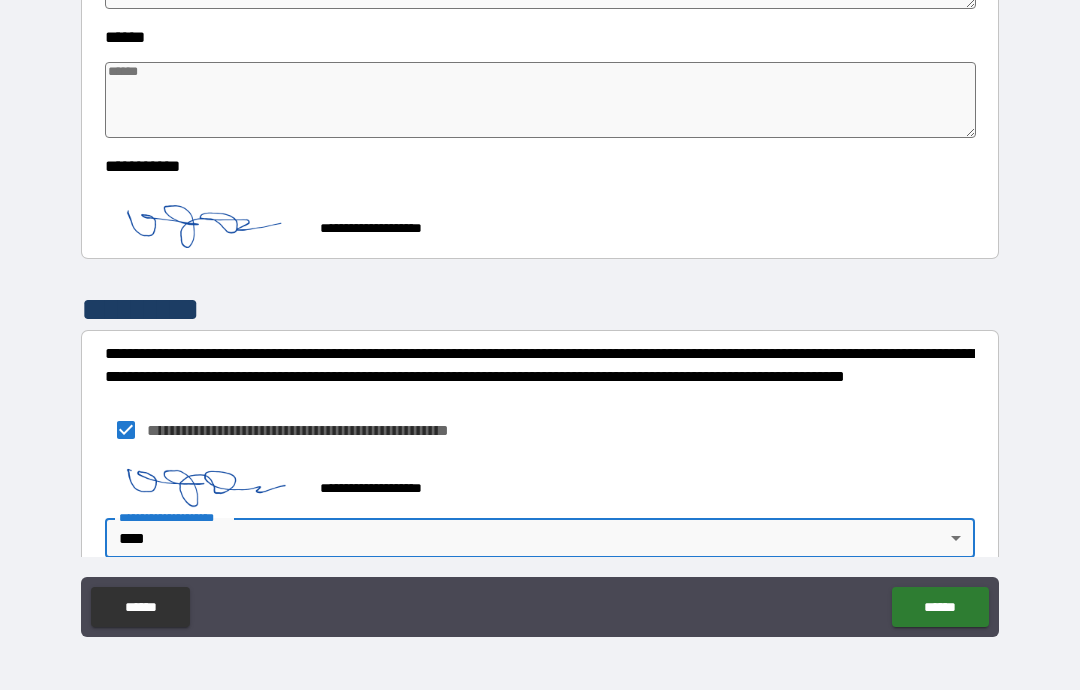 type on "*" 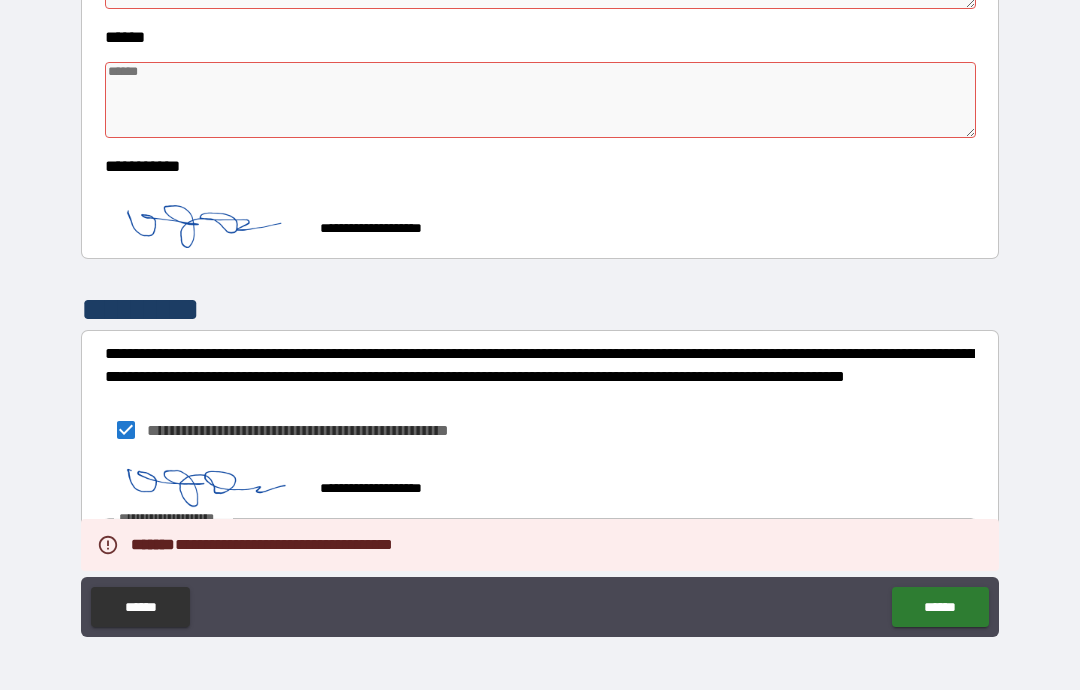 type on "*" 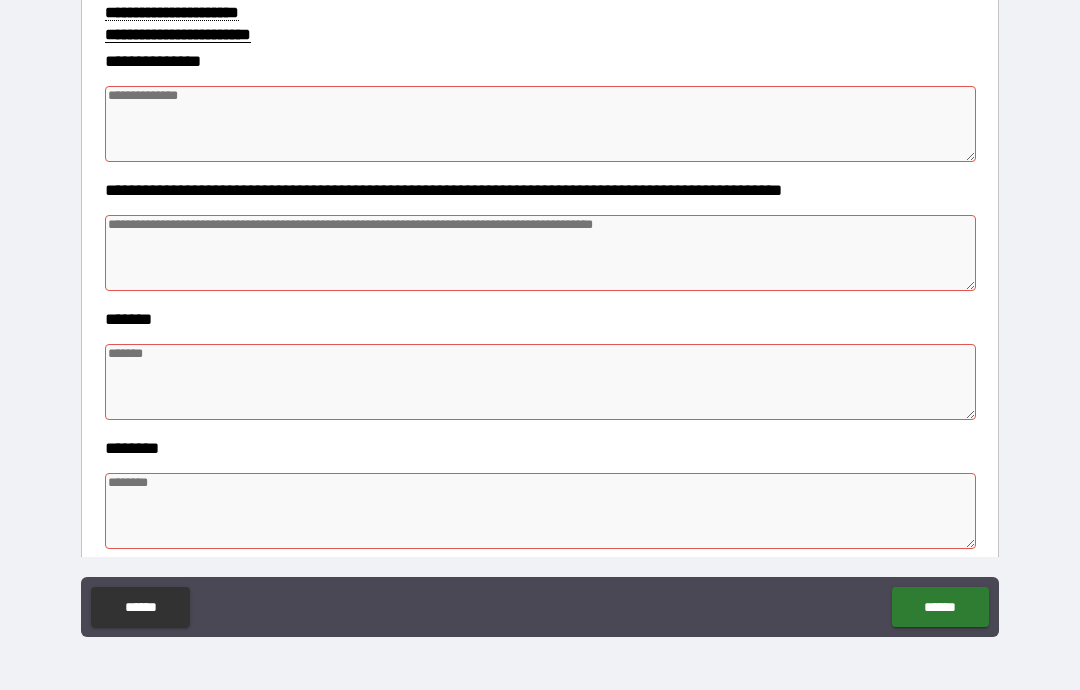 scroll, scrollTop: 365, scrollLeft: 0, axis: vertical 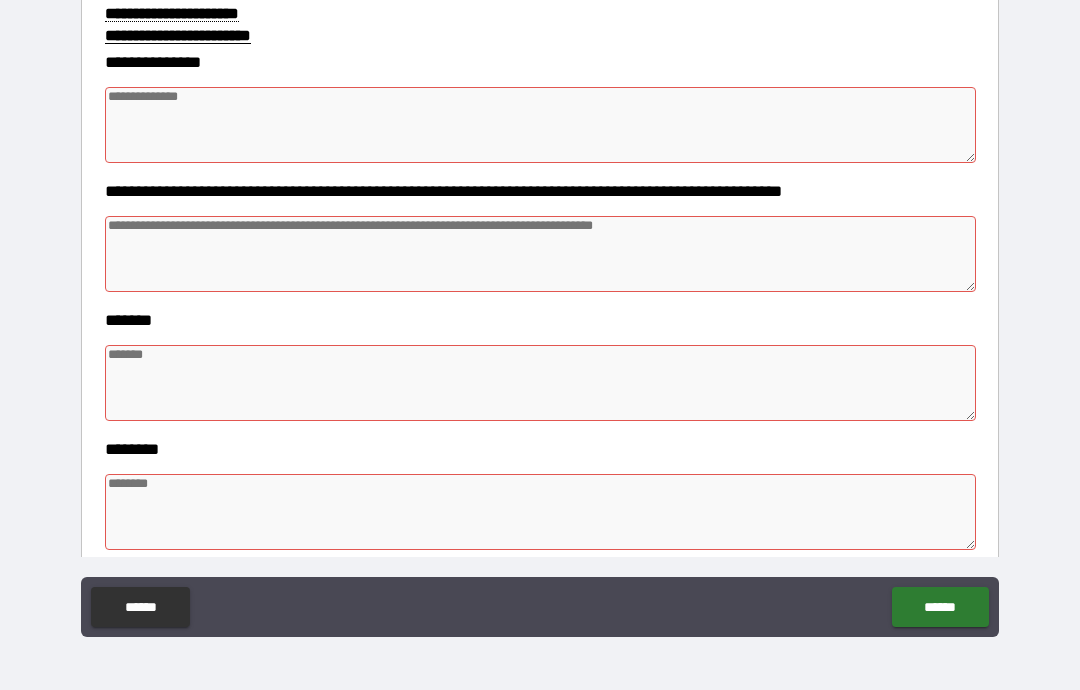 click at bounding box center [540, 254] 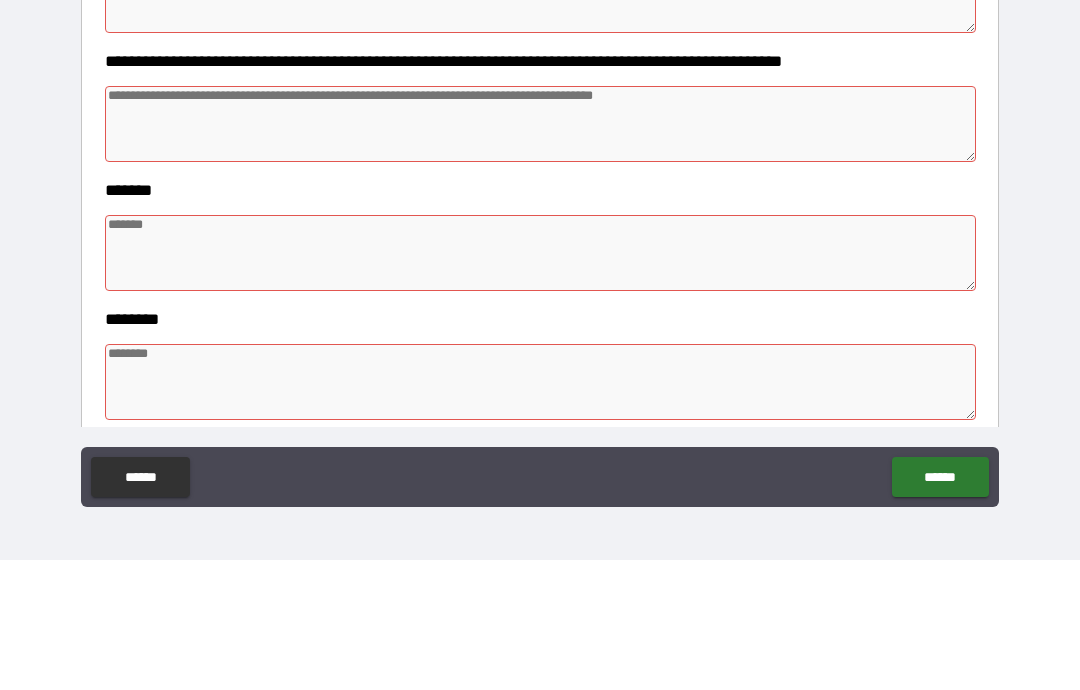 click at bounding box center [540, 254] 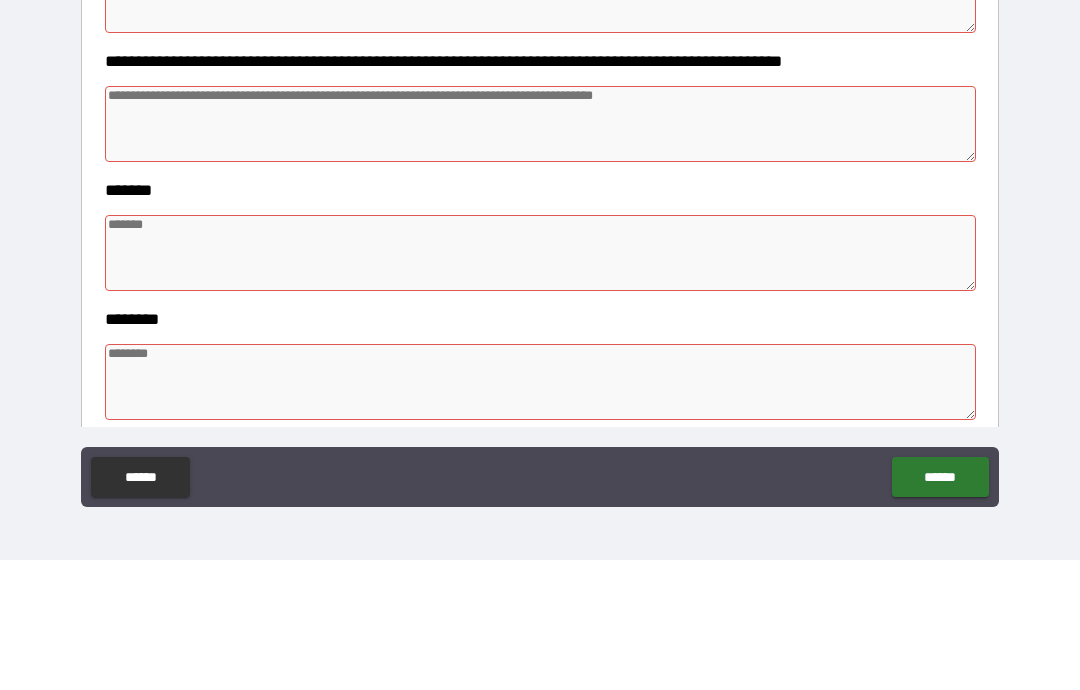 type on "*" 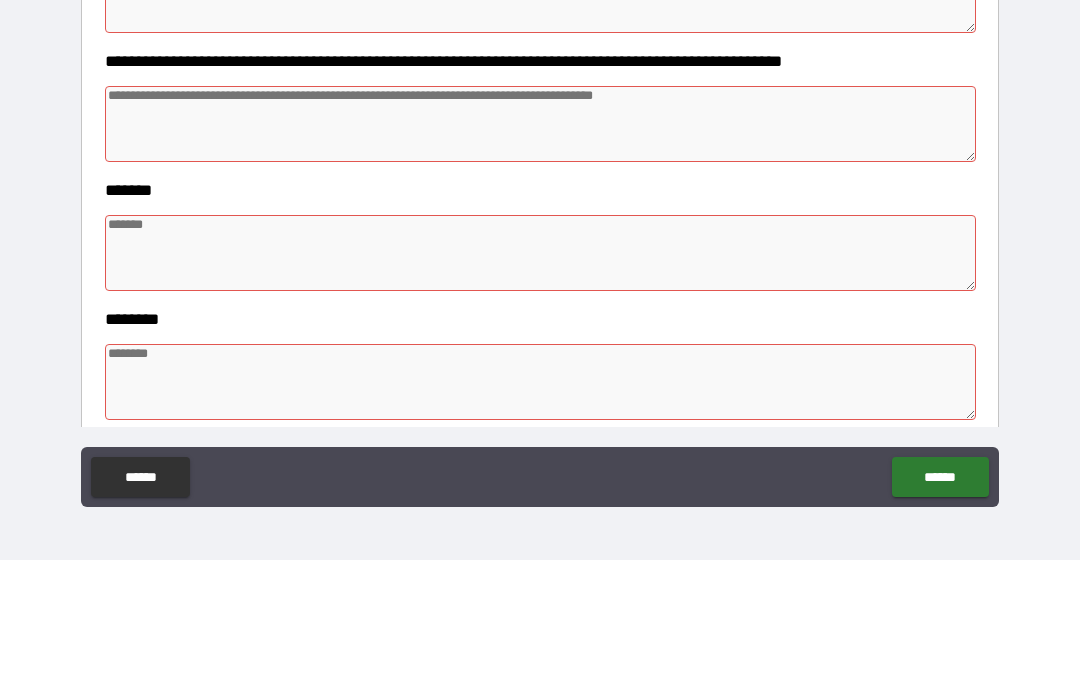 type on "*" 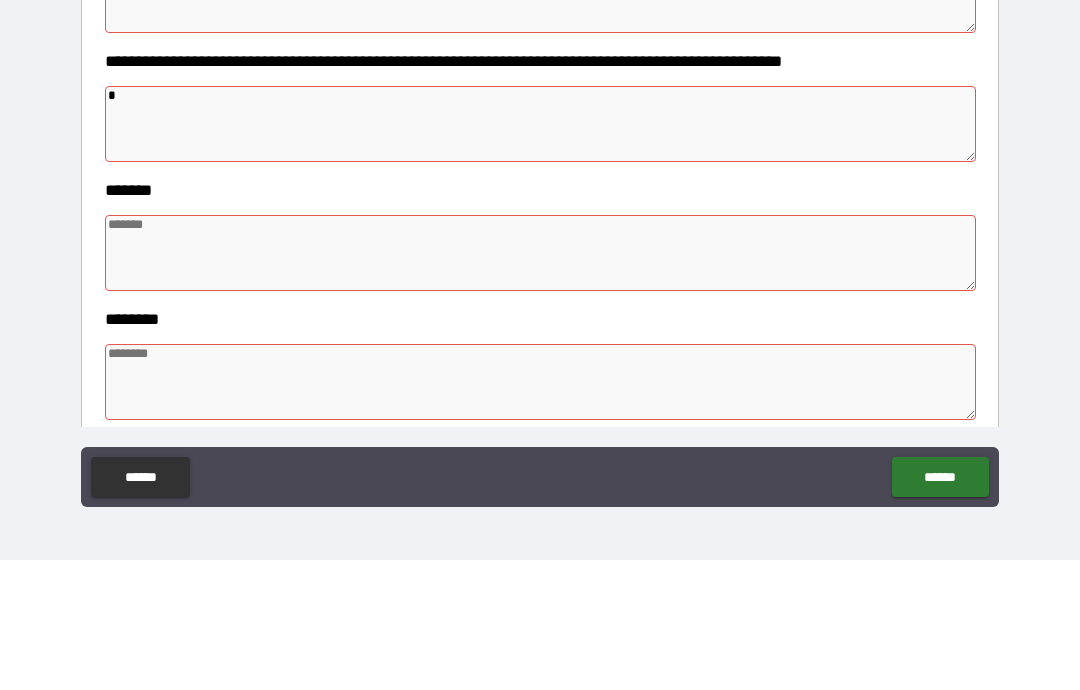type on "*" 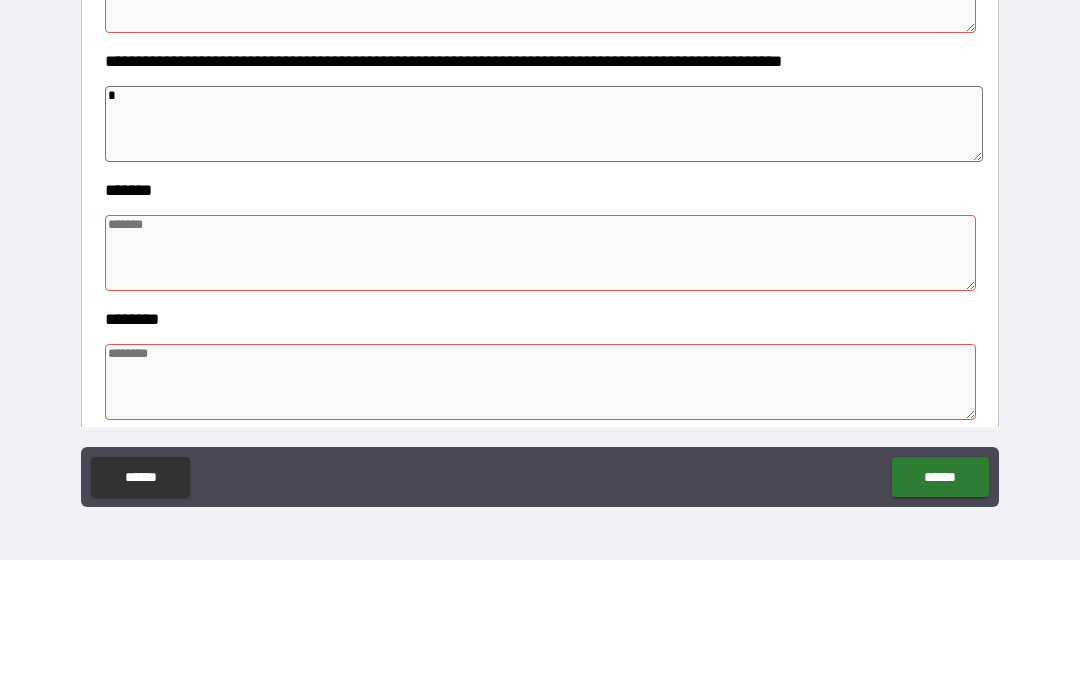 type on "**" 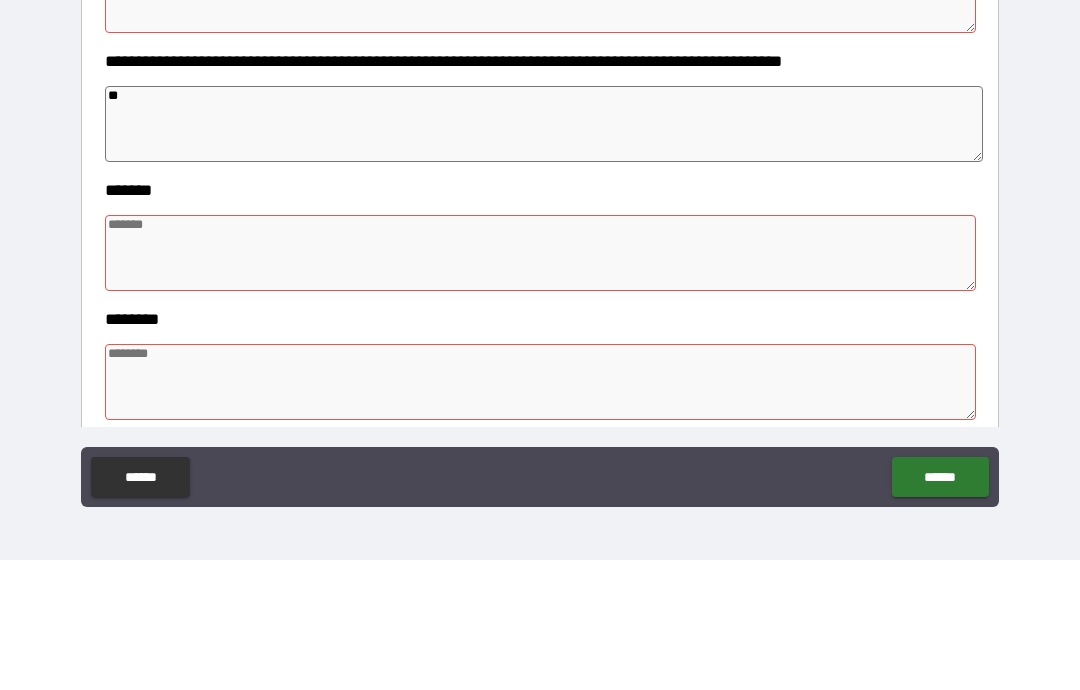 type on "*" 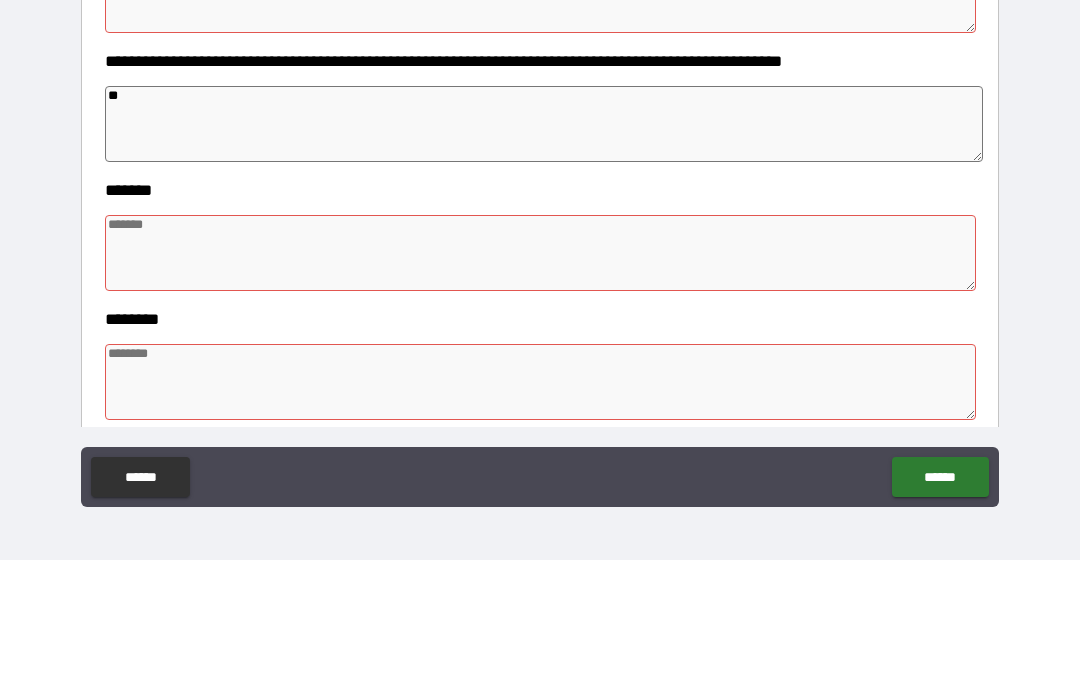type on "*" 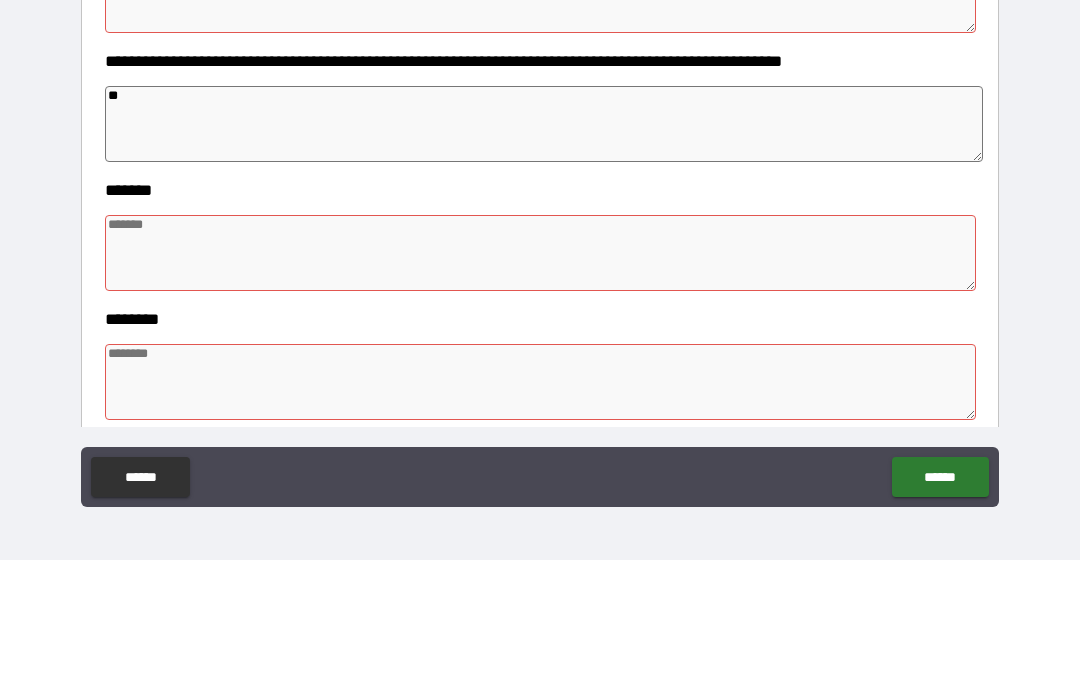 type on "*" 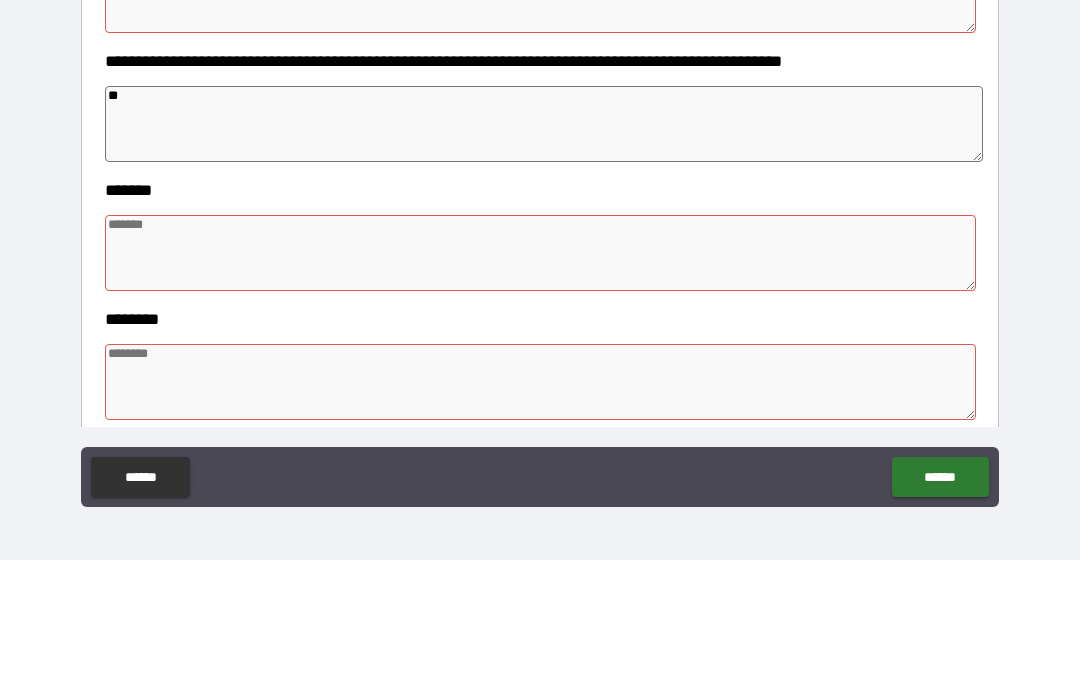 type on "***" 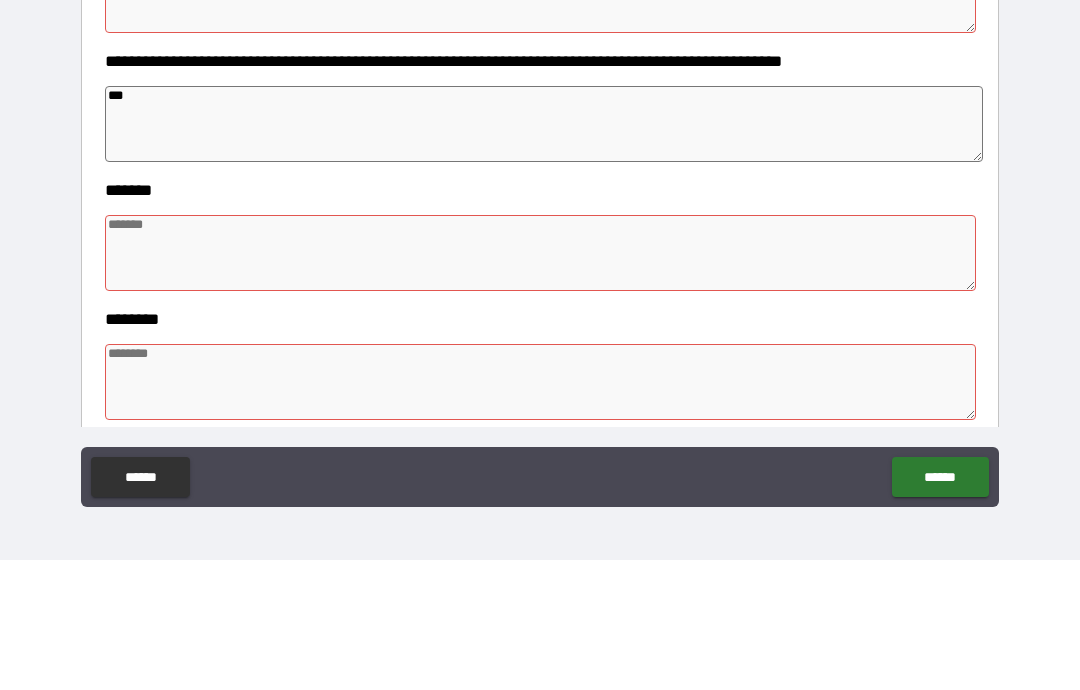type on "*" 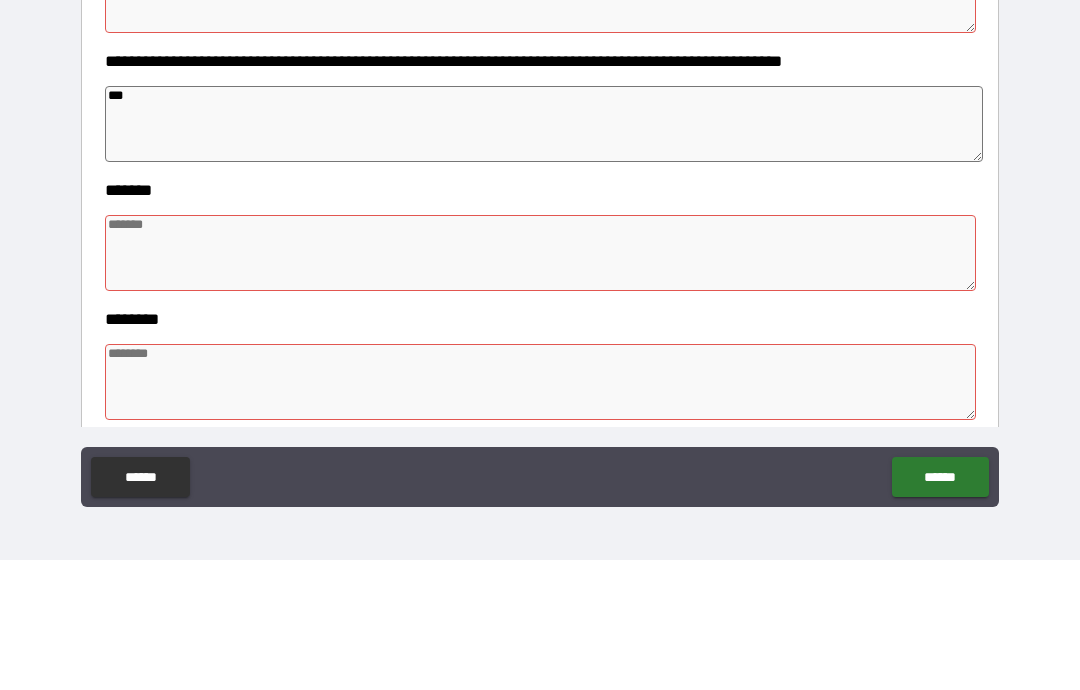 type on "*" 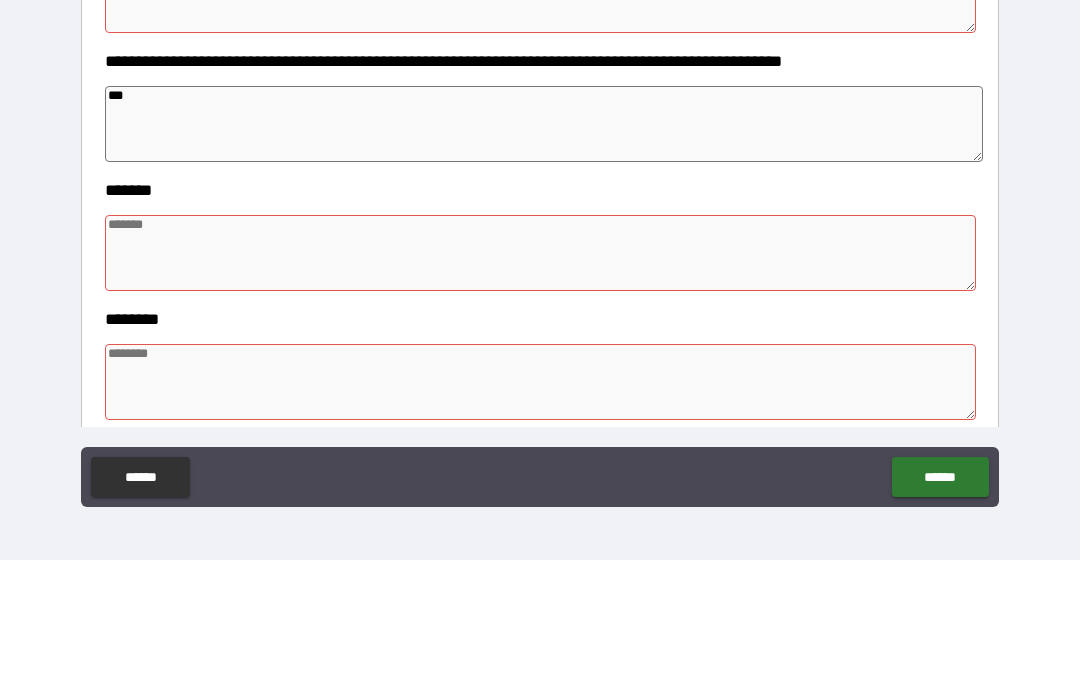 type on "*" 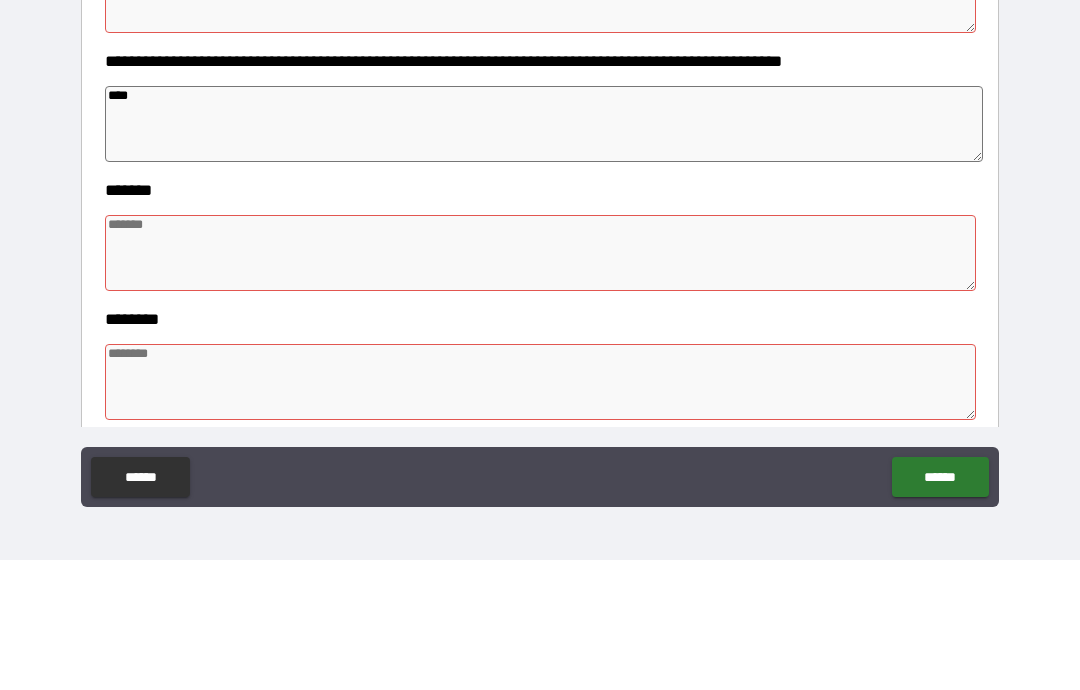 type on "*" 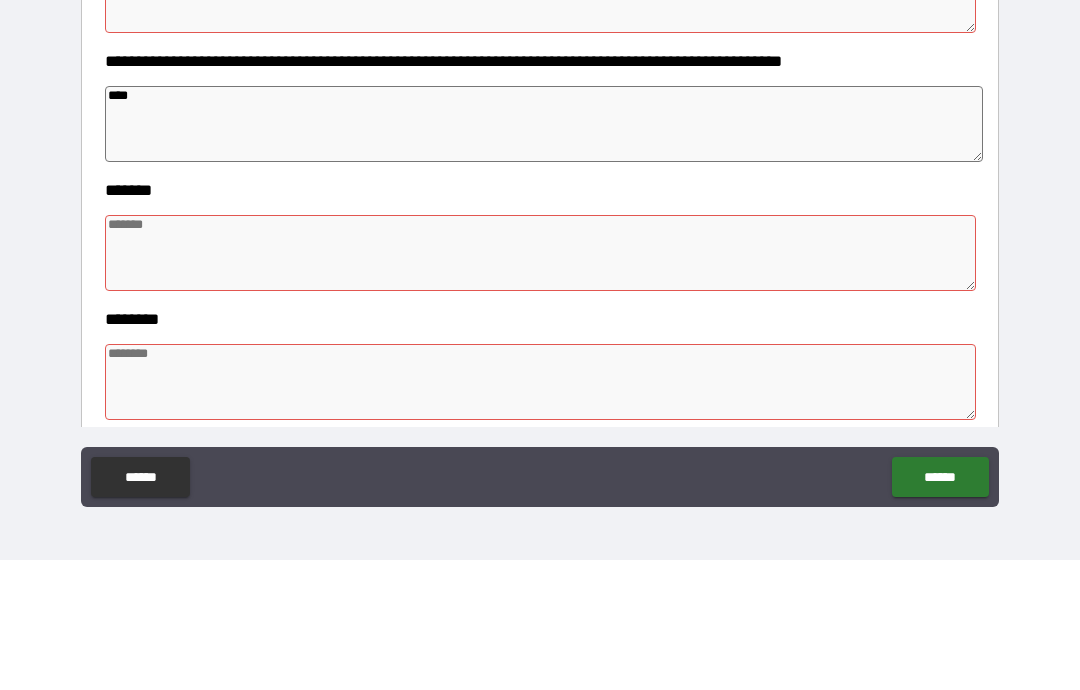 type on "*" 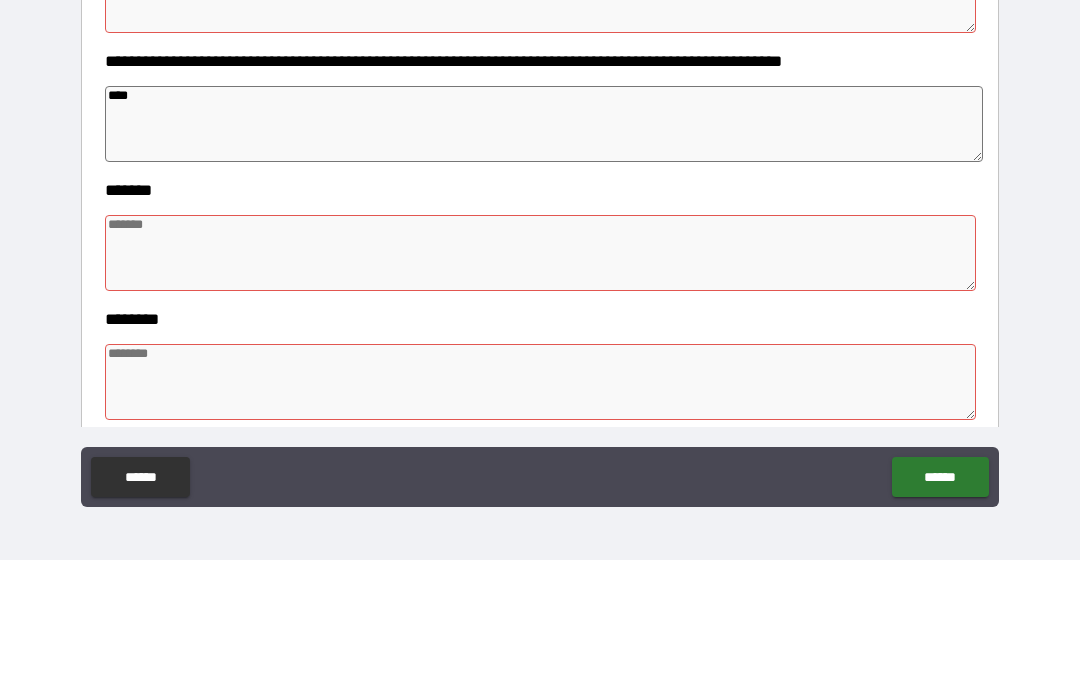 type on "*" 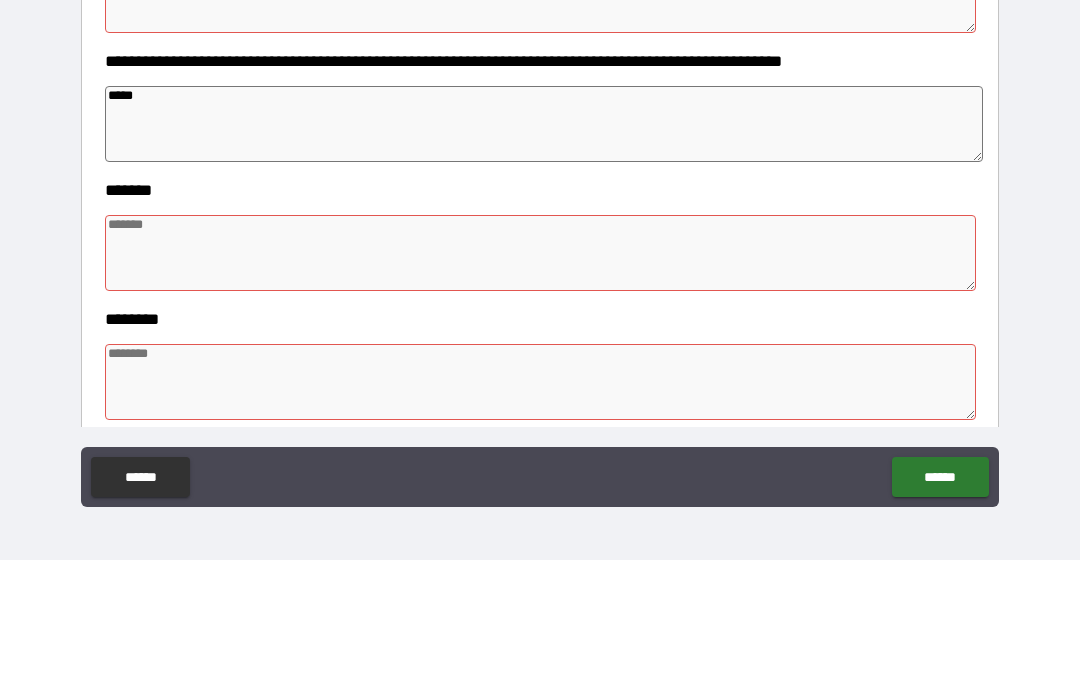type on "*" 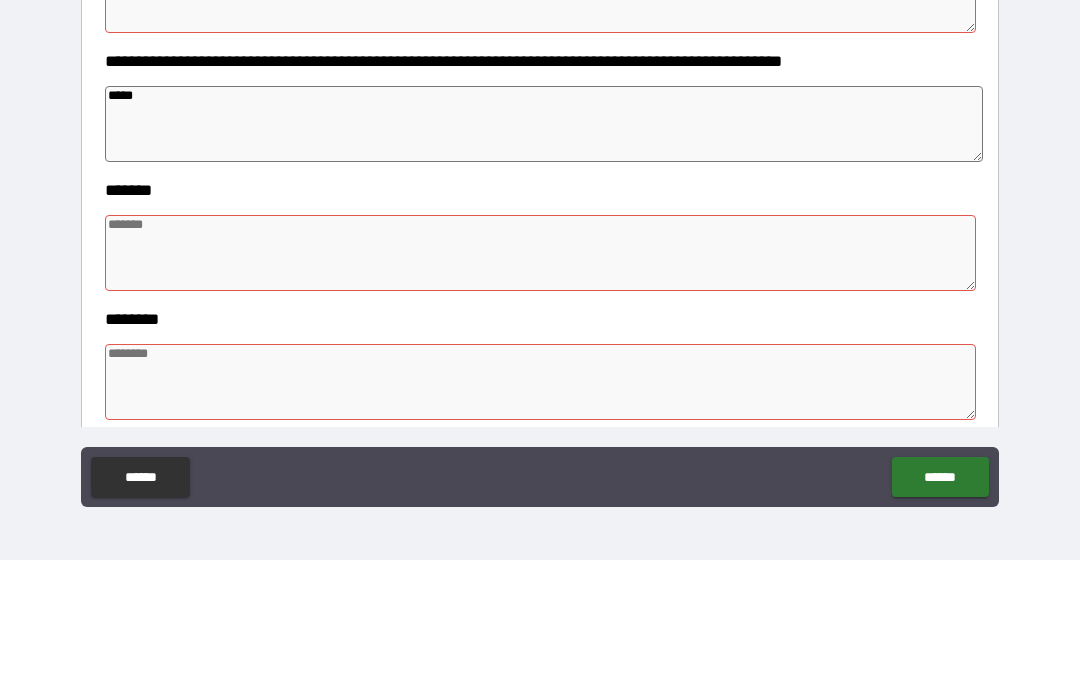 type on "*" 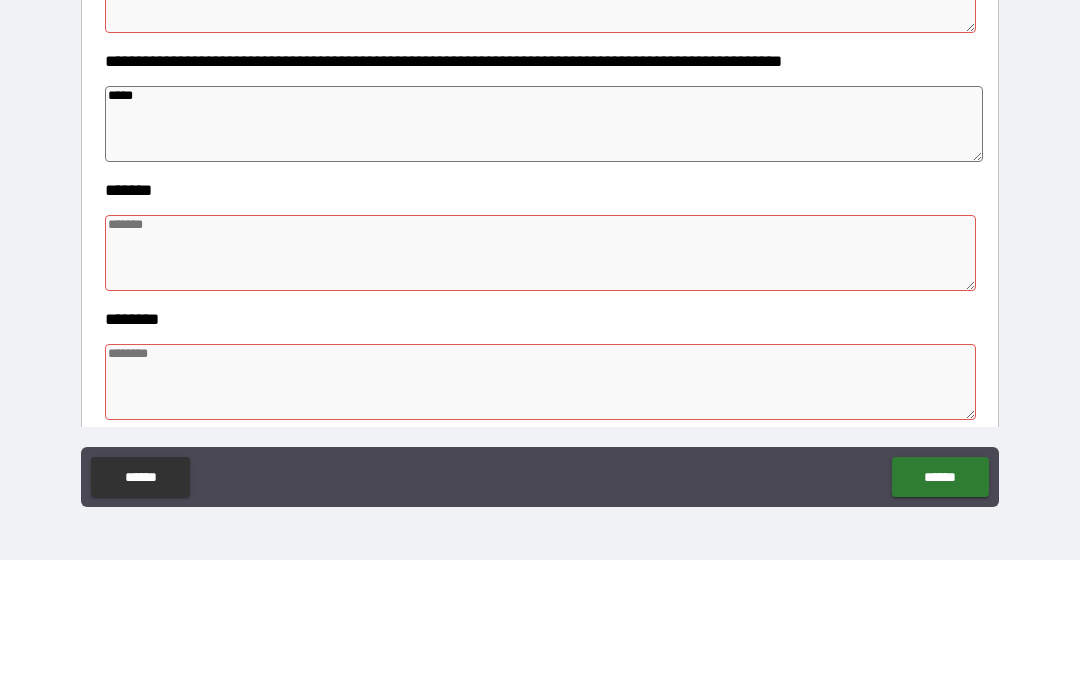 type on "*" 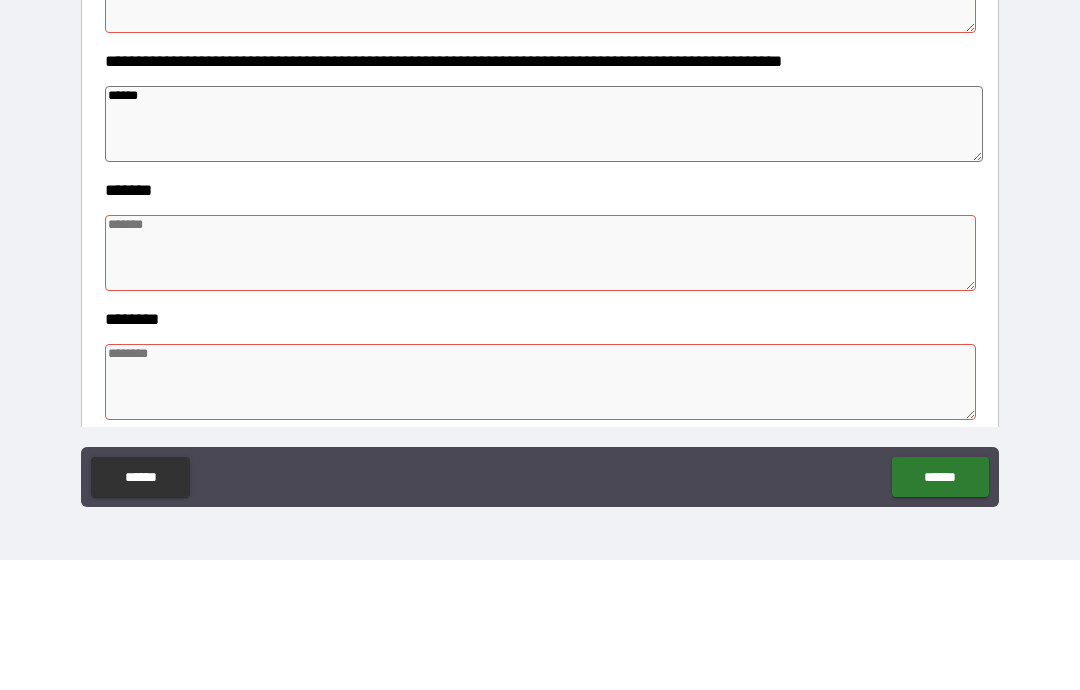 type on "*" 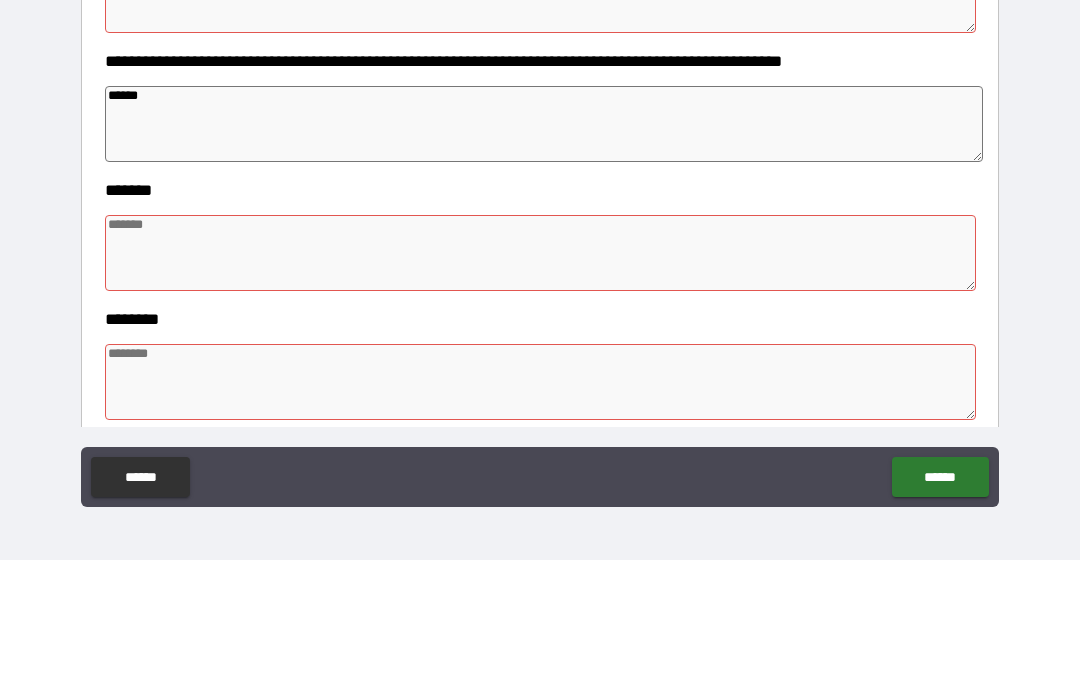 type 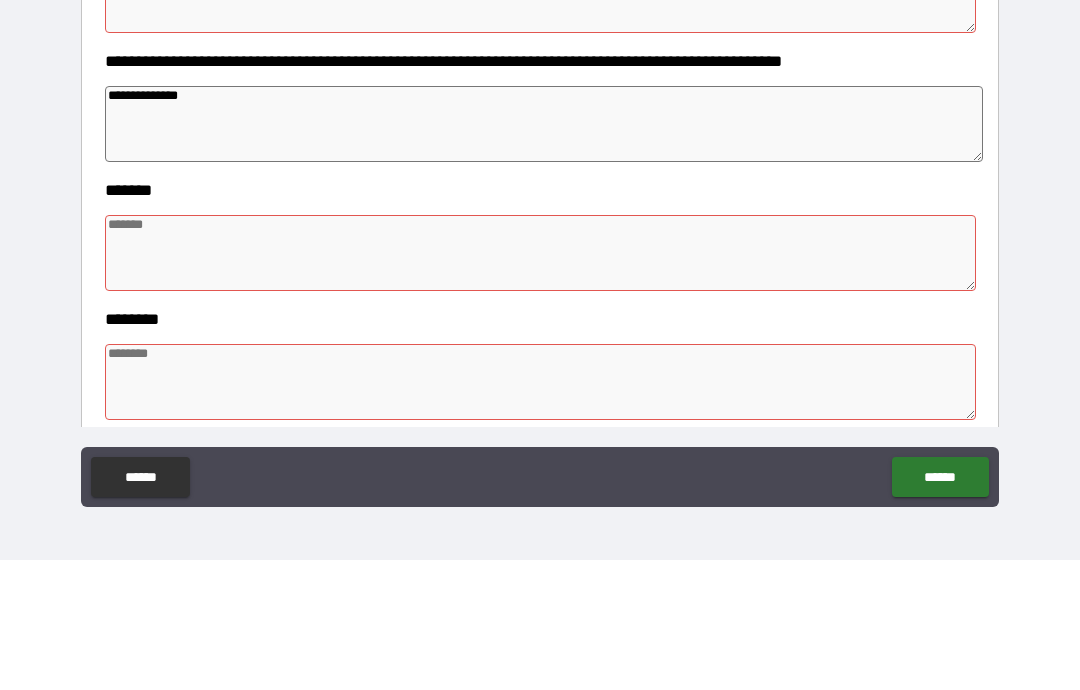 click at bounding box center [540, 383] 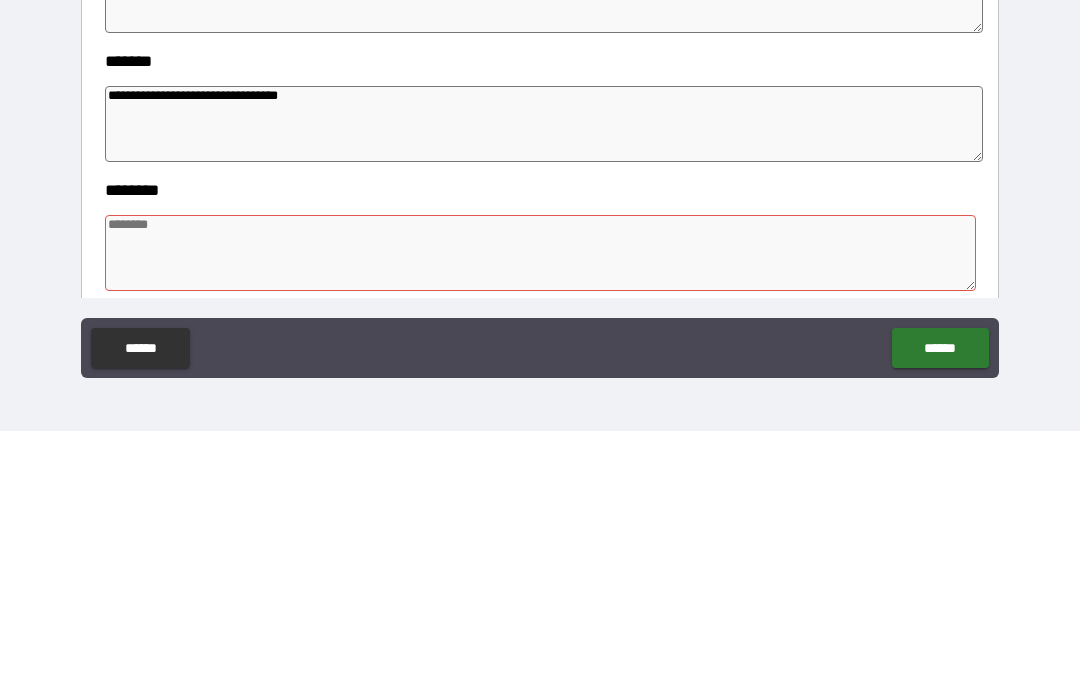 click at bounding box center [540, 512] 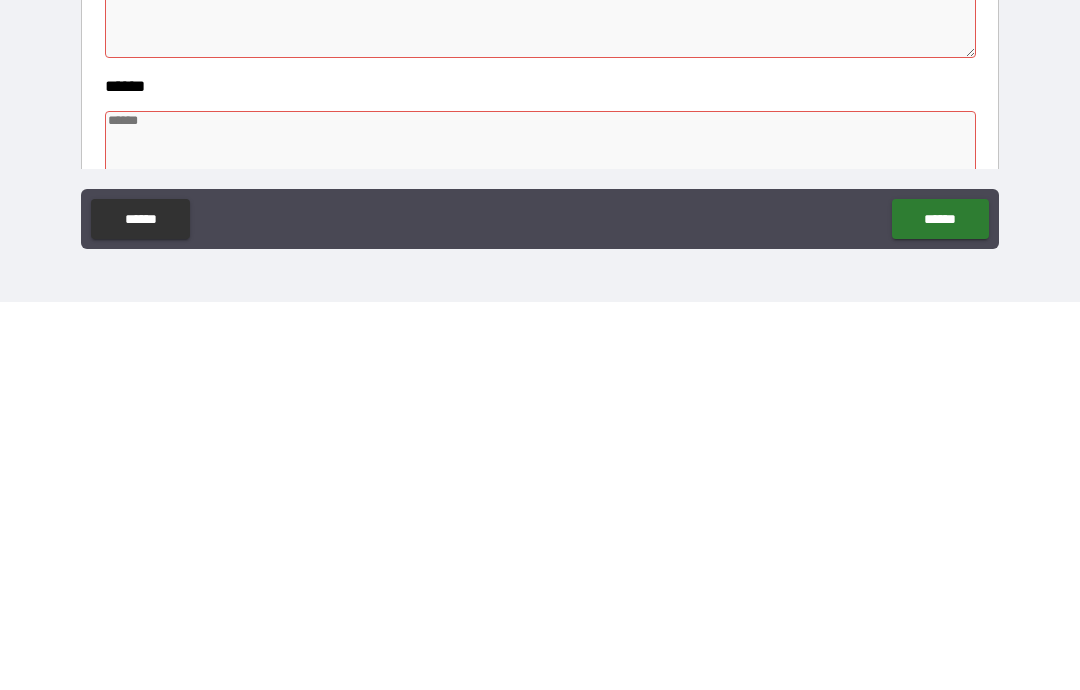 scroll, scrollTop: 470, scrollLeft: 0, axis: vertical 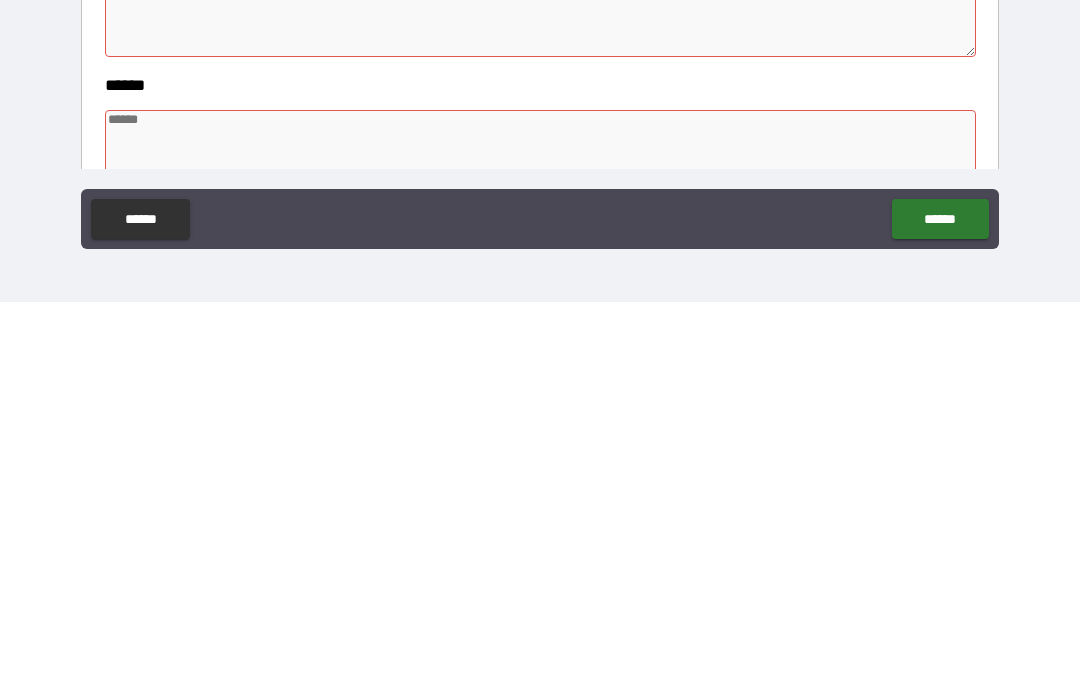 click at bounding box center (540, 536) 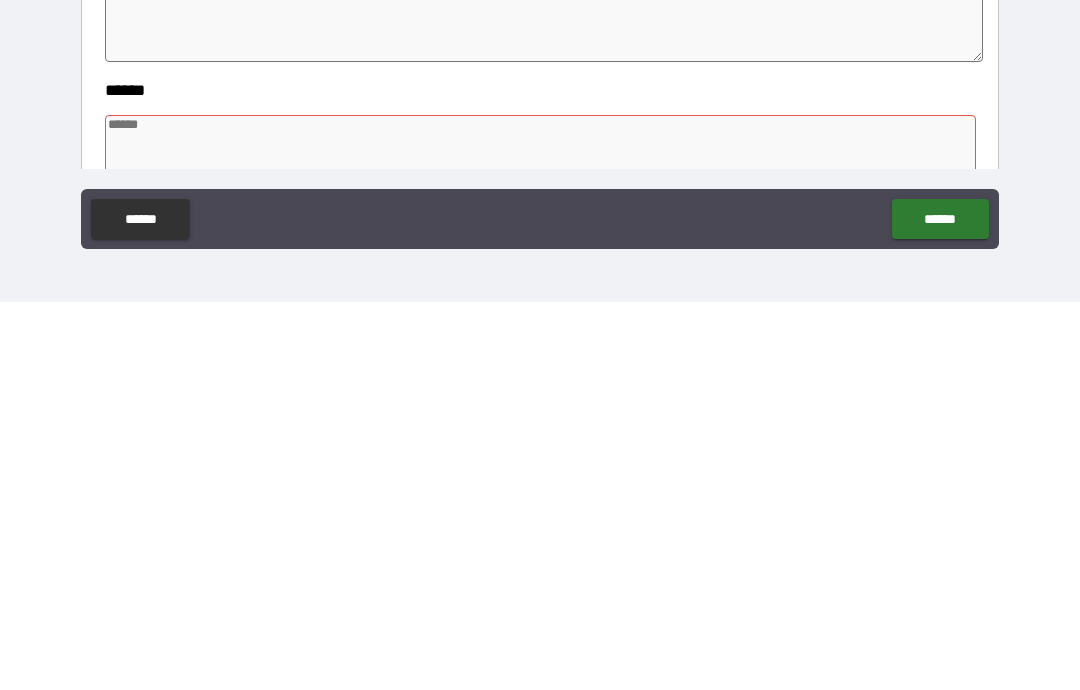 scroll, scrollTop: 595, scrollLeft: 0, axis: vertical 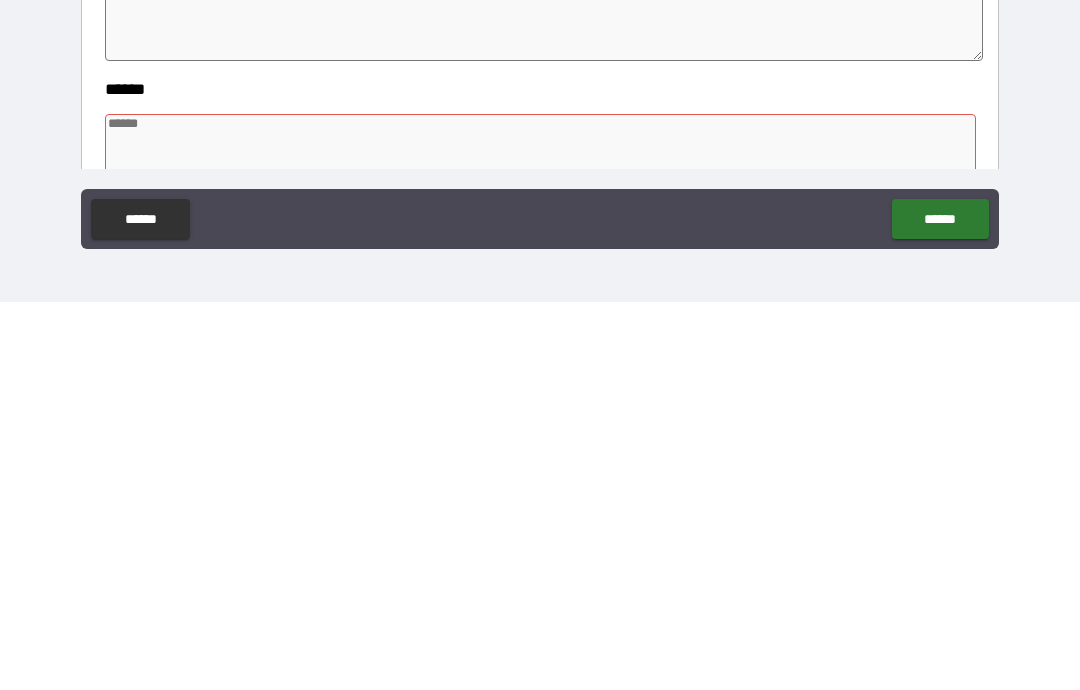 click at bounding box center [540, 540] 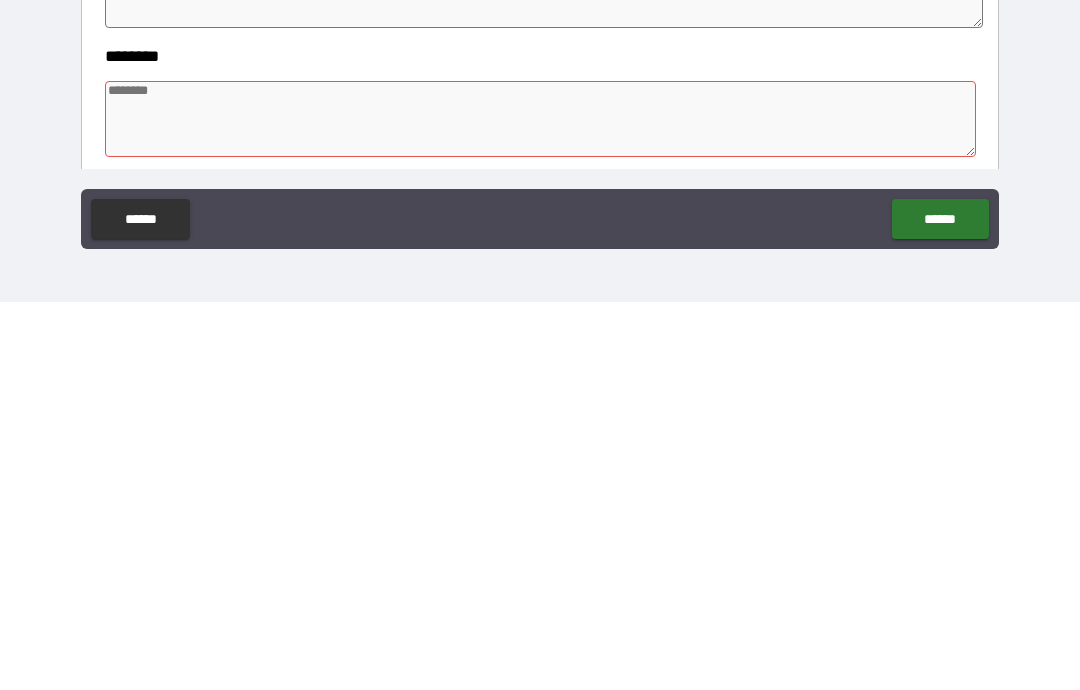 scroll, scrollTop: 367, scrollLeft: 0, axis: vertical 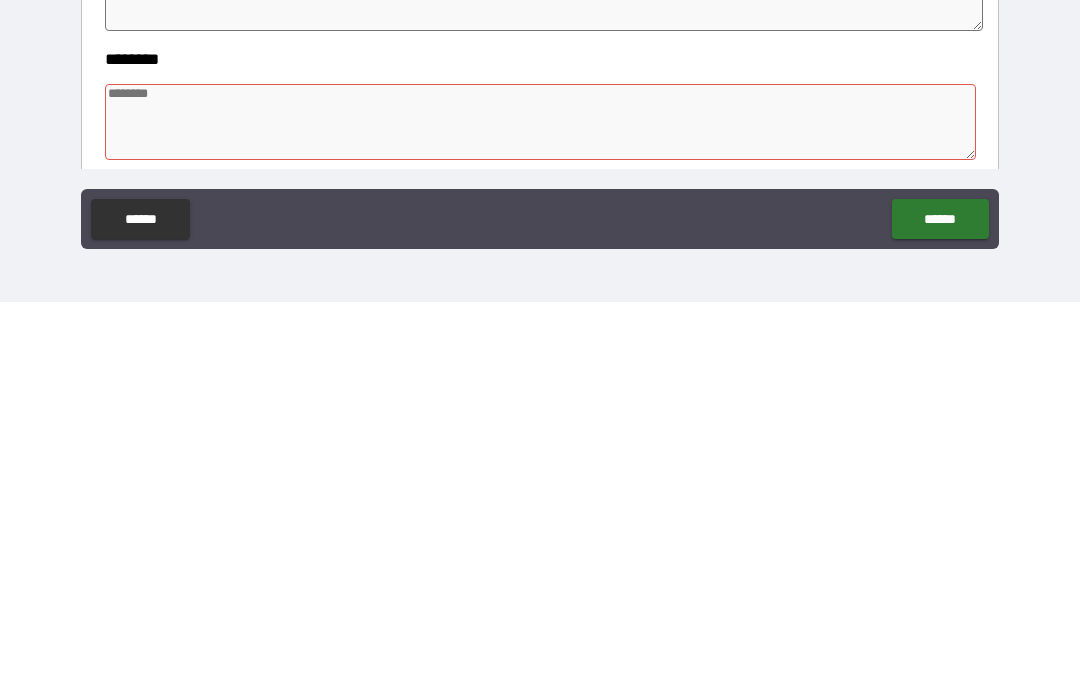 click at bounding box center (540, 510) 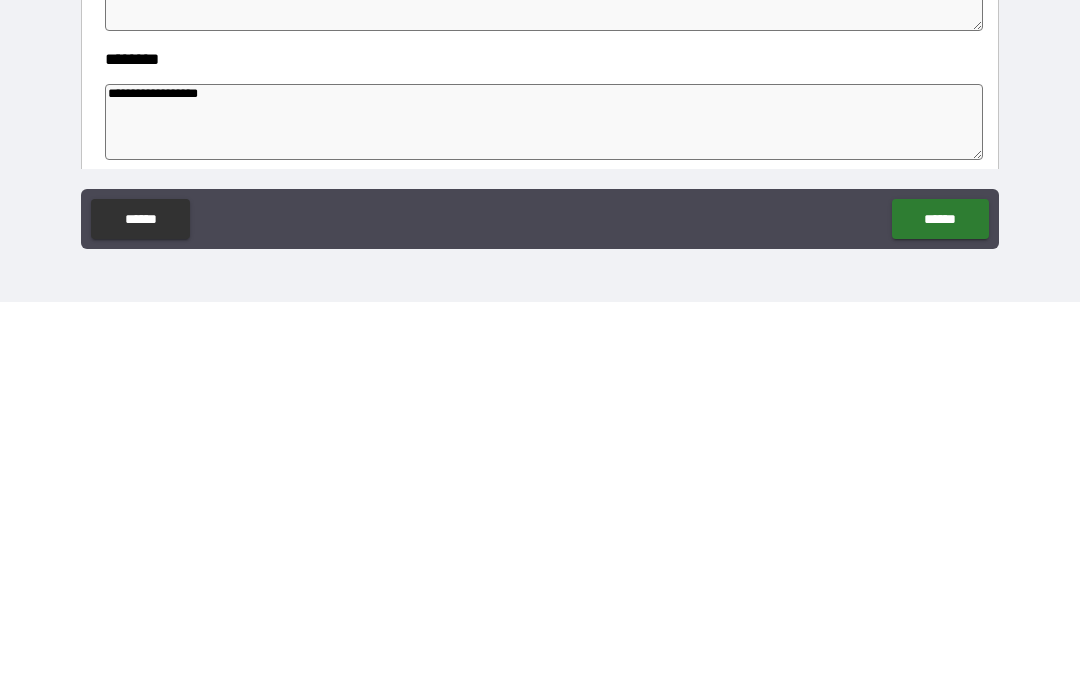 click on "**********" at bounding box center [544, 510] 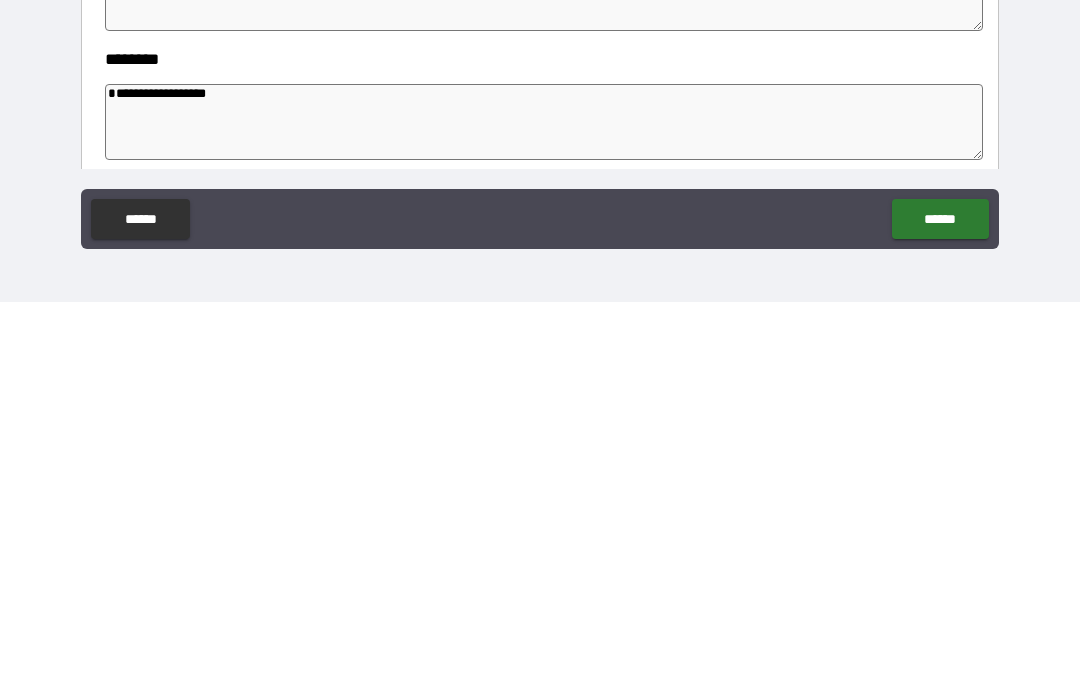 click on "******** [FIRST] [LAST] *" at bounding box center [546, 497] 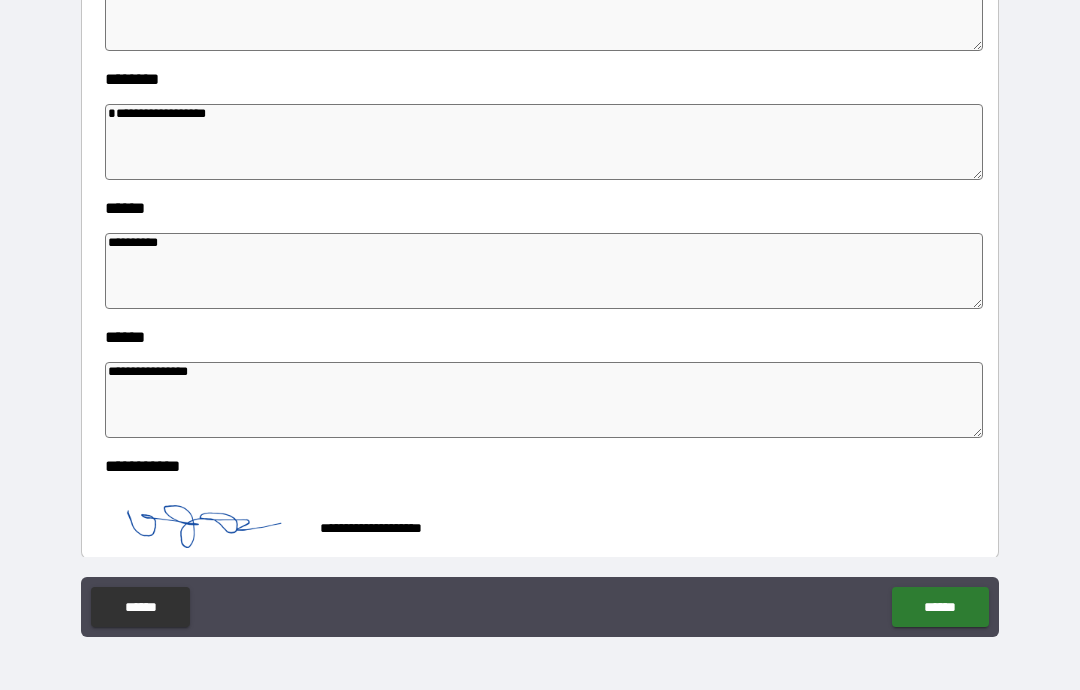 scroll, scrollTop: 732, scrollLeft: 0, axis: vertical 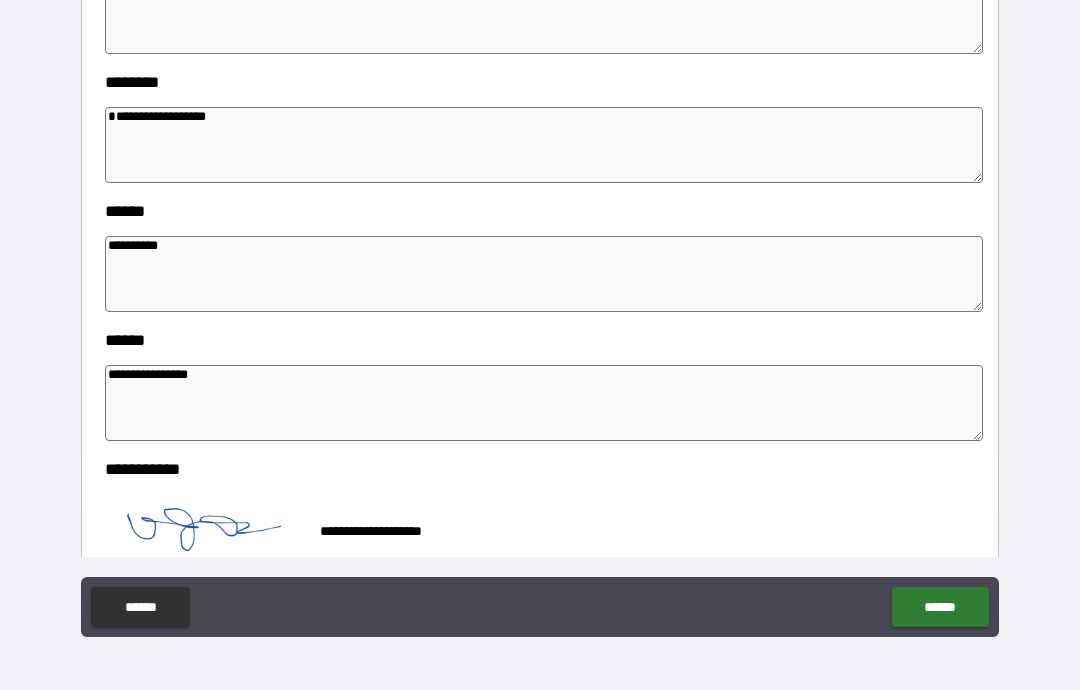 click on "**********" at bounding box center (544, 145) 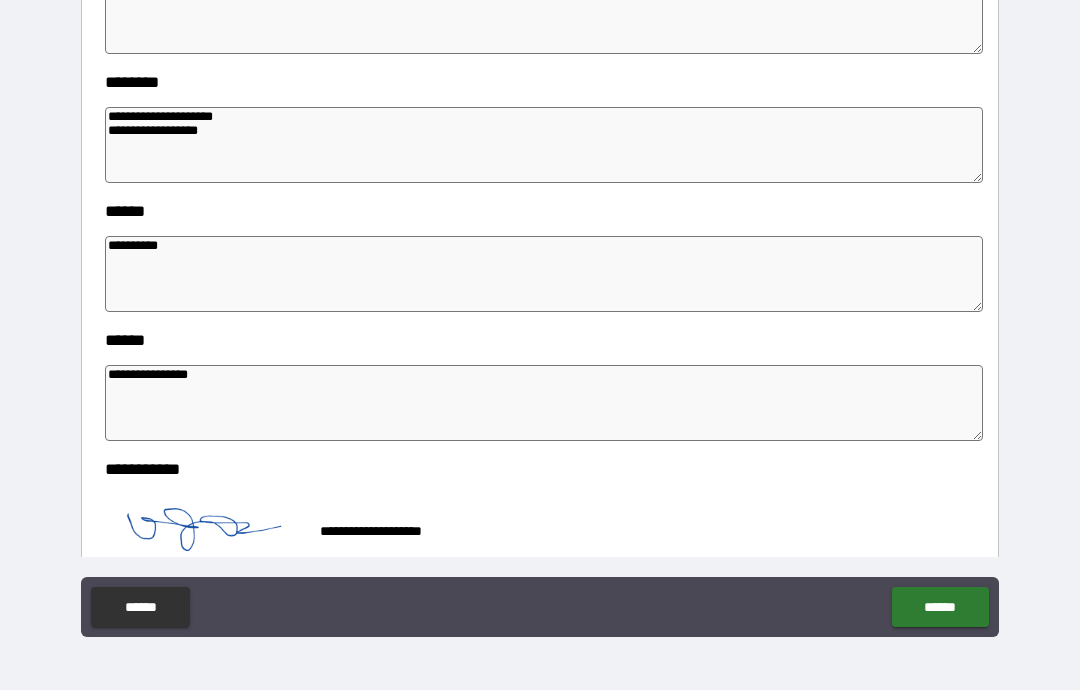 click on "******" at bounding box center [940, 607] 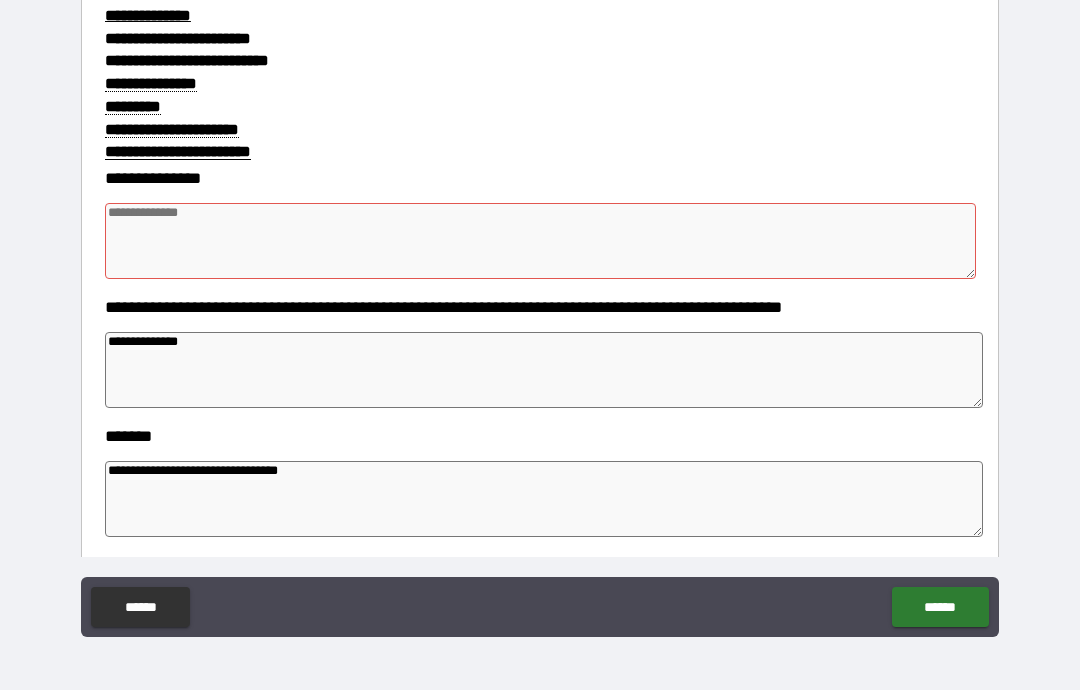 scroll, scrollTop: 245, scrollLeft: 0, axis: vertical 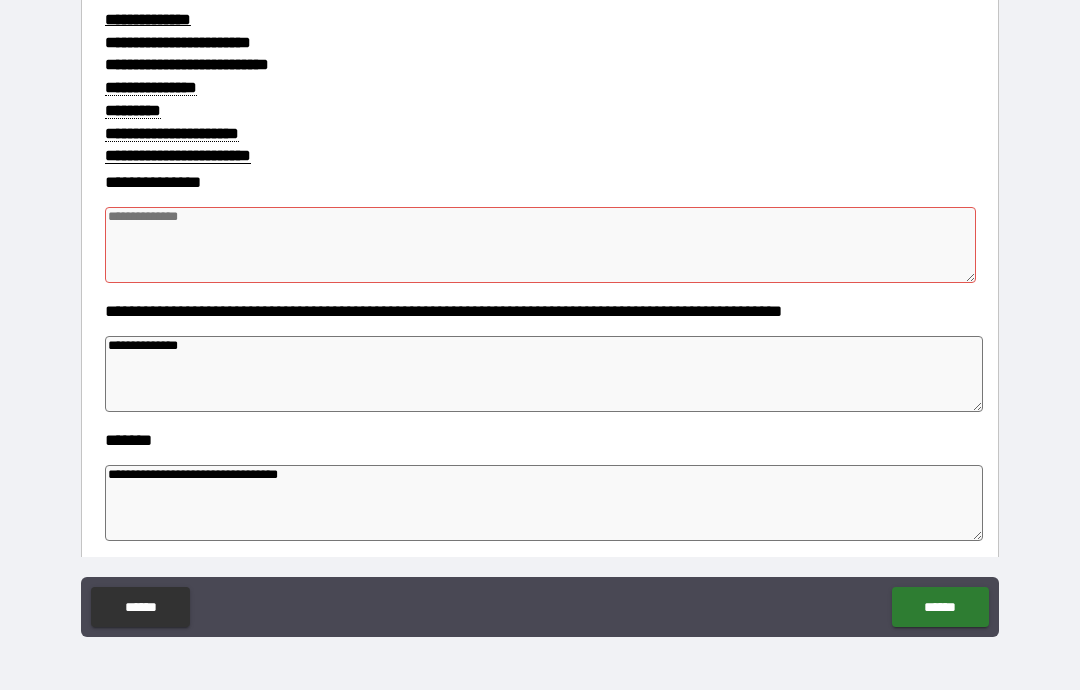 click at bounding box center [540, 245] 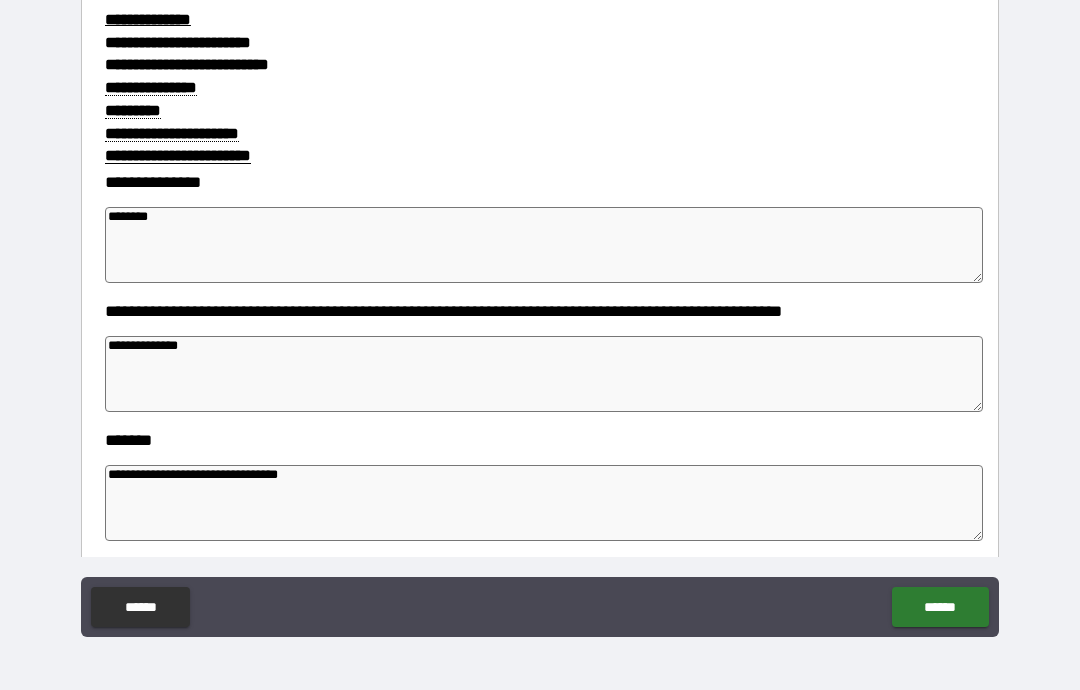 click on "********" at bounding box center (544, 245) 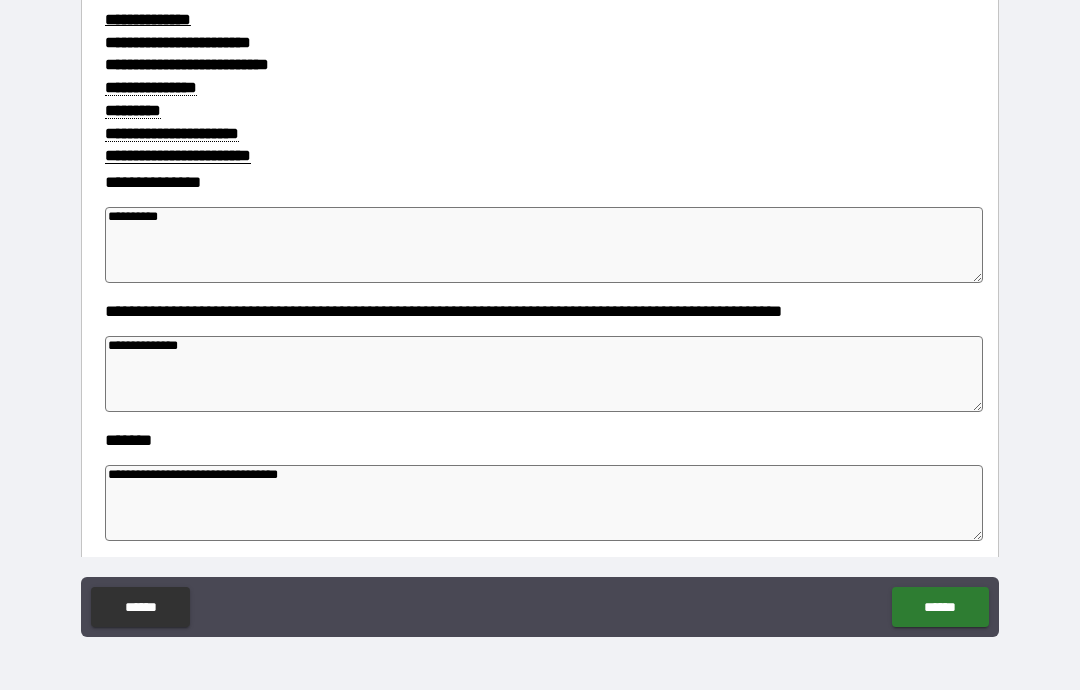 click on "******" at bounding box center (940, 607) 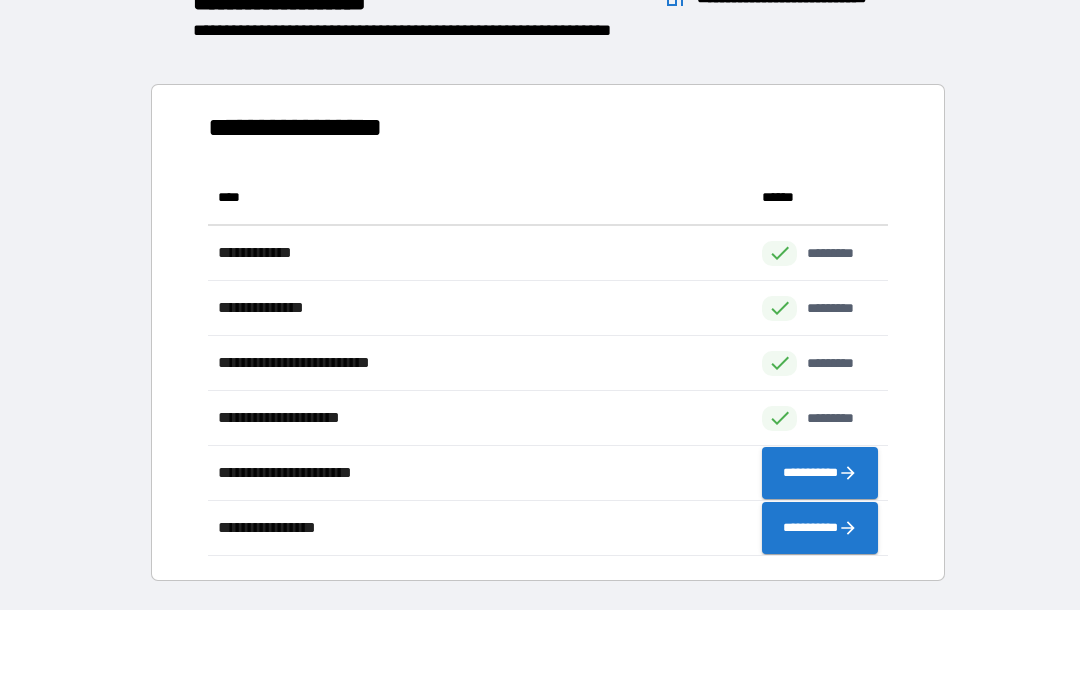 scroll, scrollTop: 1, scrollLeft: 1, axis: both 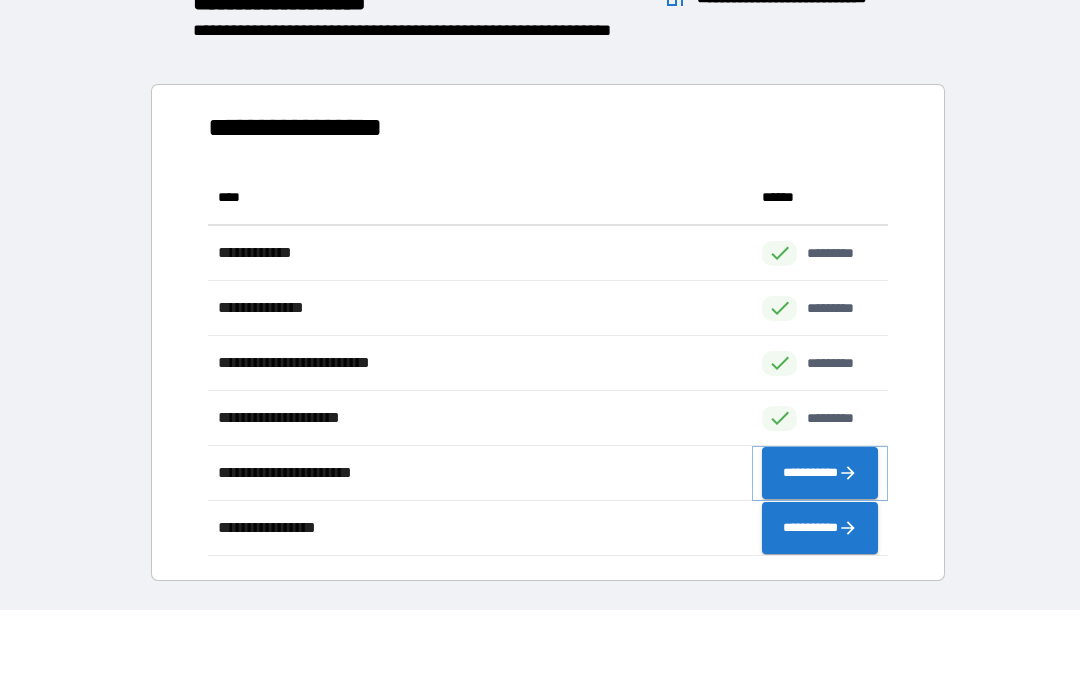 click on "**********" at bounding box center (820, 473) 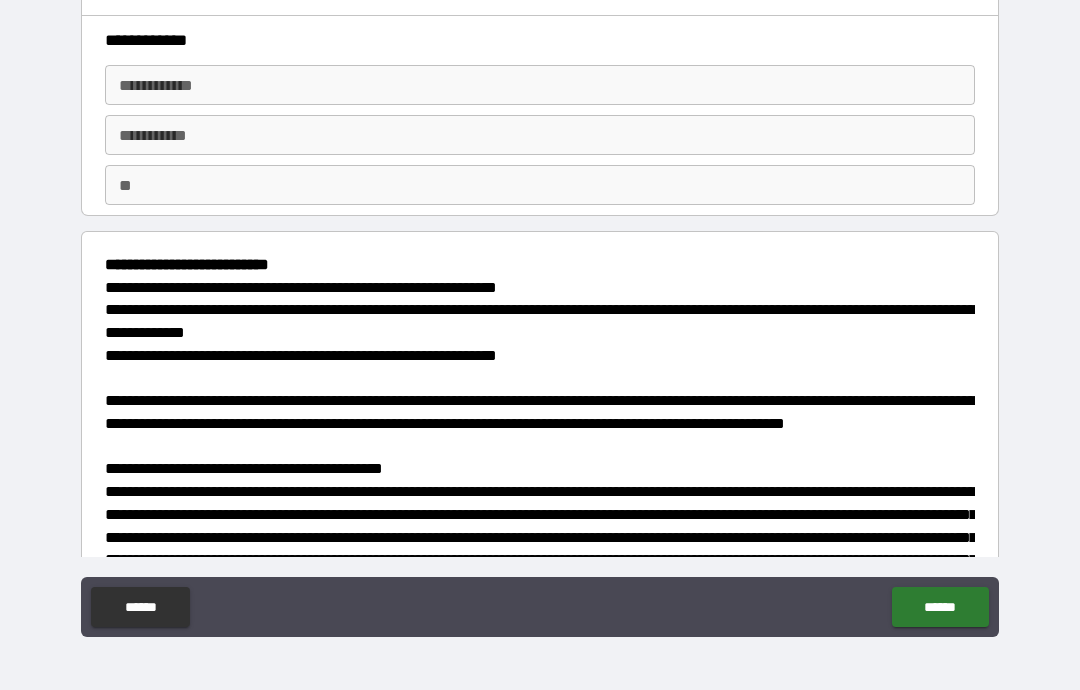 click on "**********" at bounding box center (540, 85) 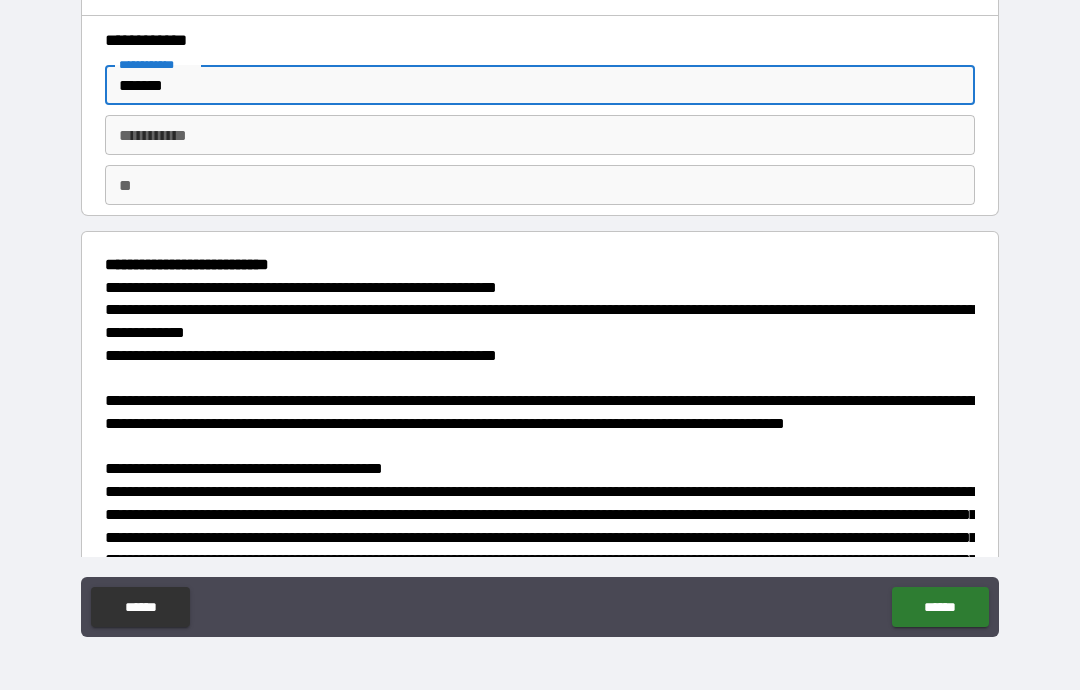 click on "*********   * *********   *" at bounding box center (540, 135) 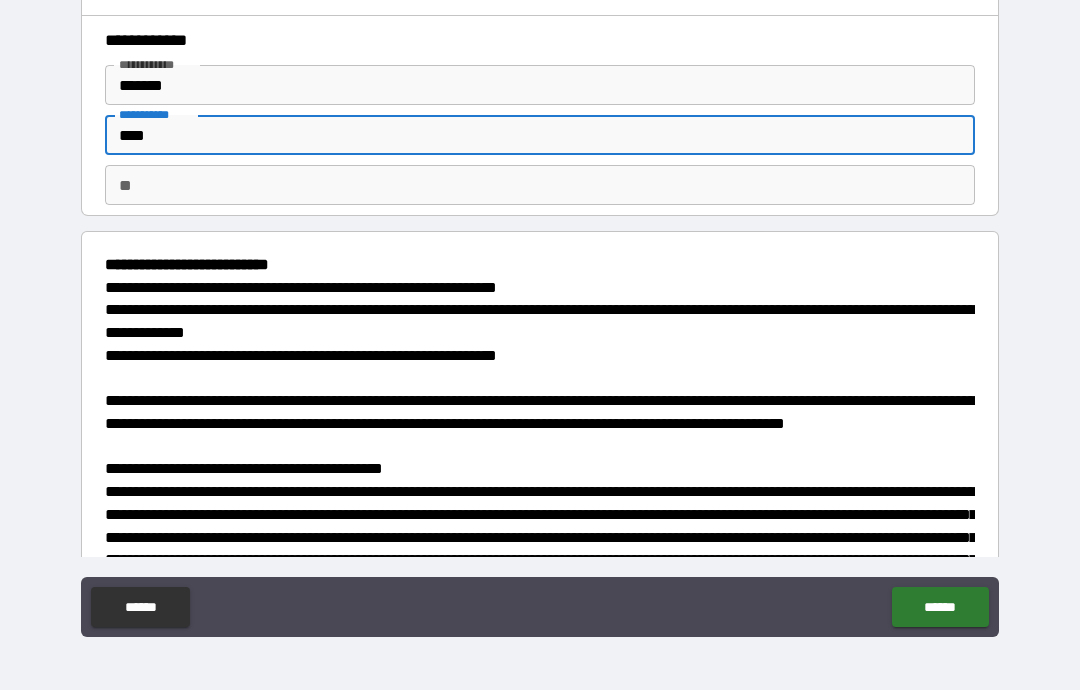 click on "** **" at bounding box center (540, 185) 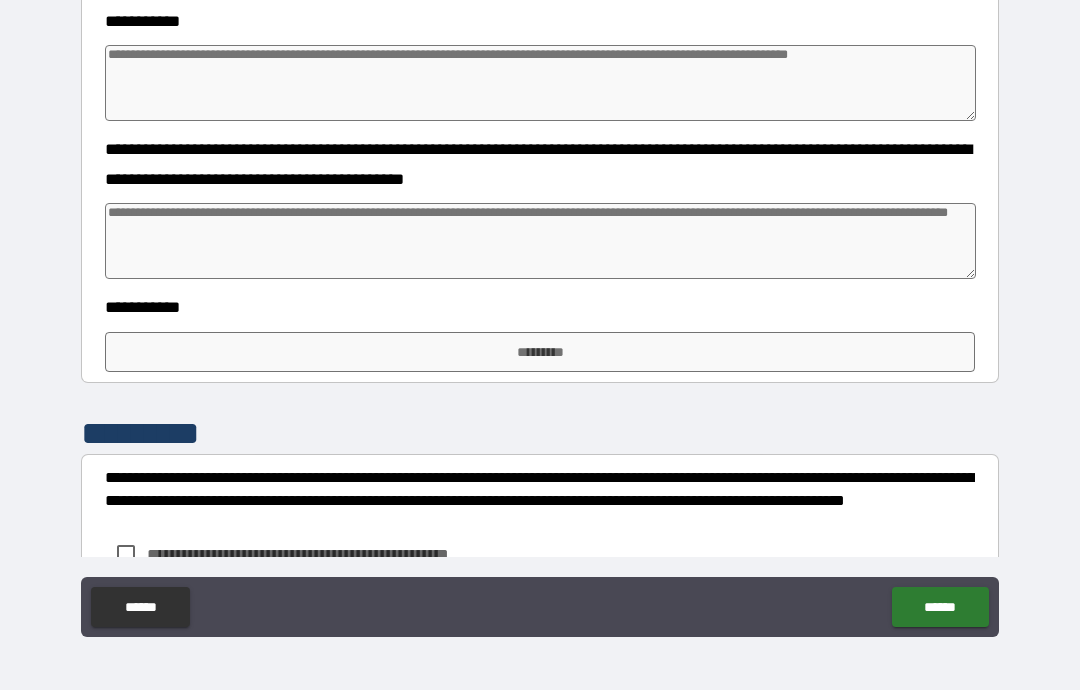 scroll, scrollTop: 3136, scrollLeft: 0, axis: vertical 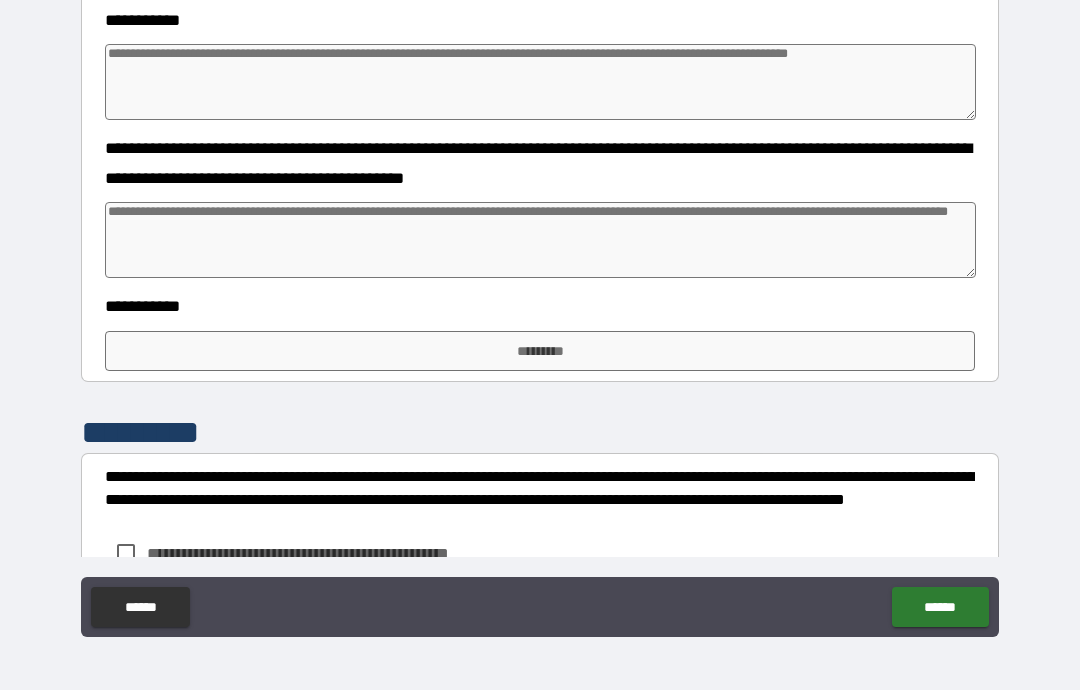 click on "*********" at bounding box center [540, 351] 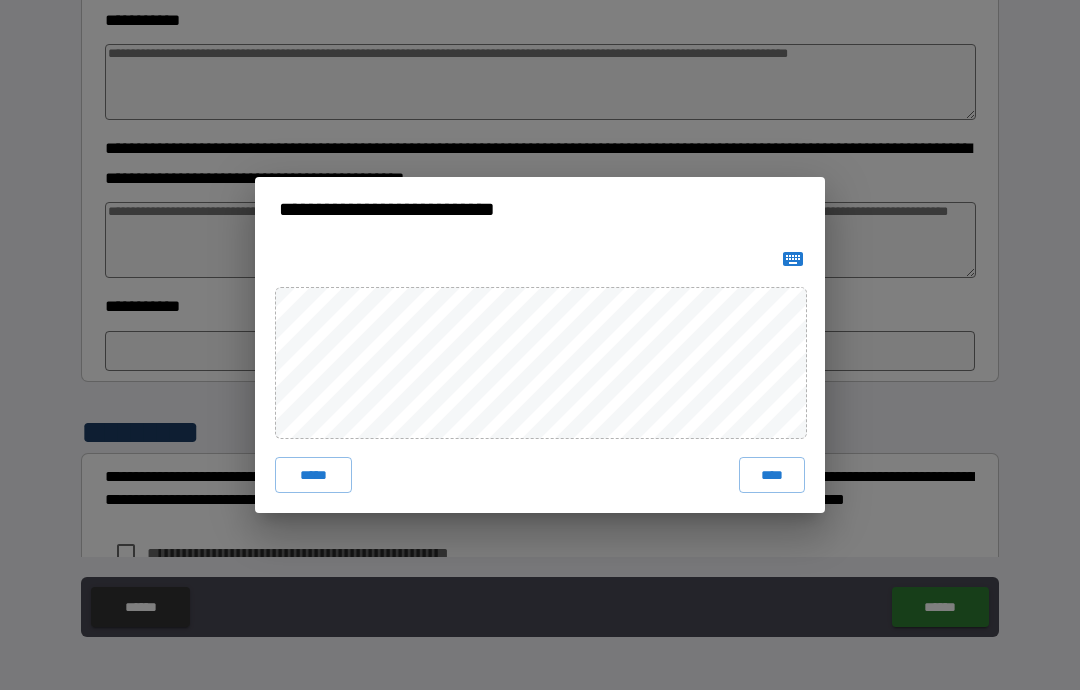 click on "****" at bounding box center [772, 475] 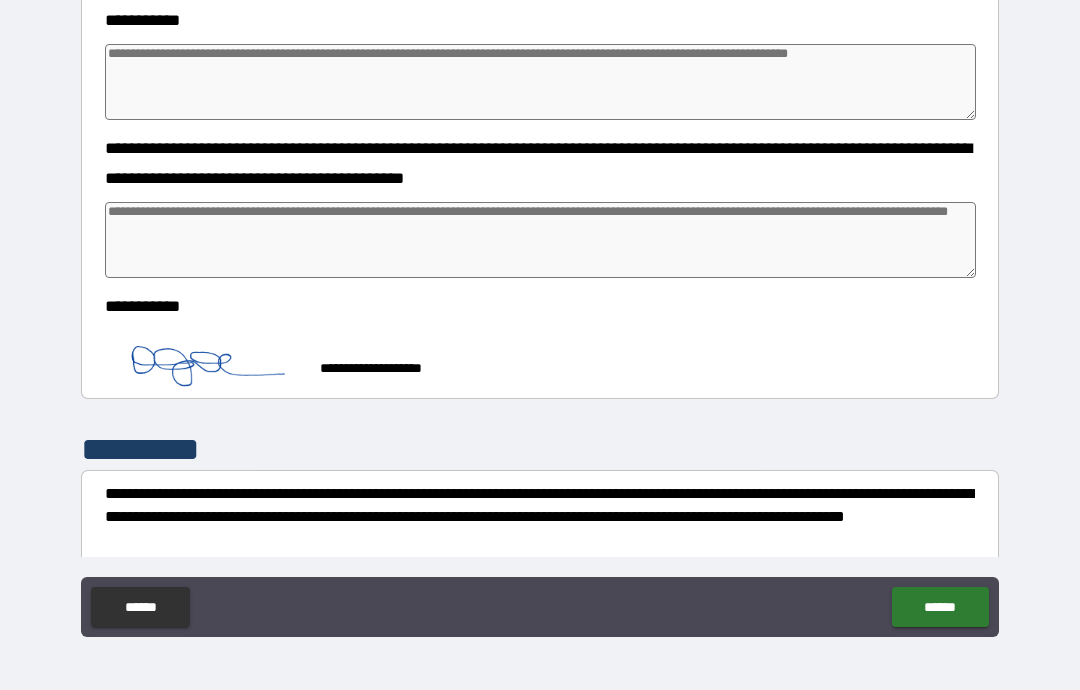 click on "******" at bounding box center (940, 607) 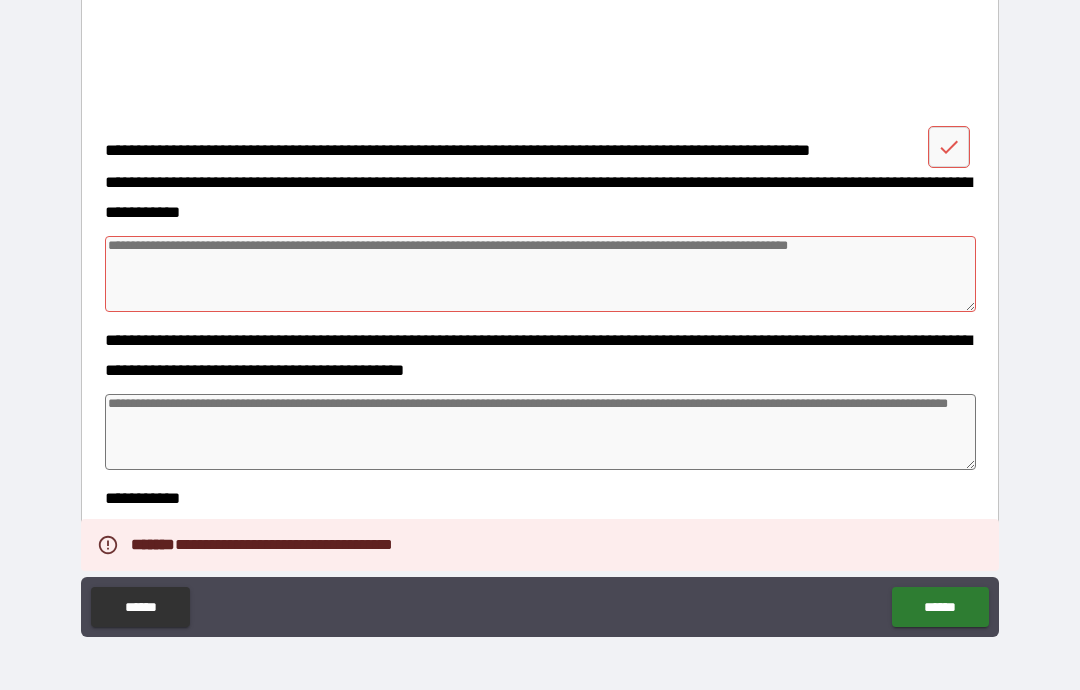 scroll, scrollTop: 2935, scrollLeft: 0, axis: vertical 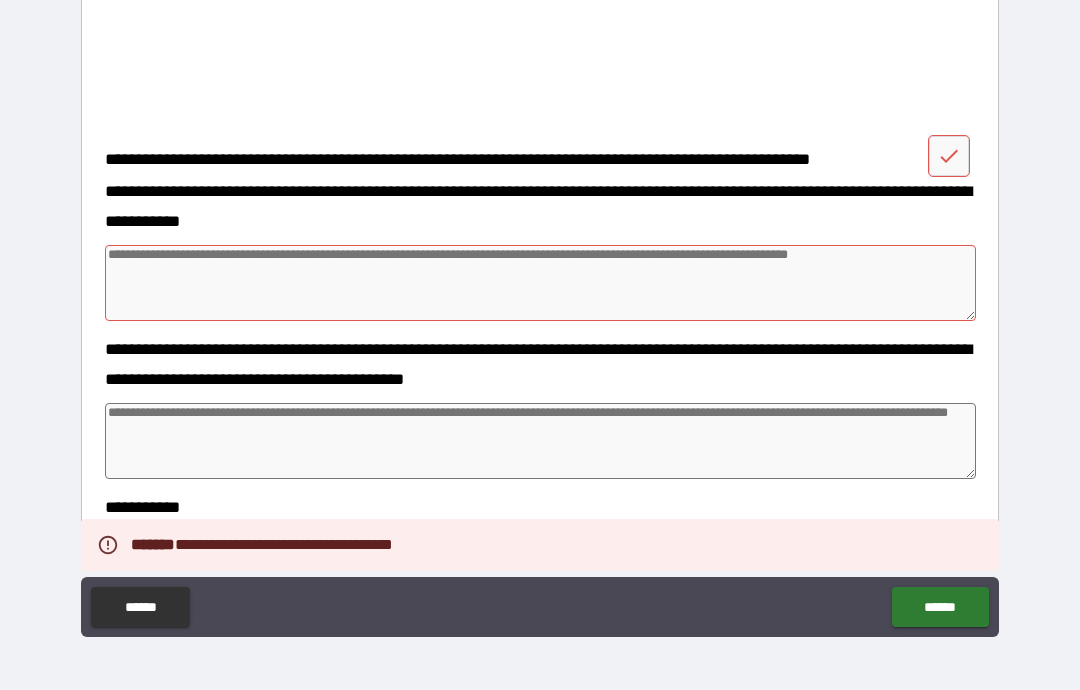 click at bounding box center [540, 283] 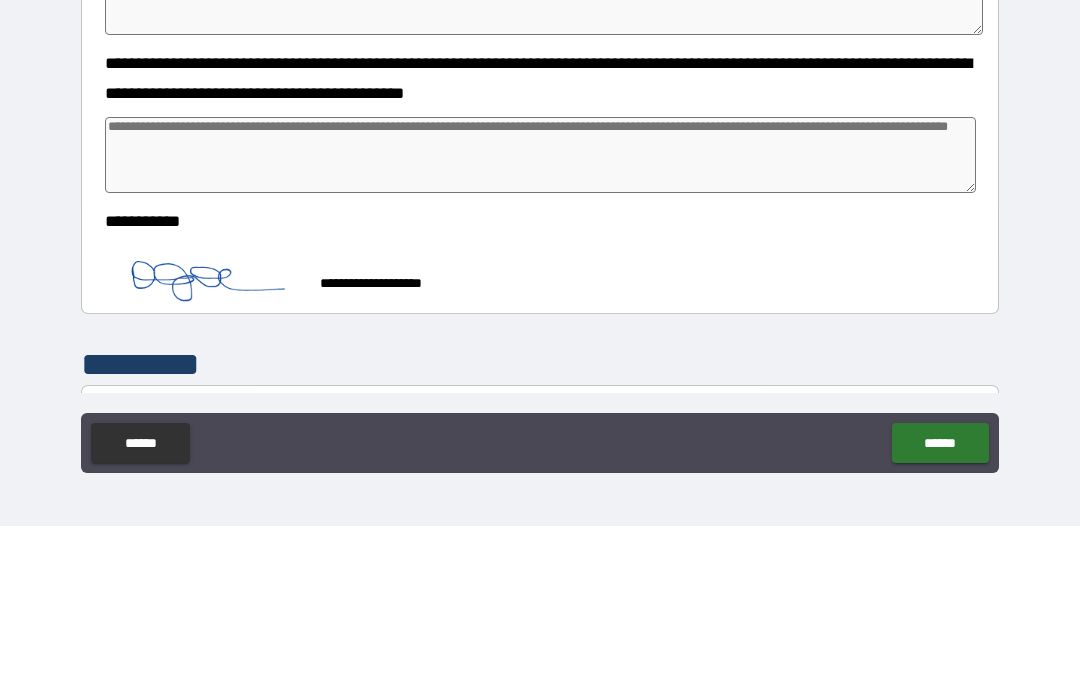 scroll, scrollTop: 3055, scrollLeft: 0, axis: vertical 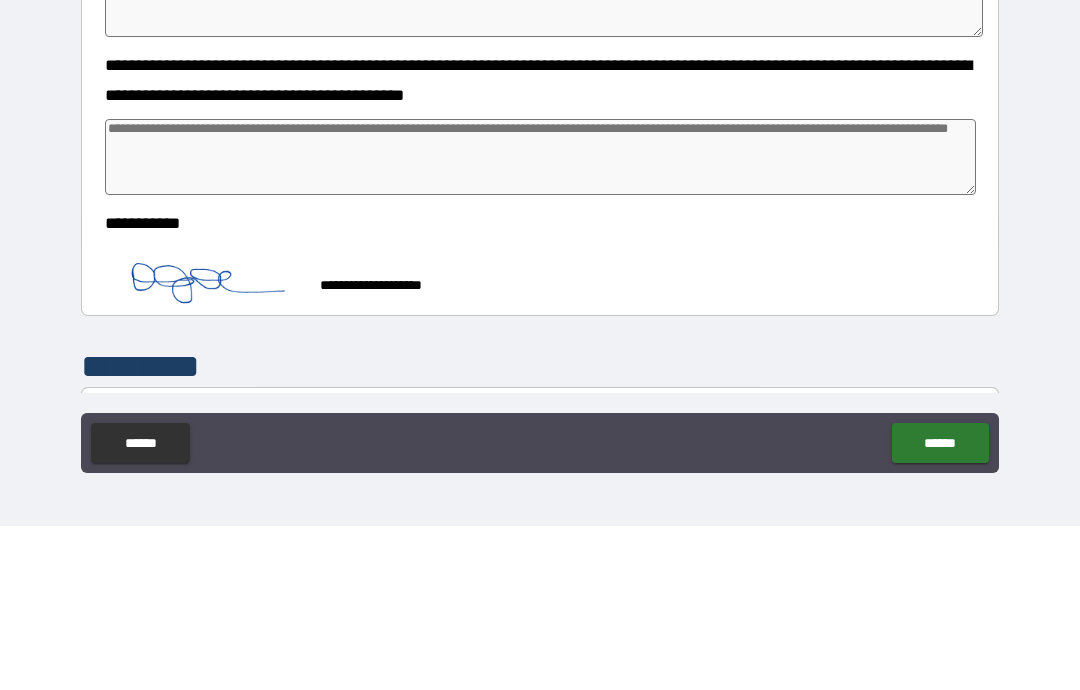 click at bounding box center (540, 321) 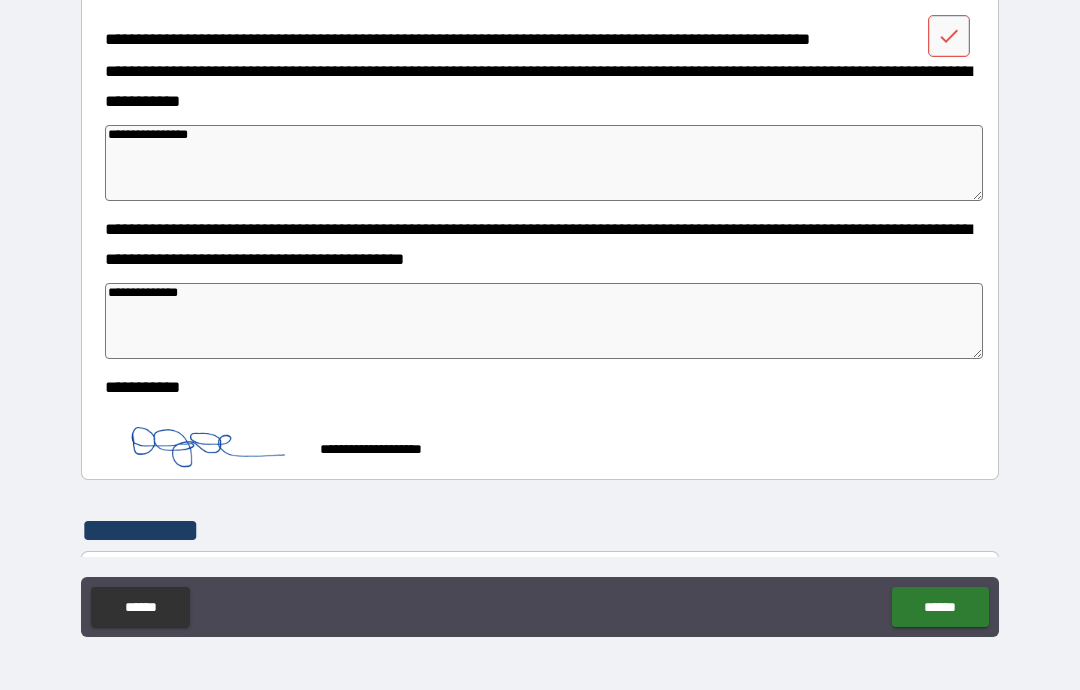 click on "******" at bounding box center [940, 607] 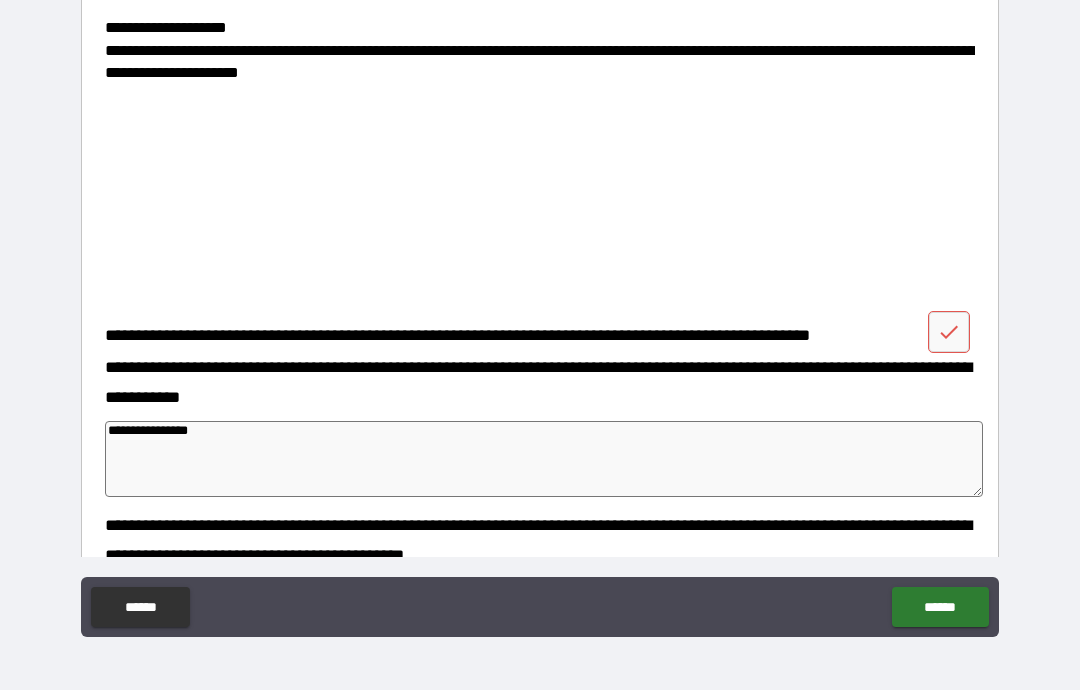 scroll, scrollTop: 2757, scrollLeft: 0, axis: vertical 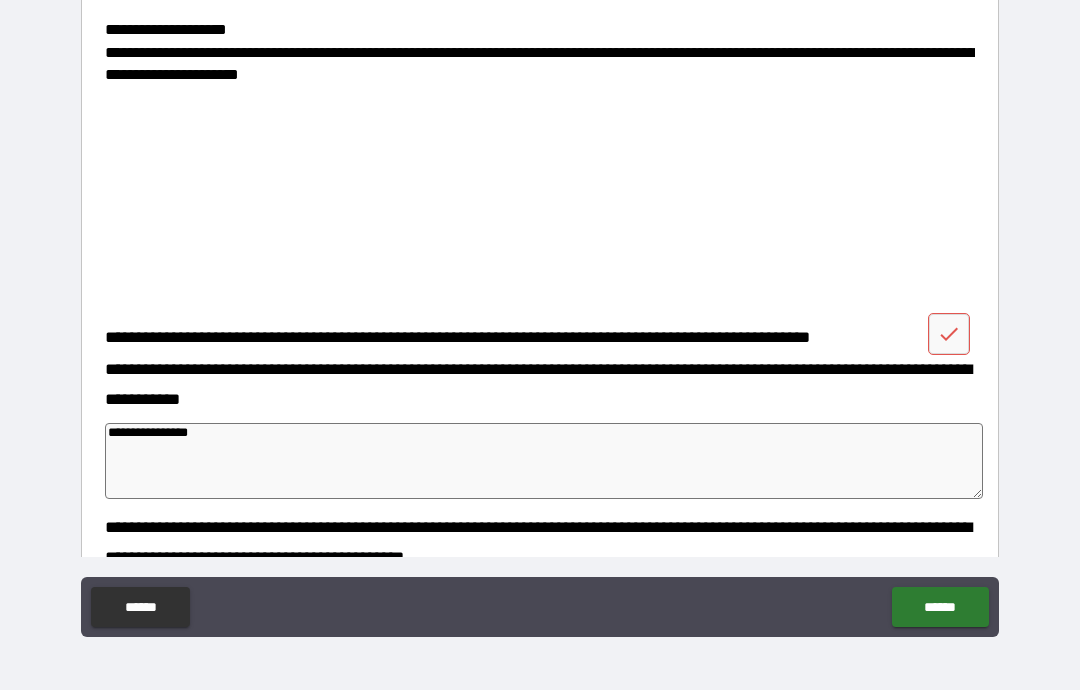 click on "**********" at bounding box center [544, 461] 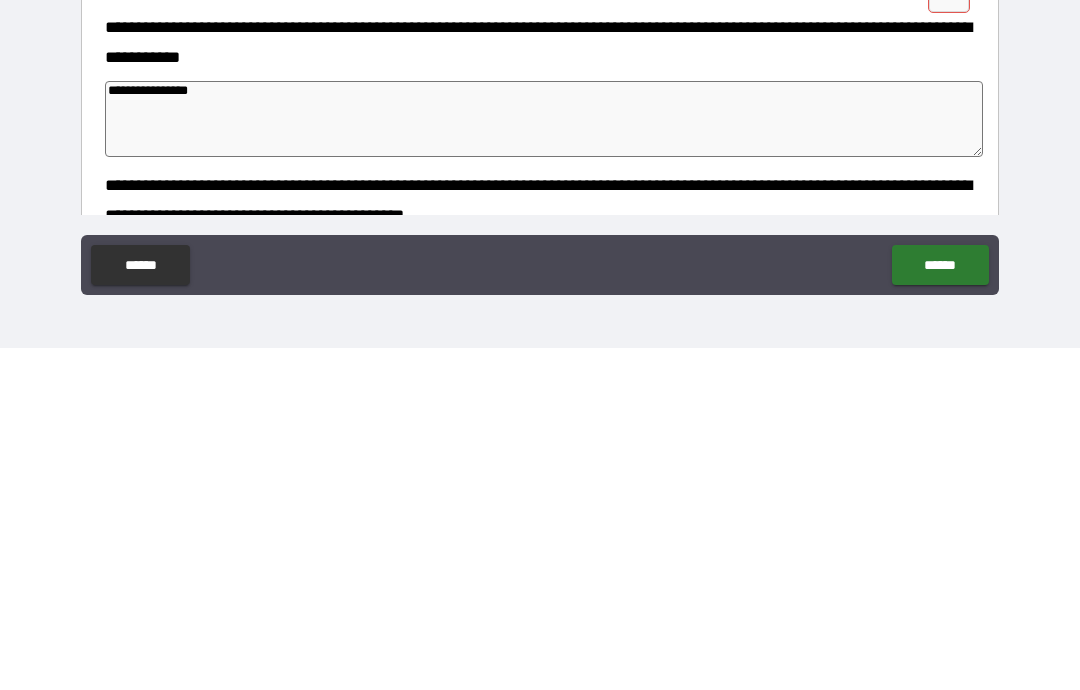 click on "**********" at bounding box center [544, 461] 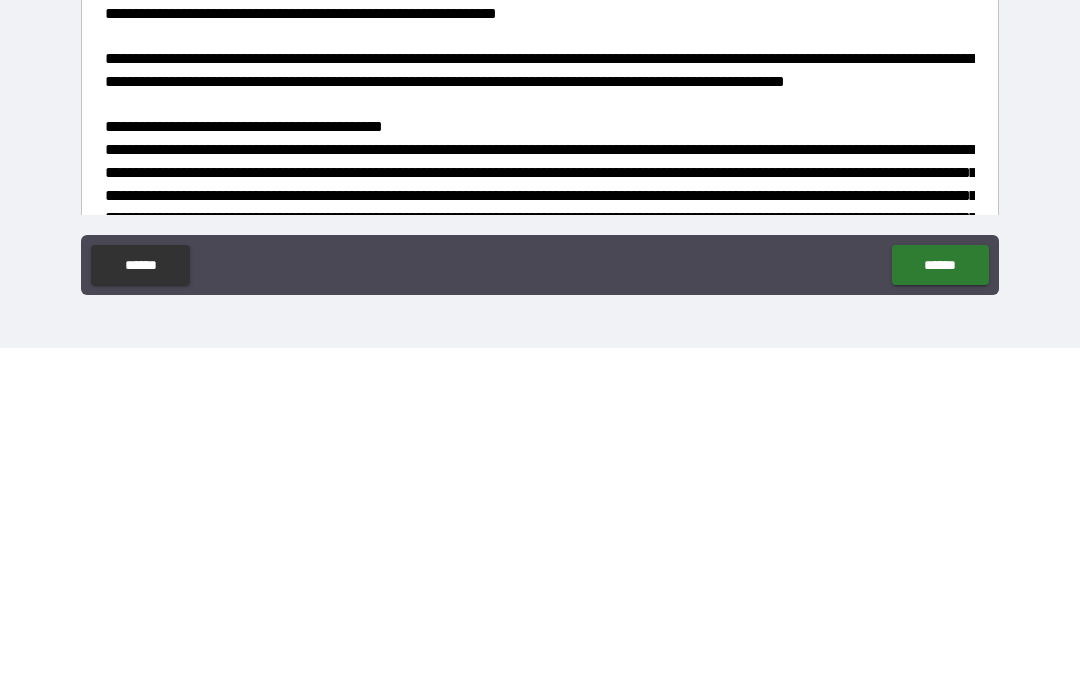 scroll, scrollTop: 0, scrollLeft: 0, axis: both 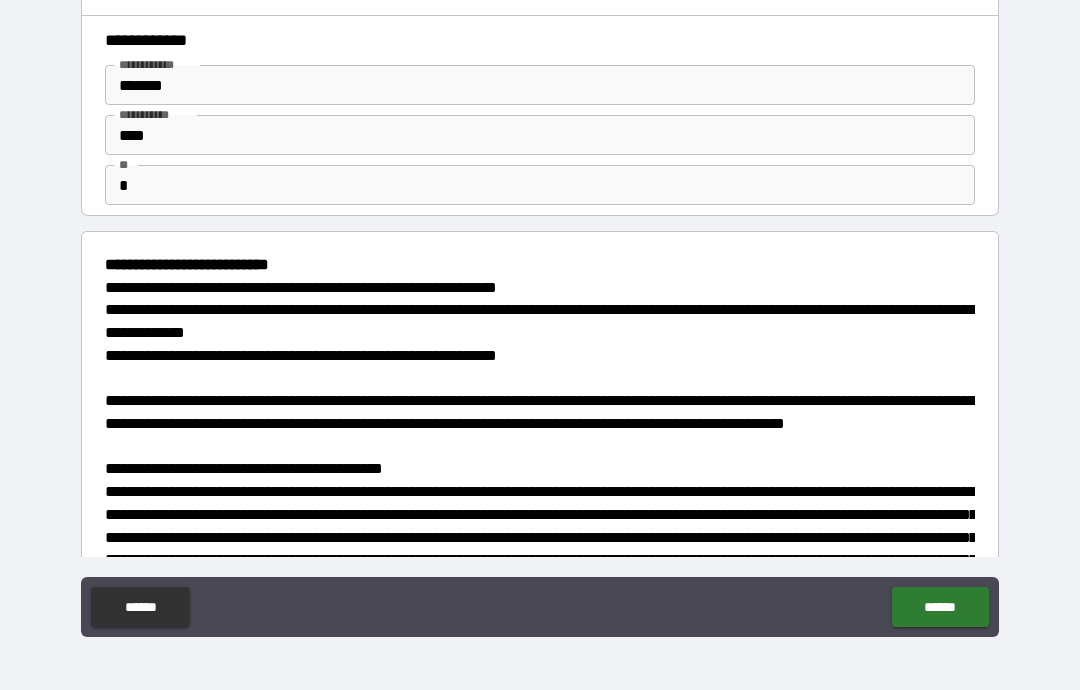 click on "******" at bounding box center [940, 607] 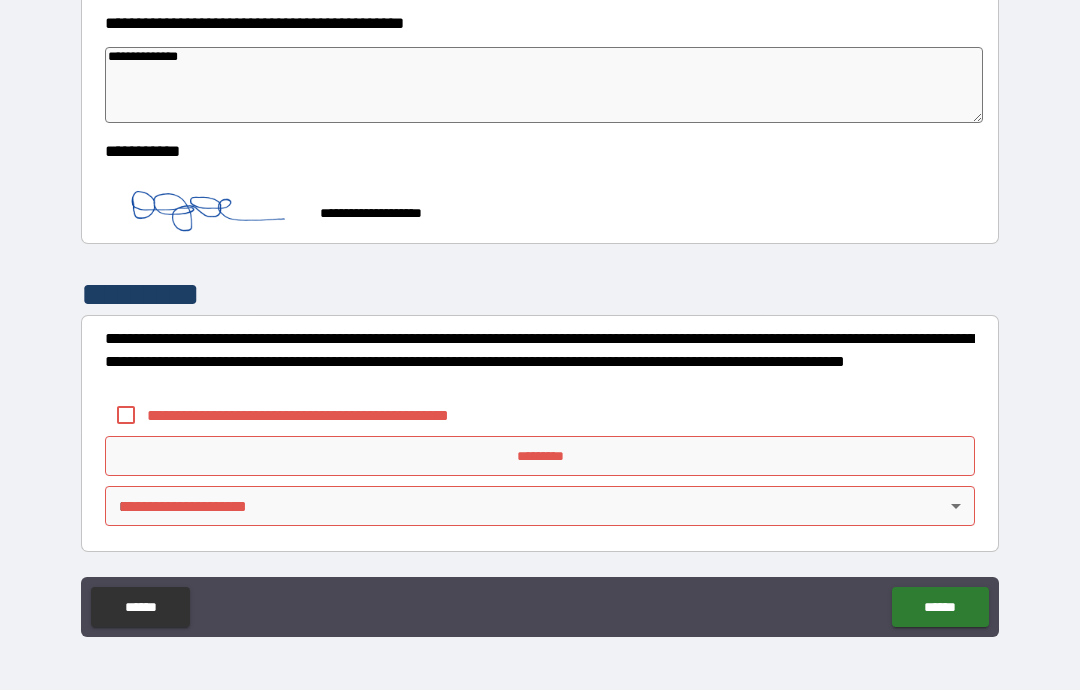 scroll, scrollTop: 3291, scrollLeft: 0, axis: vertical 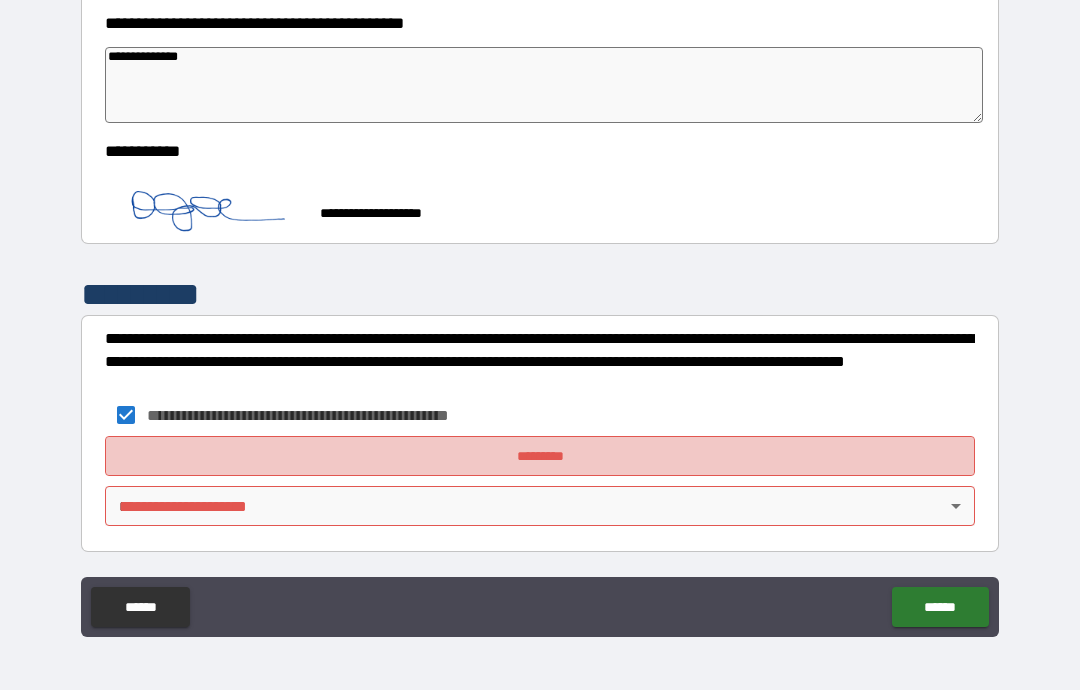 click on "*********" at bounding box center [540, 456] 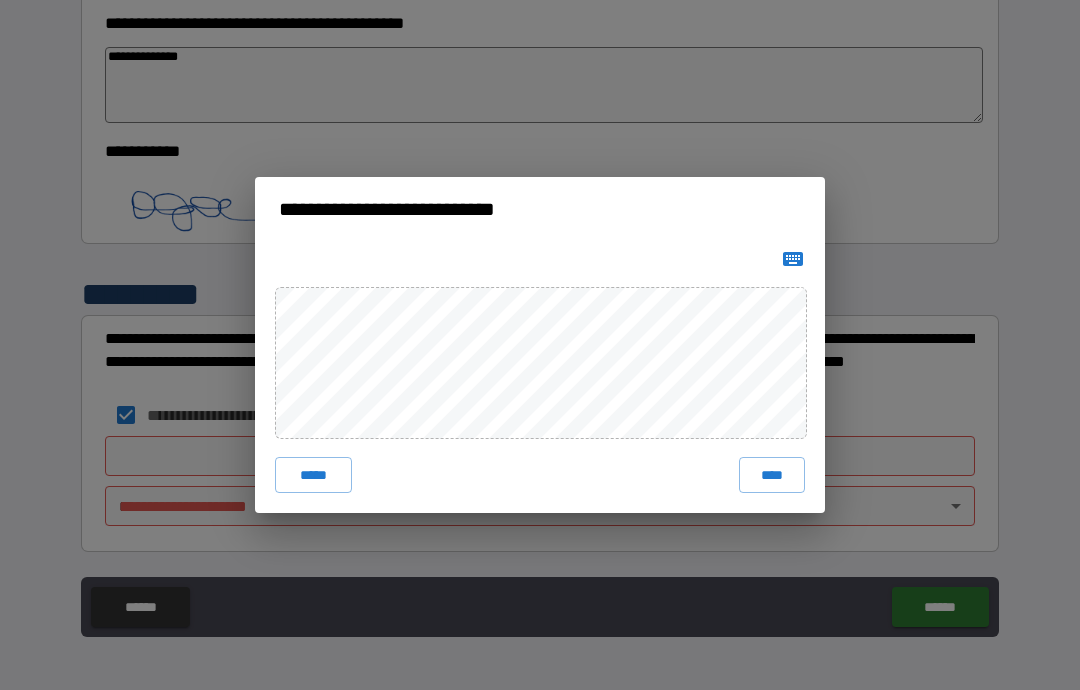 click on "****" at bounding box center (772, 475) 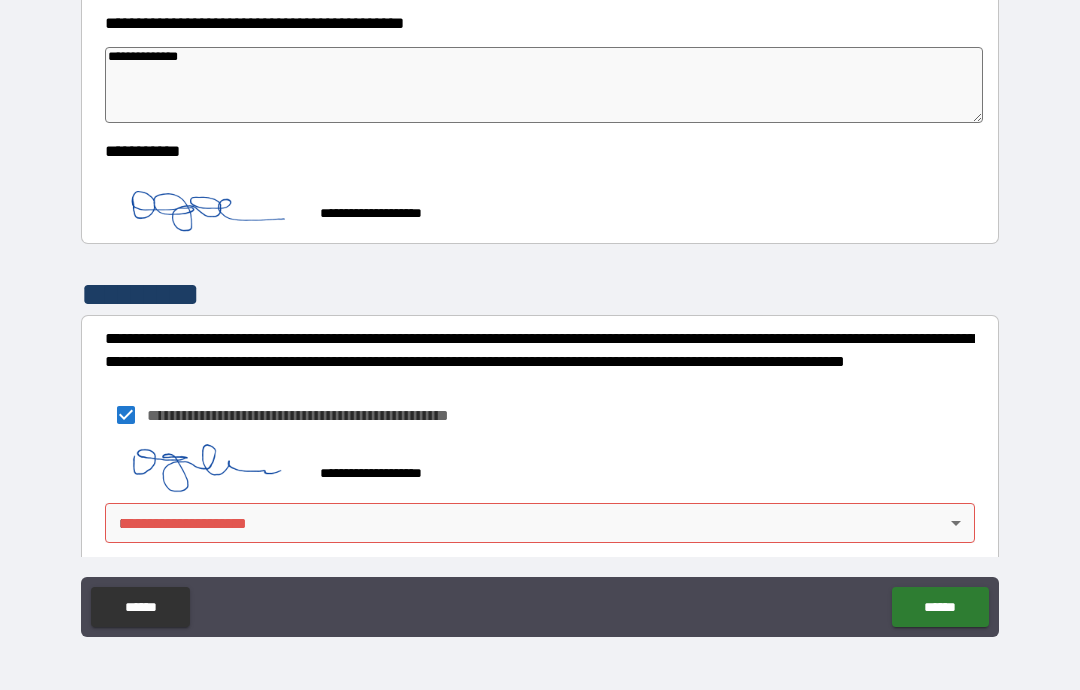 scroll, scrollTop: 3281, scrollLeft: 0, axis: vertical 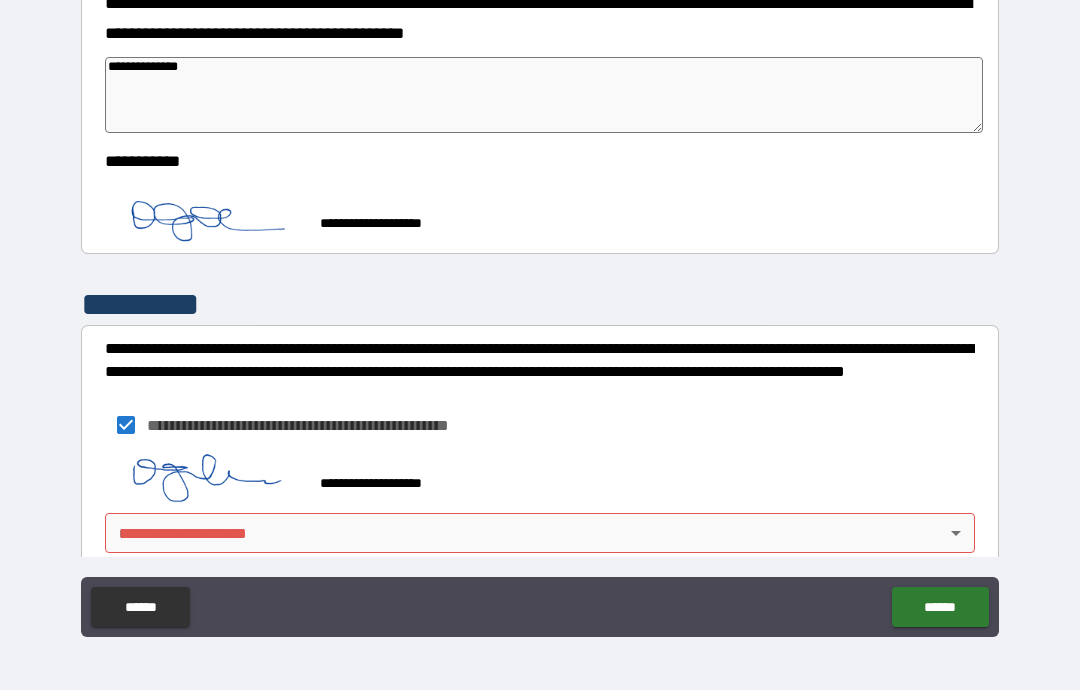 click on "**********" at bounding box center (540, 305) 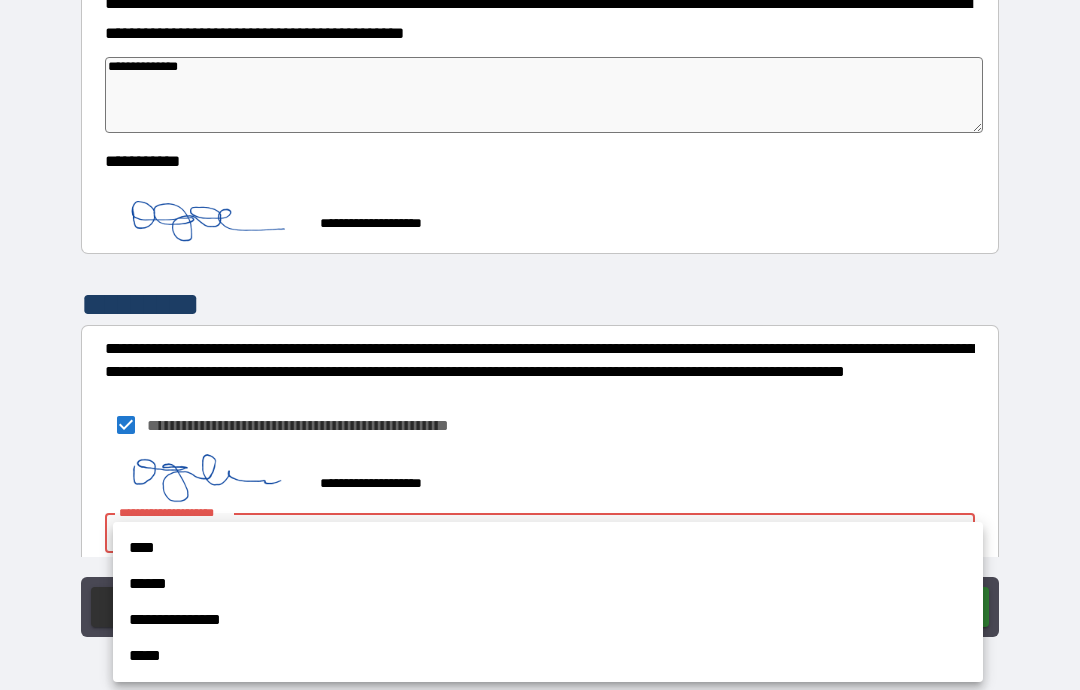 click on "****" at bounding box center [548, 548] 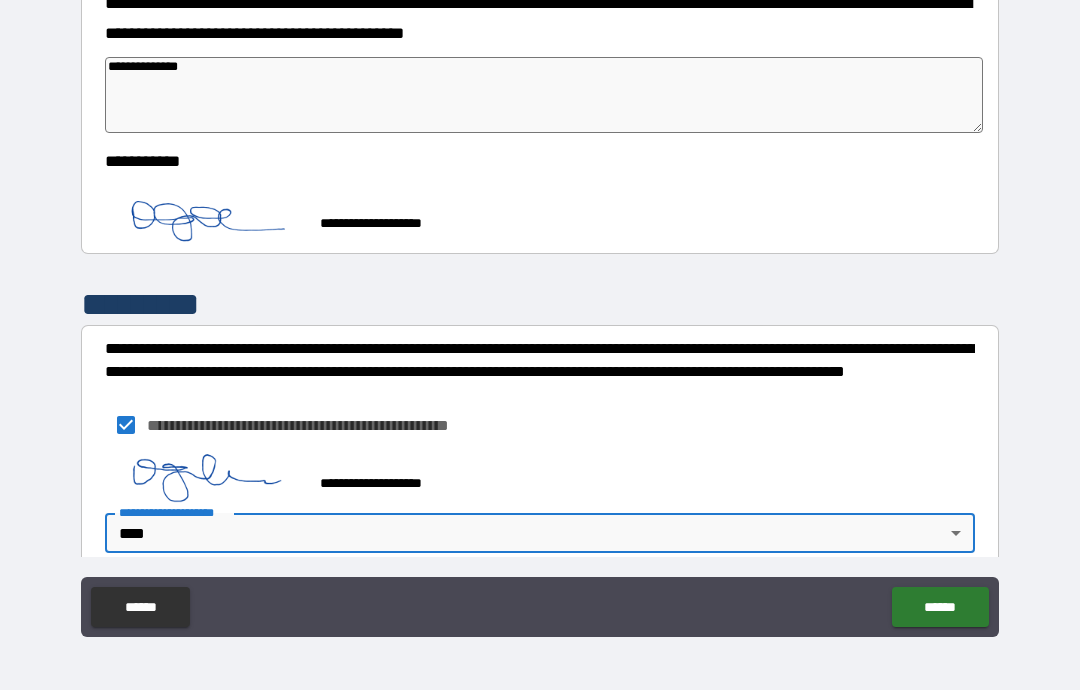 click on "******" at bounding box center (940, 607) 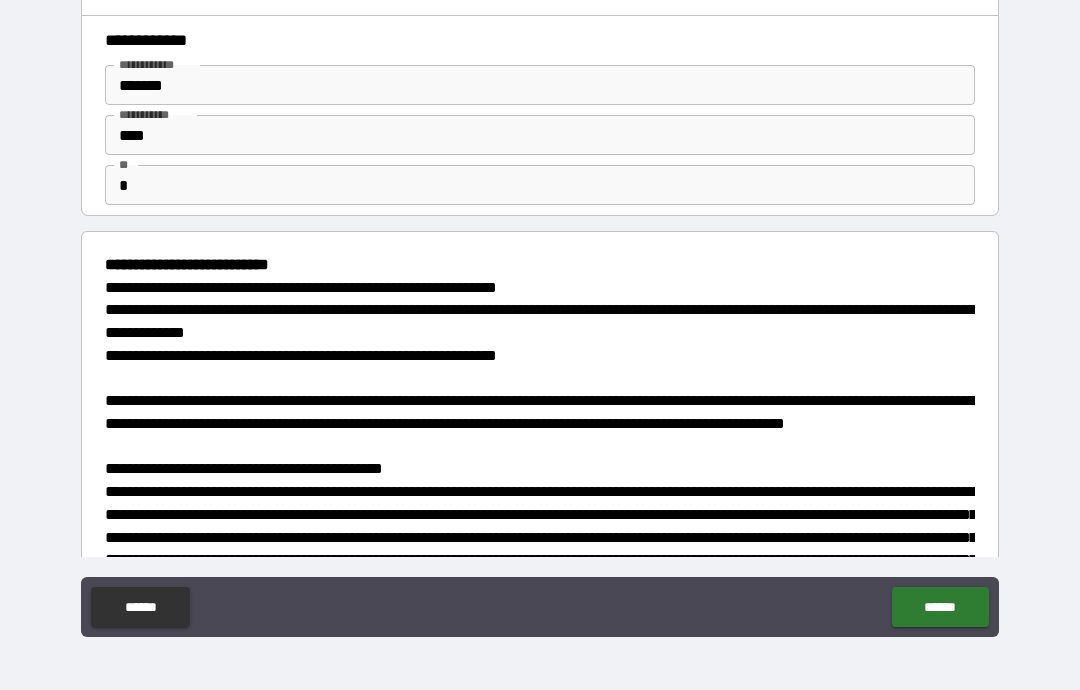 scroll, scrollTop: 0, scrollLeft: 0, axis: both 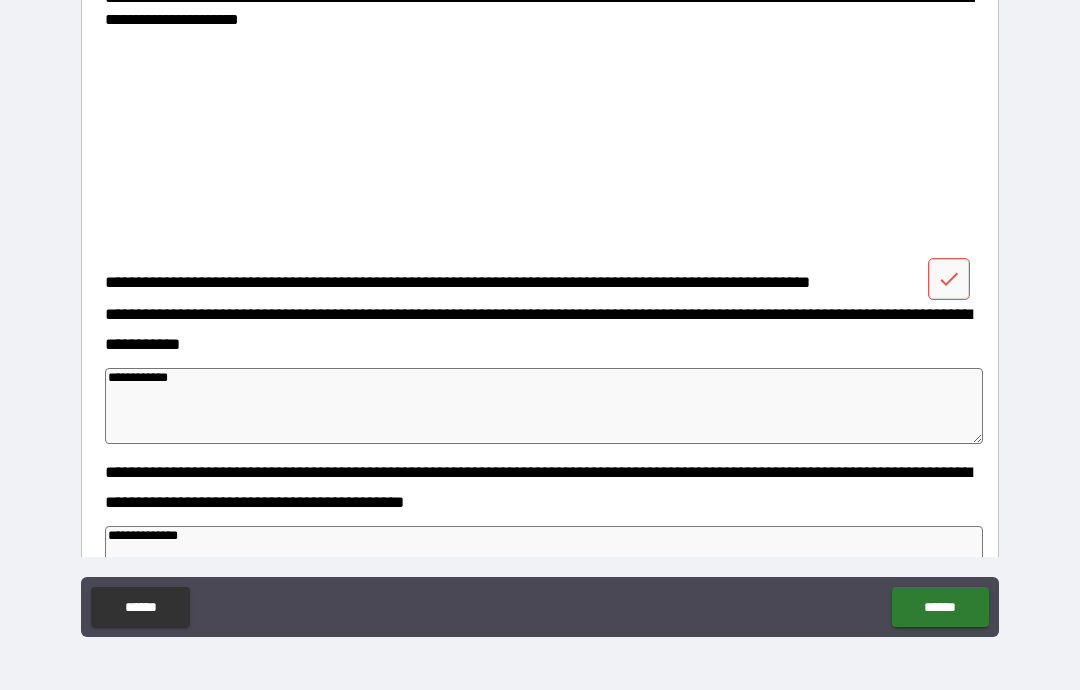 click 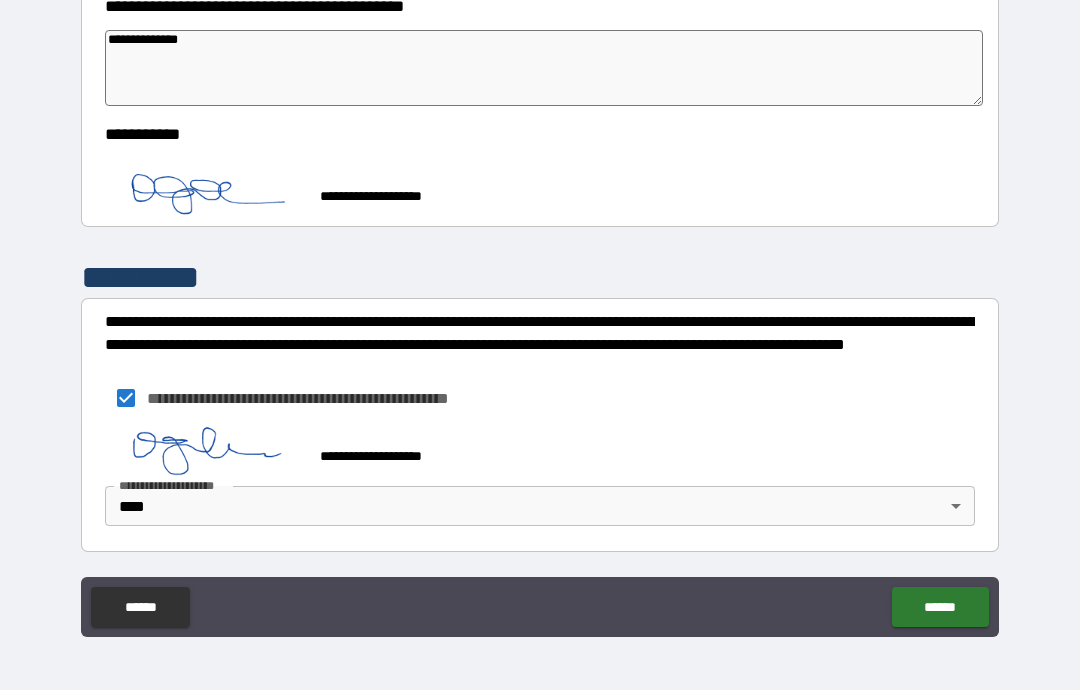 scroll, scrollTop: 3308, scrollLeft: 0, axis: vertical 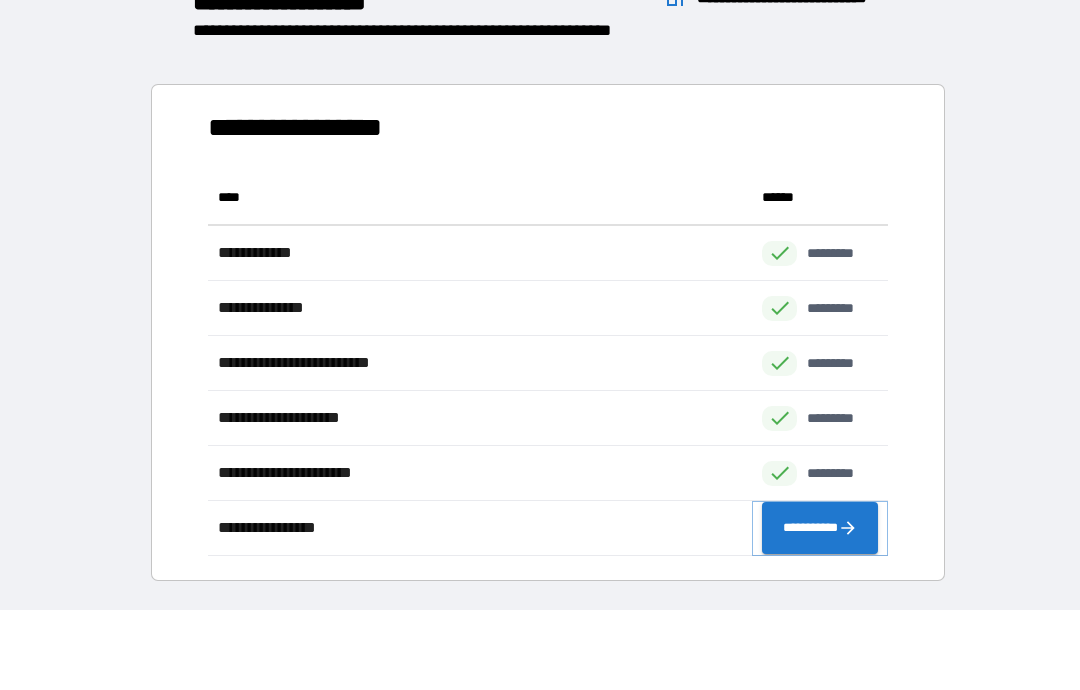 click on "**********" at bounding box center [820, 528] 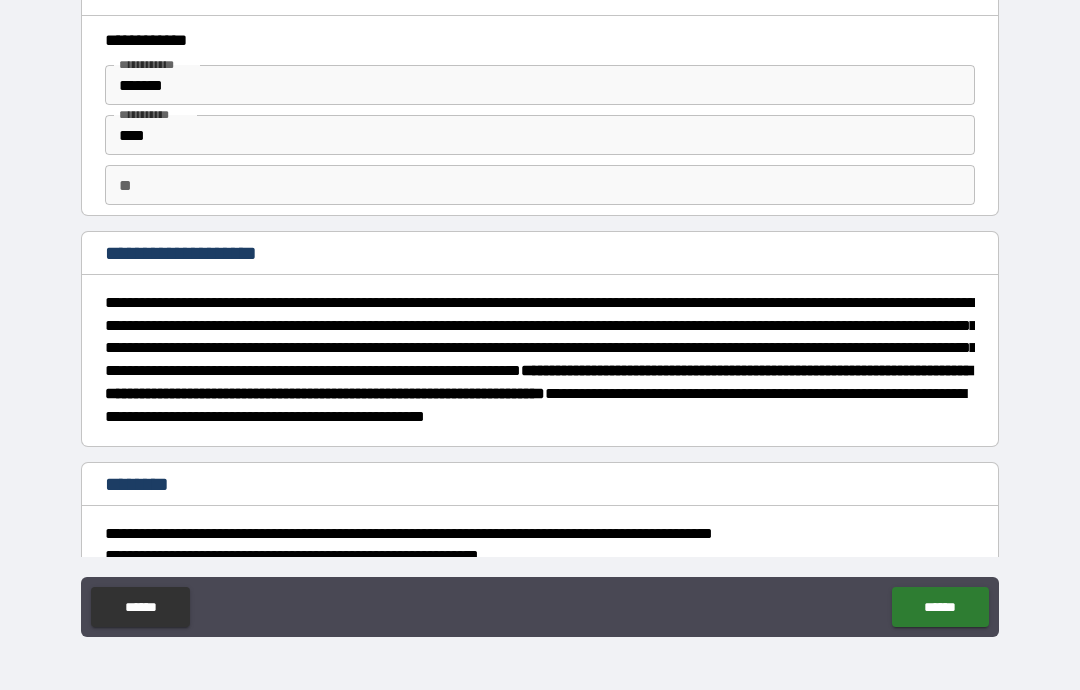 click on "** **" at bounding box center (540, 185) 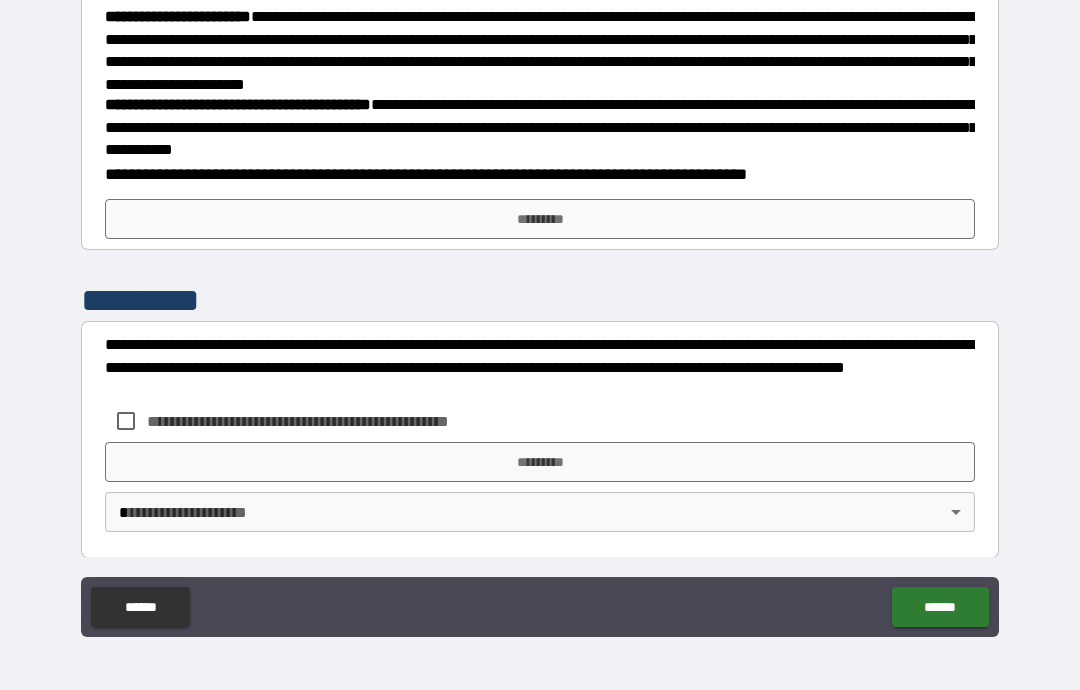 scroll, scrollTop: 1664, scrollLeft: 0, axis: vertical 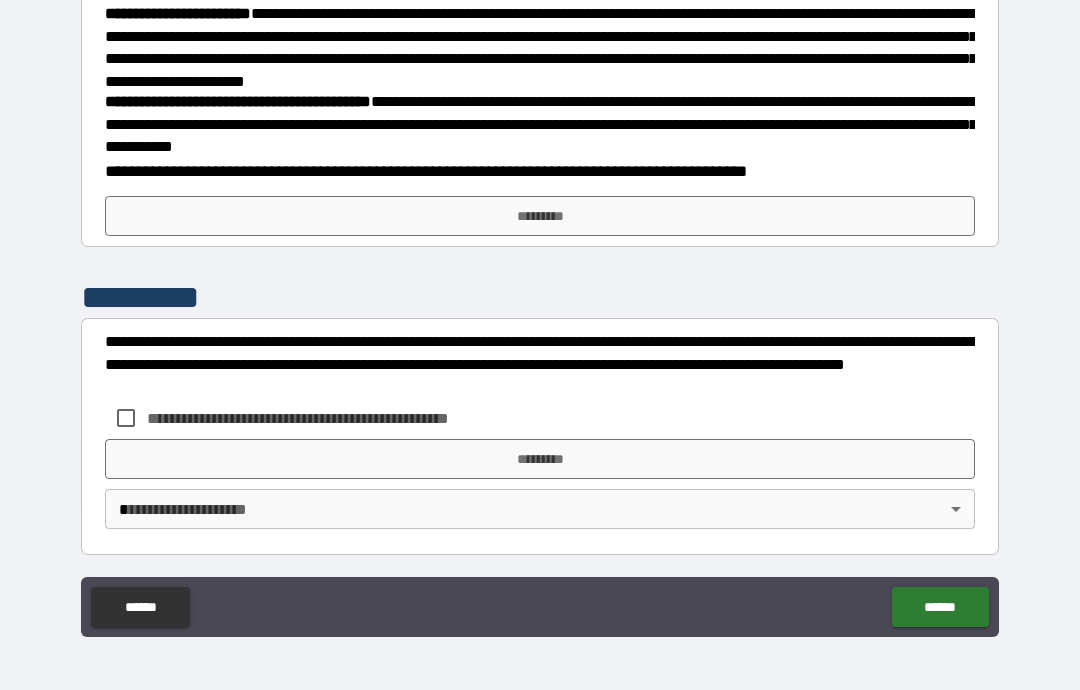 click on "*********" at bounding box center [540, 216] 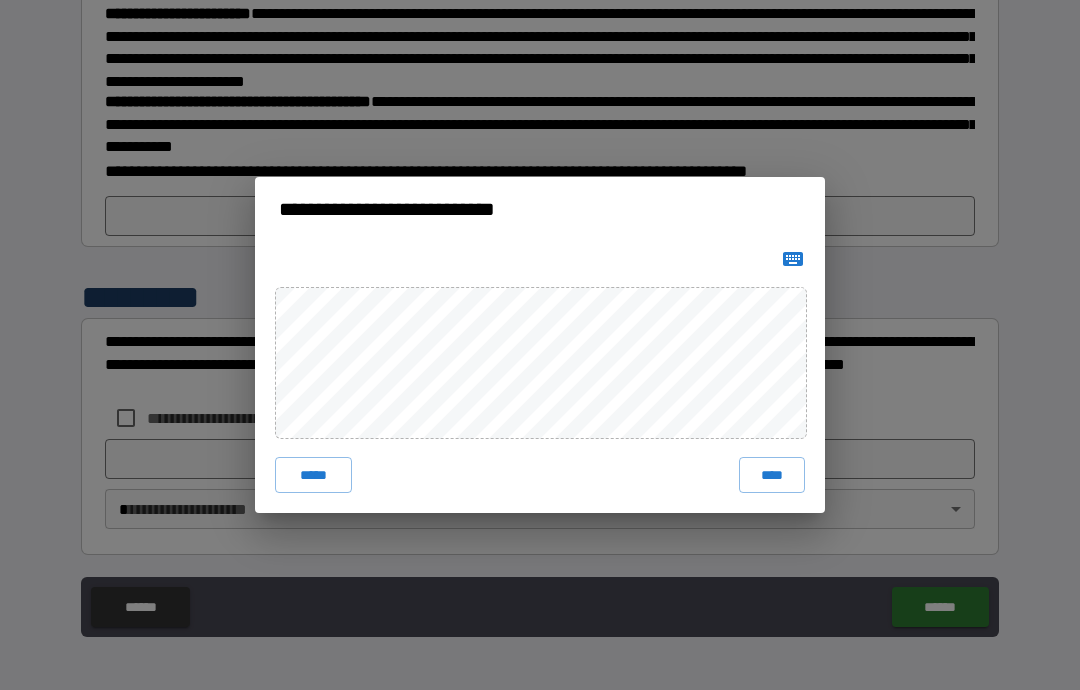 click on "****" at bounding box center [772, 475] 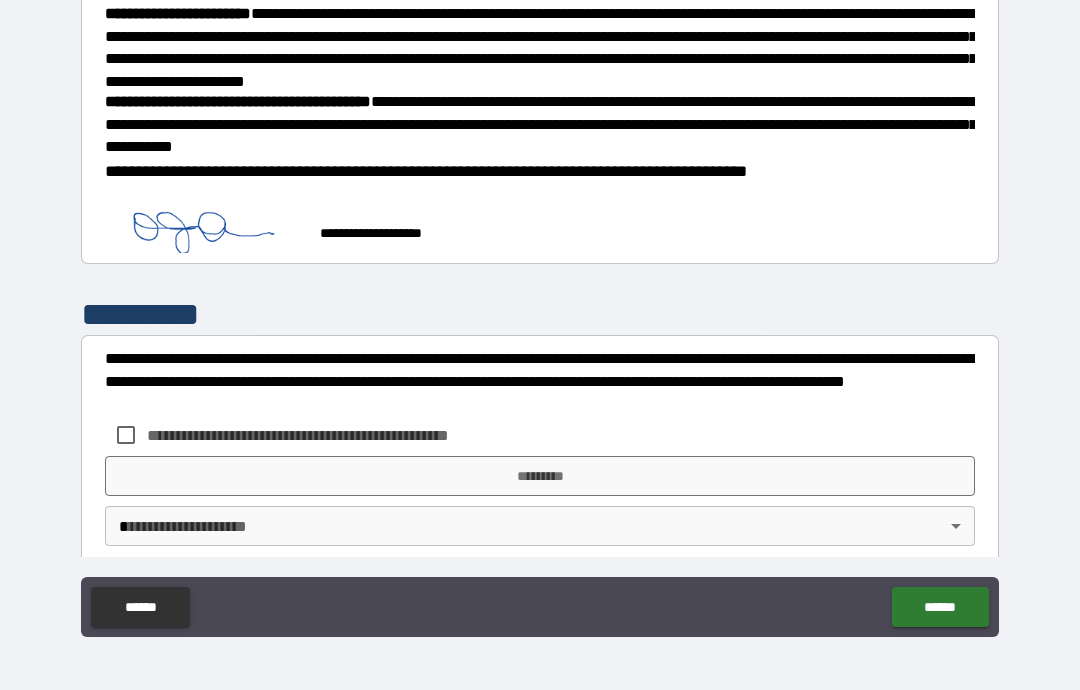 scroll, scrollTop: 1657, scrollLeft: 0, axis: vertical 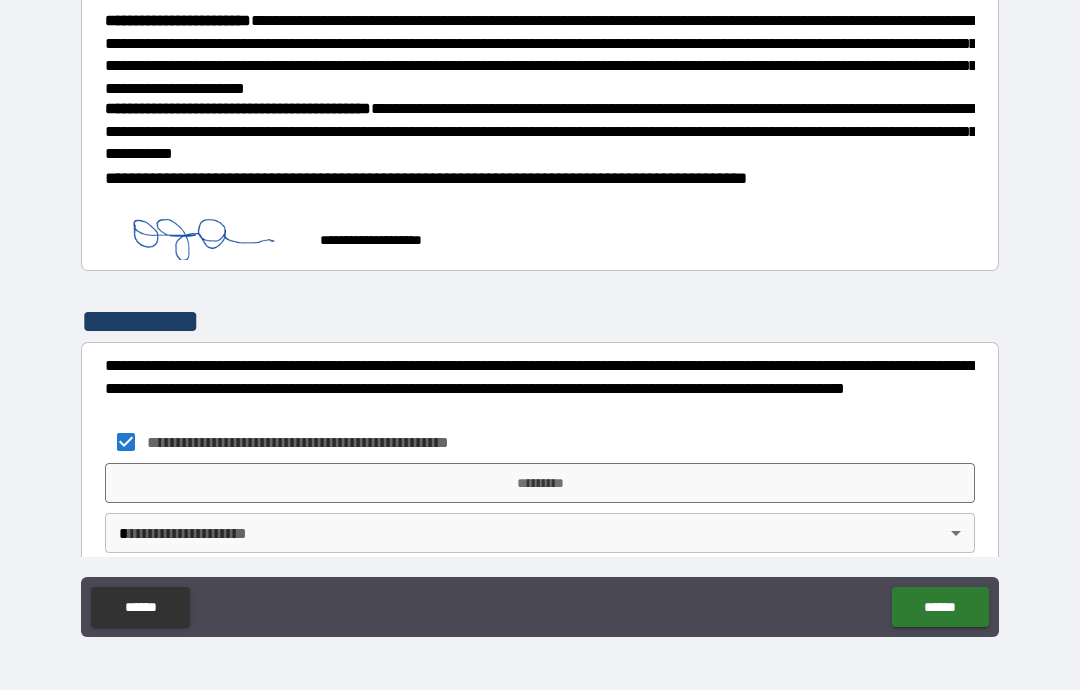 click on "*********" at bounding box center (540, 483) 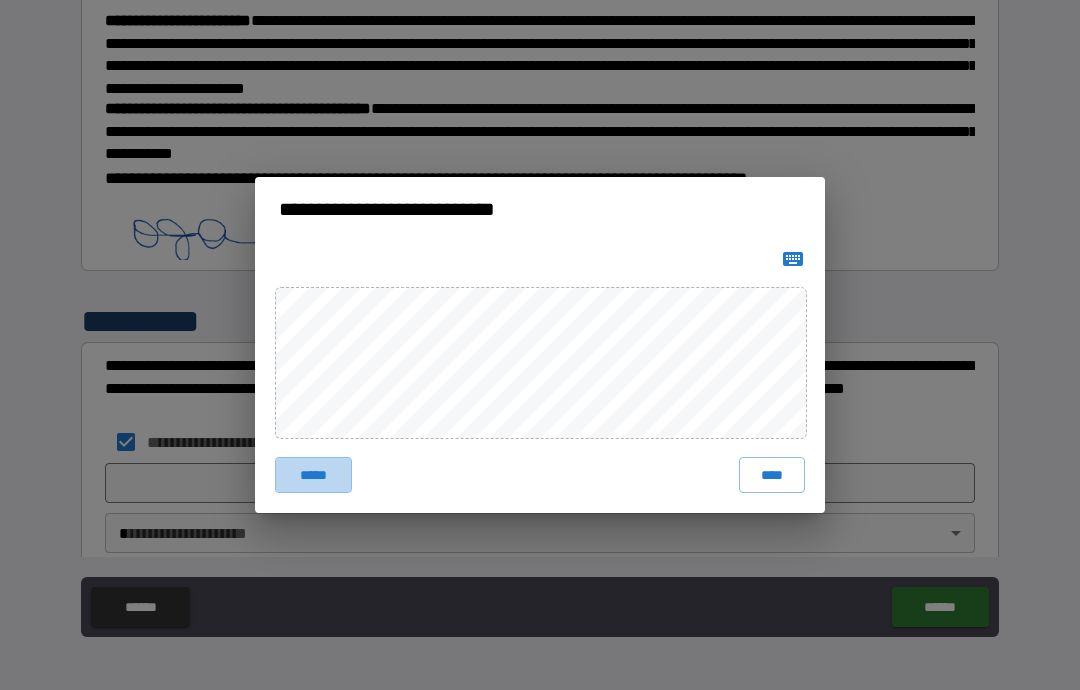 click on "*****" at bounding box center [313, 475] 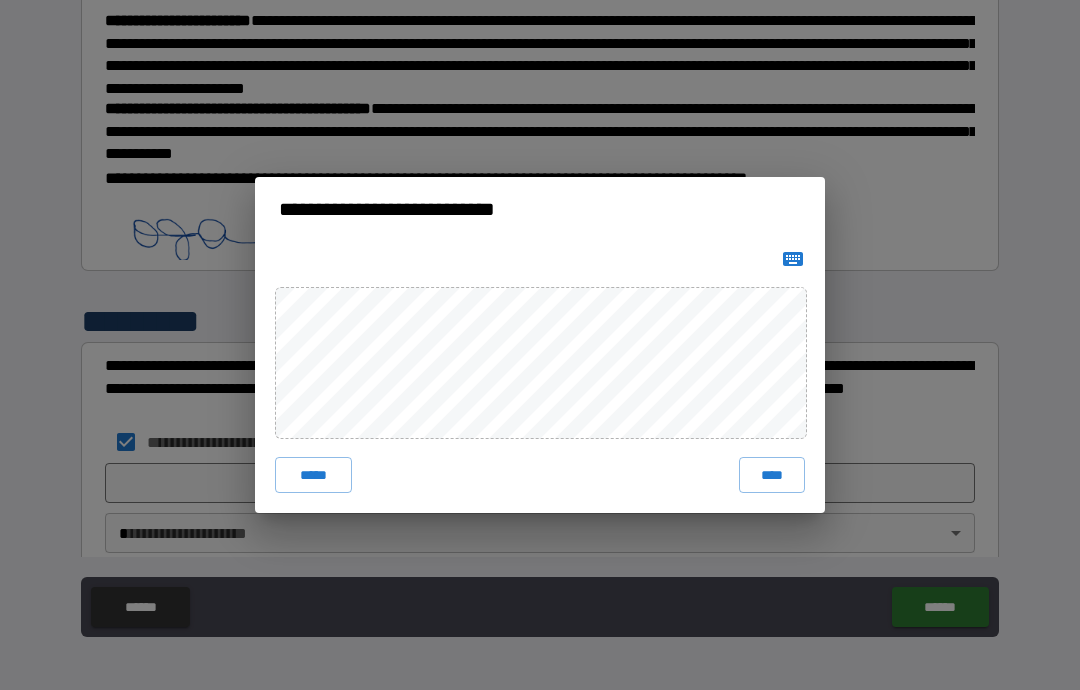 click on "****" at bounding box center [772, 475] 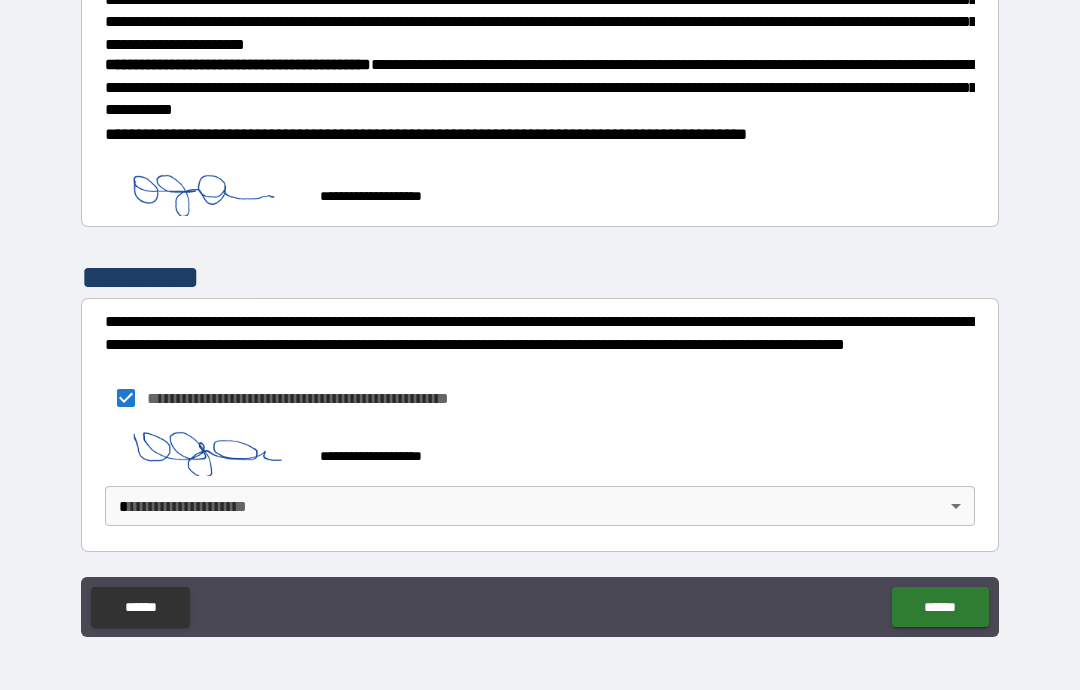 scroll, scrollTop: 1701, scrollLeft: 0, axis: vertical 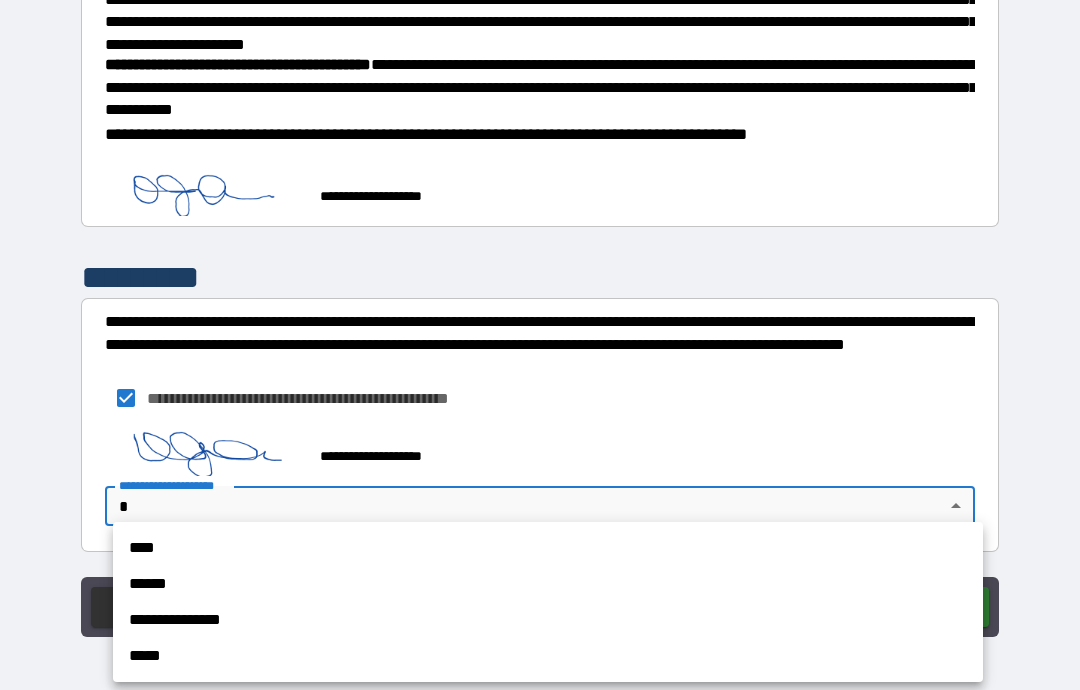 click on "****" at bounding box center [548, 548] 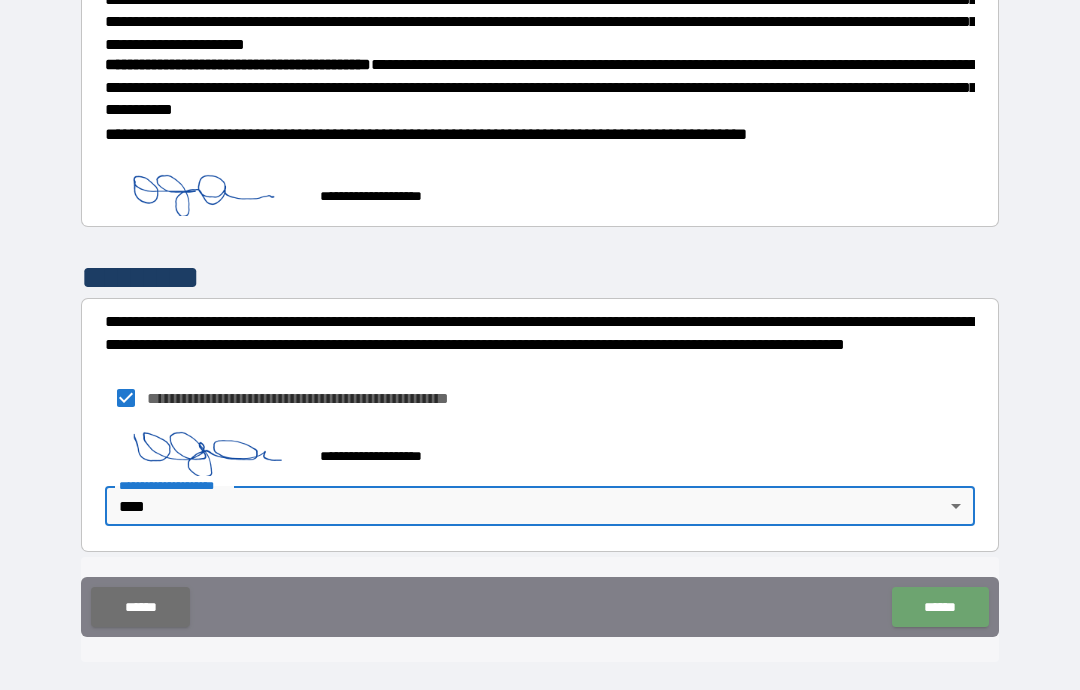click on "******" at bounding box center [940, 607] 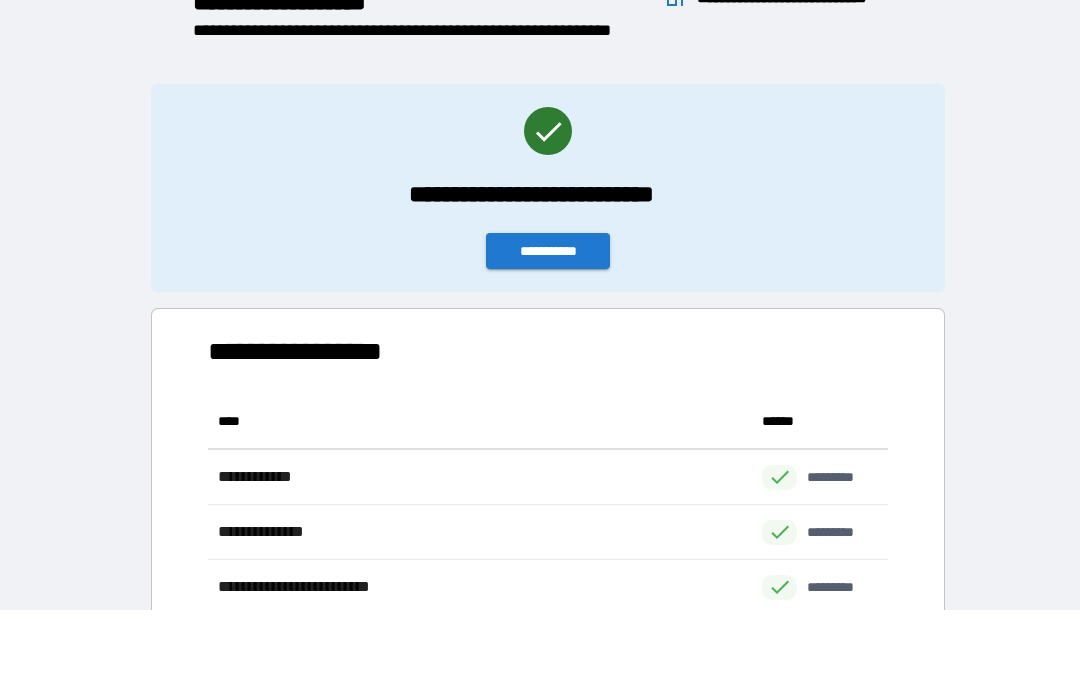 scroll, scrollTop: 1, scrollLeft: 1, axis: both 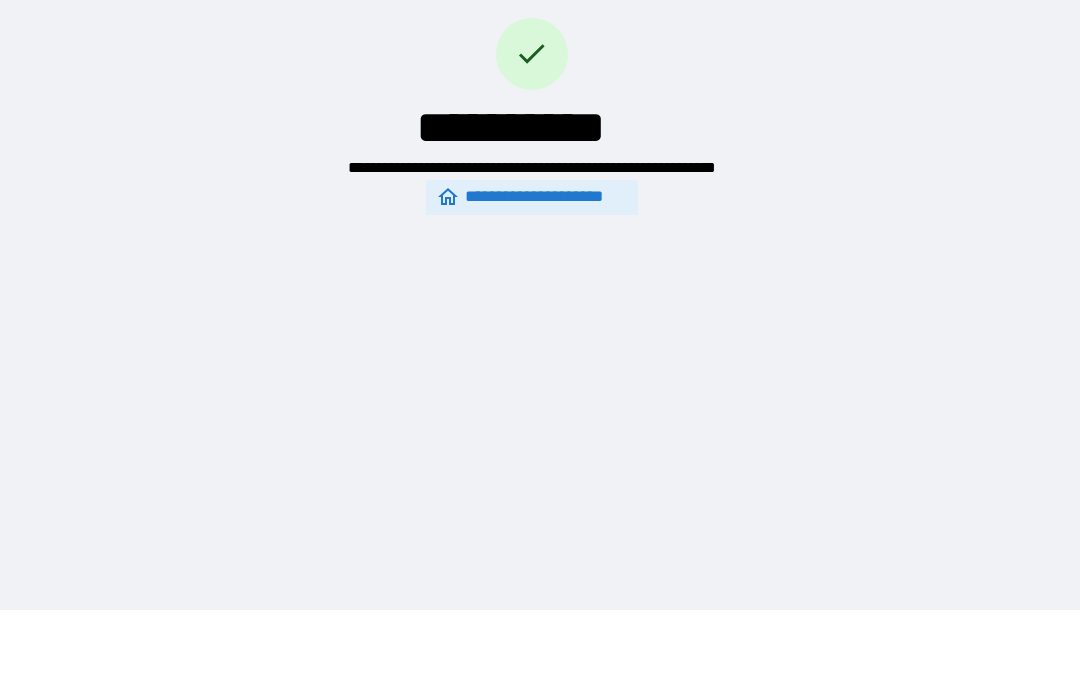 click on "**********" at bounding box center [532, 197] 